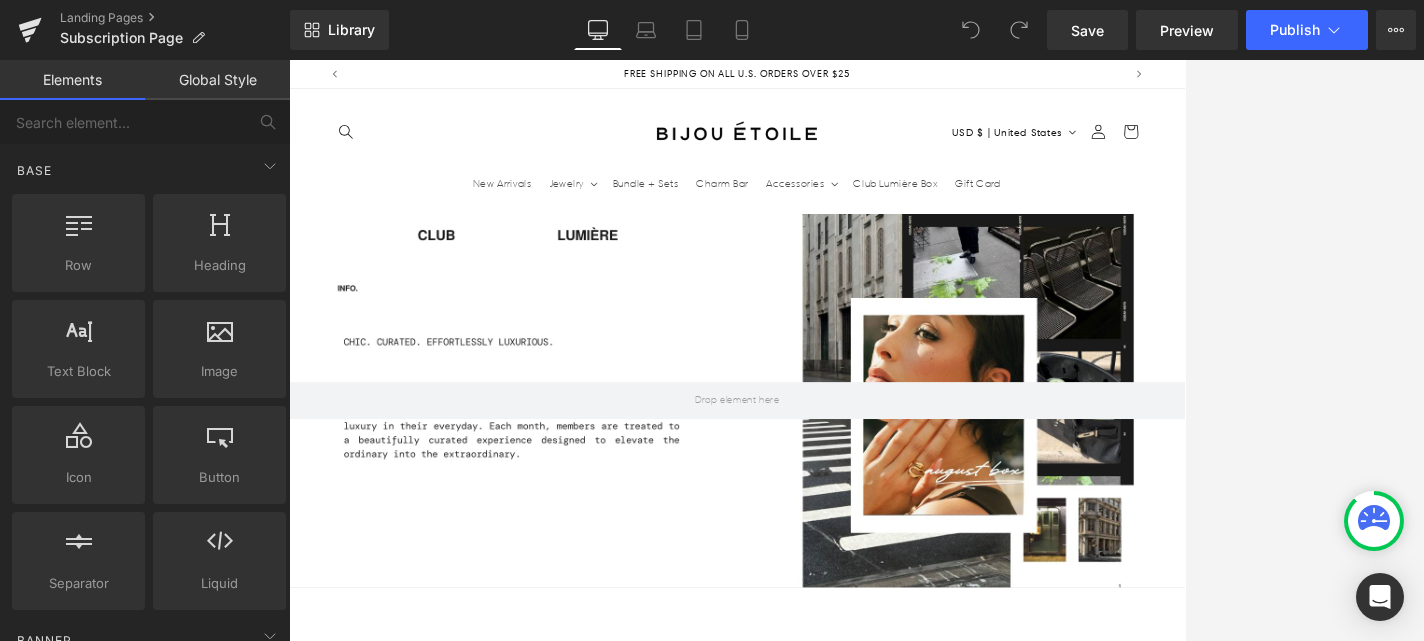 scroll, scrollTop: 0, scrollLeft: 0, axis: both 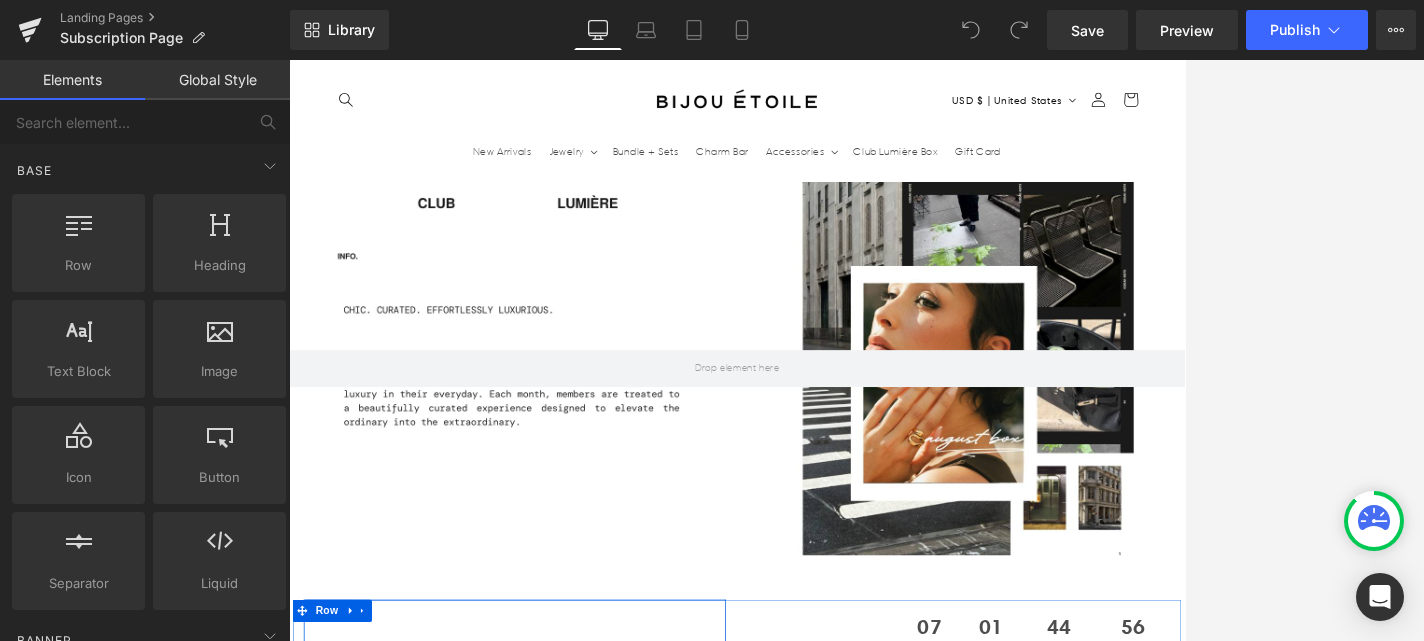 click on "Theme: Matcha On Fifth" at bounding box center (744, 894) 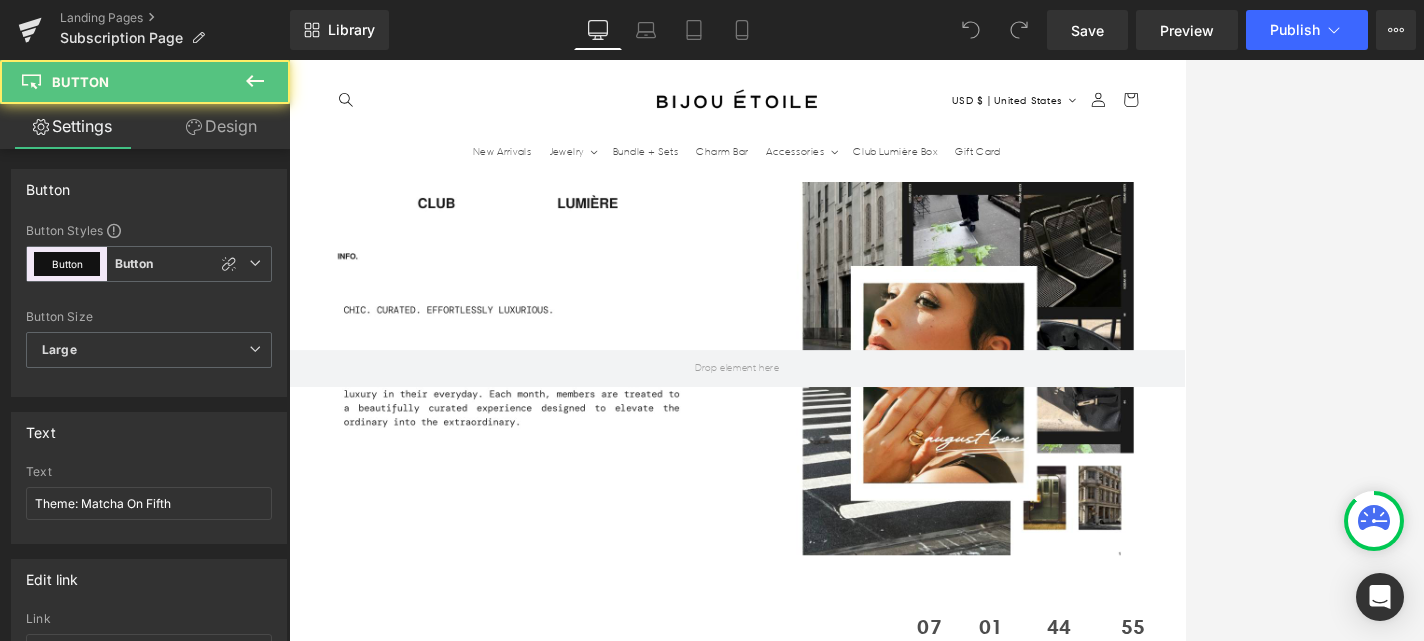 scroll, scrollTop: 693, scrollLeft: 0, axis: vertical 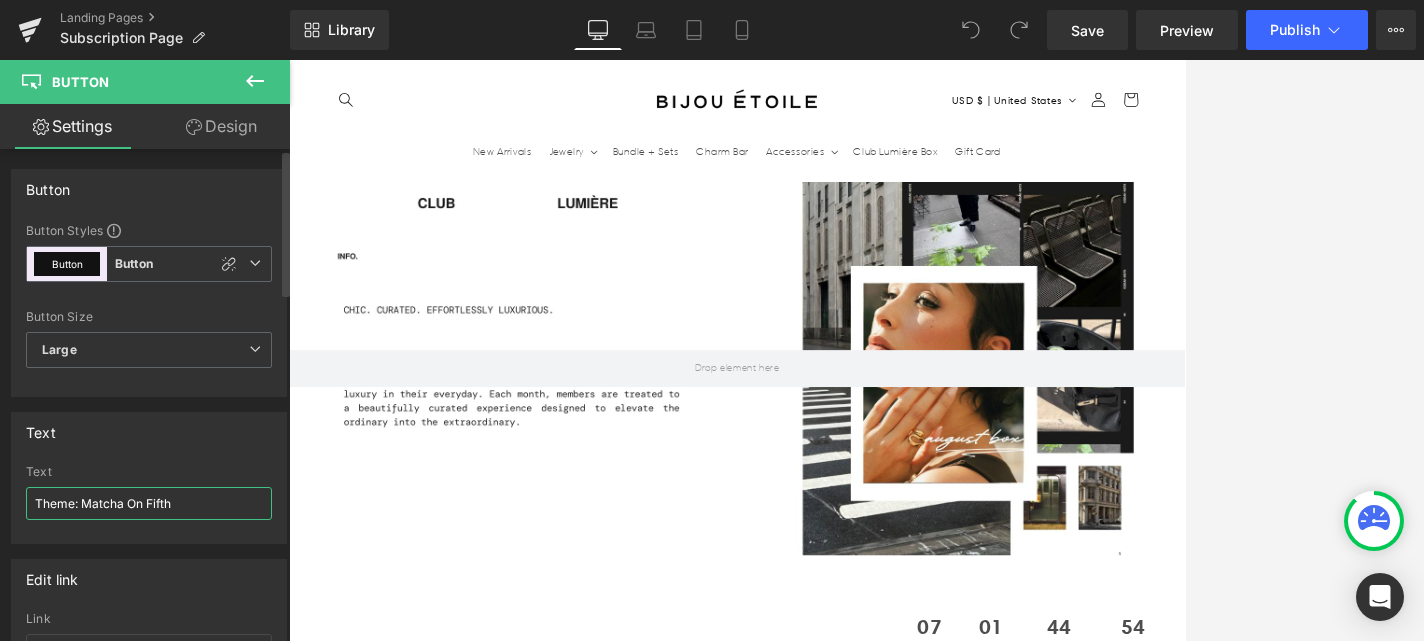 click on "Theme: Matcha On Fifth" at bounding box center (149, 503) 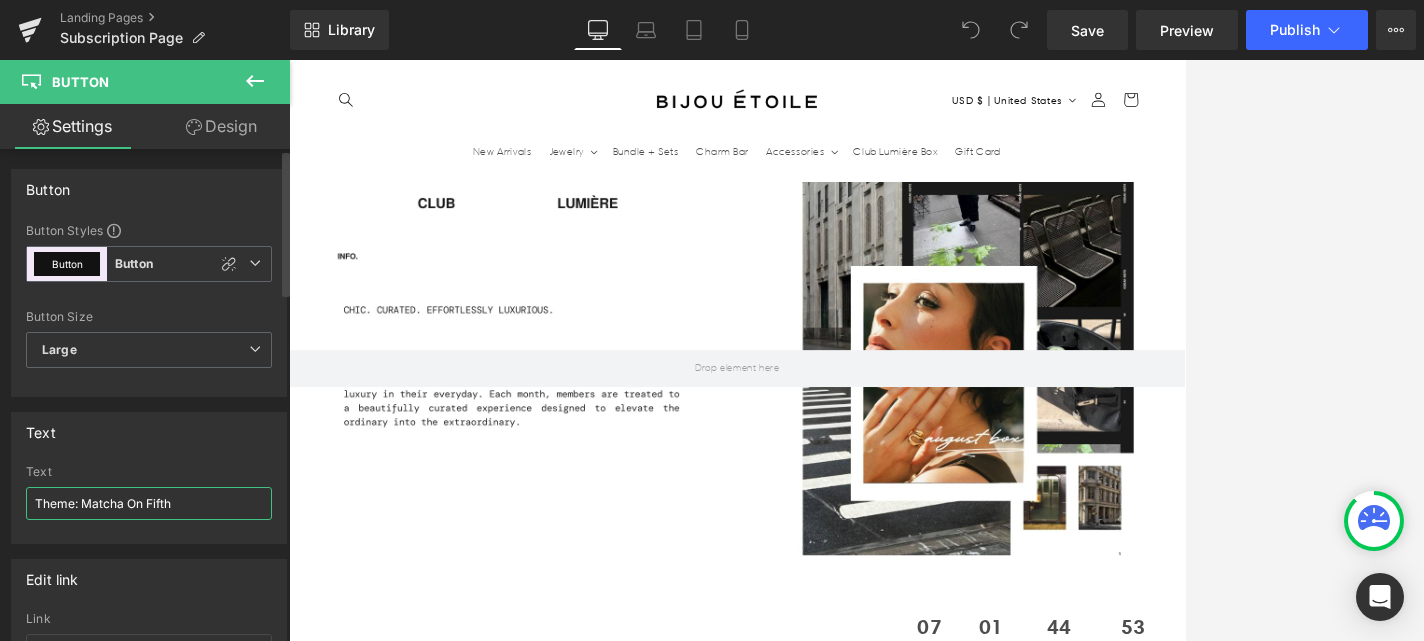 click on "Theme: Matcha On Fifth" at bounding box center (149, 503) 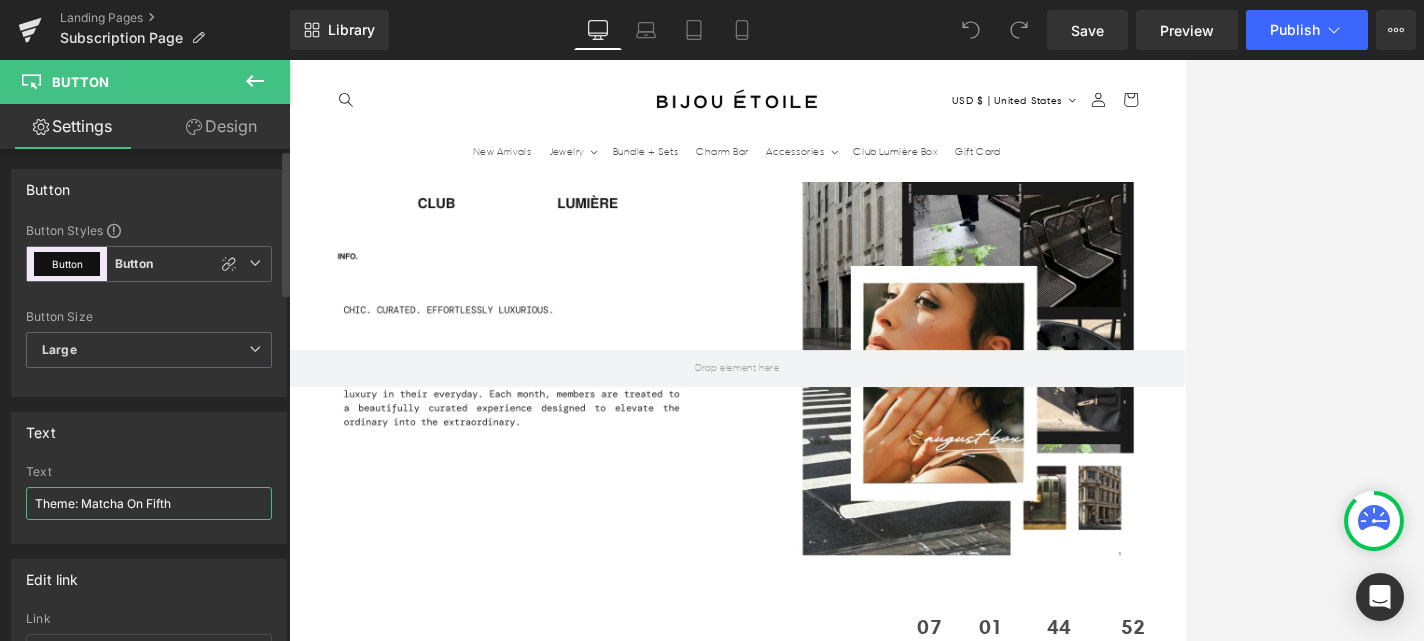 click on "Theme: Matcha On Fifth" at bounding box center [149, 503] 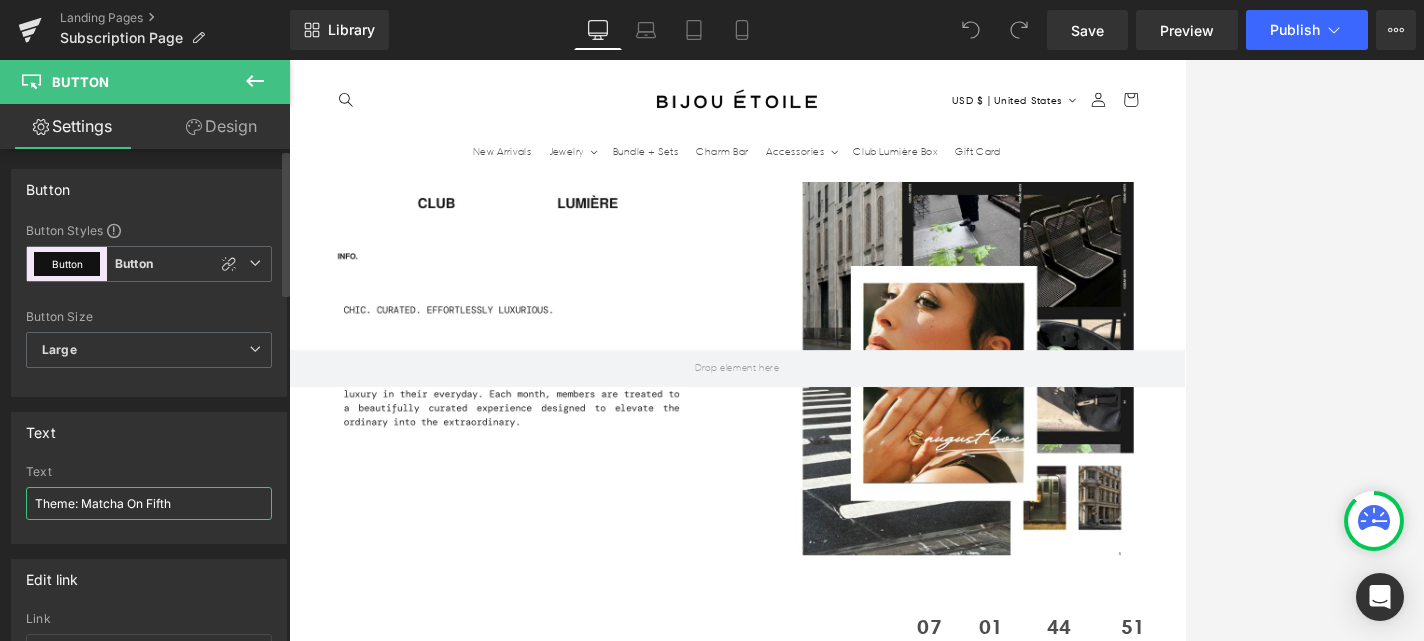 click on "Theme: Matcha On Fifth" at bounding box center (149, 503) 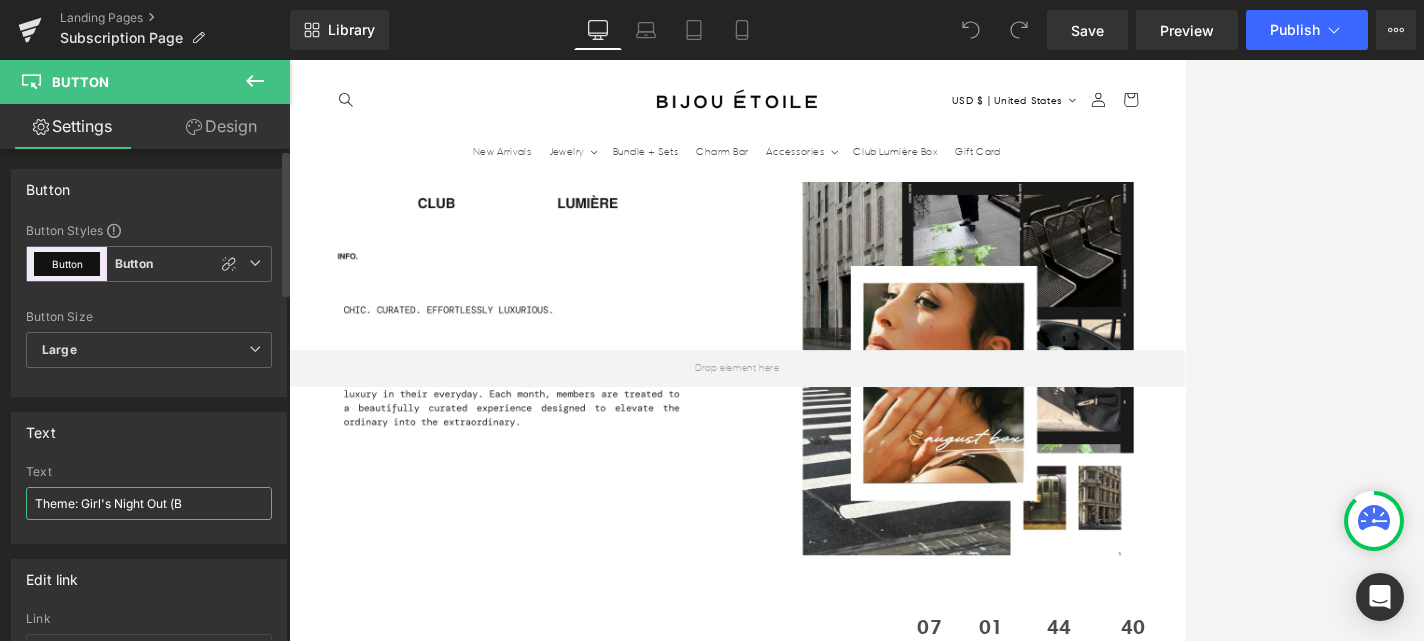 scroll, scrollTop: 0, scrollLeft: 0, axis: both 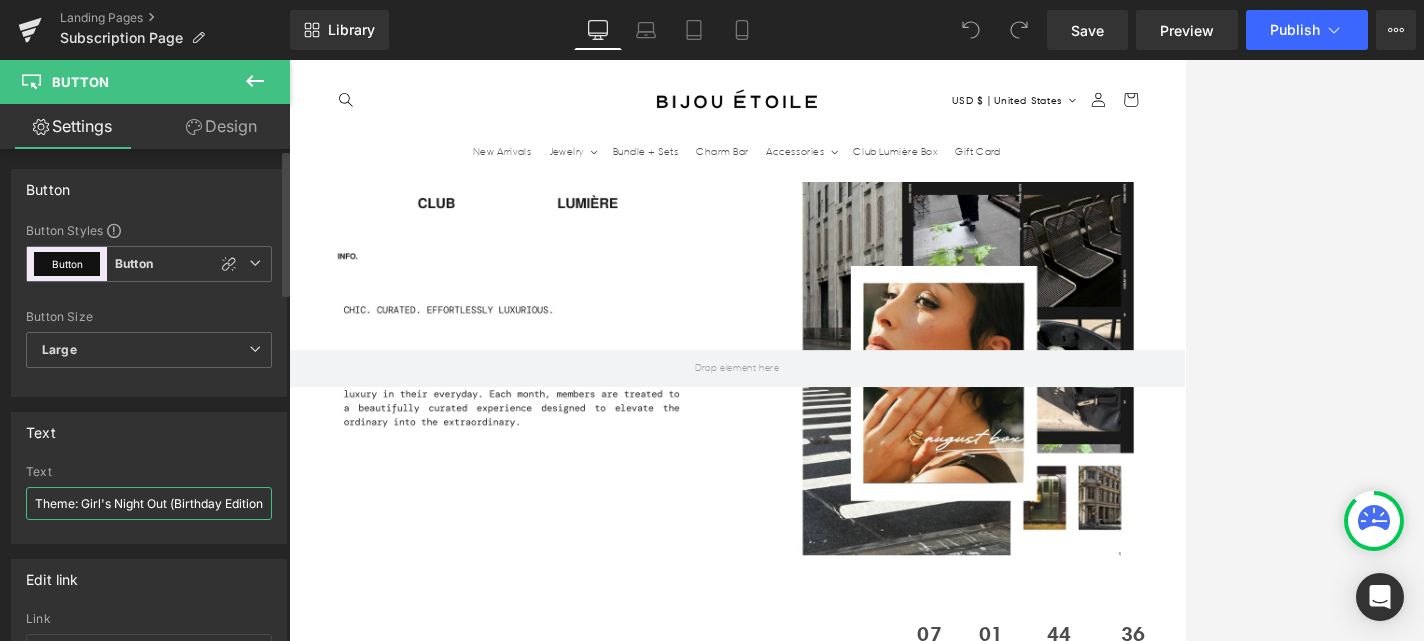 type on "Theme: Girl's Night Out (Birthday Edition)" 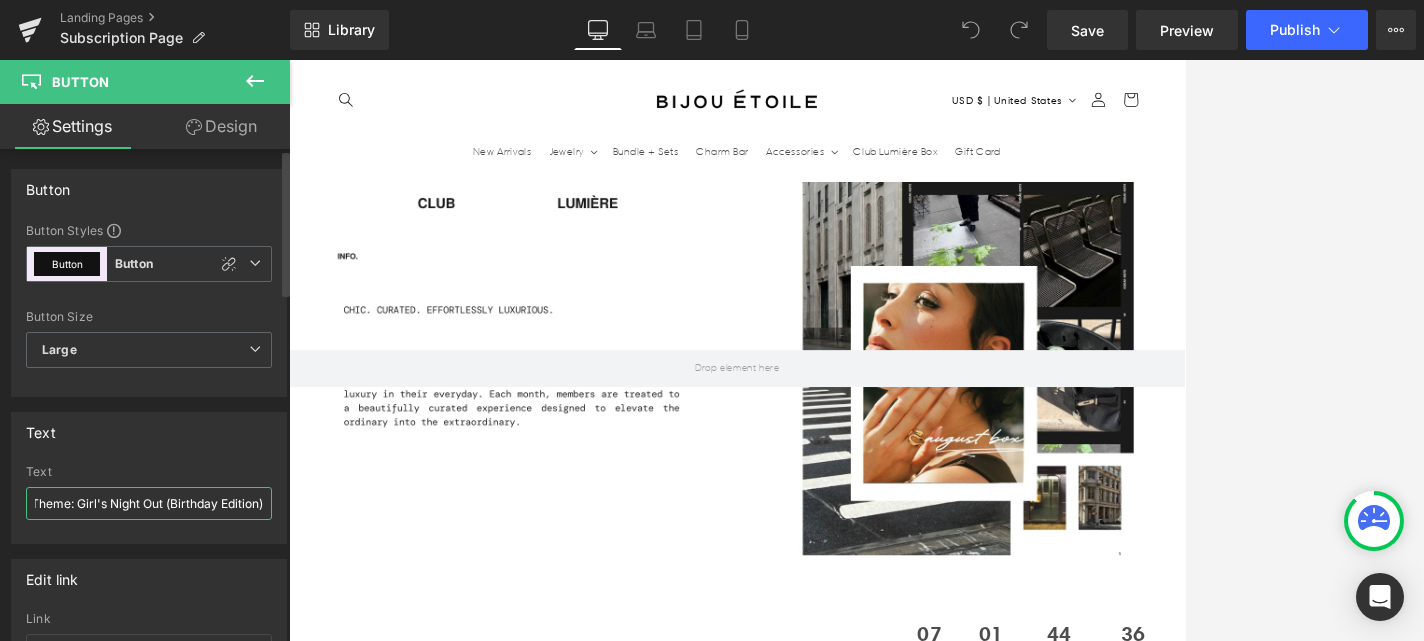 scroll, scrollTop: 0, scrollLeft: 14, axis: horizontal 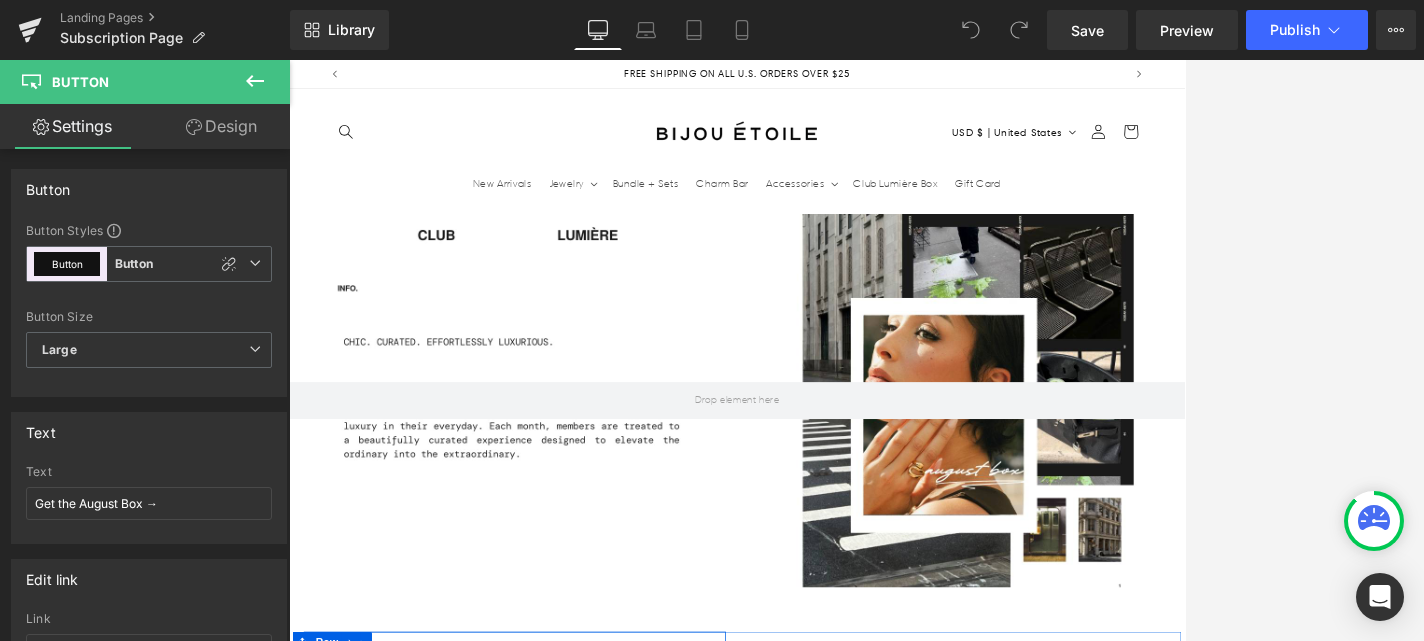 drag, startPoint x: 520, startPoint y: 470, endPoint x: 519, endPoint y: 490, distance: 20.024984 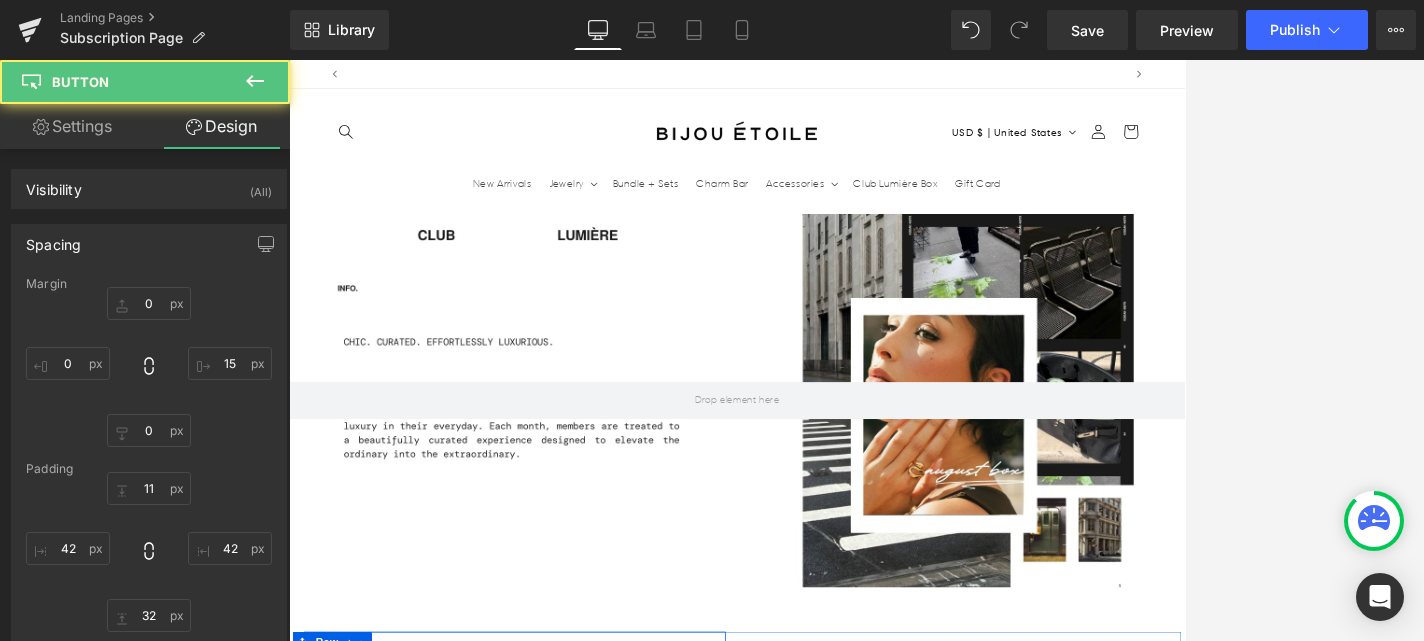 scroll, scrollTop: 0, scrollLeft: 1050, axis: horizontal 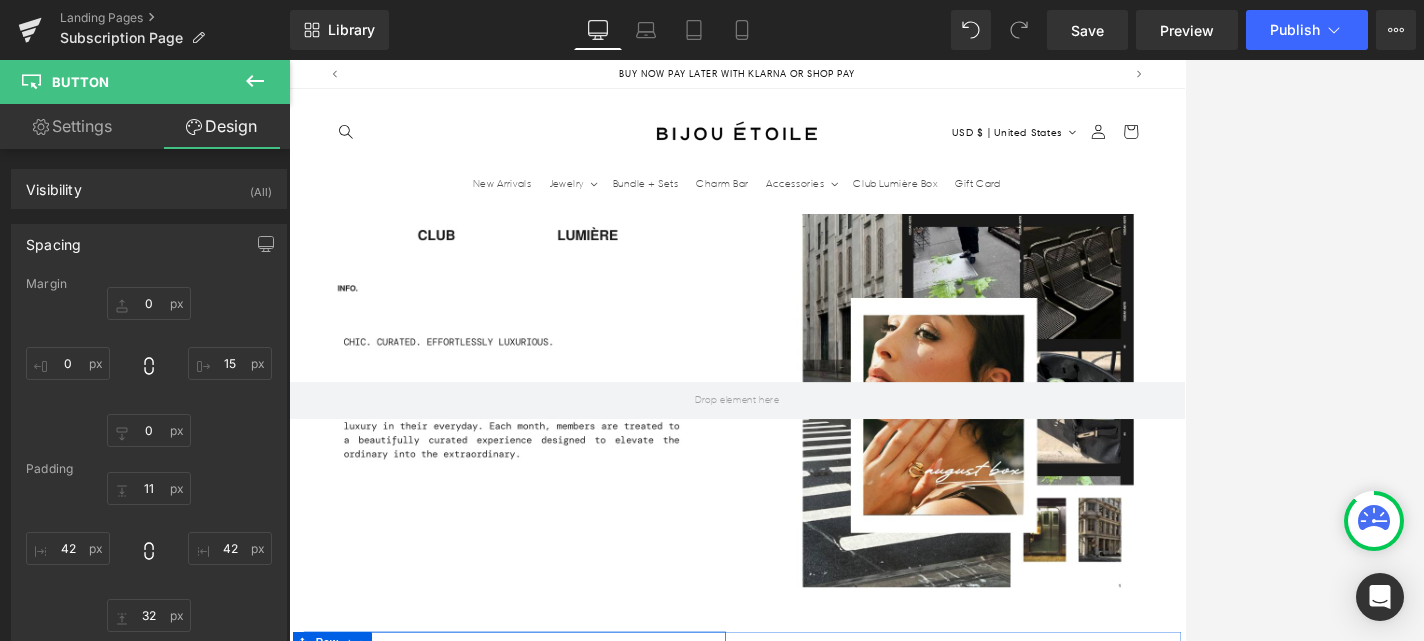 click on "Get the August Box →" at bounding box center (444, 946) 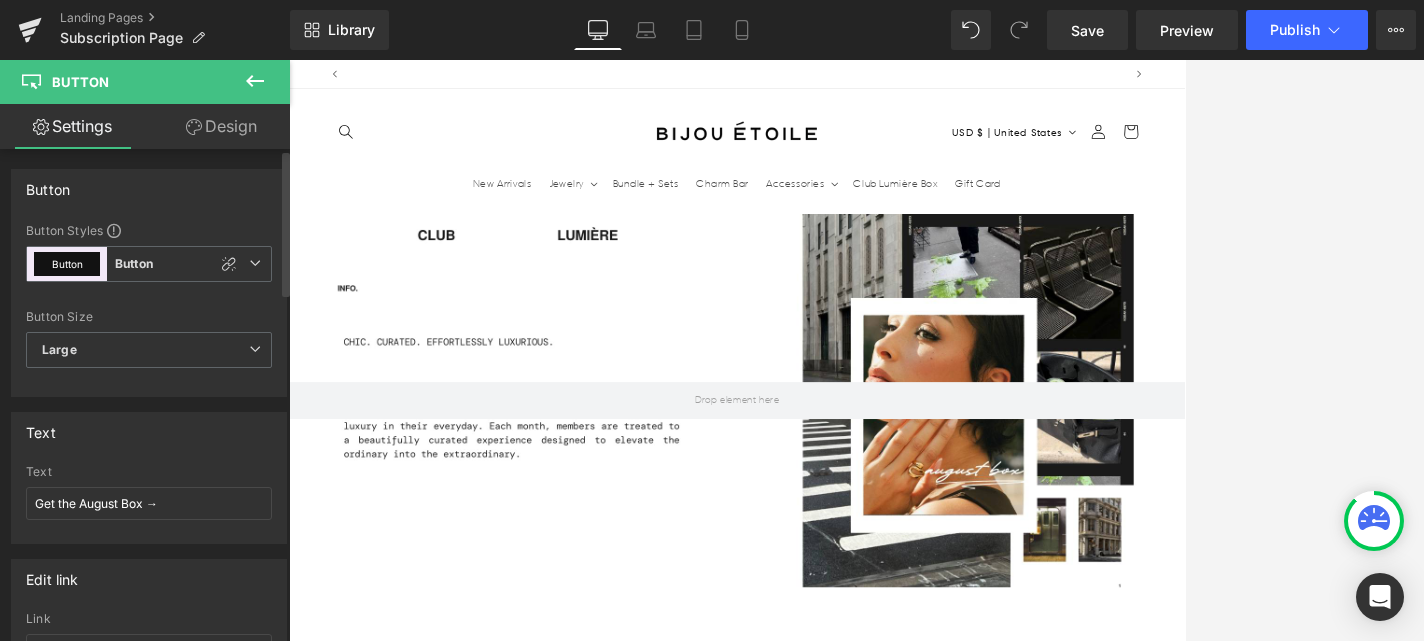 scroll, scrollTop: 0, scrollLeft: 0, axis: both 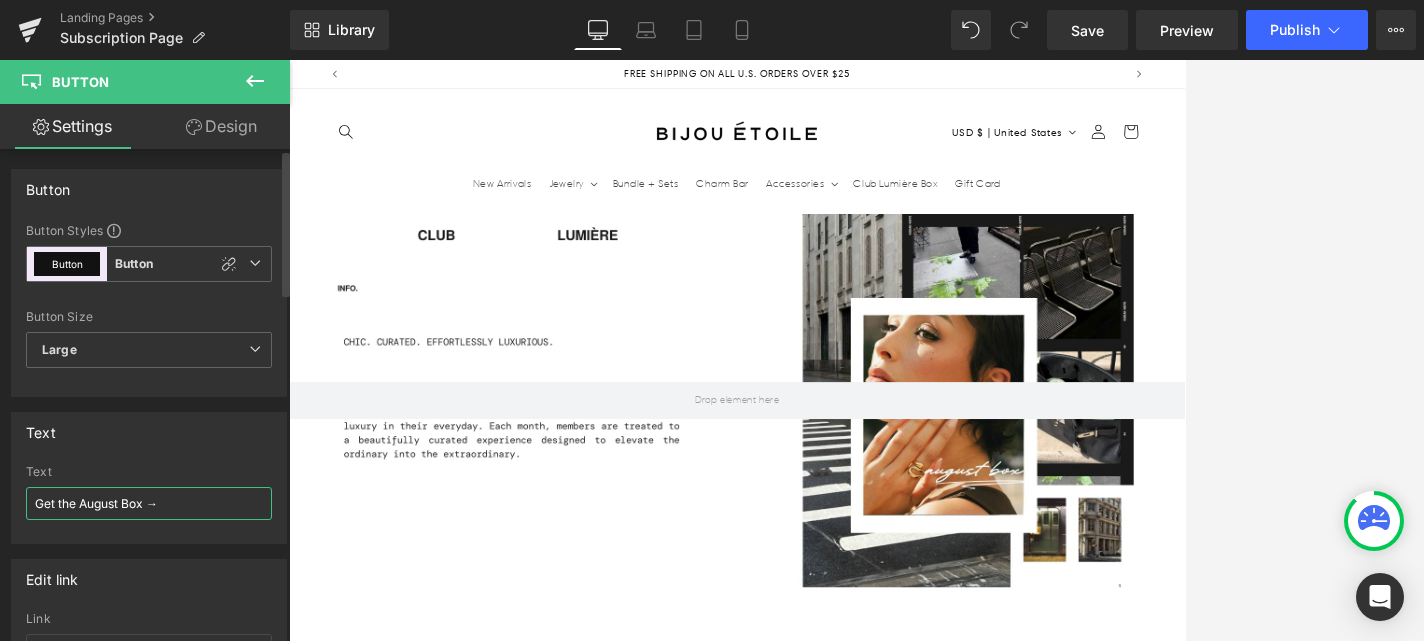 click on "Get the August Box →" at bounding box center (149, 503) 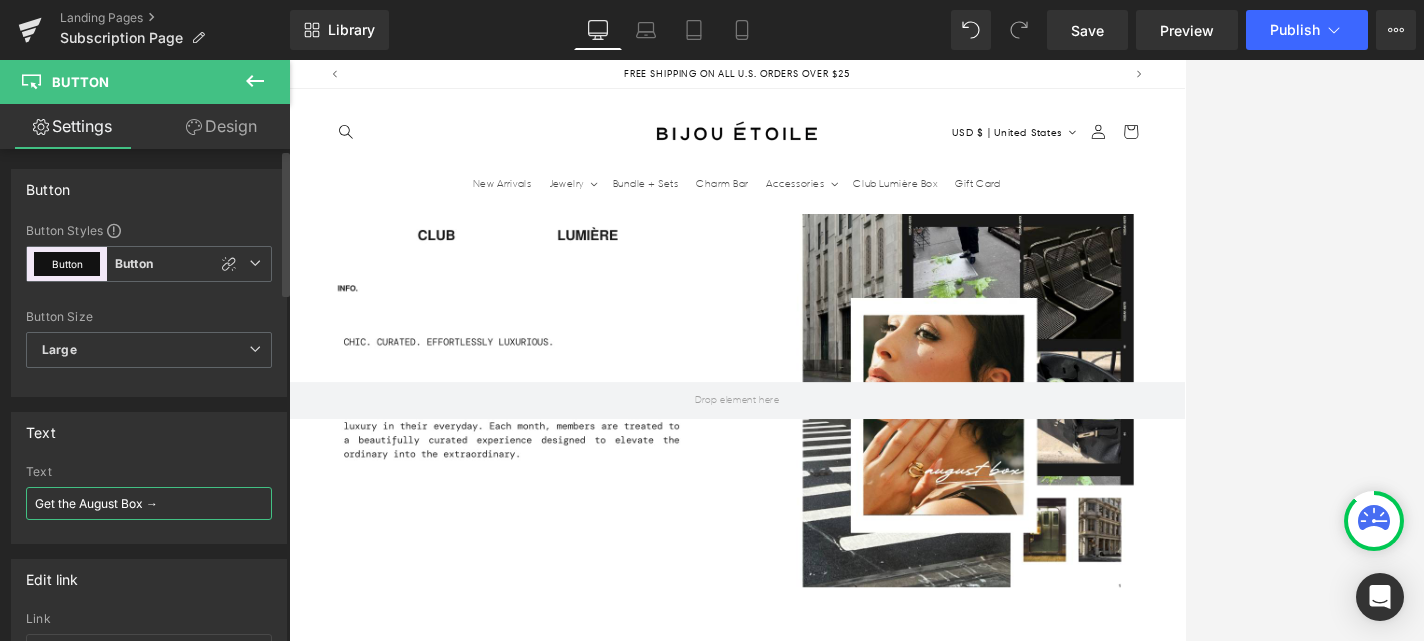 click on "Get the August Box →" at bounding box center (149, 503) 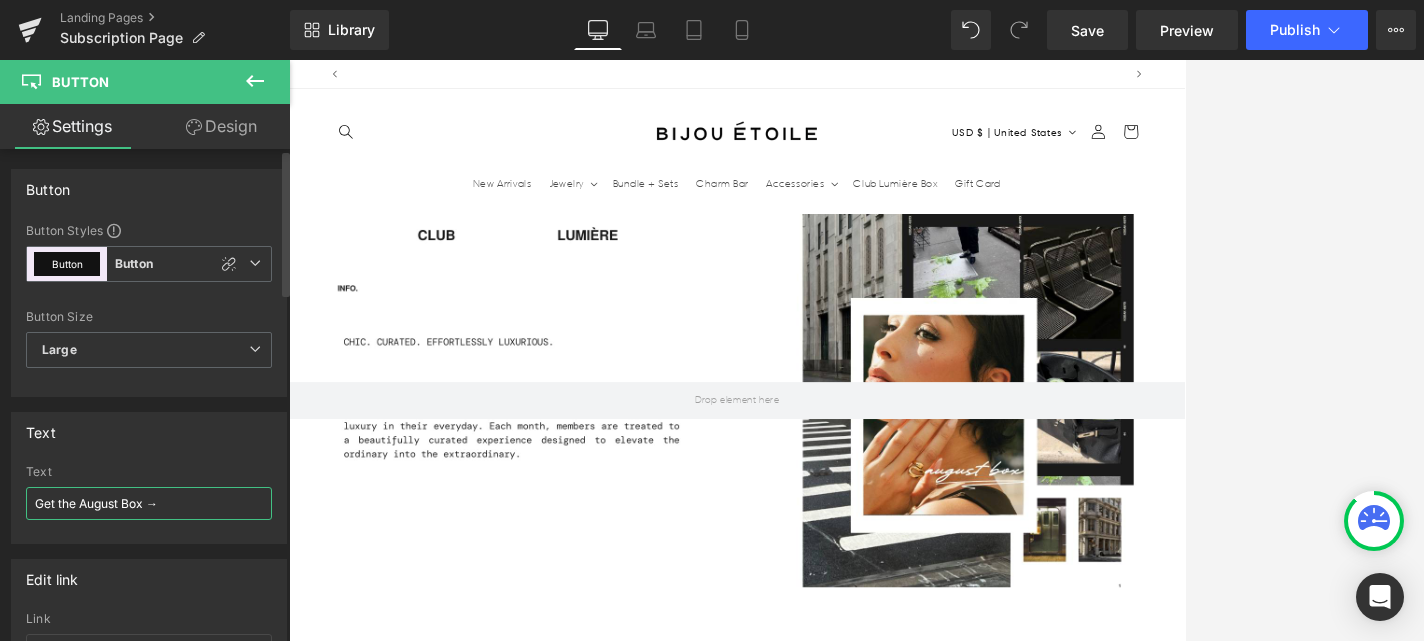 scroll, scrollTop: 0, scrollLeft: 1050, axis: horizontal 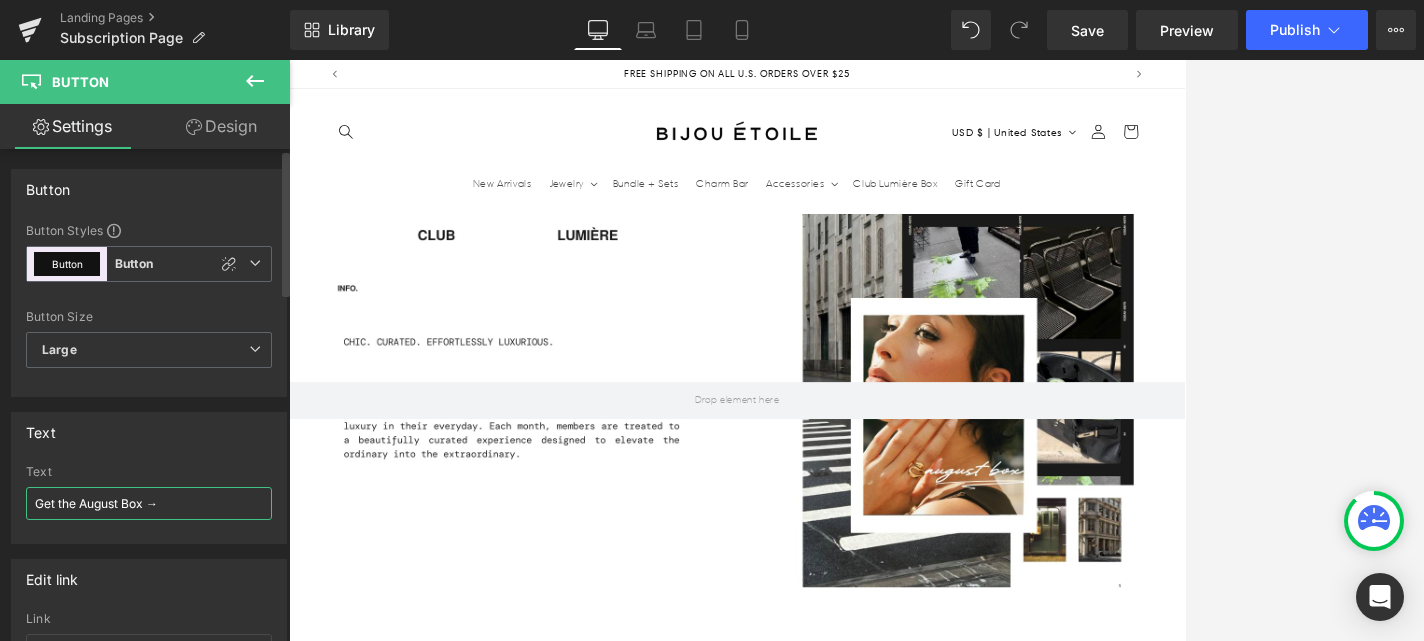 click on "Get the August Box →" at bounding box center (149, 503) 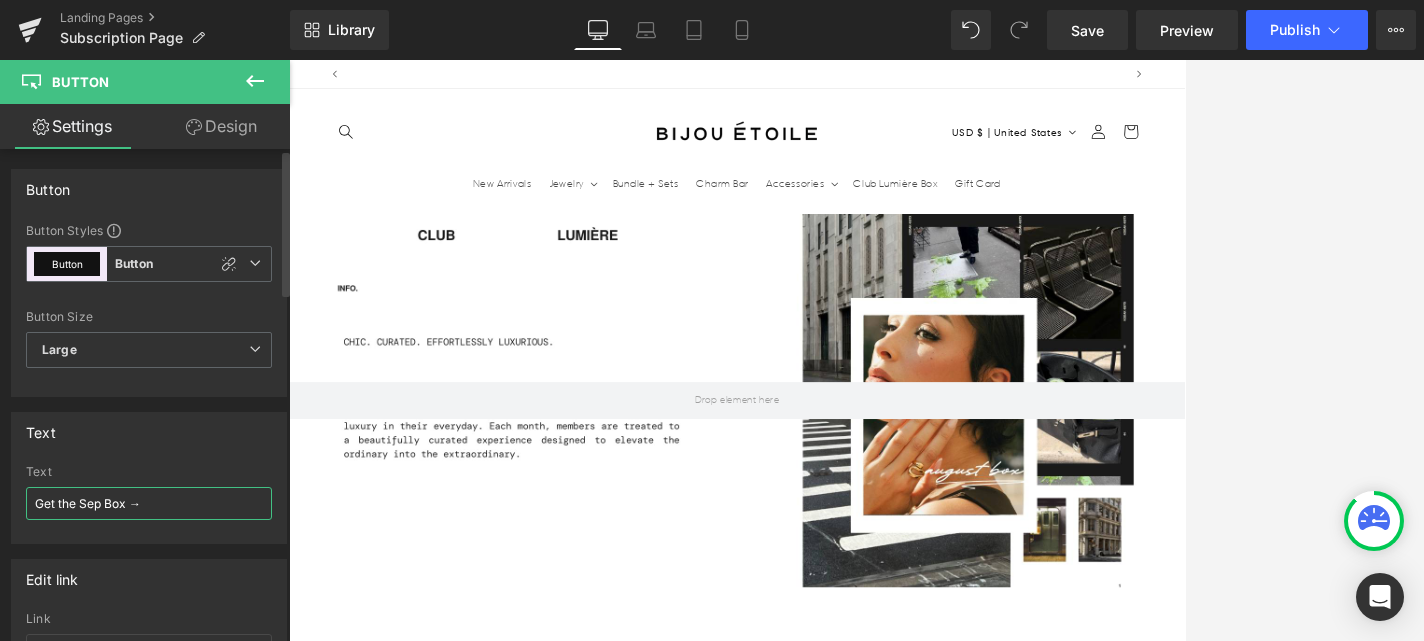 scroll, scrollTop: 0, scrollLeft: 1050, axis: horizontal 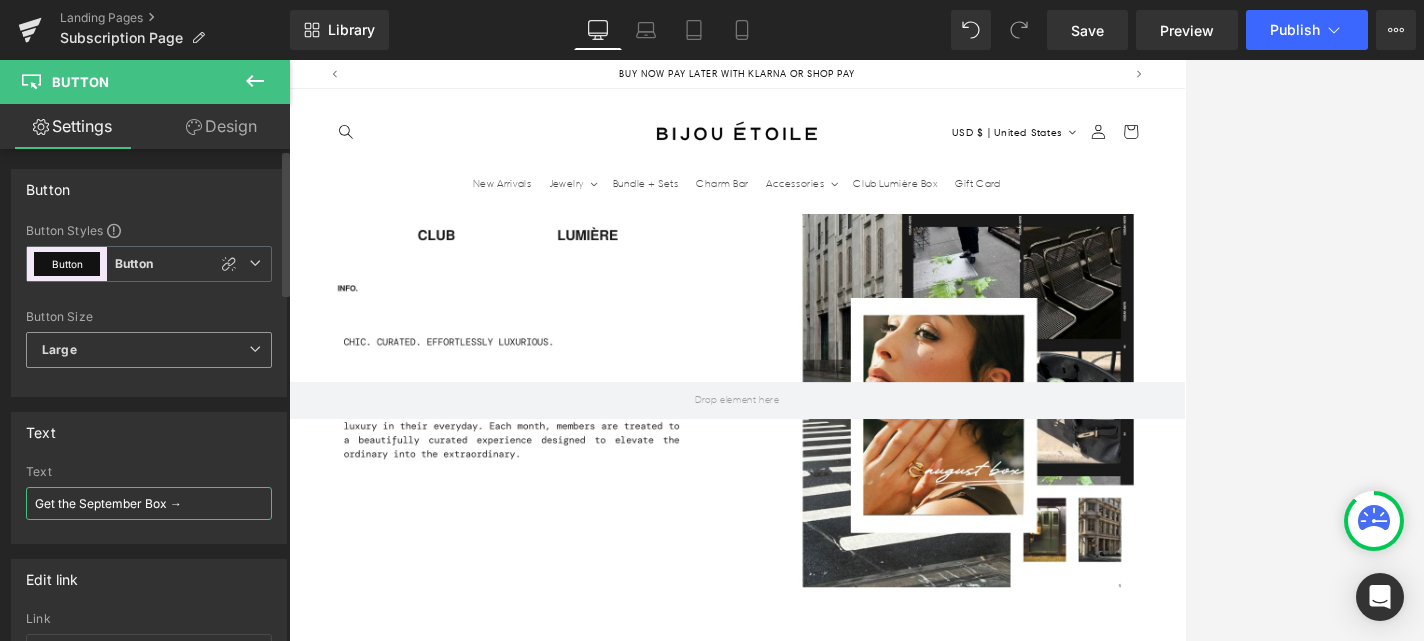 type on "Get the September Box →" 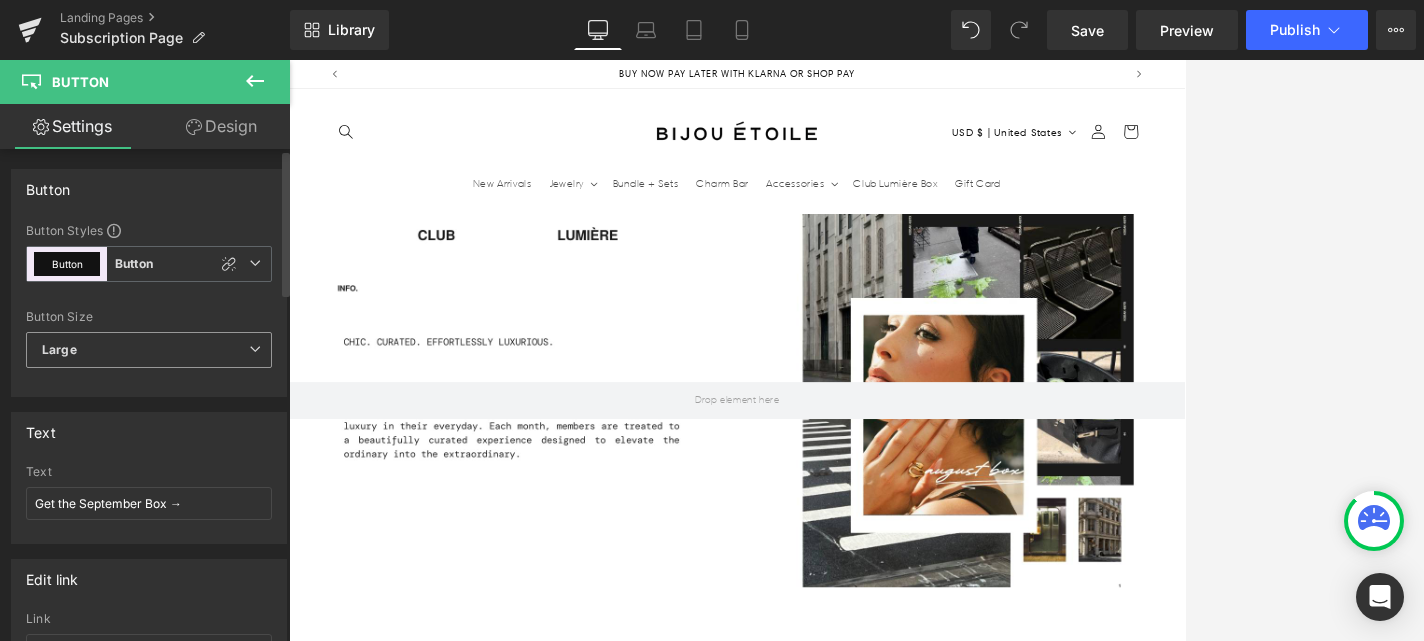 click on "Large" at bounding box center [149, 350] 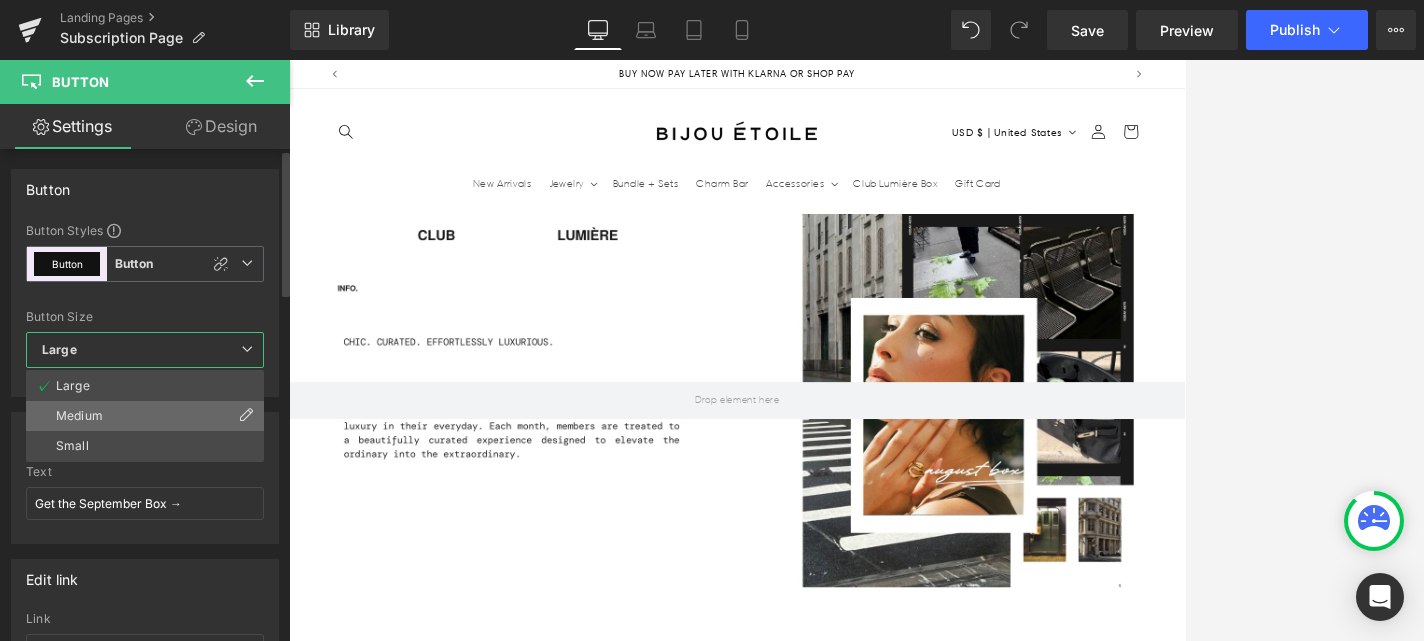 click on "Medium" at bounding box center [145, 416] 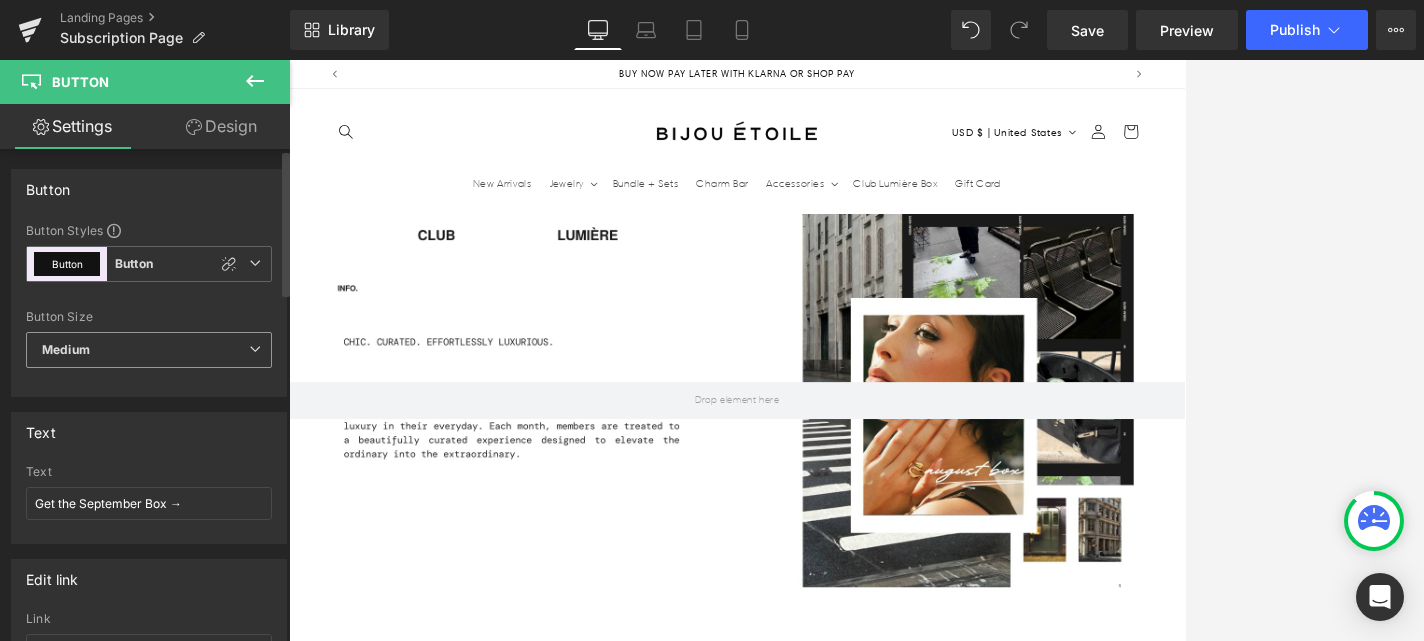 click on "Medium" at bounding box center [149, 350] 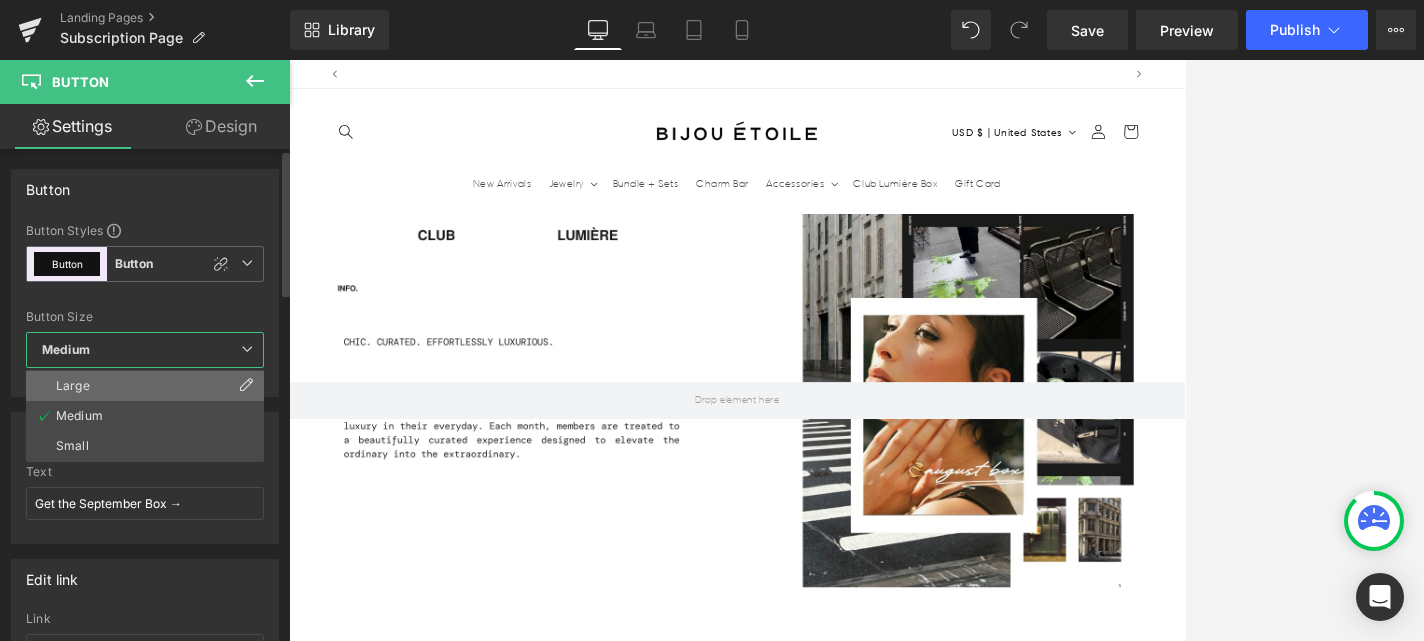 click on "Large" at bounding box center [145, 386] 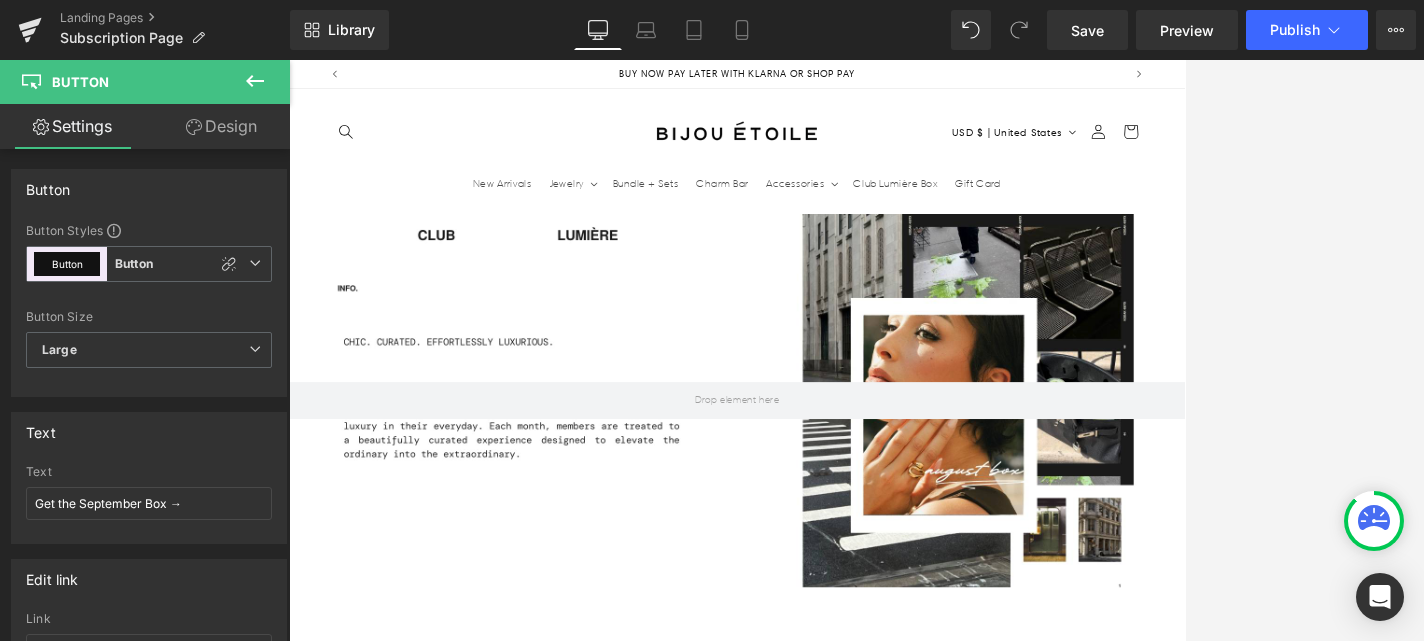 click on "Carousel" at bounding box center [894, 1461] 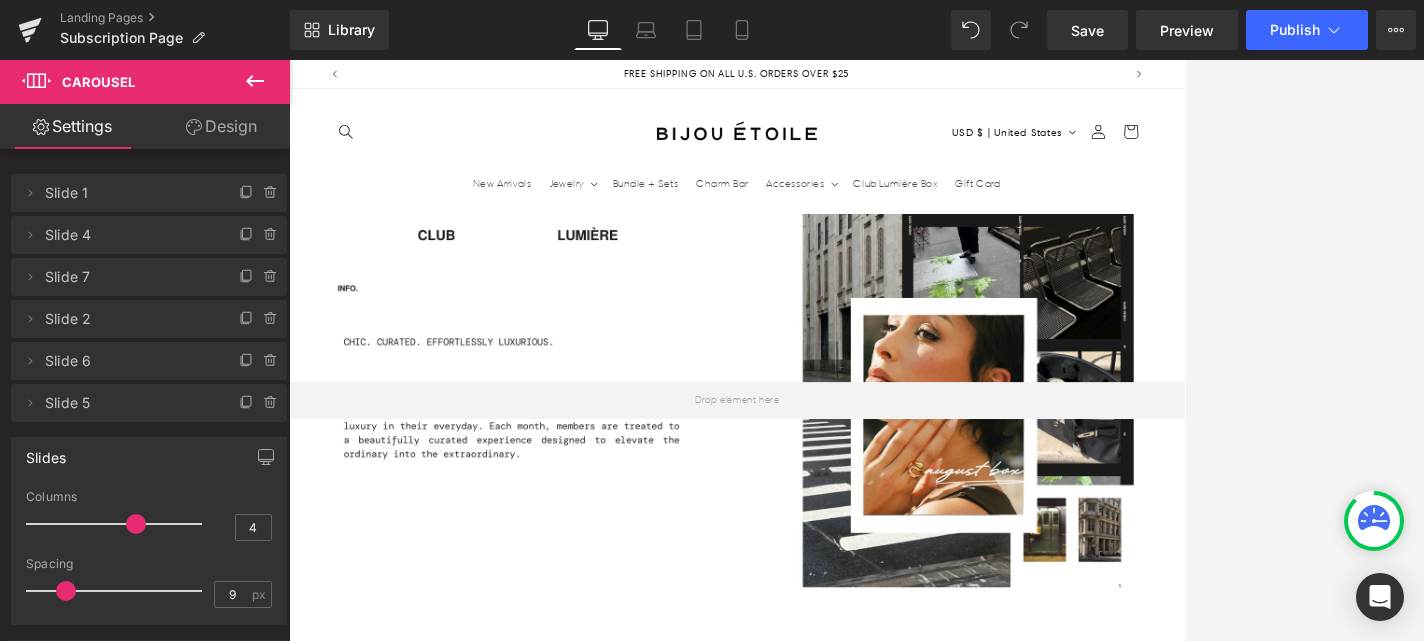 click on "Bijou Étoile Stationery" at bounding box center [747, 1938] 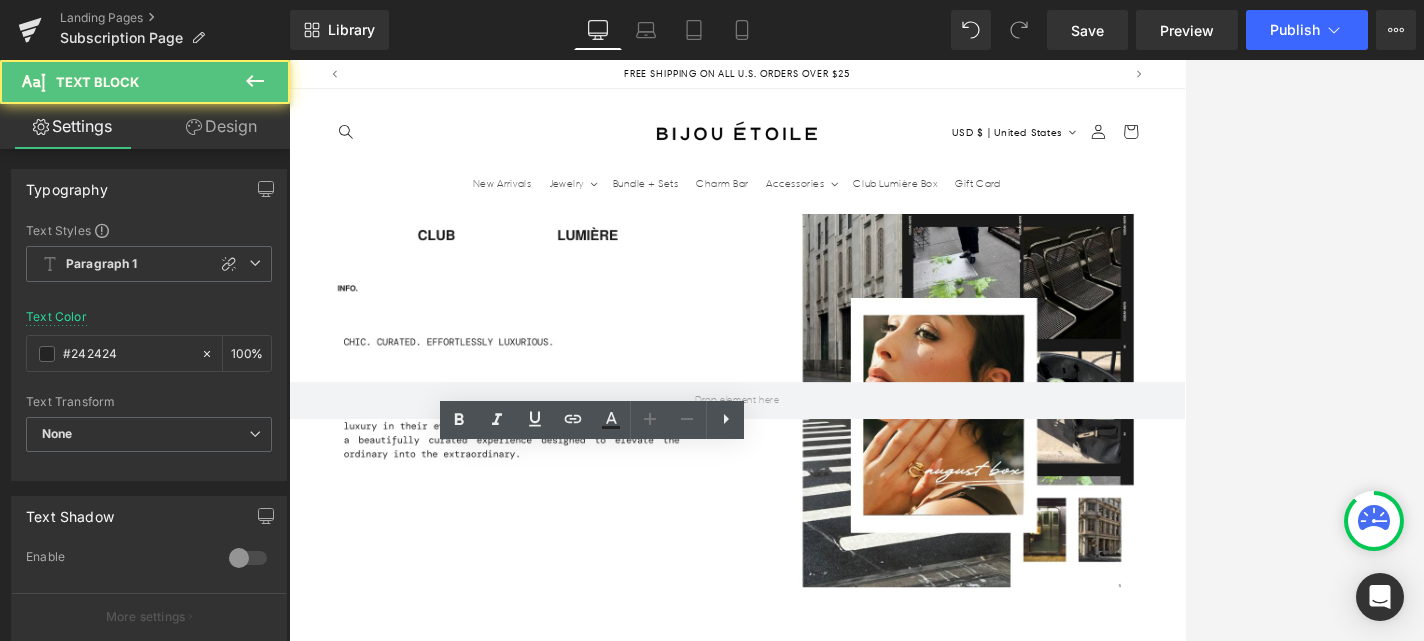 click on "Bijou Étoile Stationery" at bounding box center (747, 1938) 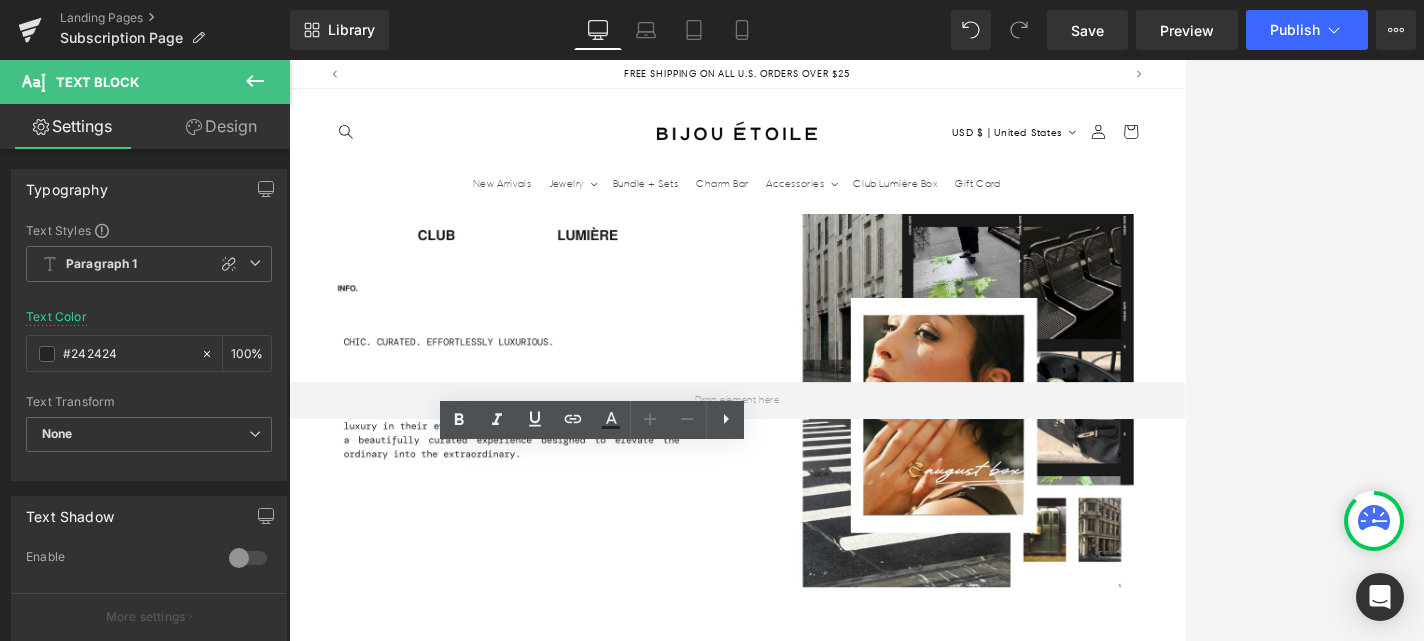 type 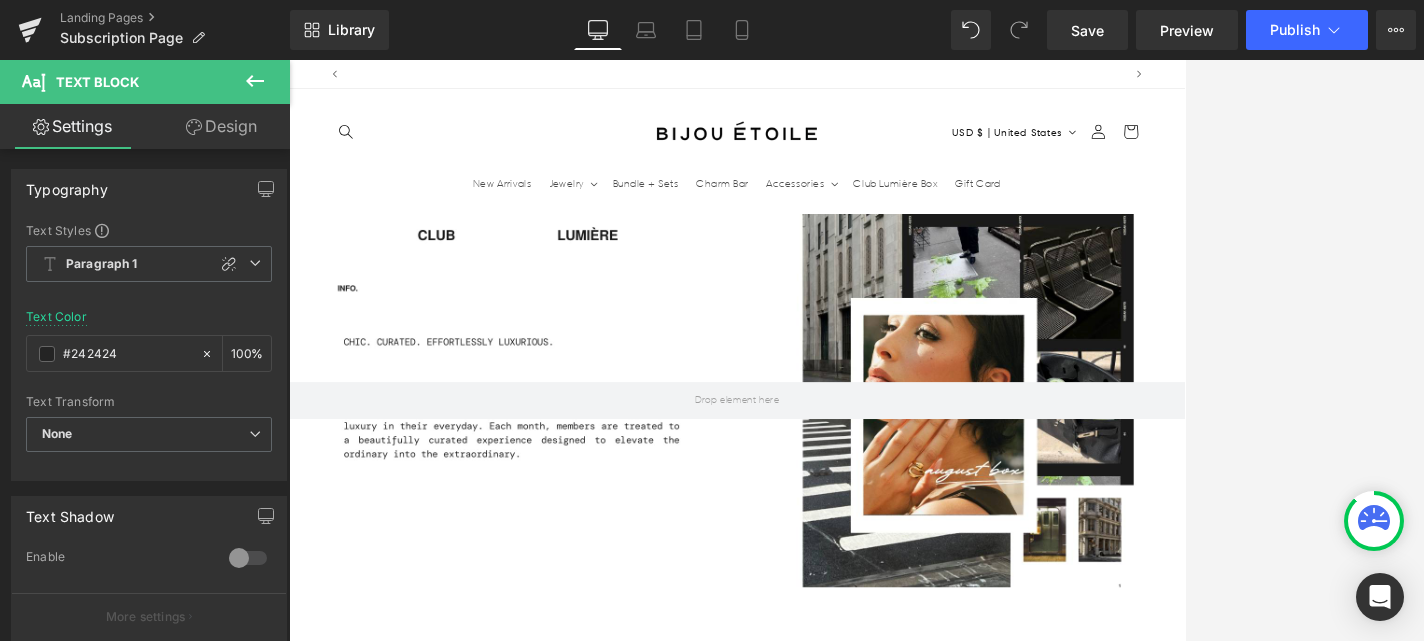 scroll, scrollTop: 0, scrollLeft: 1050, axis: horizontal 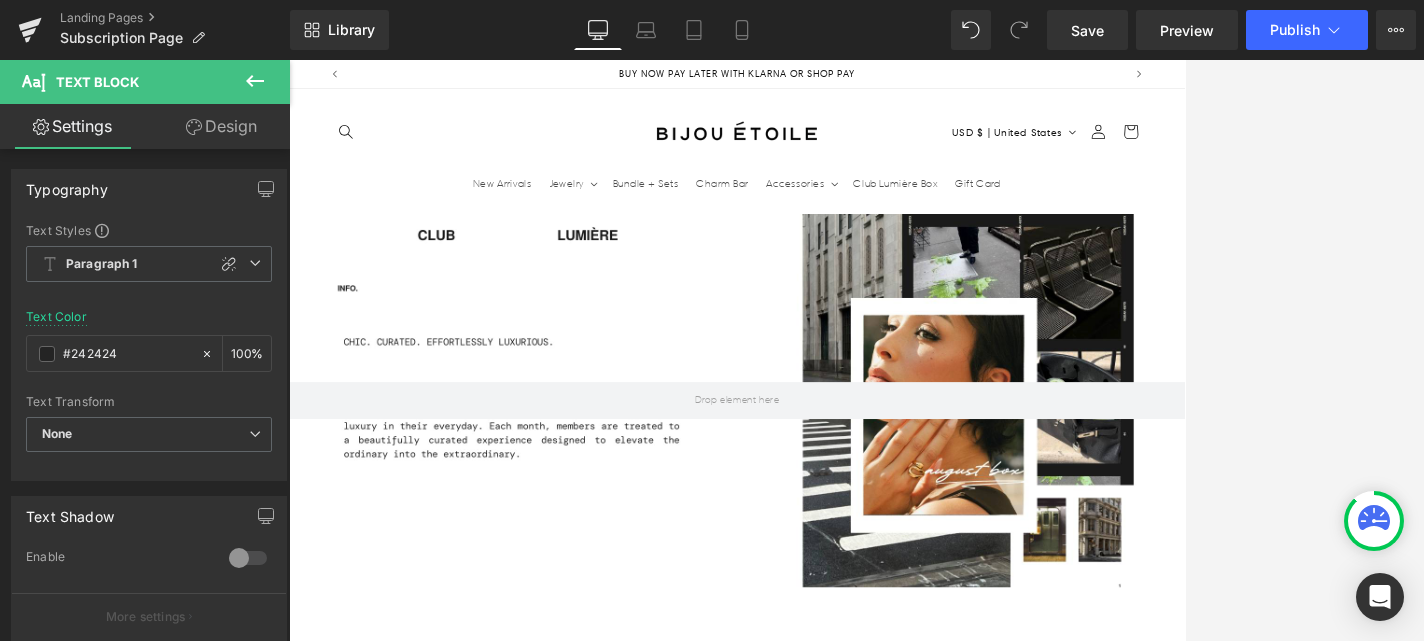 click on "Club Lumière City Postcards" at bounding box center [1042, 1938] 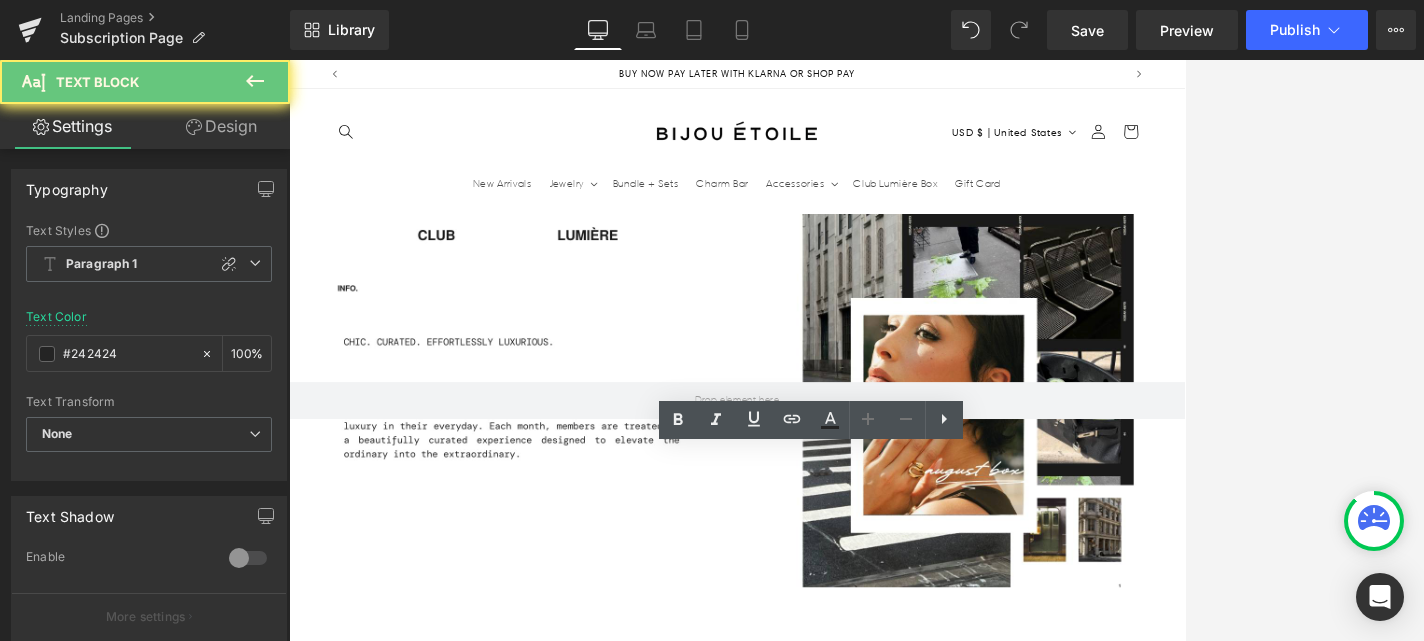 click on "Club Lumière City Postcards" at bounding box center (1042, 1938) 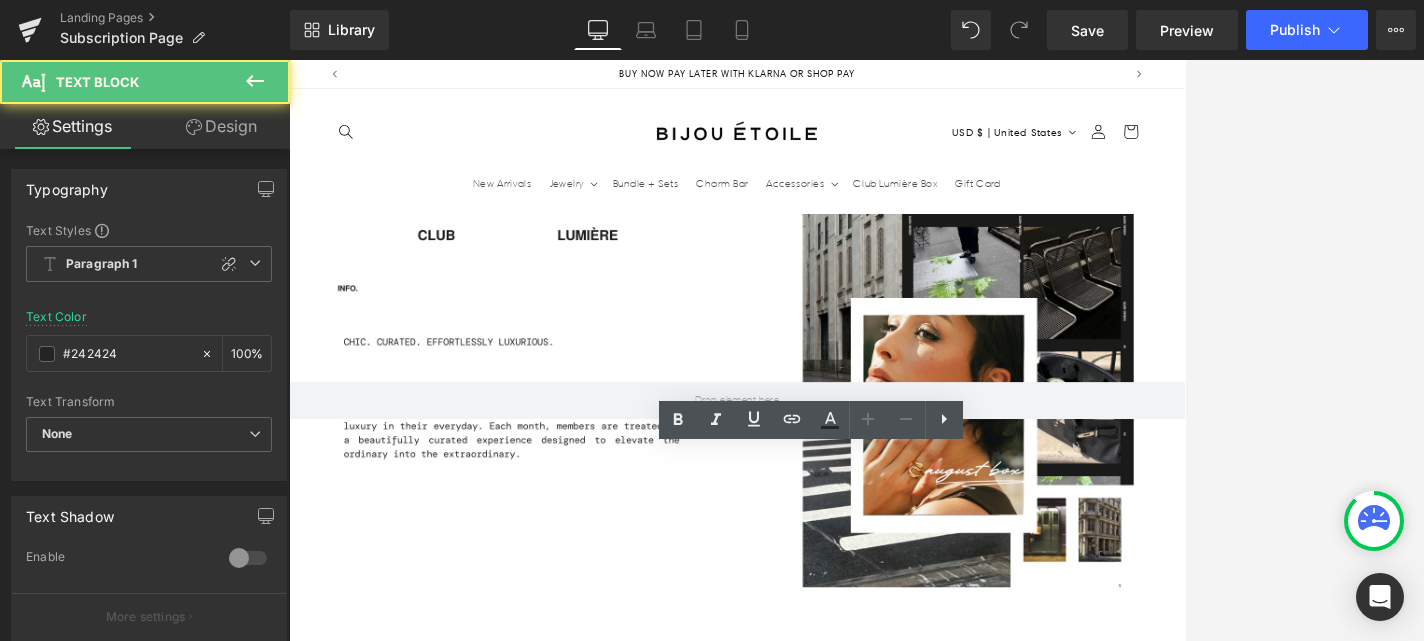click on "Club Lumière City Postcards" at bounding box center [1042, 1938] 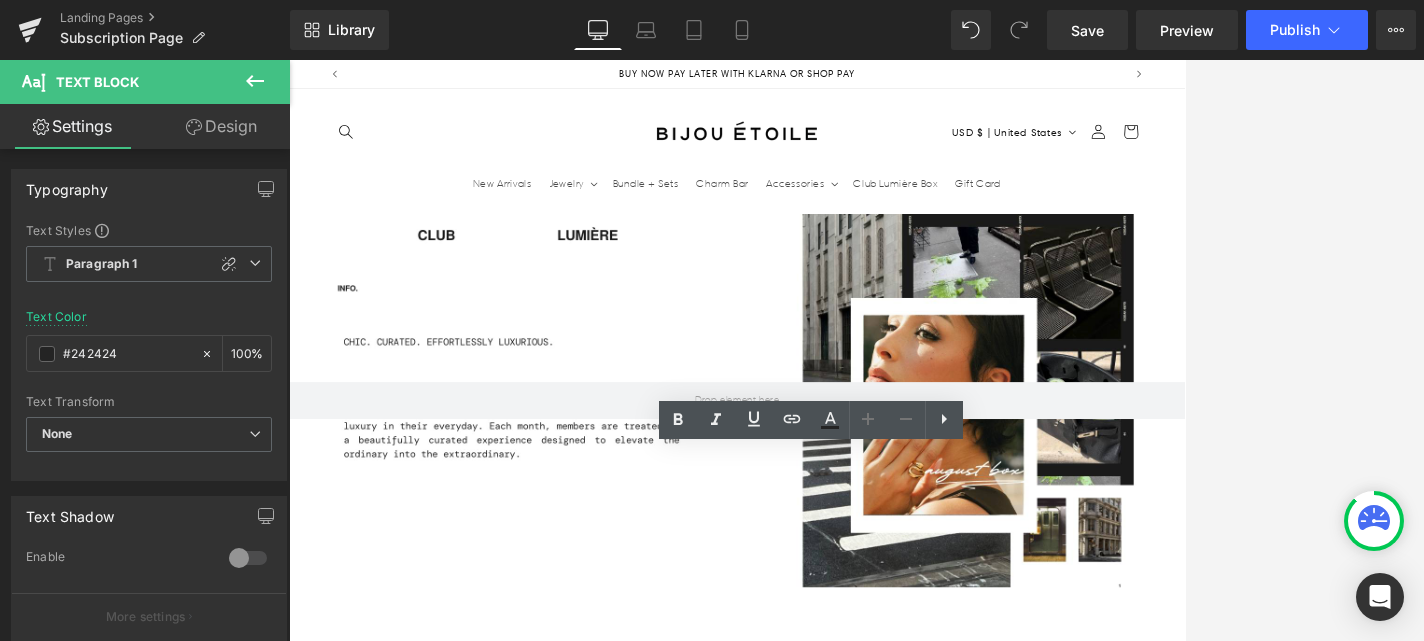 type 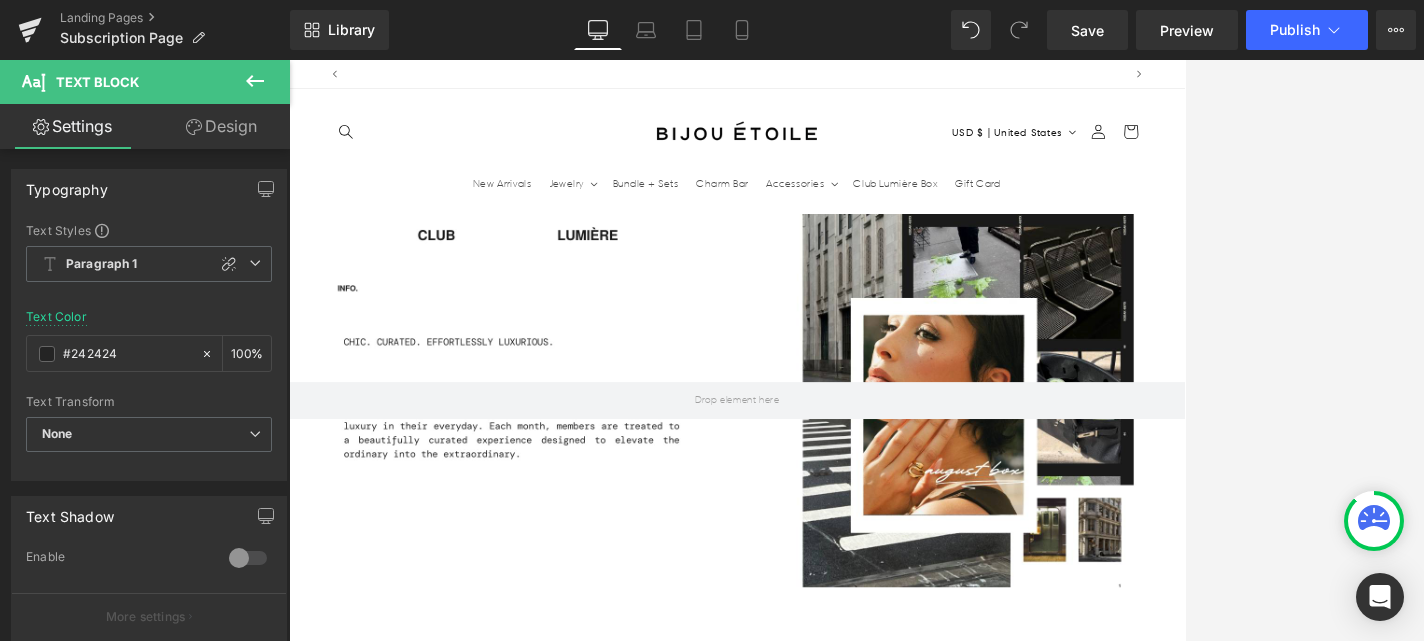 scroll, scrollTop: 0, scrollLeft: 1050, axis: horizontal 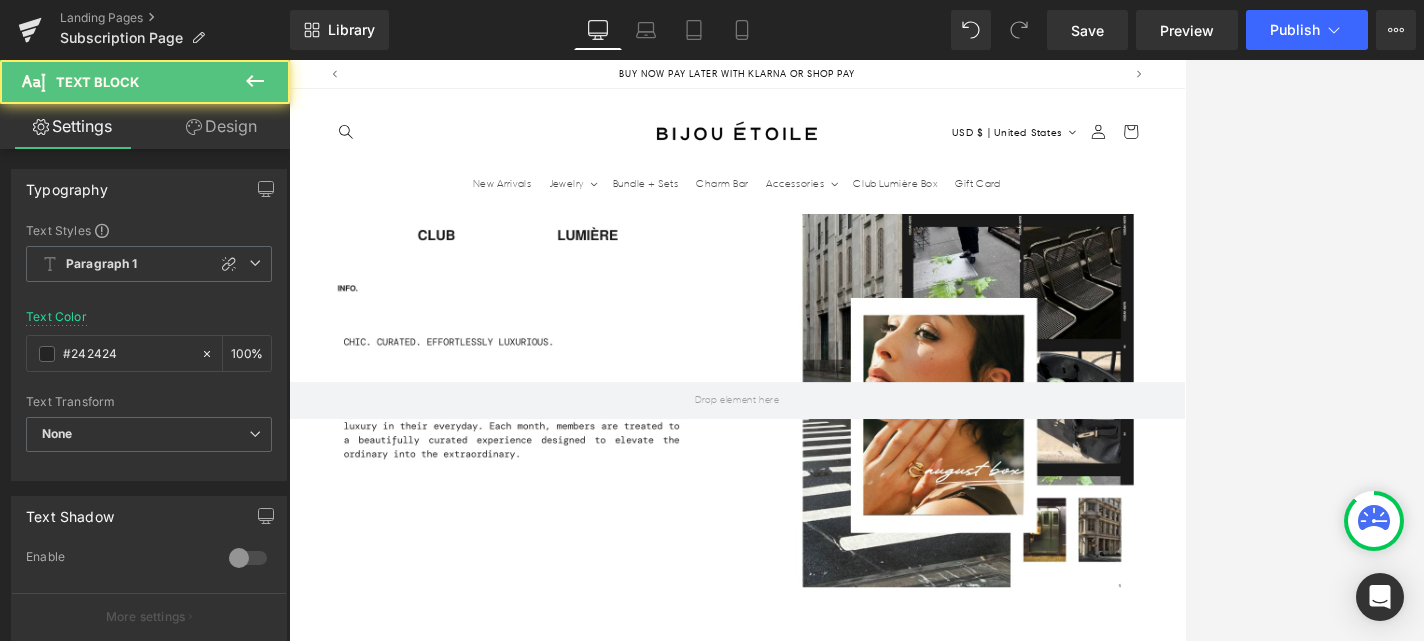 click on "Bijou Étoile Gold Compact Mirror" at bounding box center [1336, 1938] 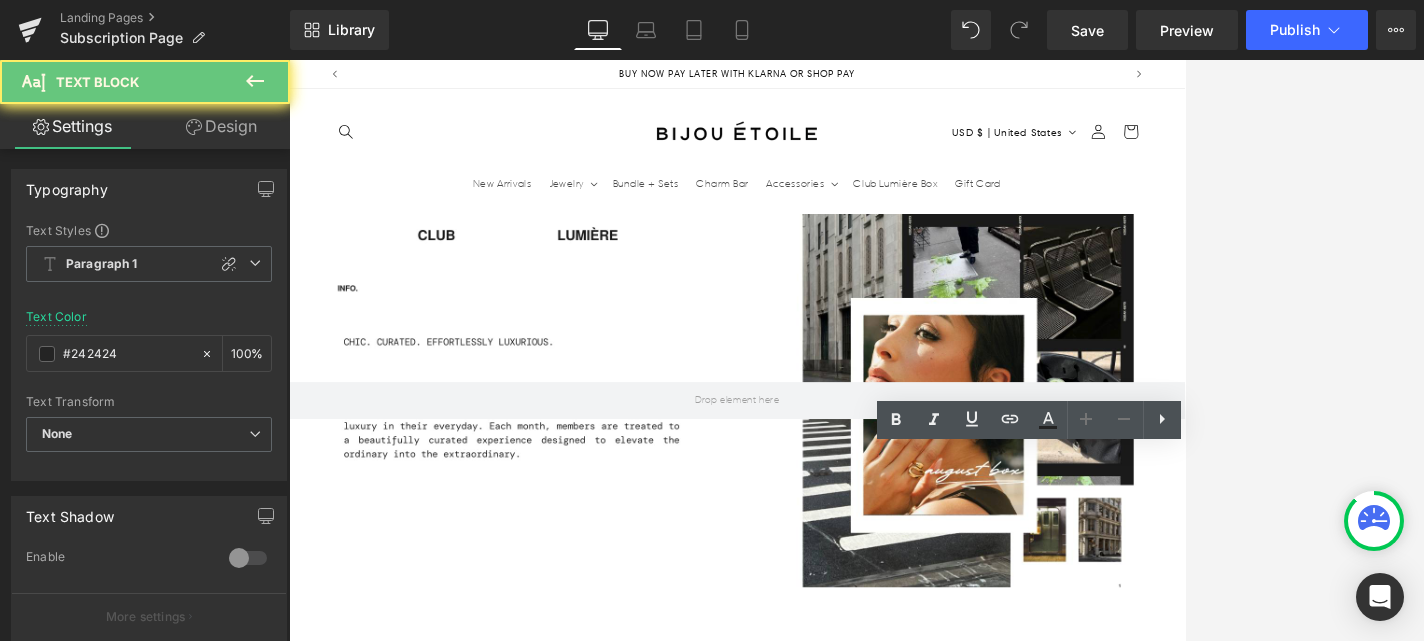 click on "Bijou Étoile Gold Compact Mirror" at bounding box center (1336, 1938) 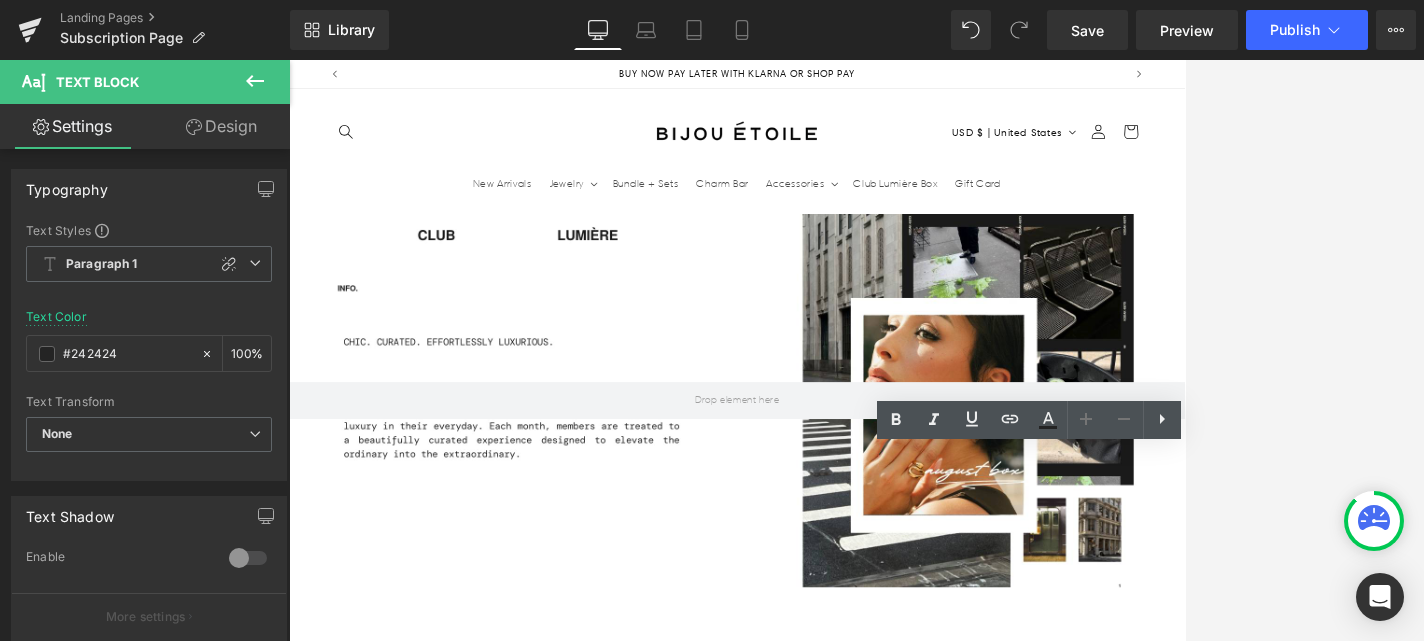 click on "Bijou Étoile Gold Compact Mirror" at bounding box center [1336, 1938] 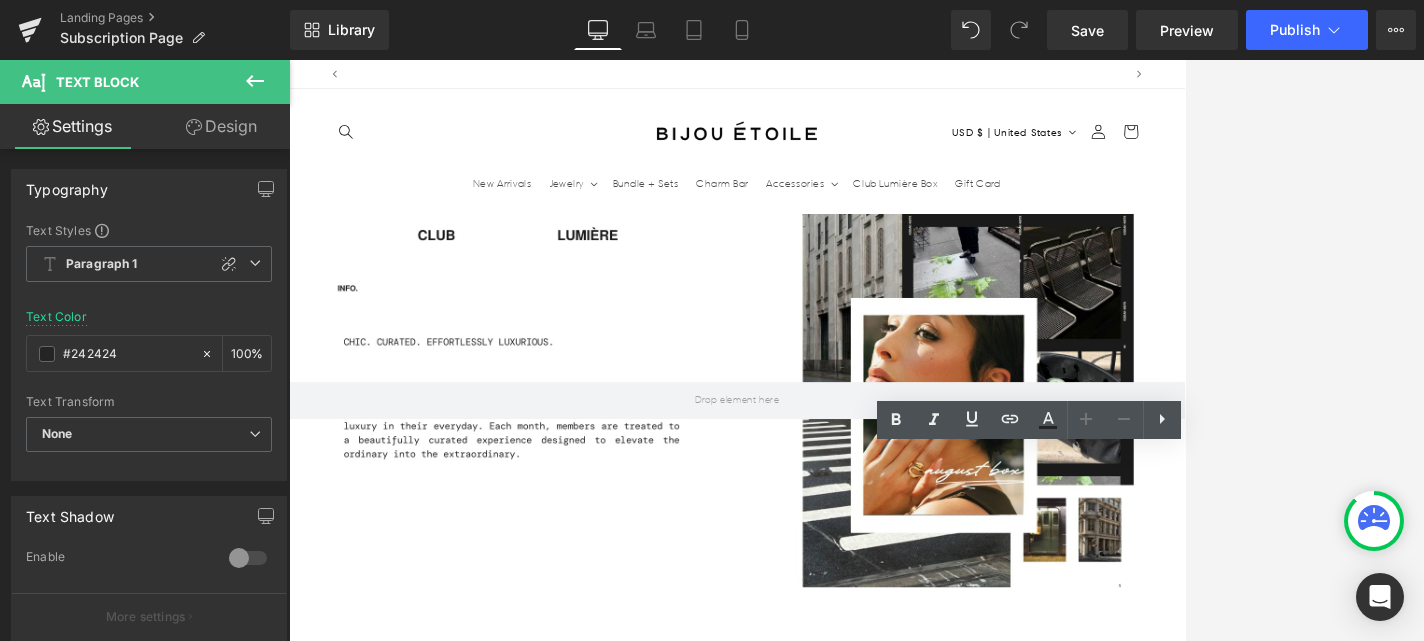 scroll, scrollTop: 0, scrollLeft: 0, axis: both 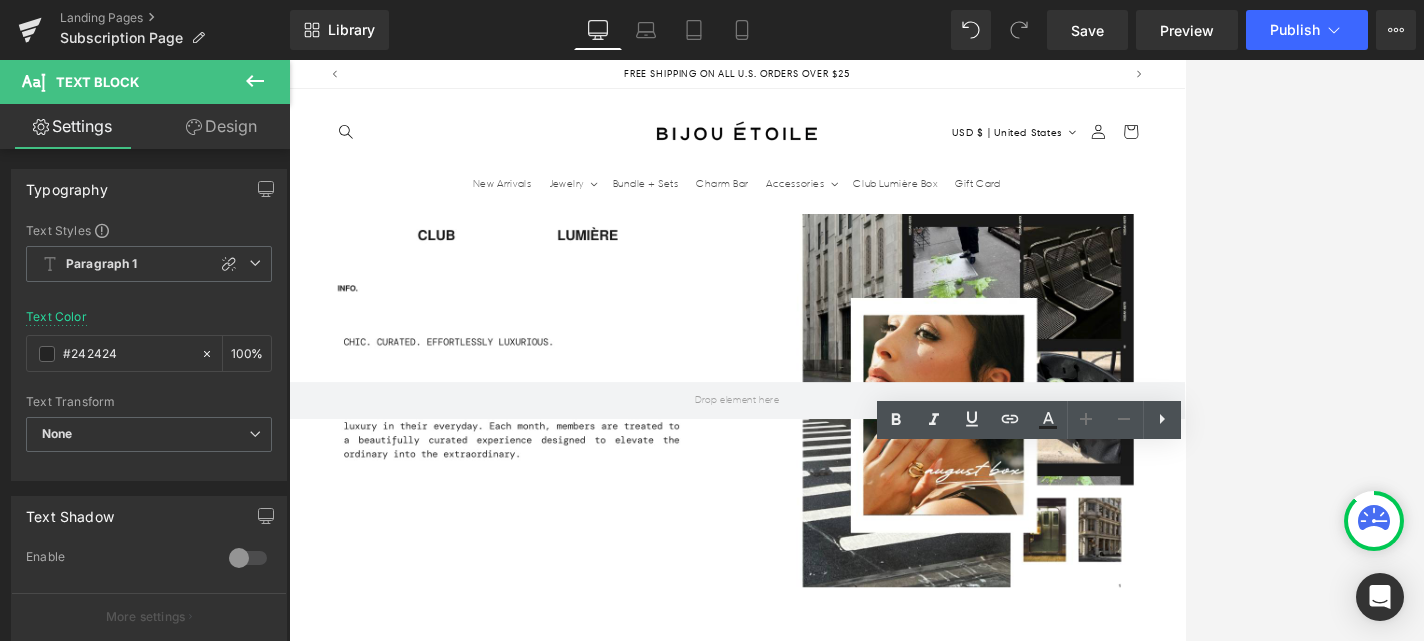 drag, startPoint x: 1451, startPoint y: 627, endPoint x: 1318, endPoint y: 623, distance: 133.06013 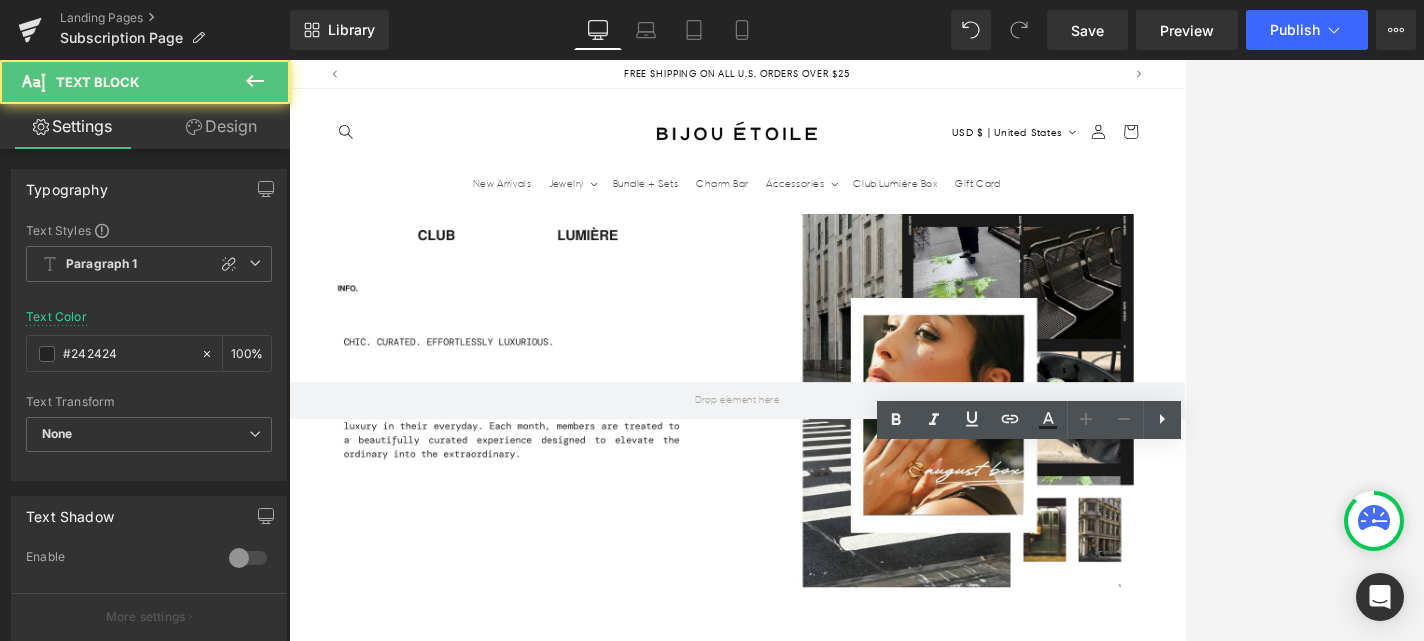 drag, startPoint x: 1308, startPoint y: 622, endPoint x: 1473, endPoint y: 616, distance: 165.10905 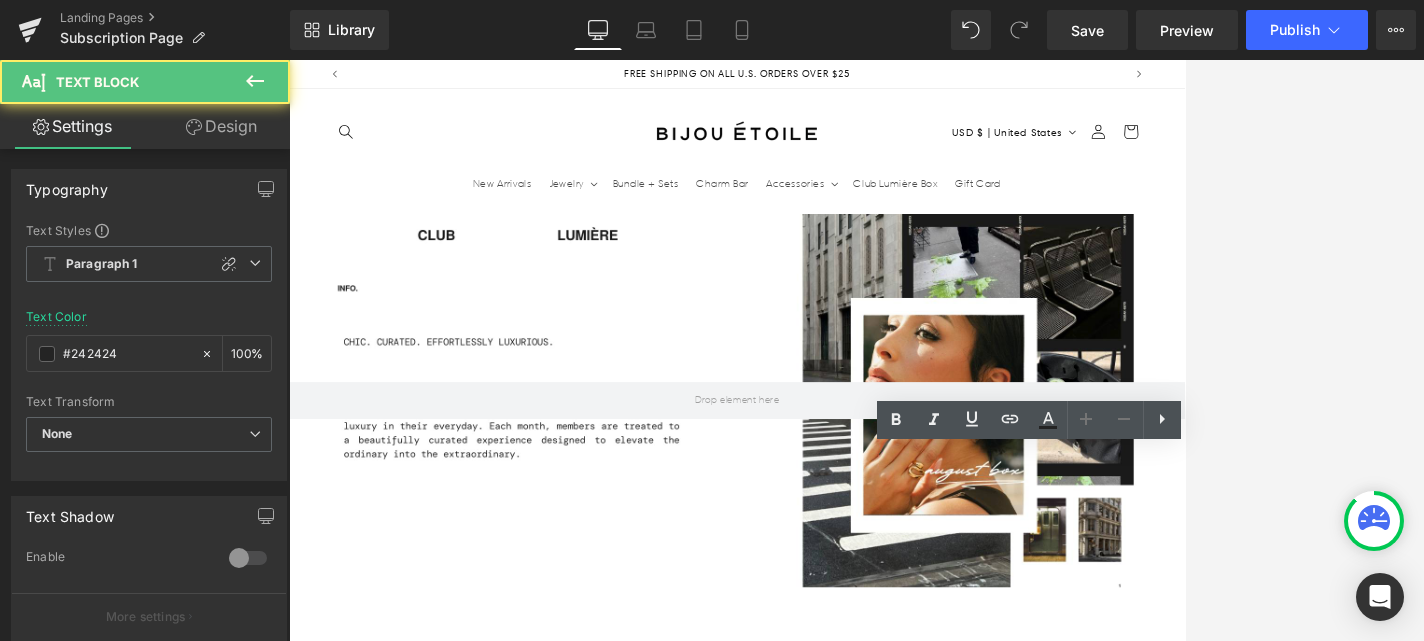 type 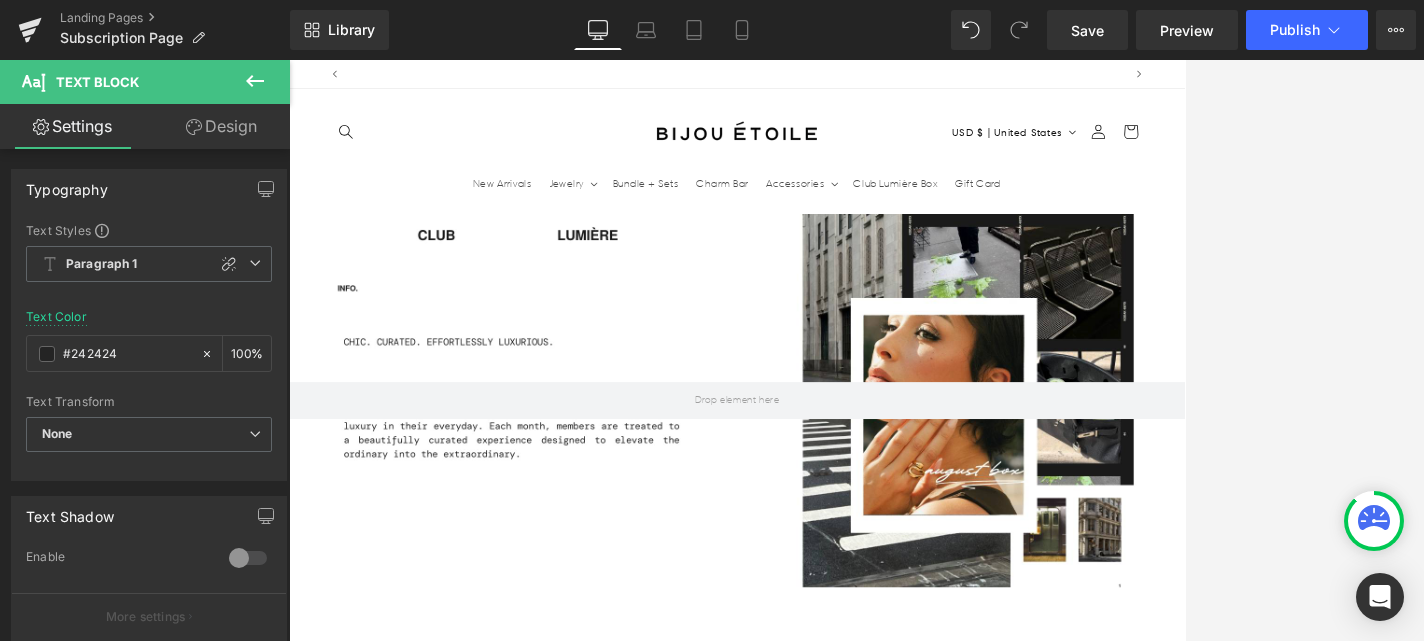 scroll, scrollTop: 0, scrollLeft: 1050, axis: horizontal 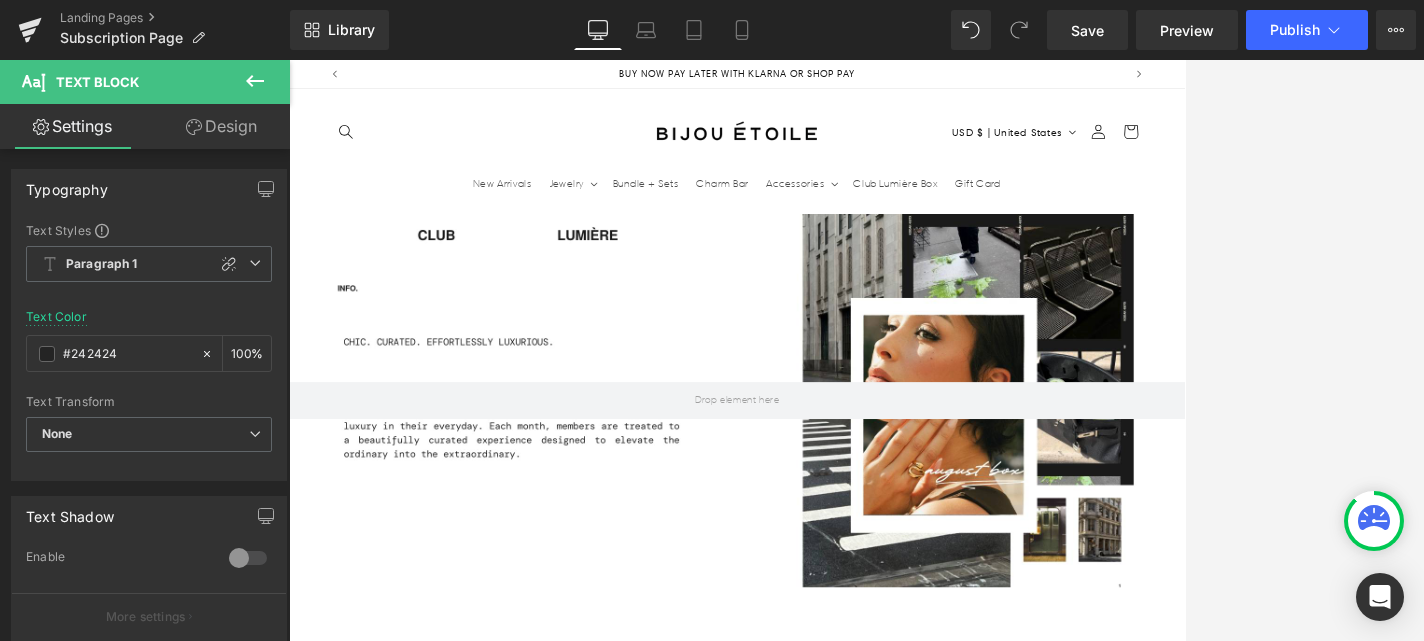 click on "Bijou Étoile Travel Hairbrush" at bounding box center (1336, 1938) 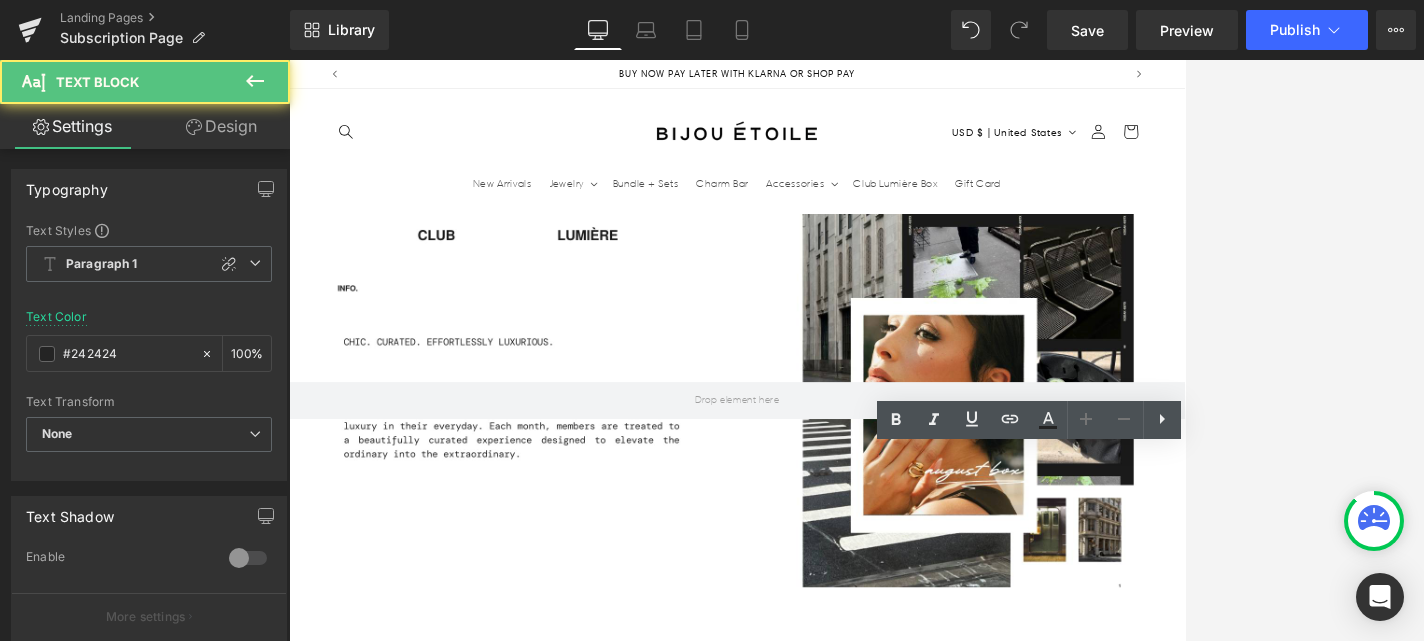 click on "Bijou Étoile Travel Hairbrush" at bounding box center [1336, 1936] 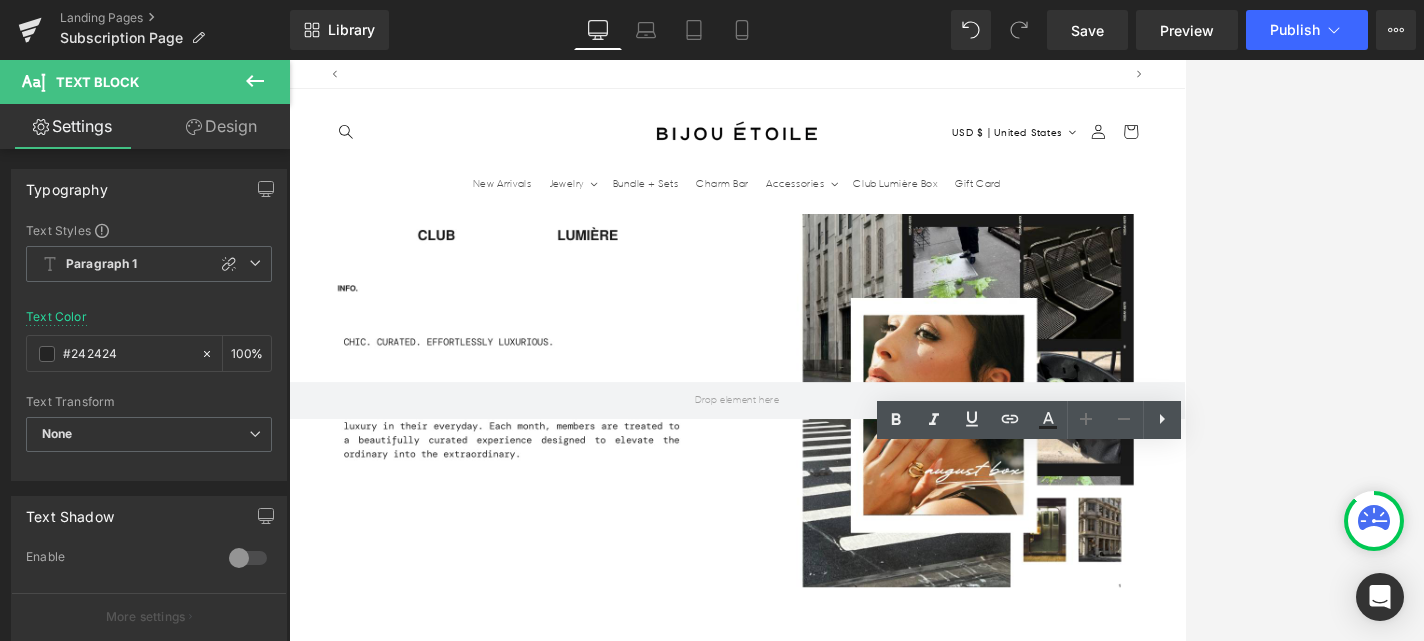 click on "Bijou Étoile Travel Hairbrush" at bounding box center (1336, 1938) 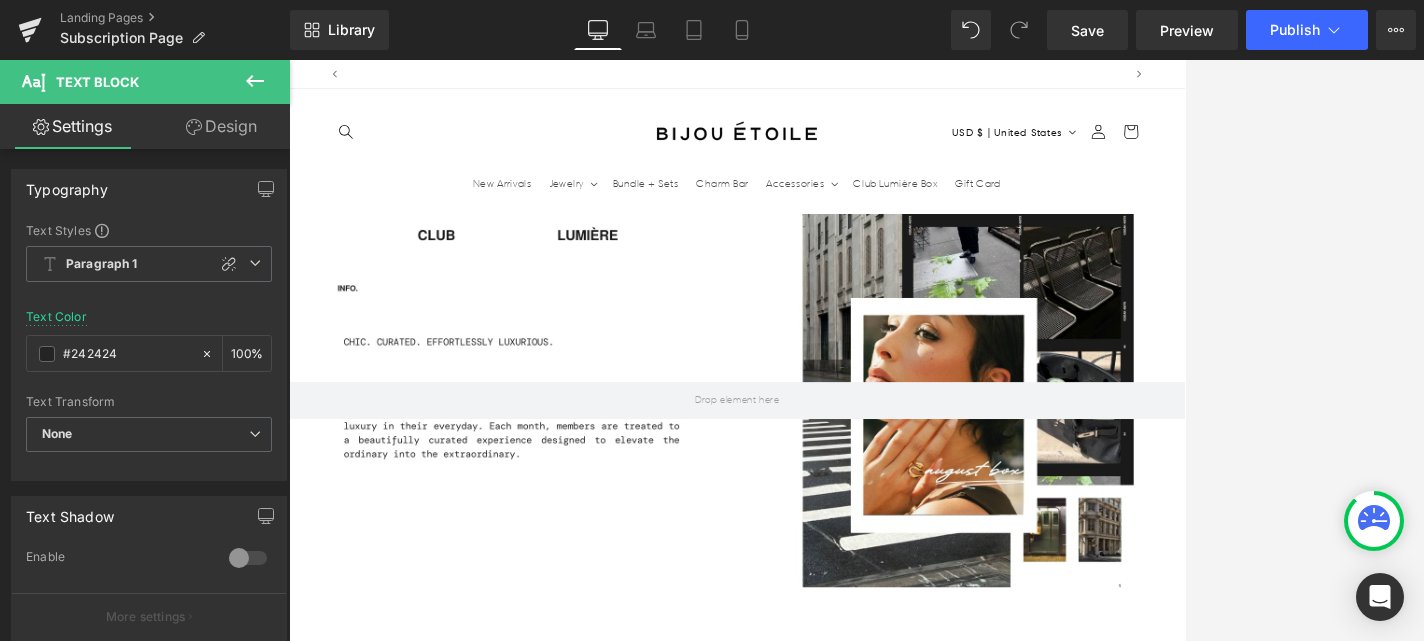scroll, scrollTop: 0, scrollLeft: 1050, axis: horizontal 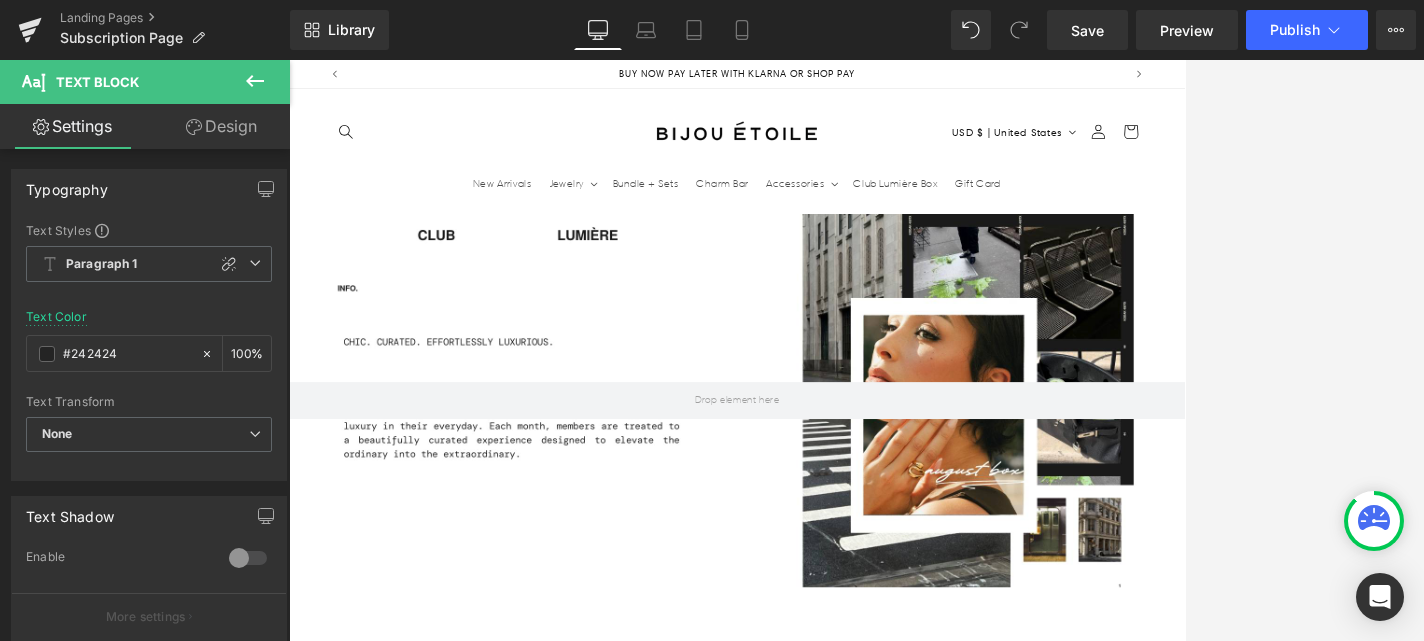click on "›" at bounding box center [1449, 1844] 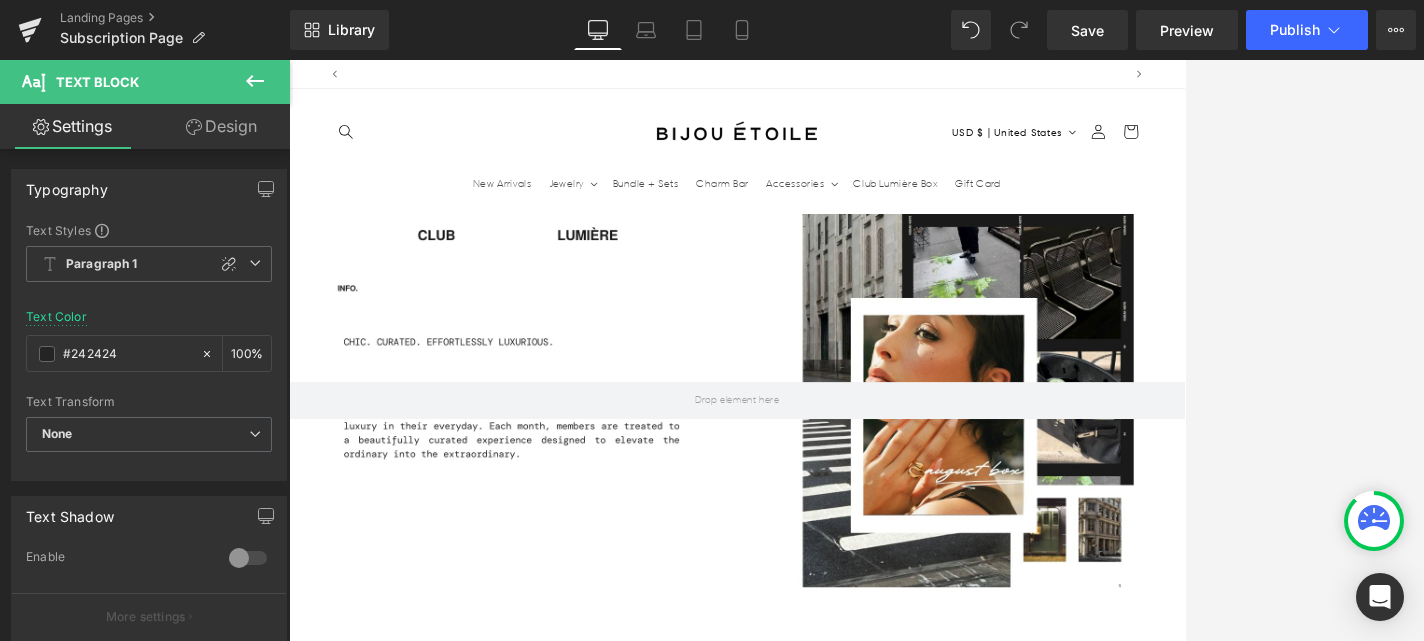 scroll, scrollTop: 0, scrollLeft: 0, axis: both 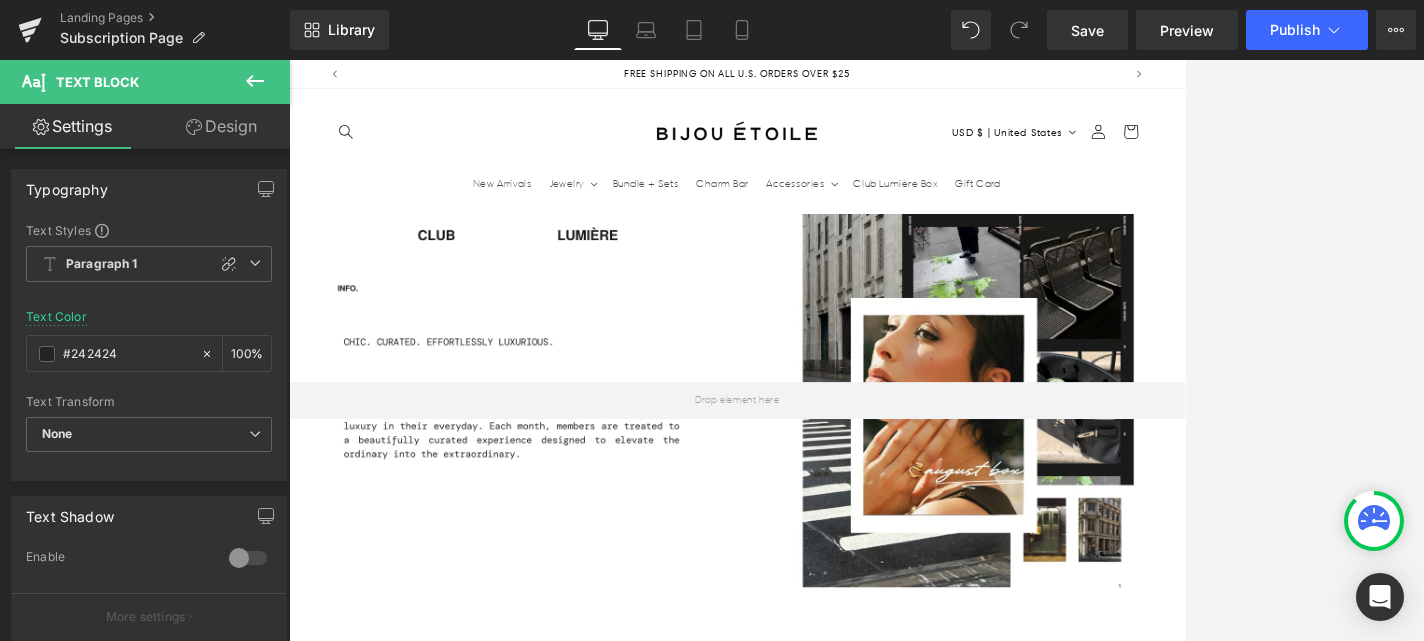 click on "ESW Lip Treament" at bounding box center [1042, 1938] 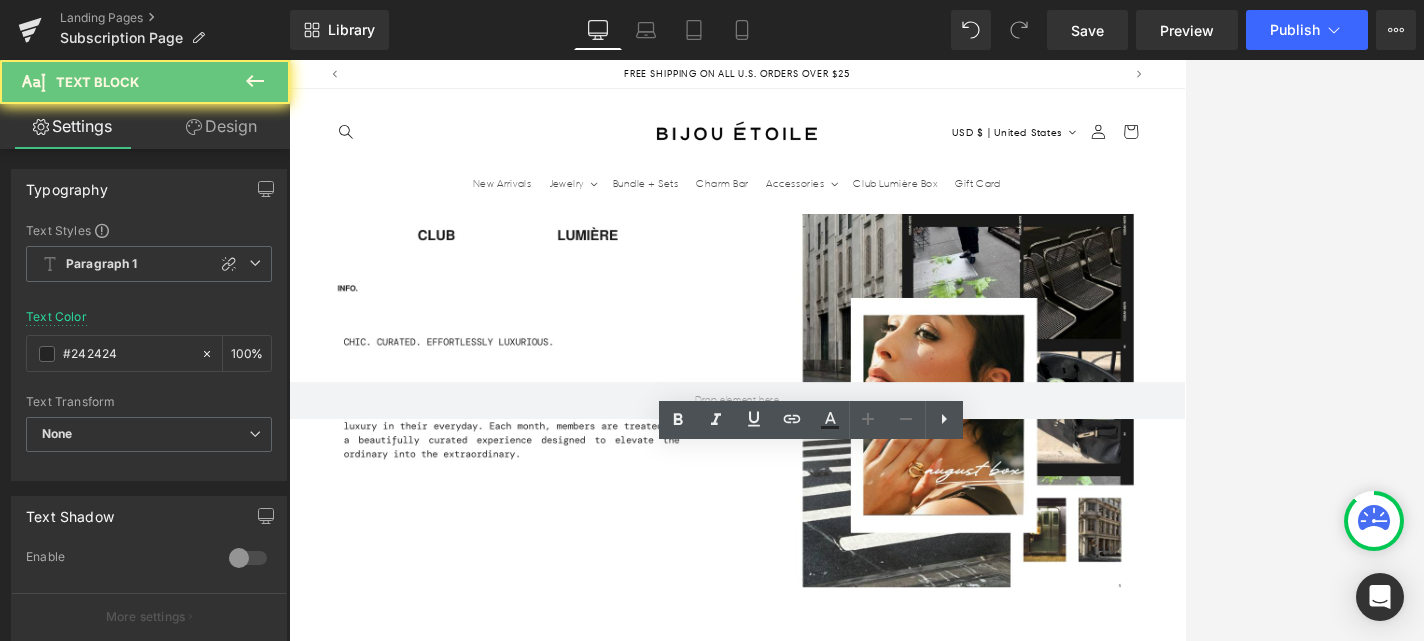 click on "ESW Lip Treament" at bounding box center (1042, 1938) 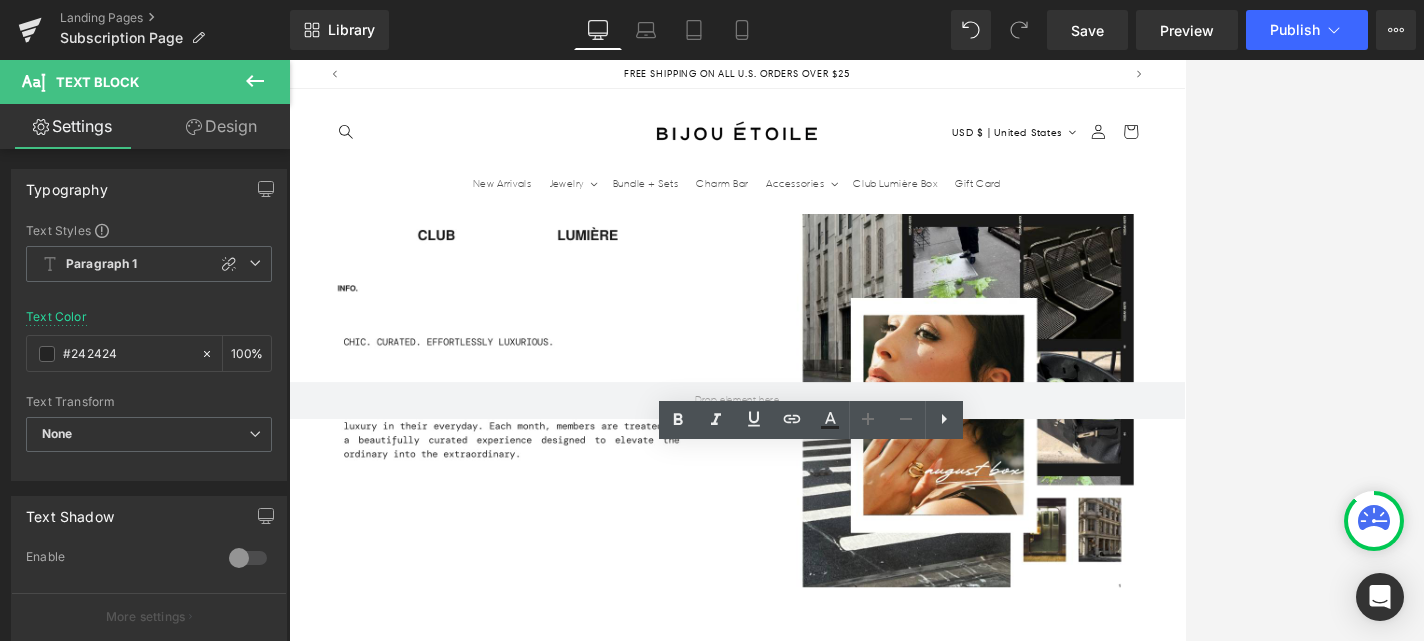 click on "ESW Lip Treament" at bounding box center [1042, 1938] 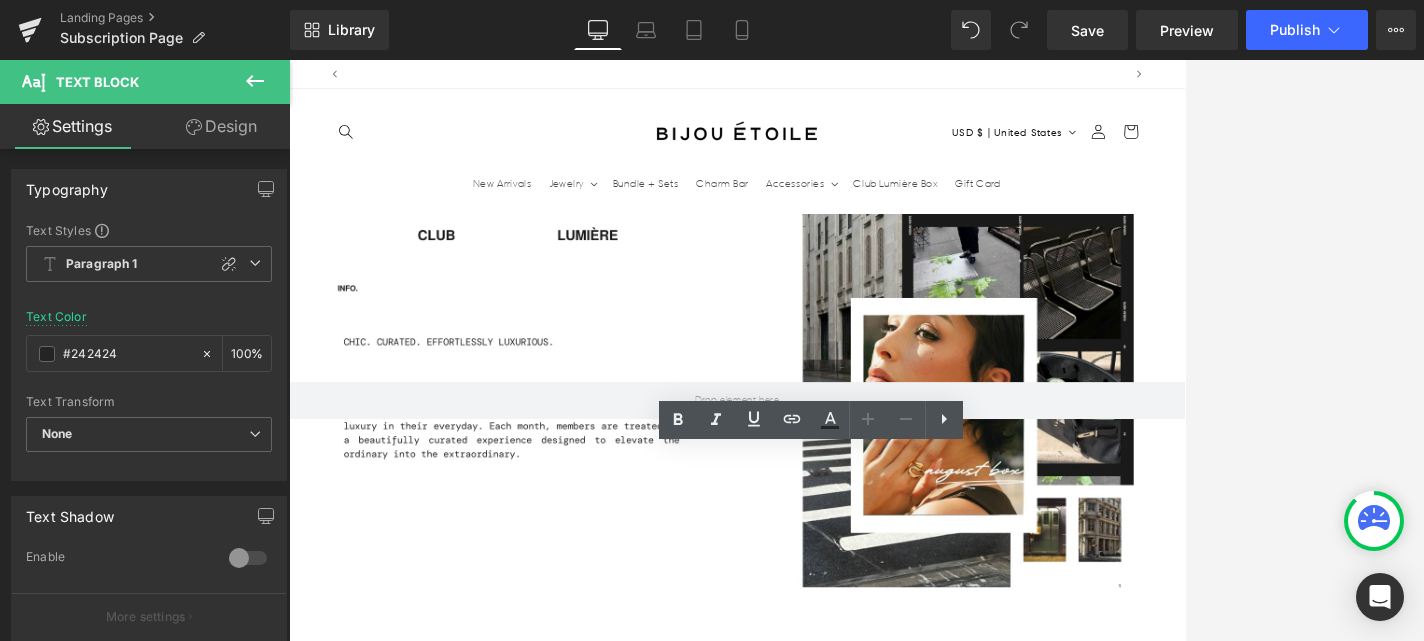 scroll, scrollTop: 0, scrollLeft: 1050, axis: horizontal 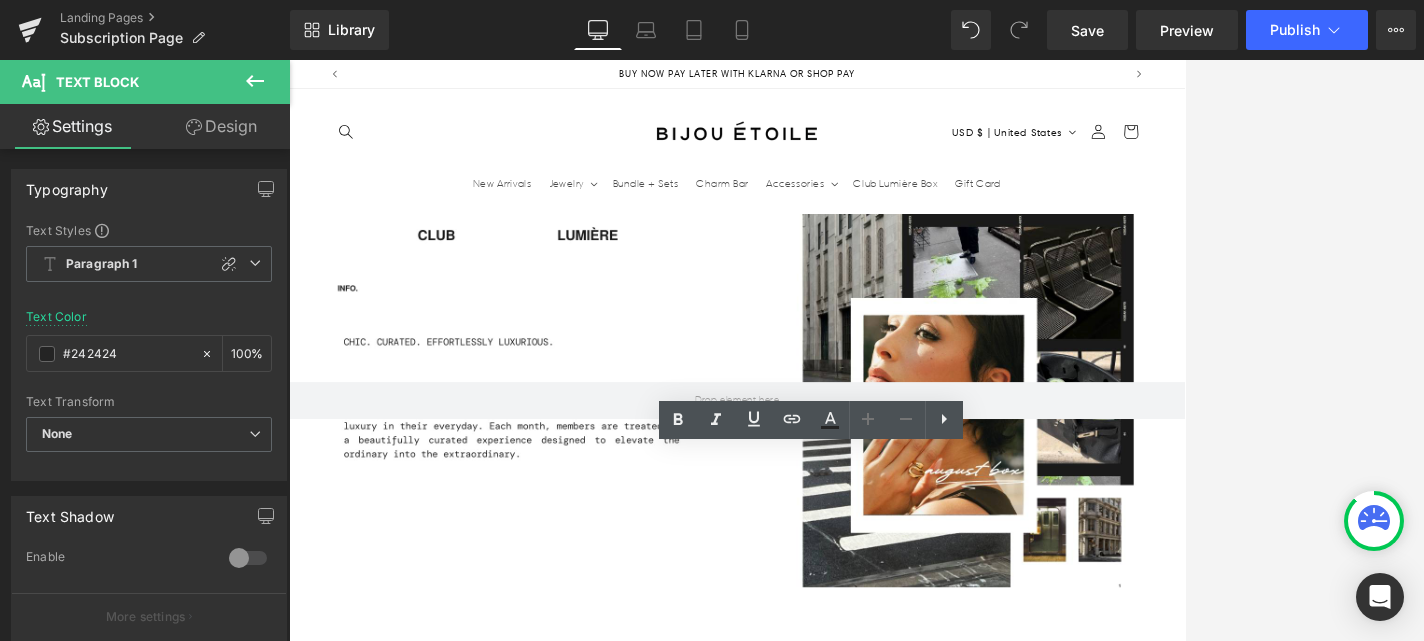 type 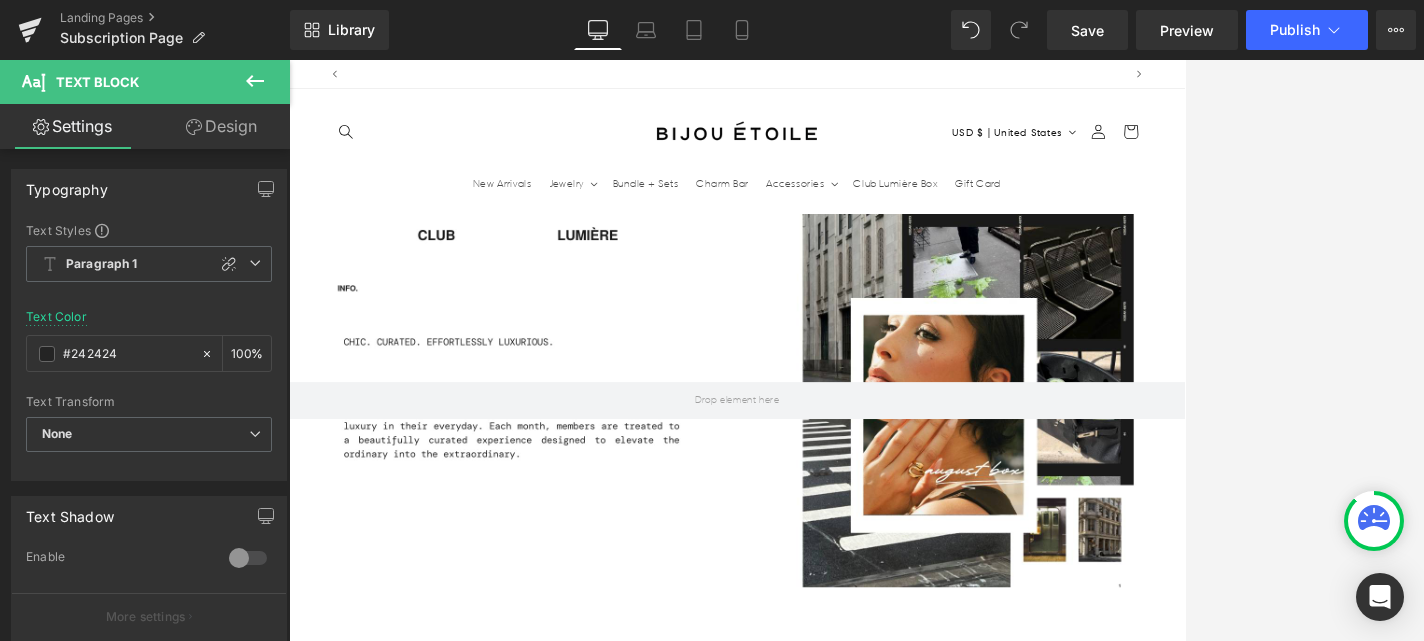 scroll, scrollTop: 0, scrollLeft: 1050, axis: horizontal 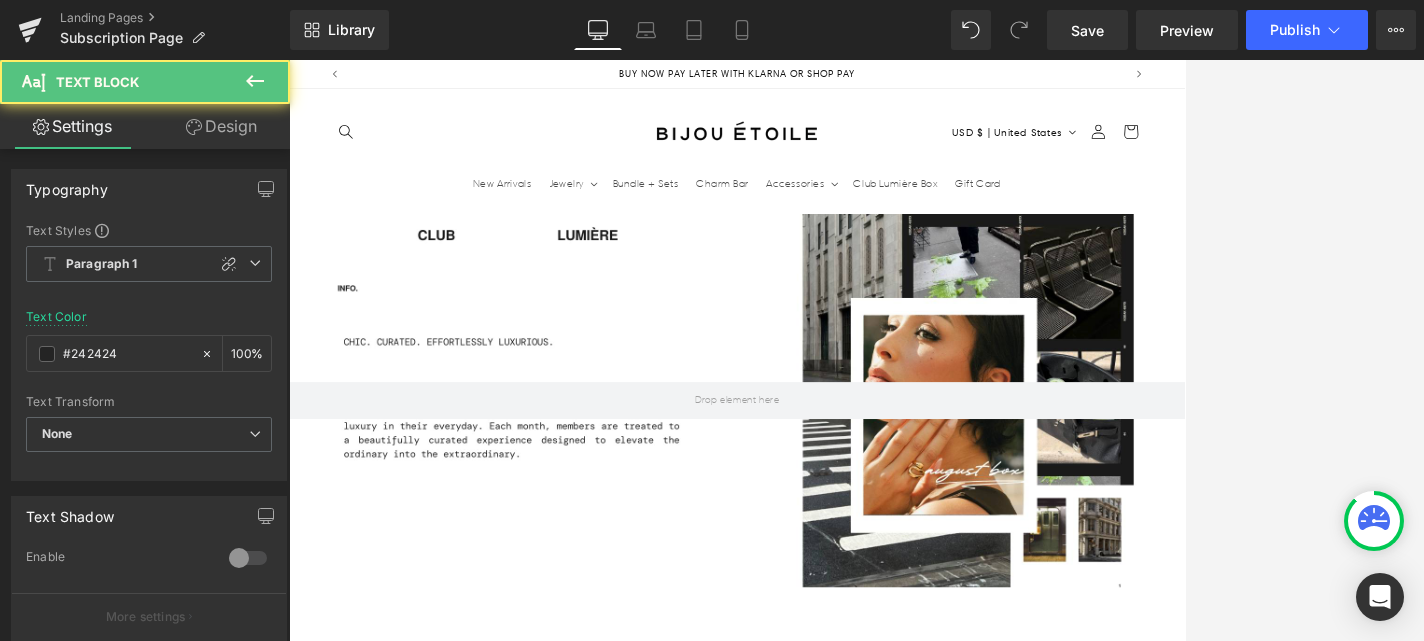 click on "[FIRST] [LAST] Hand Sanitizer" at bounding box center (1042, 1938) 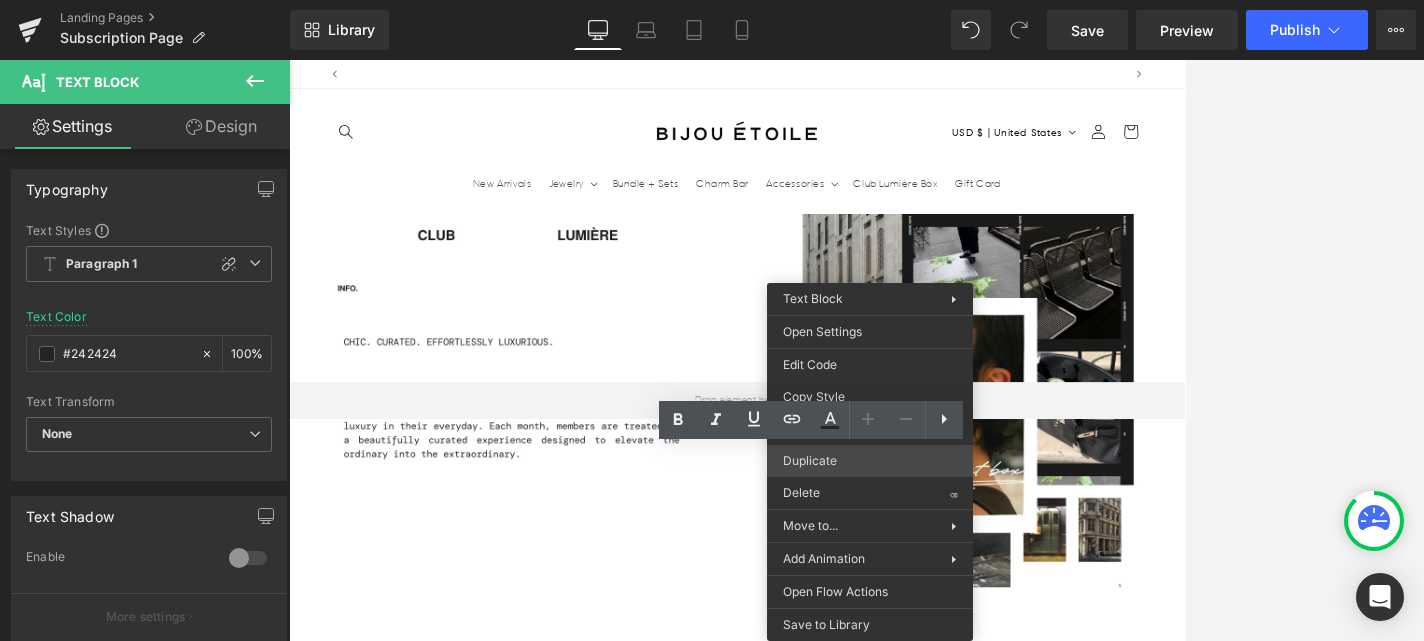 scroll, scrollTop: 0, scrollLeft: 0, axis: both 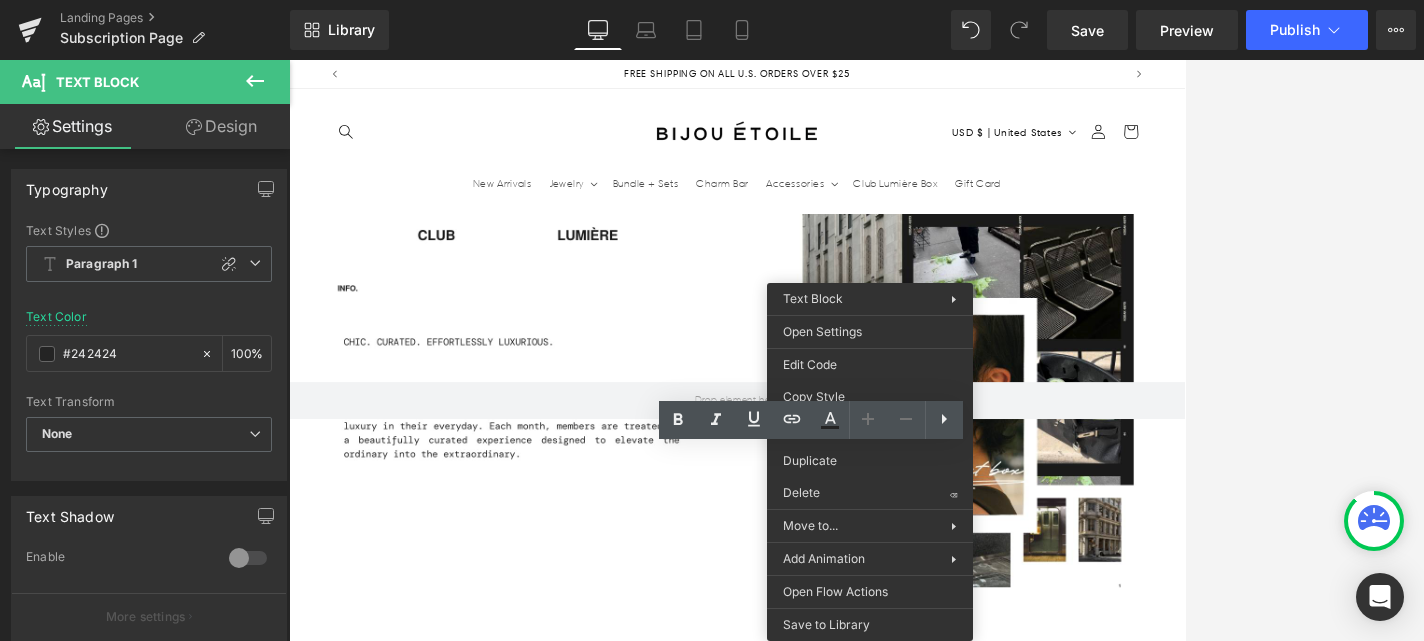 click on "[FIRST] [LAST] Hand Sanitizer" at bounding box center (1042, 1936) 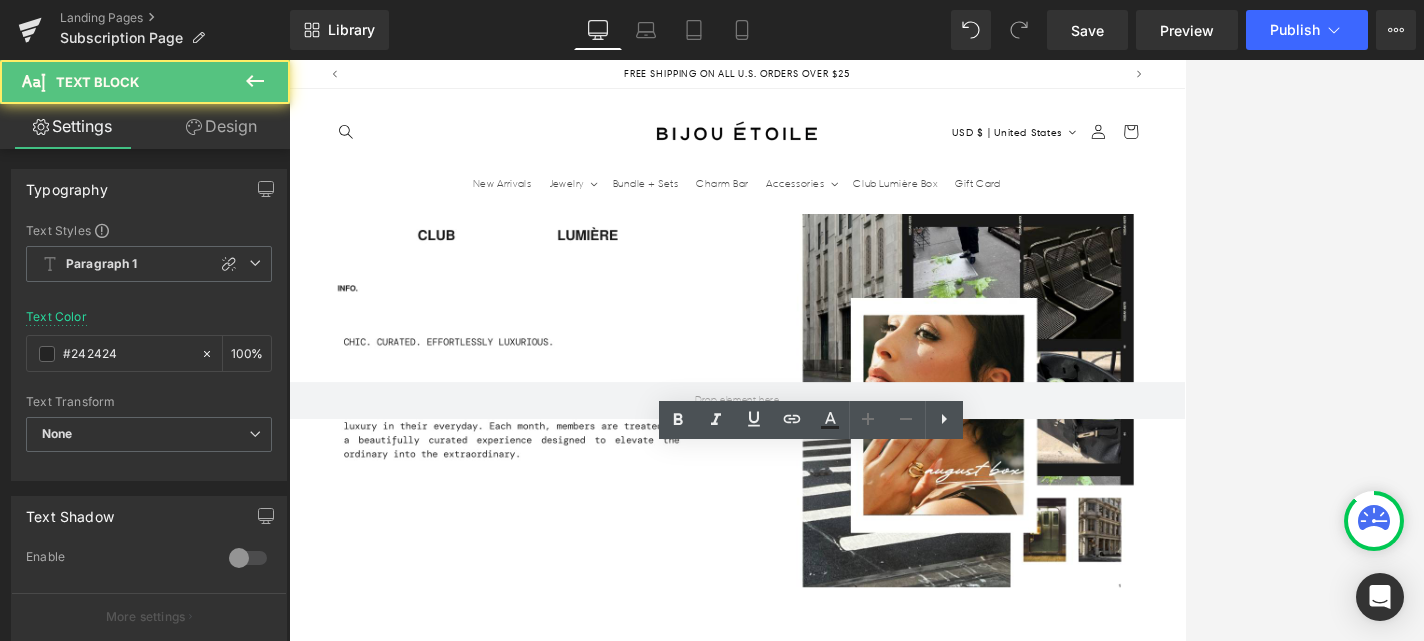 click on "[FIRST] [LAST] Hand Sanitizer" at bounding box center (1042, 1938) 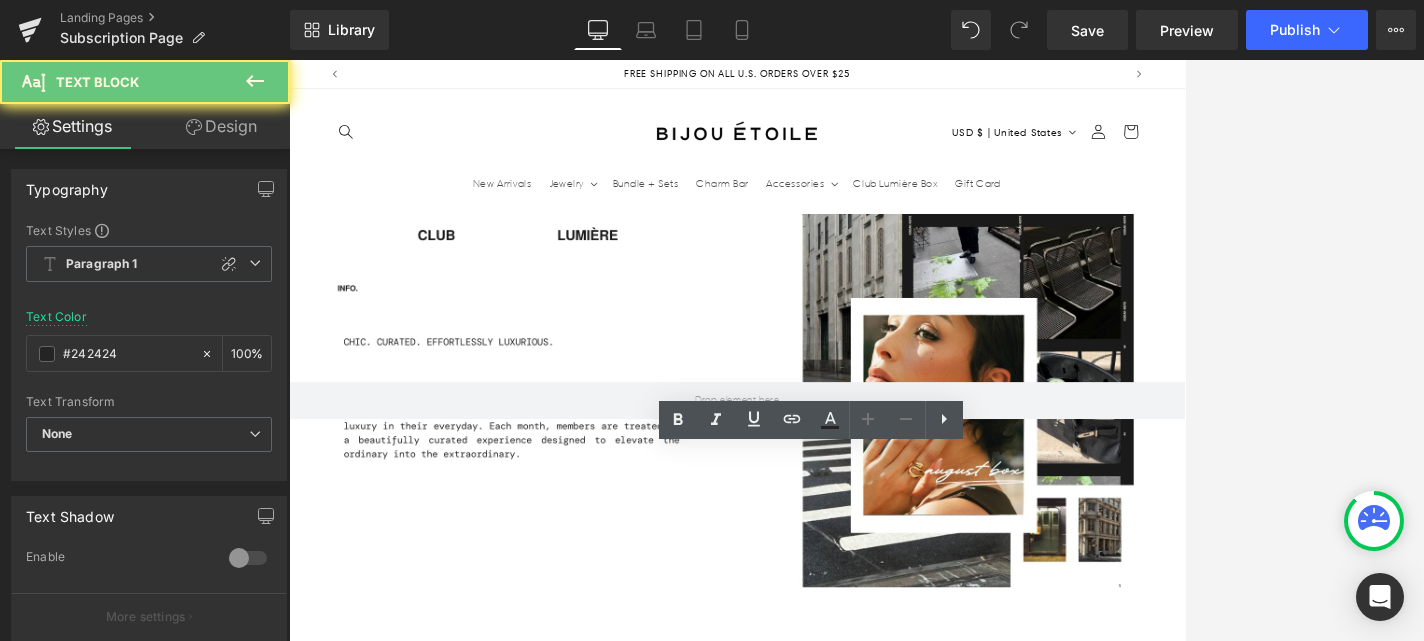 click on "[FIRST] [LAST] Hand Sanitizer" at bounding box center [1042, 1938] 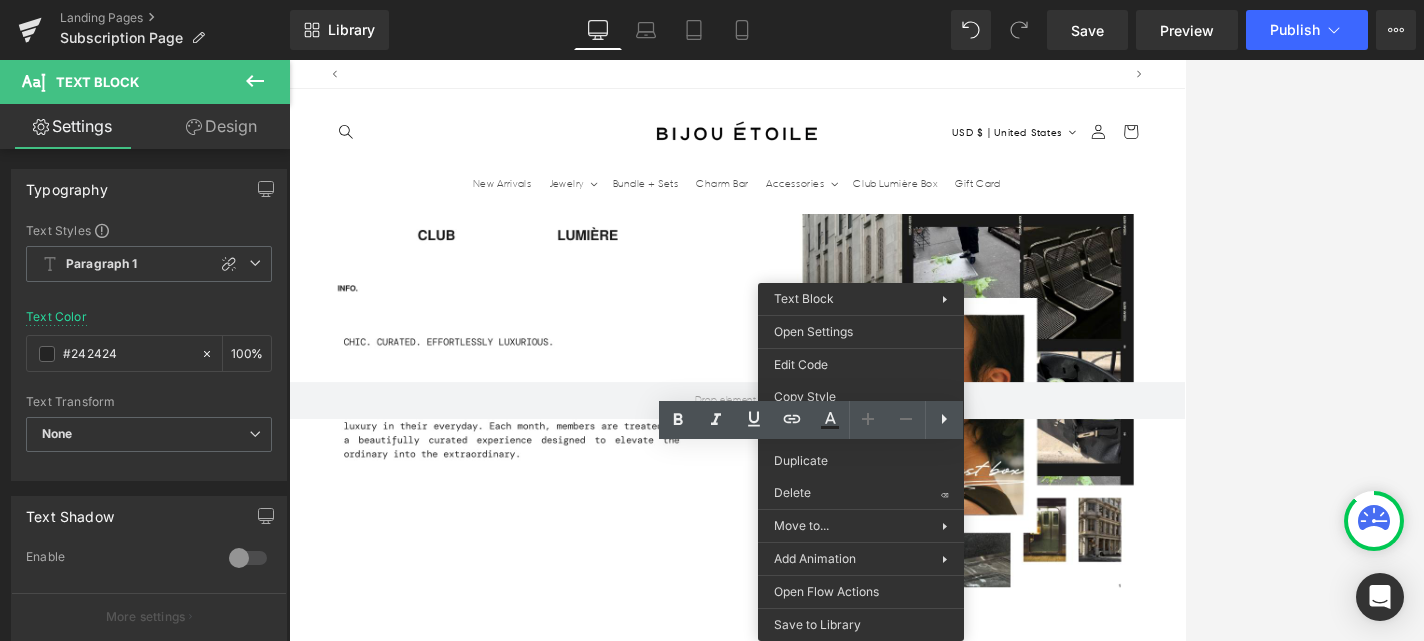 scroll, scrollTop: 0, scrollLeft: 0, axis: both 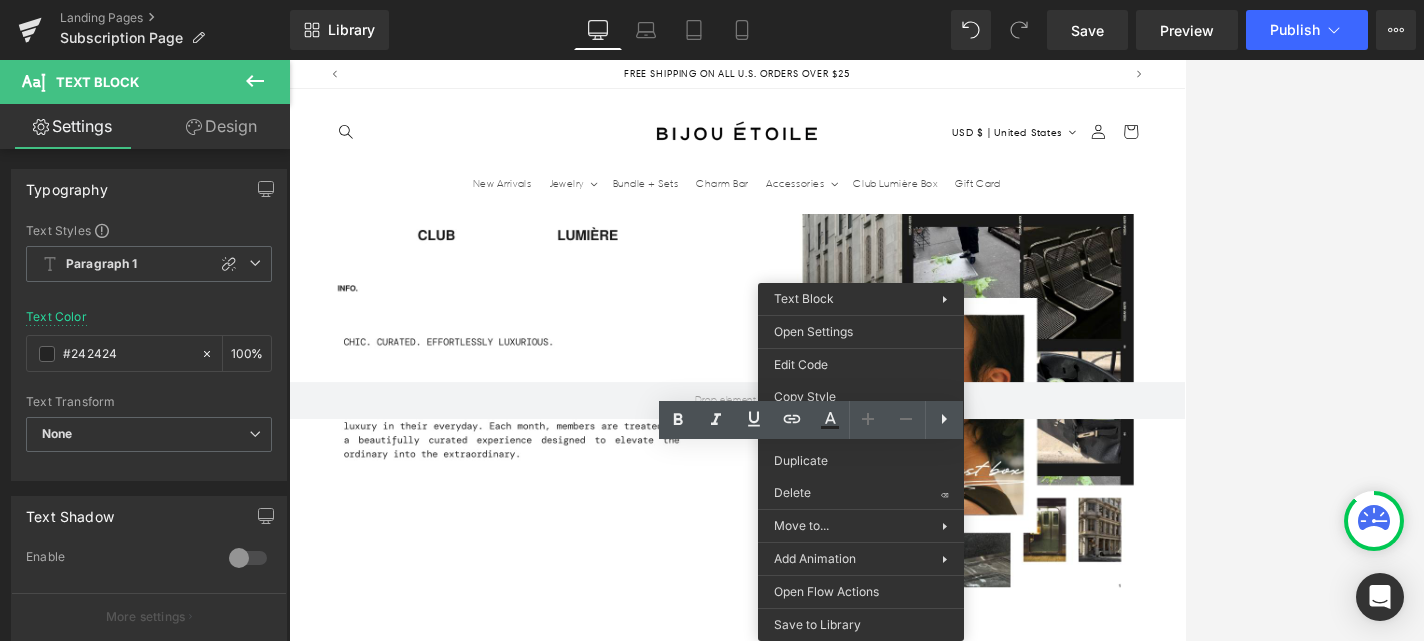 click on "›" at bounding box center [1449, 1844] 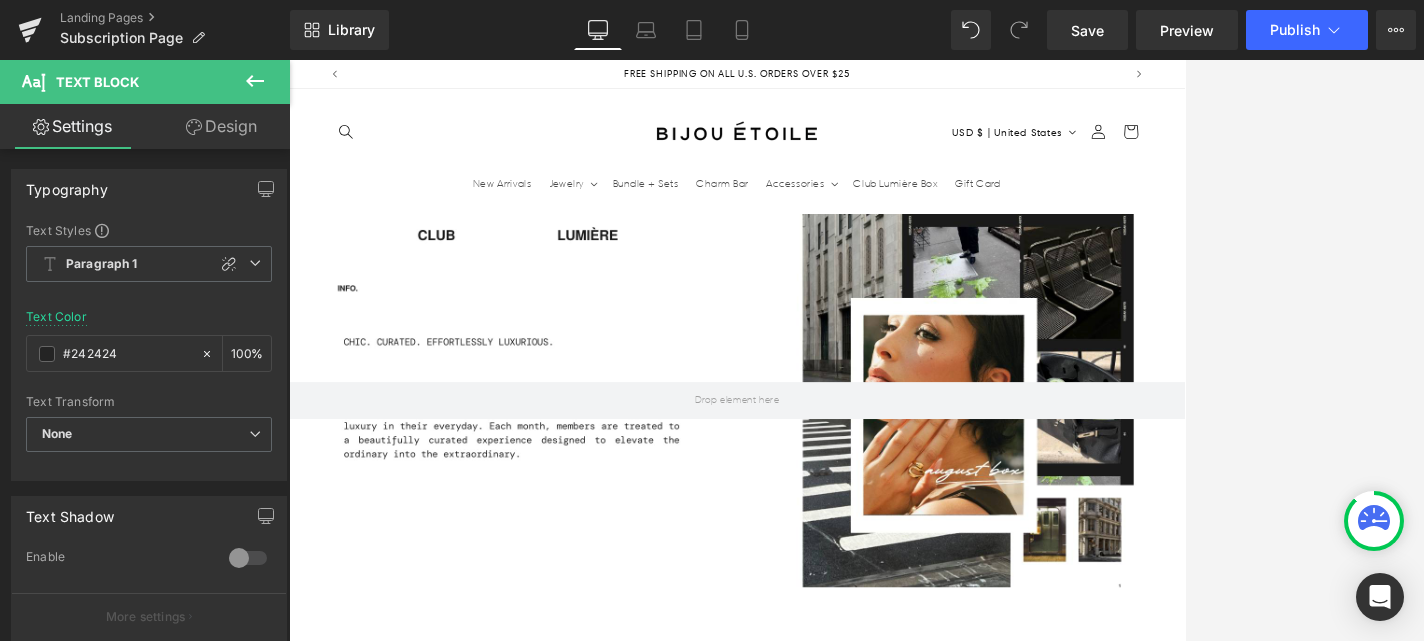 click at bounding box center (1337, 1947) 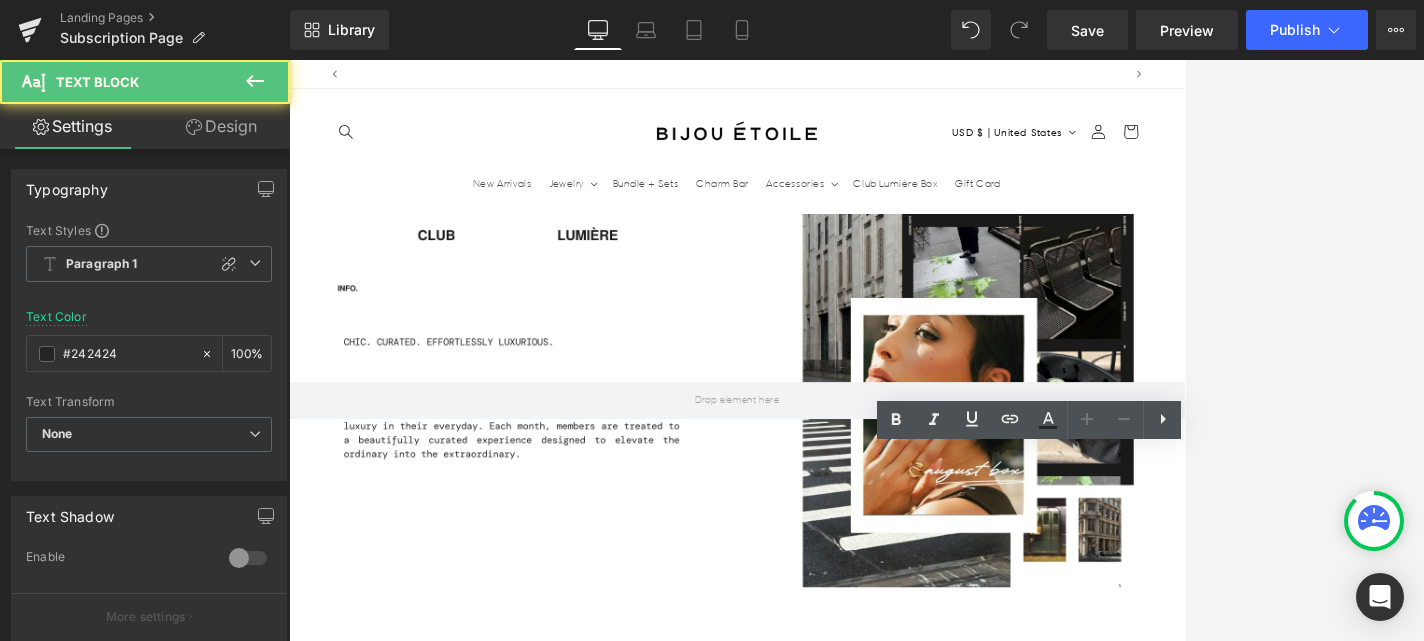 scroll, scrollTop: 0, scrollLeft: 1050, axis: horizontal 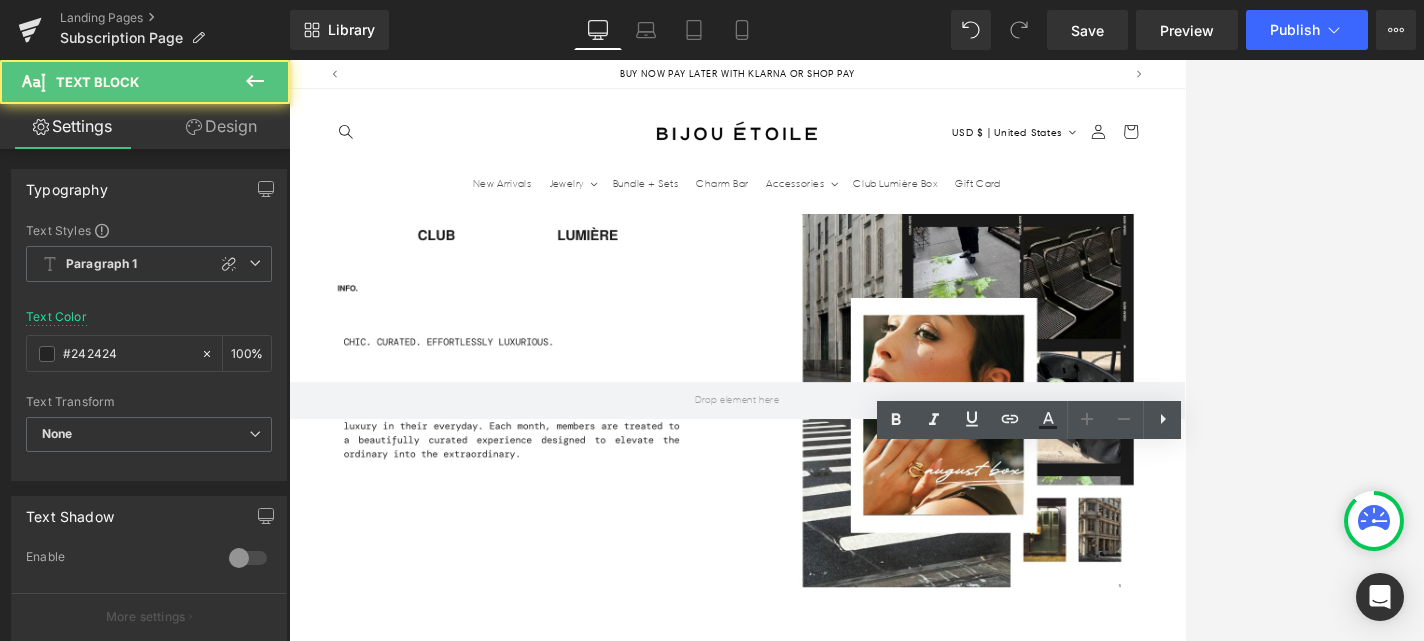 click on "ESW Matcha Latte Eye Patches" at bounding box center (1337, 1926) 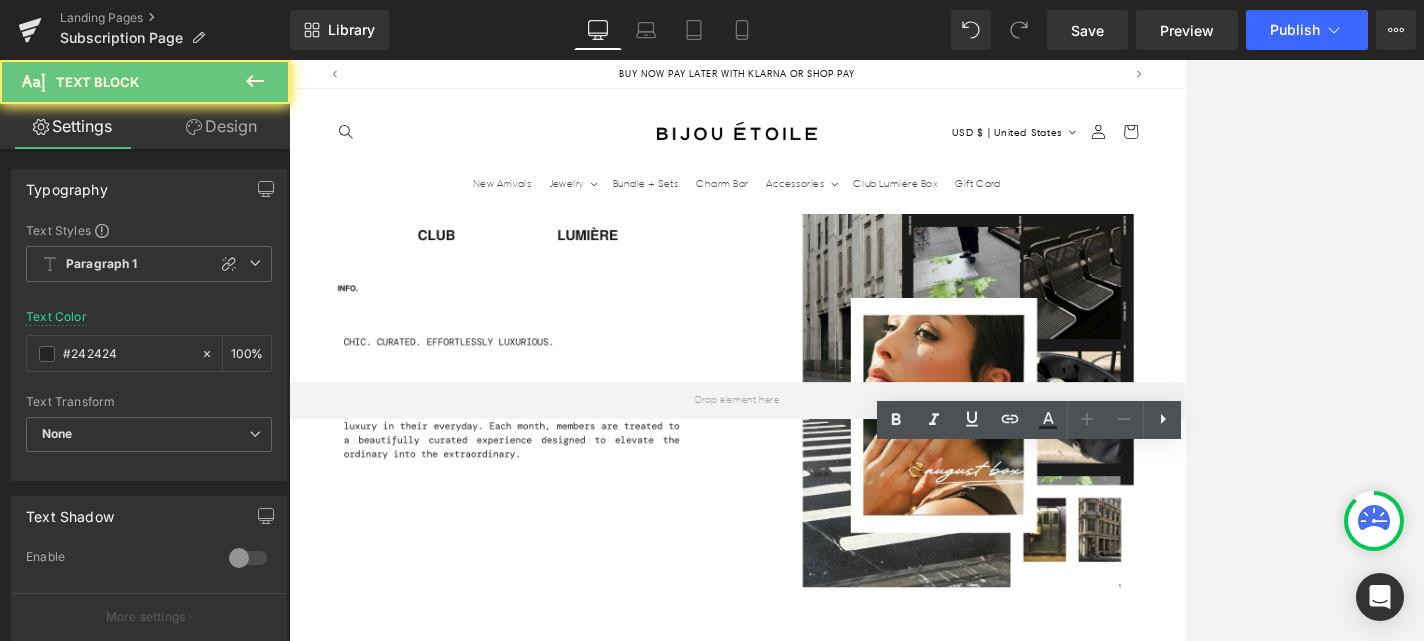 click on "ESW Matcha Latte Eye Patches" at bounding box center [1337, 1926] 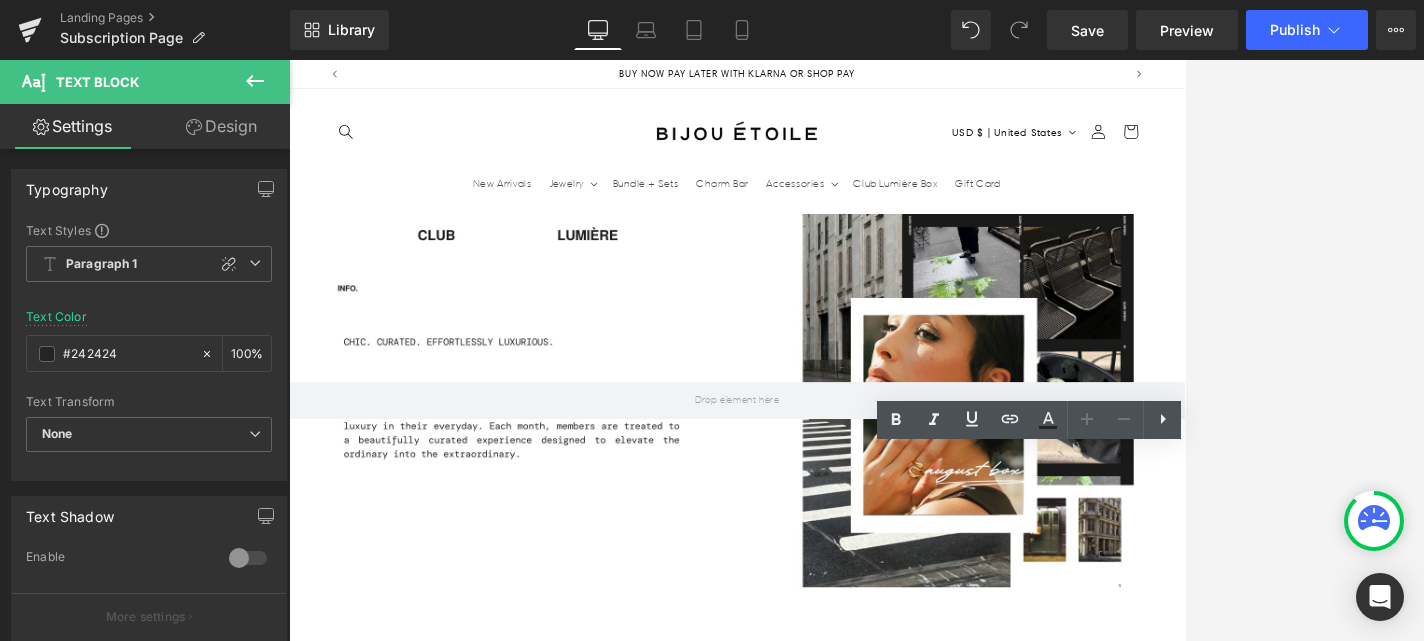 type 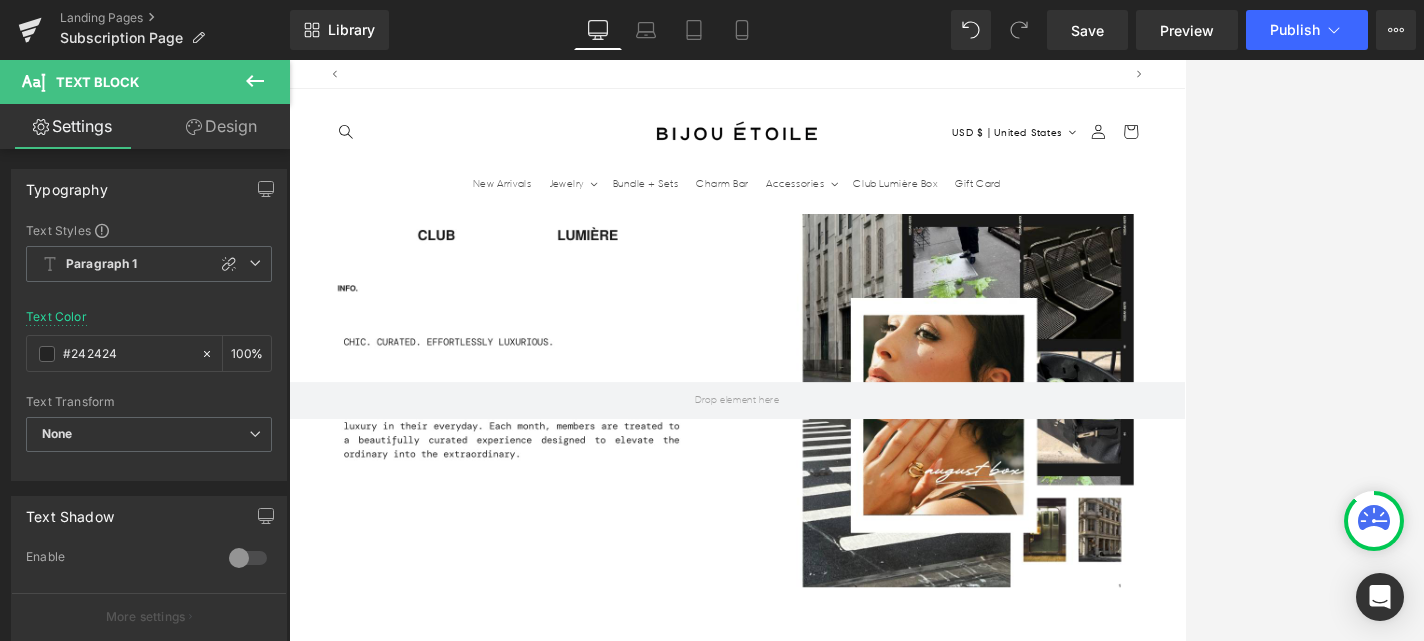 scroll, scrollTop: 0, scrollLeft: 0, axis: both 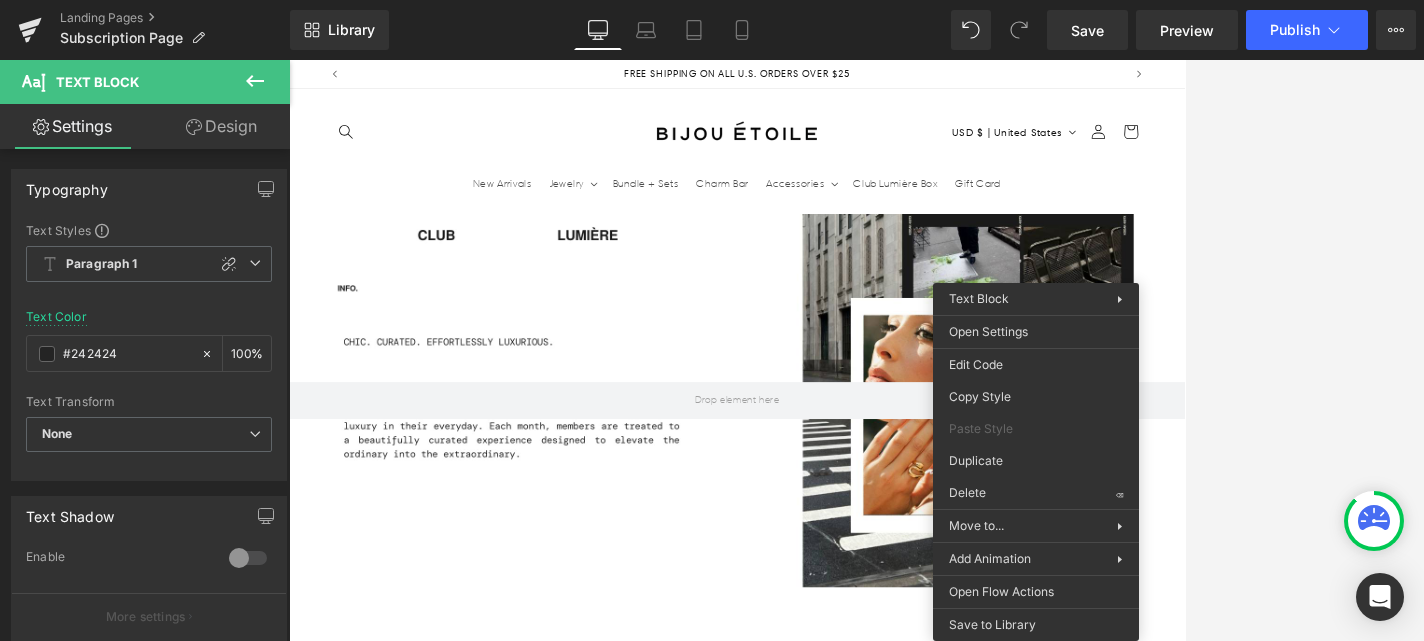 click at bounding box center (856, 350) 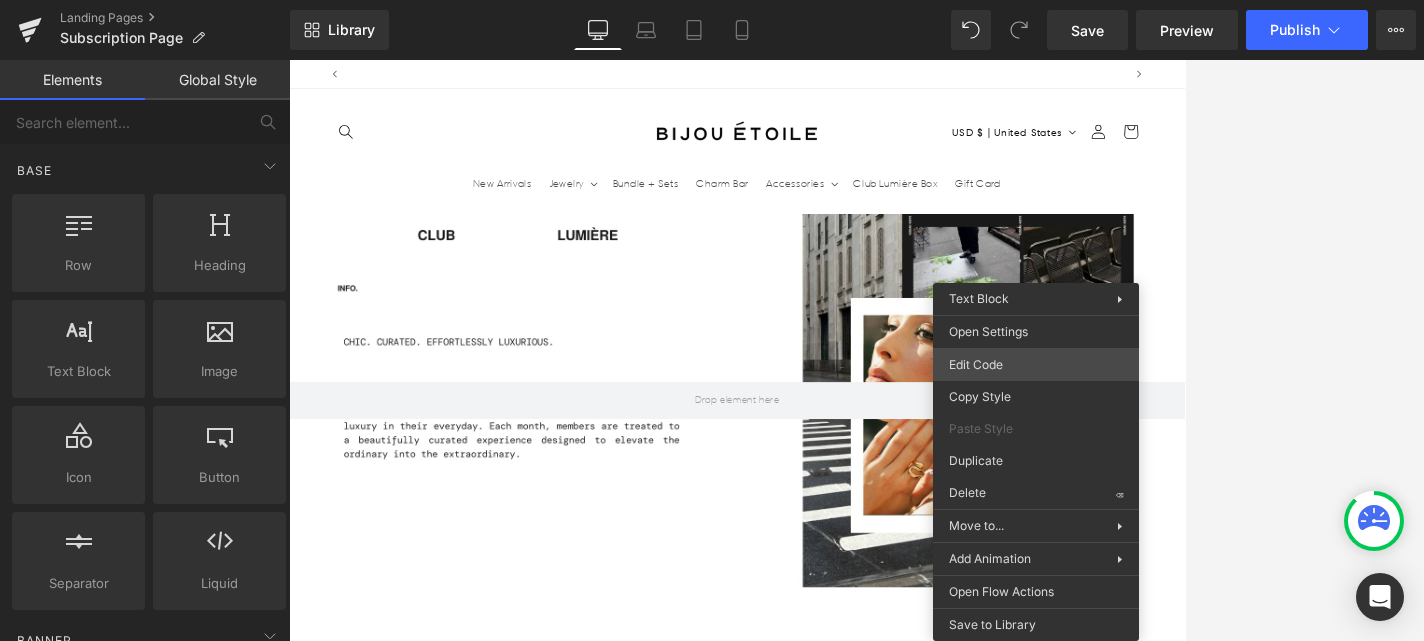 scroll, scrollTop: 0, scrollLeft: 1050, axis: horizontal 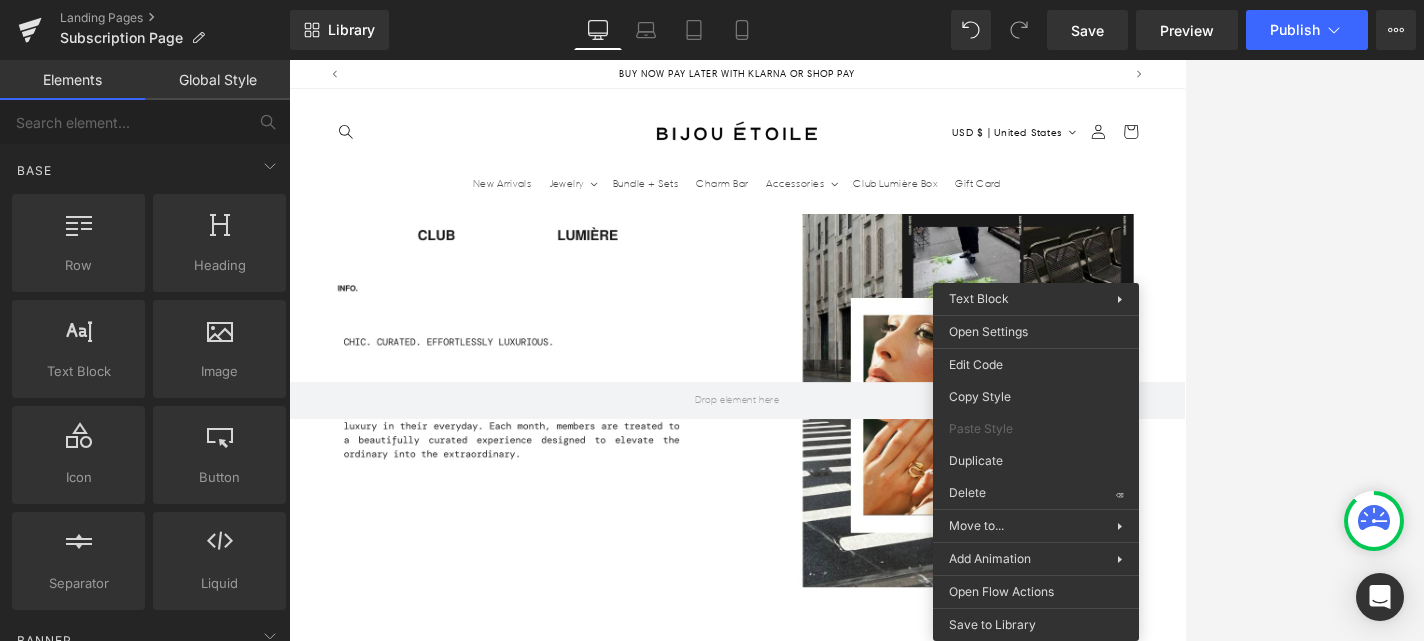 click on "Image         Bijou Étoile Jewelry Text Block          This month’s box includes an chic pair of c-hoop stud earrings and adjustable ring. Choose your preferred finish: gold or silver. Each piece is waterproof, hypoallergenic, and designed for effortless luxury in your signature metal. Text Block         ⁰ Trending  Text Block
Image         Bijou Étoile Monthly/Color Cards Text Block         Text Block
Image         Bijou Étoile Stationery Text Block         Text Block" at bounding box center (604, 1844) 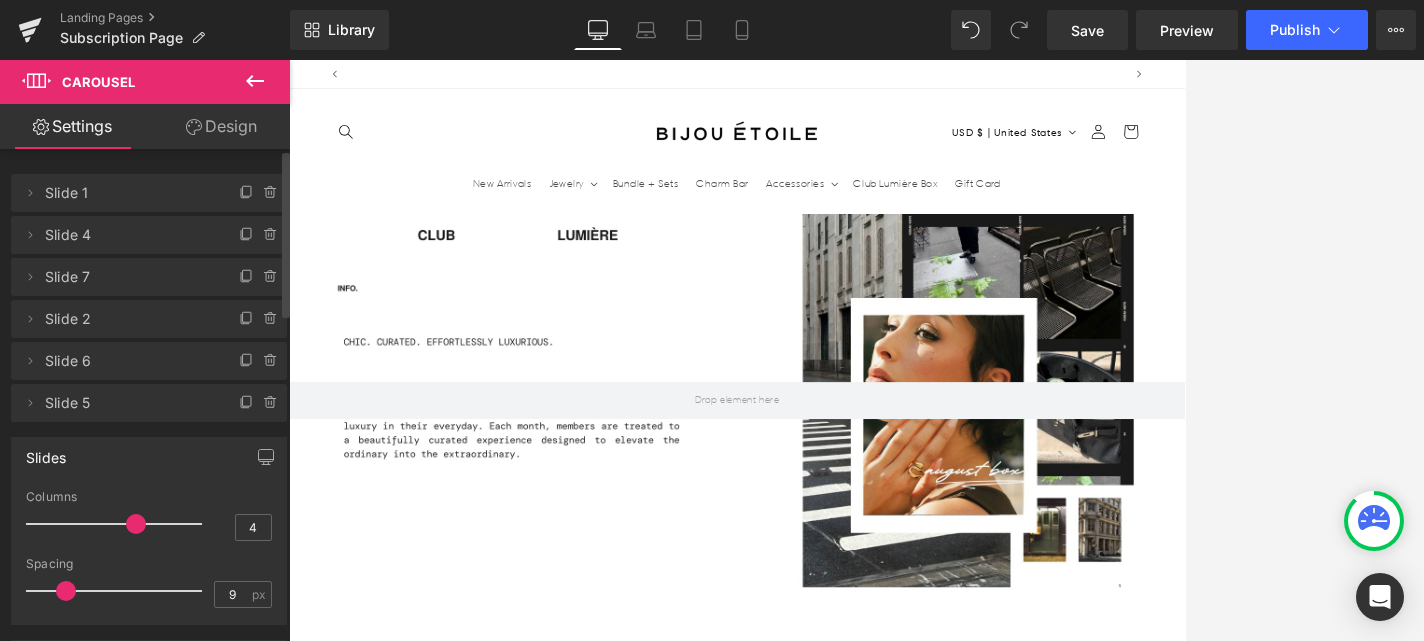 scroll, scrollTop: 0, scrollLeft: 0, axis: both 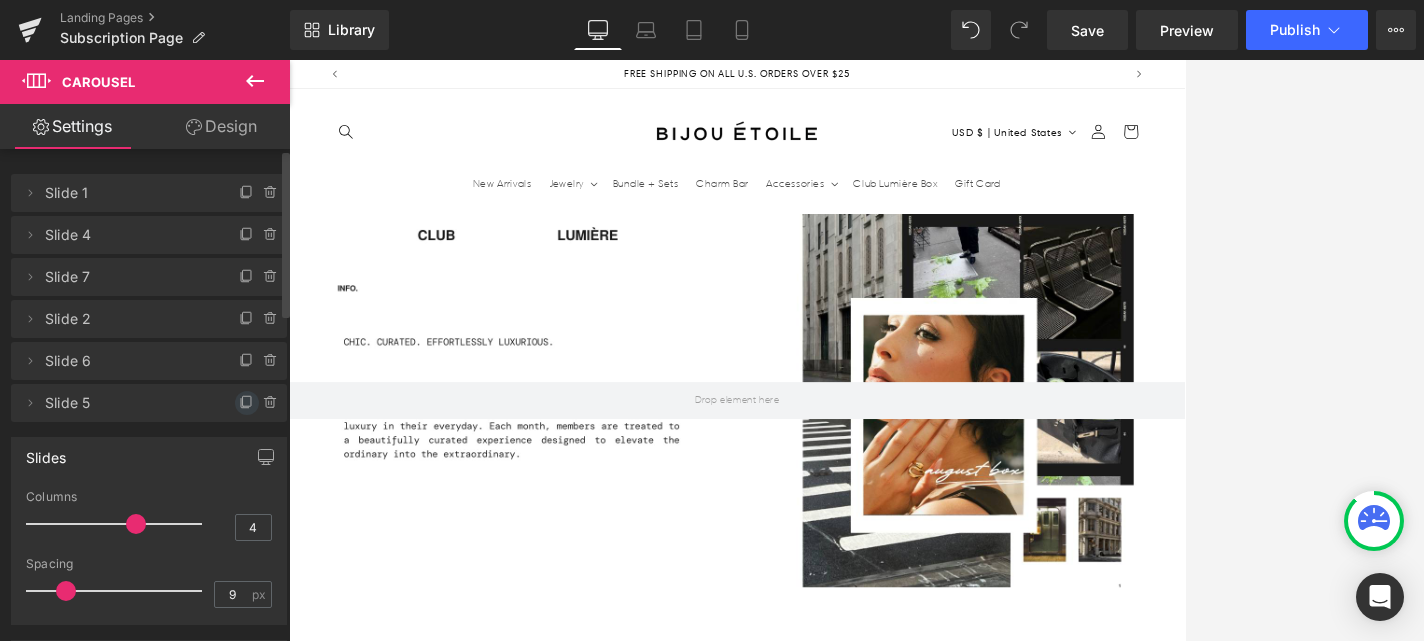 click 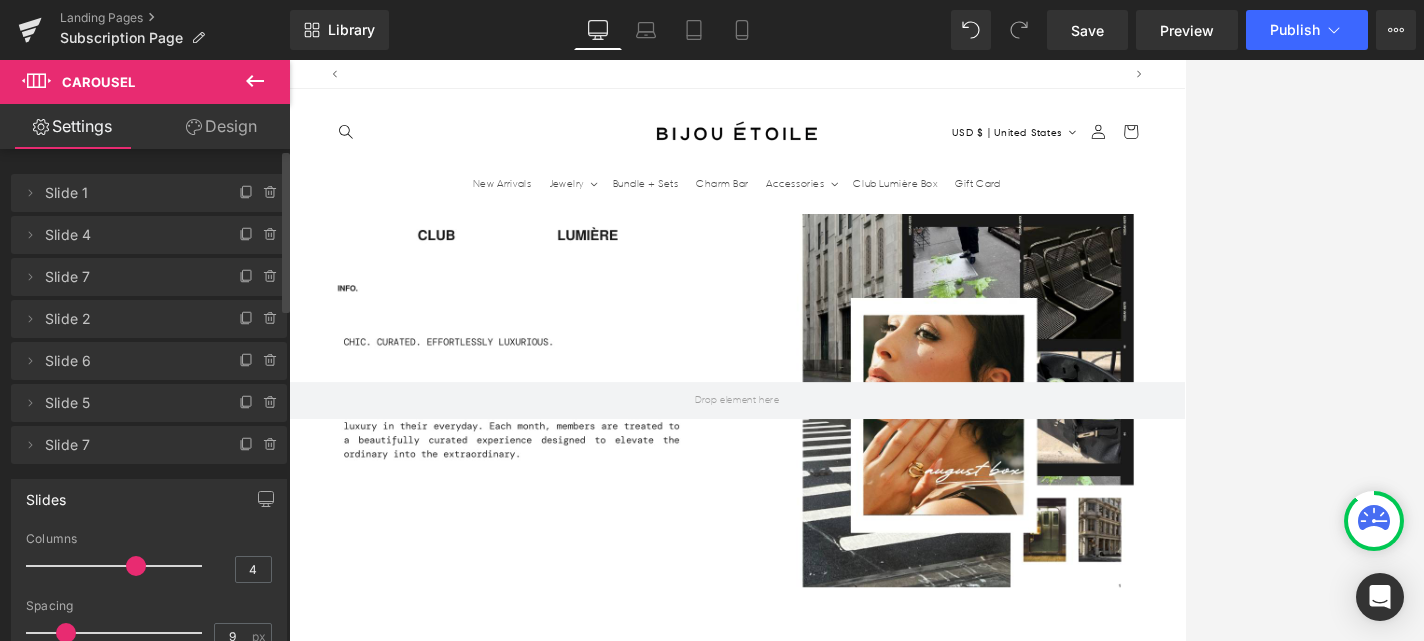 scroll, scrollTop: 0, scrollLeft: 1050, axis: horizontal 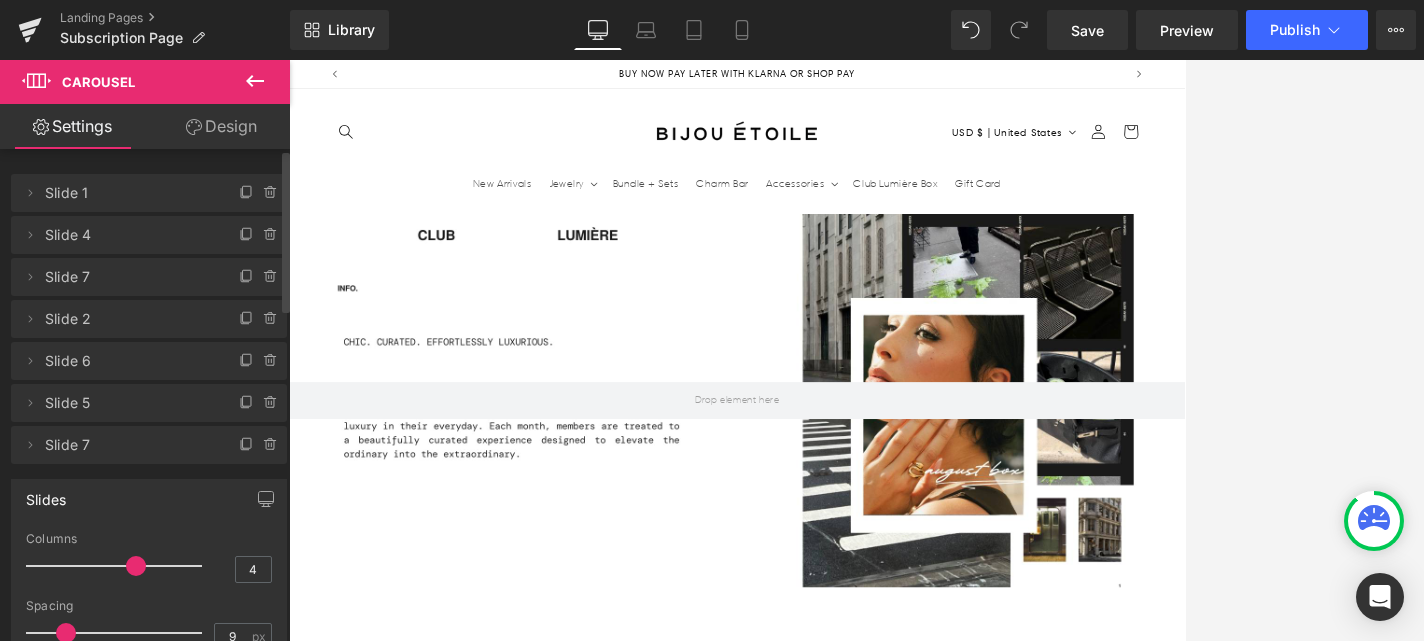 click at bounding box center (1476, 1843) 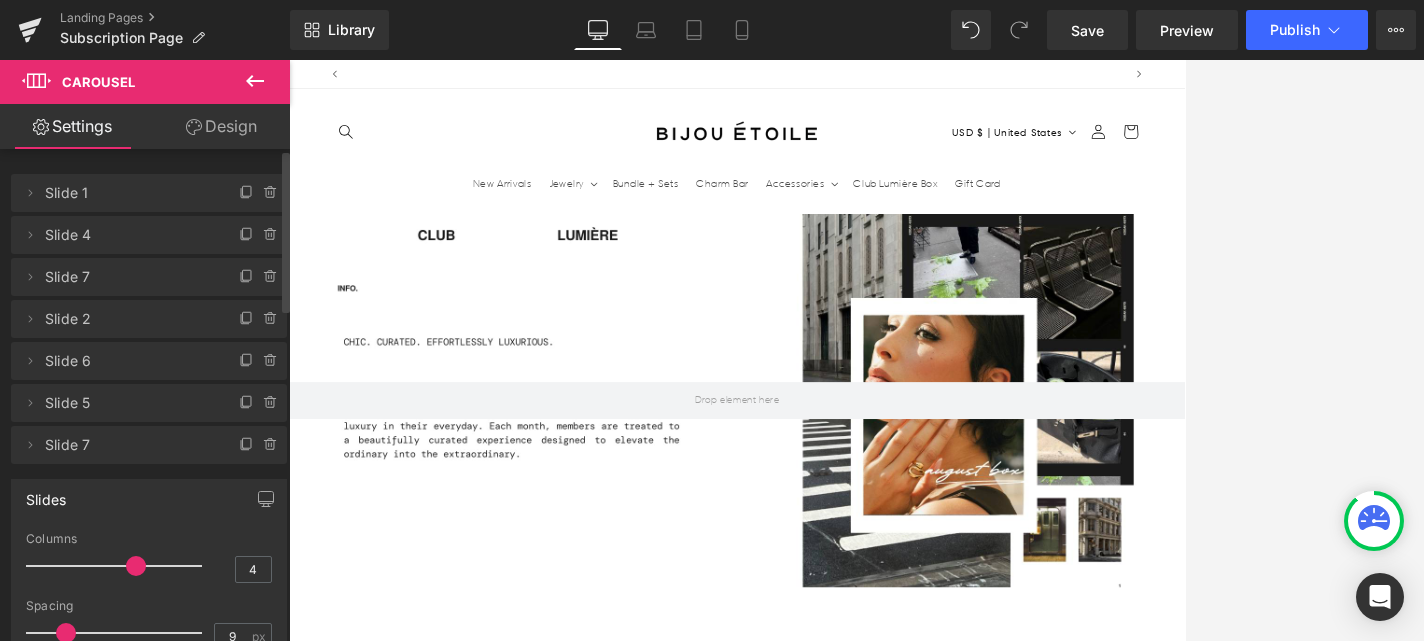 scroll, scrollTop: 0, scrollLeft: 0, axis: both 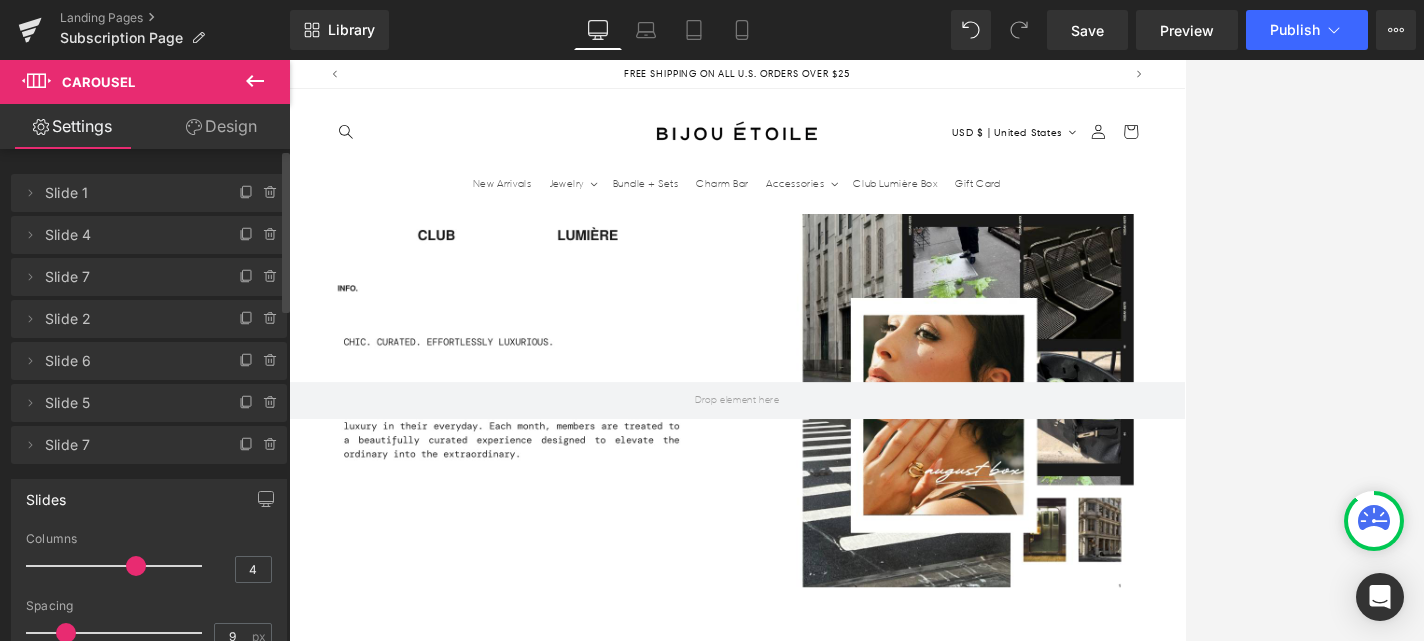 click on "›" at bounding box center [1449, 1844] 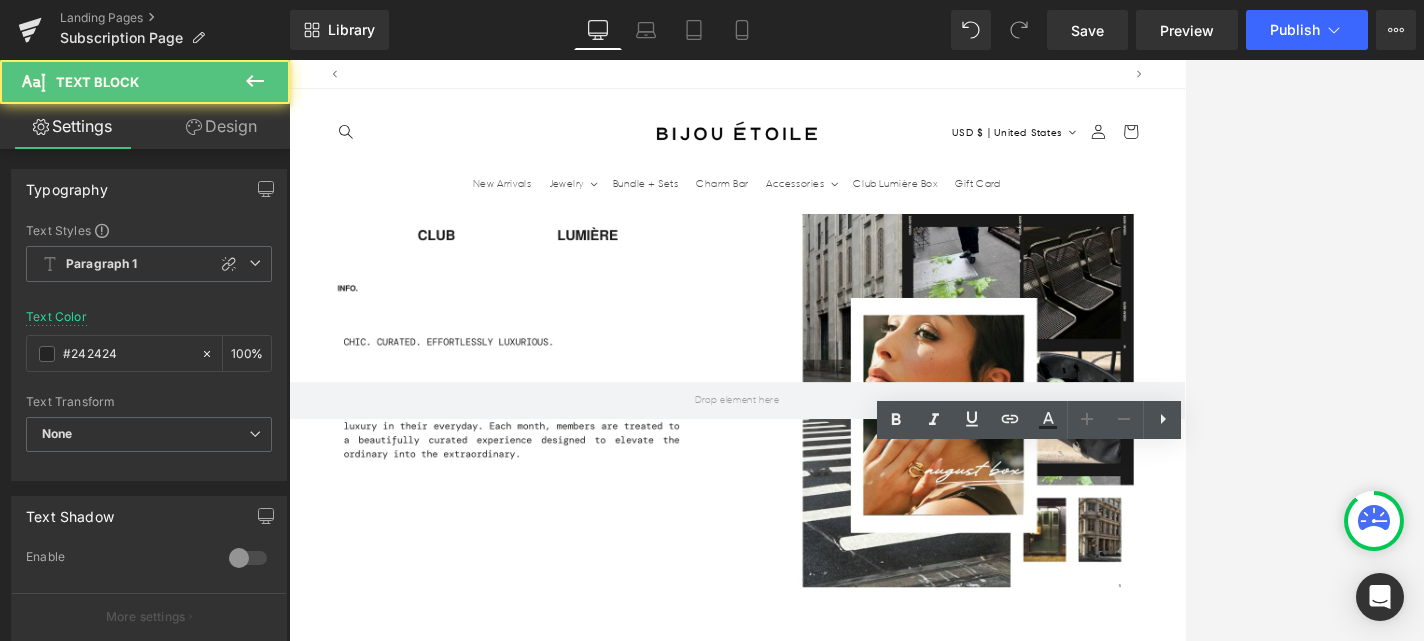 click on "Embrodred Bijou Étoile Cocktail Napkin" at bounding box center (1337, 1926) 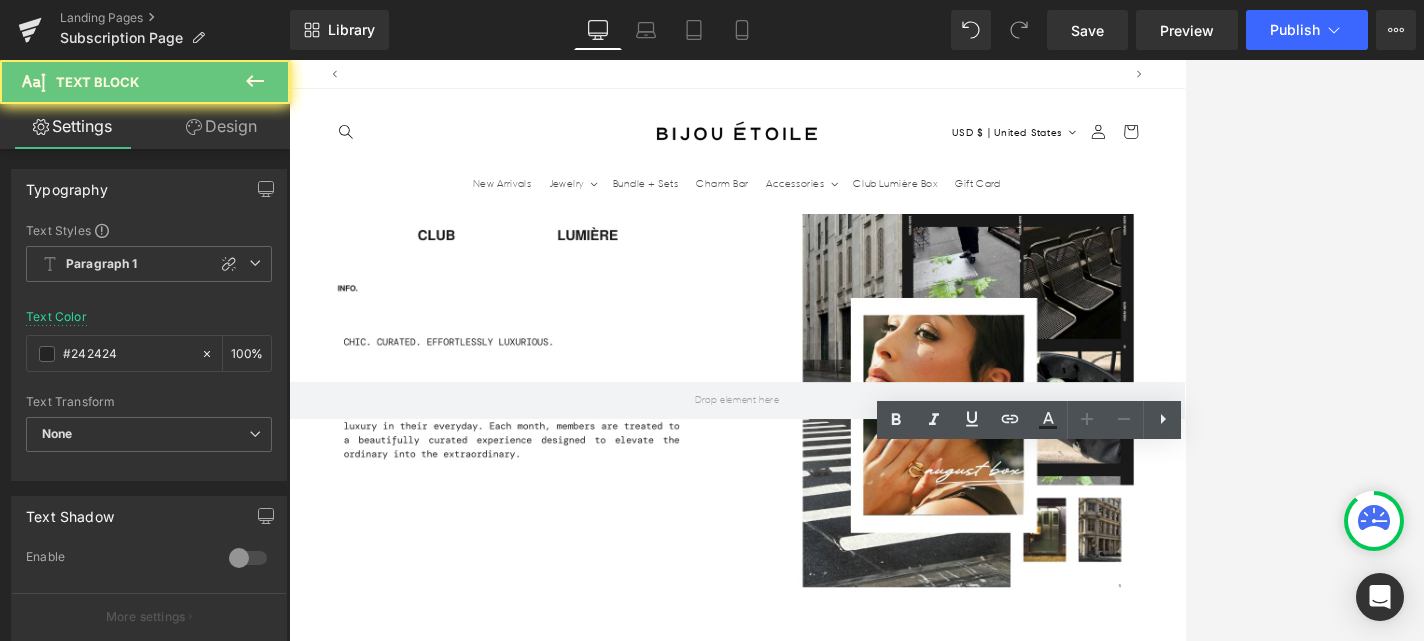 scroll, scrollTop: 0, scrollLeft: 1050, axis: horizontal 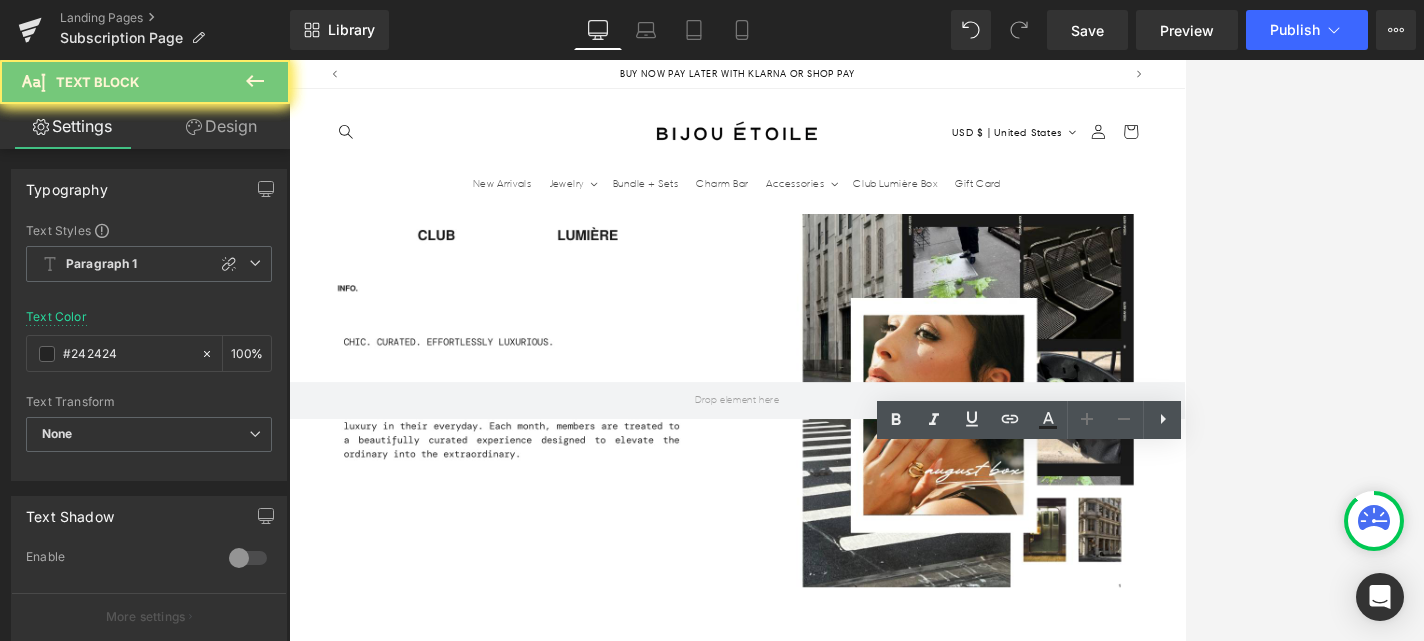 click on "Embrodred Bijou Étoile Cocktail Napkin" at bounding box center (1337, 1926) 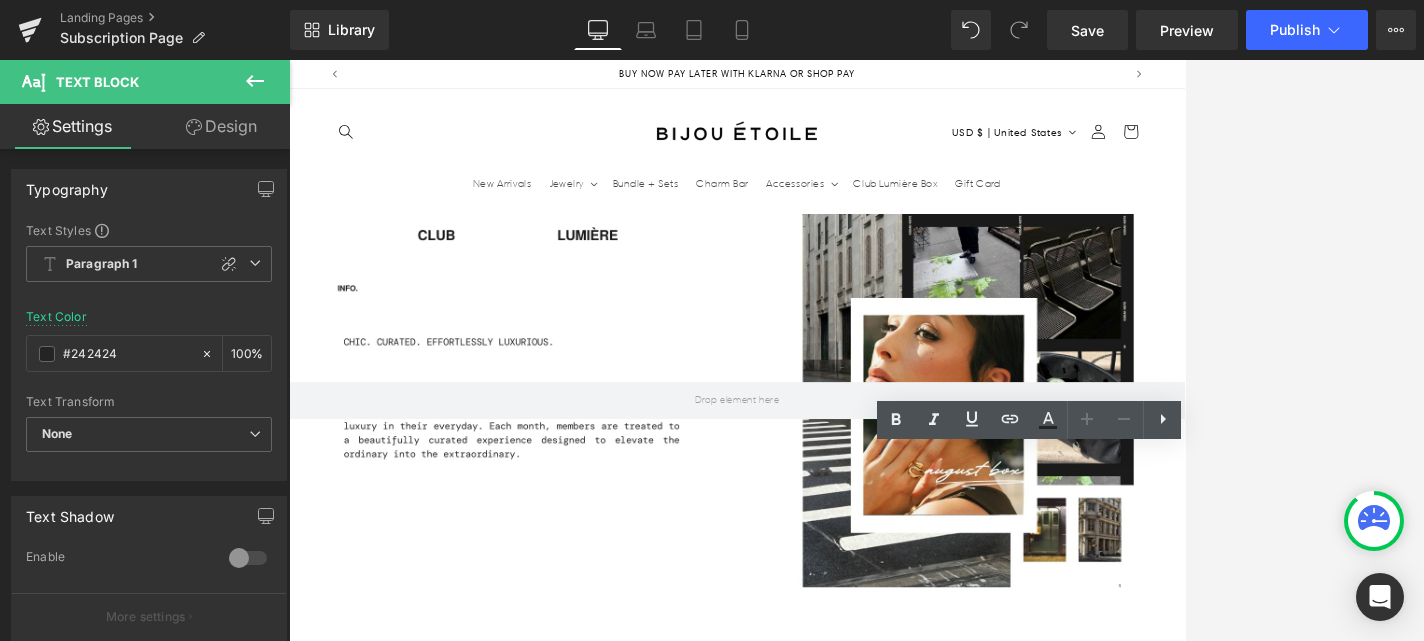 type 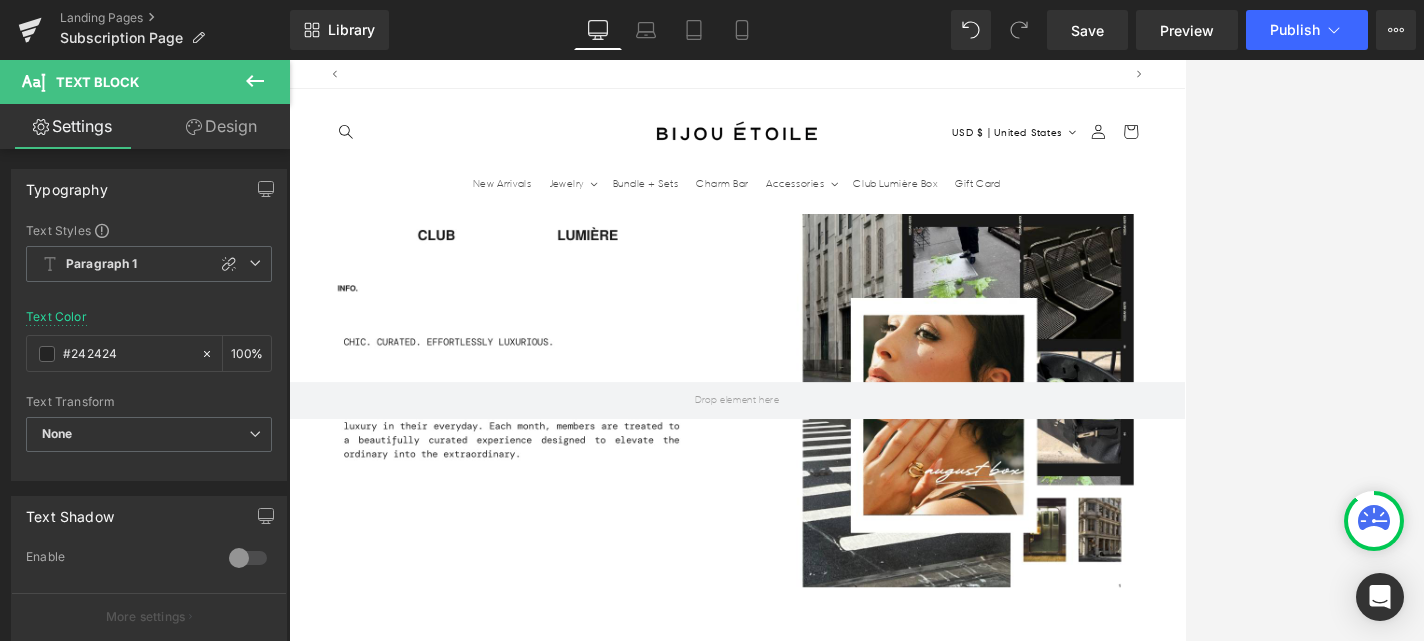 scroll, scrollTop: 0, scrollLeft: 0, axis: both 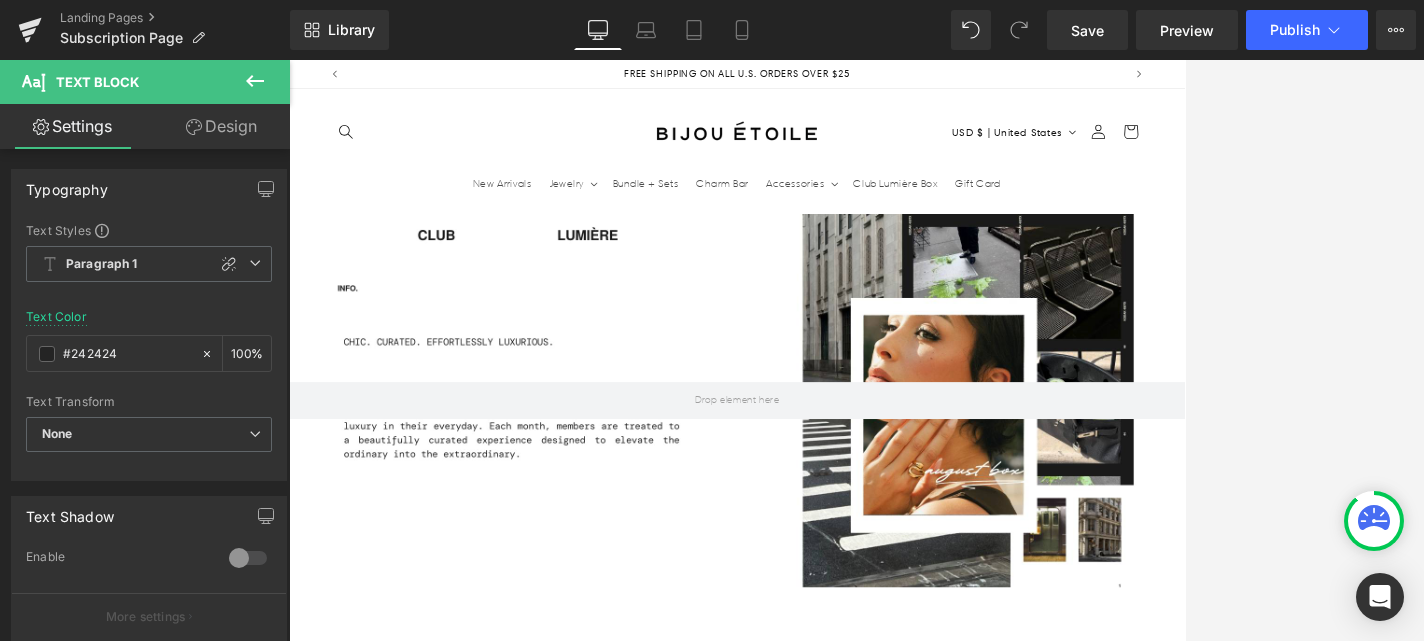 click on "Raw Eddy's Gluten Free Cookies" at bounding box center (1337, 1926) 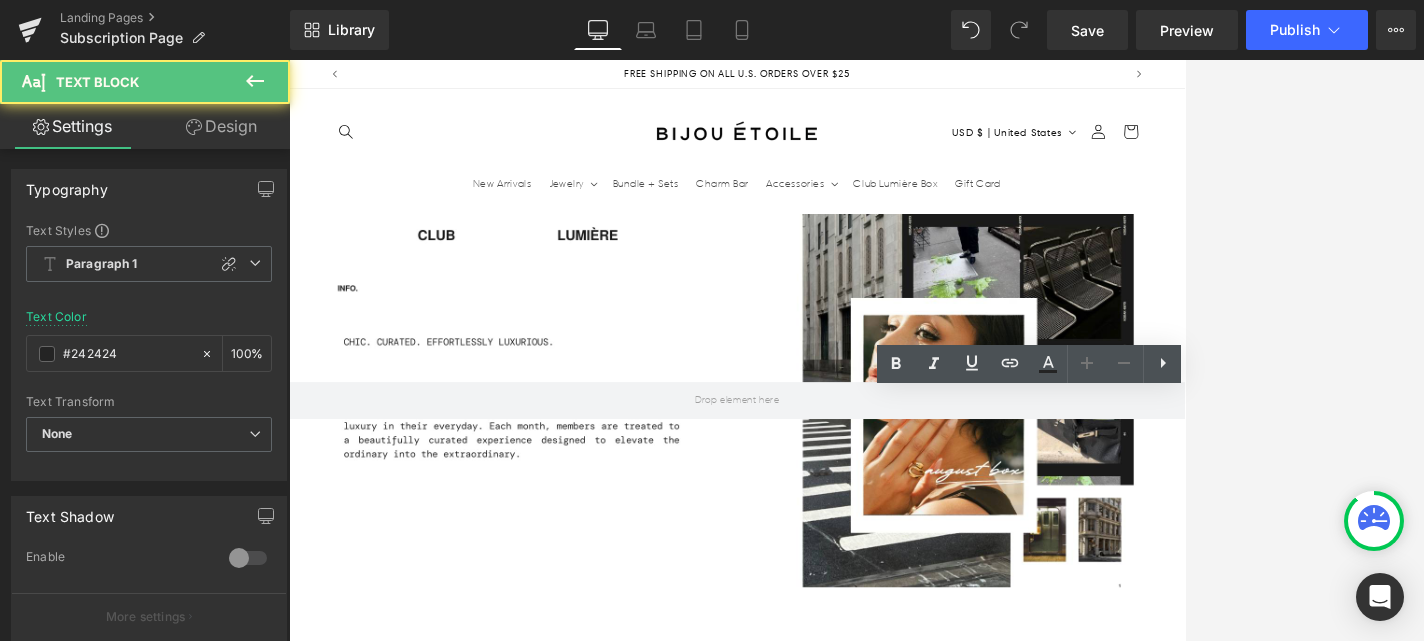 click on "Raw Eddy's Gluten Free Cookies" at bounding box center (1337, 1926) 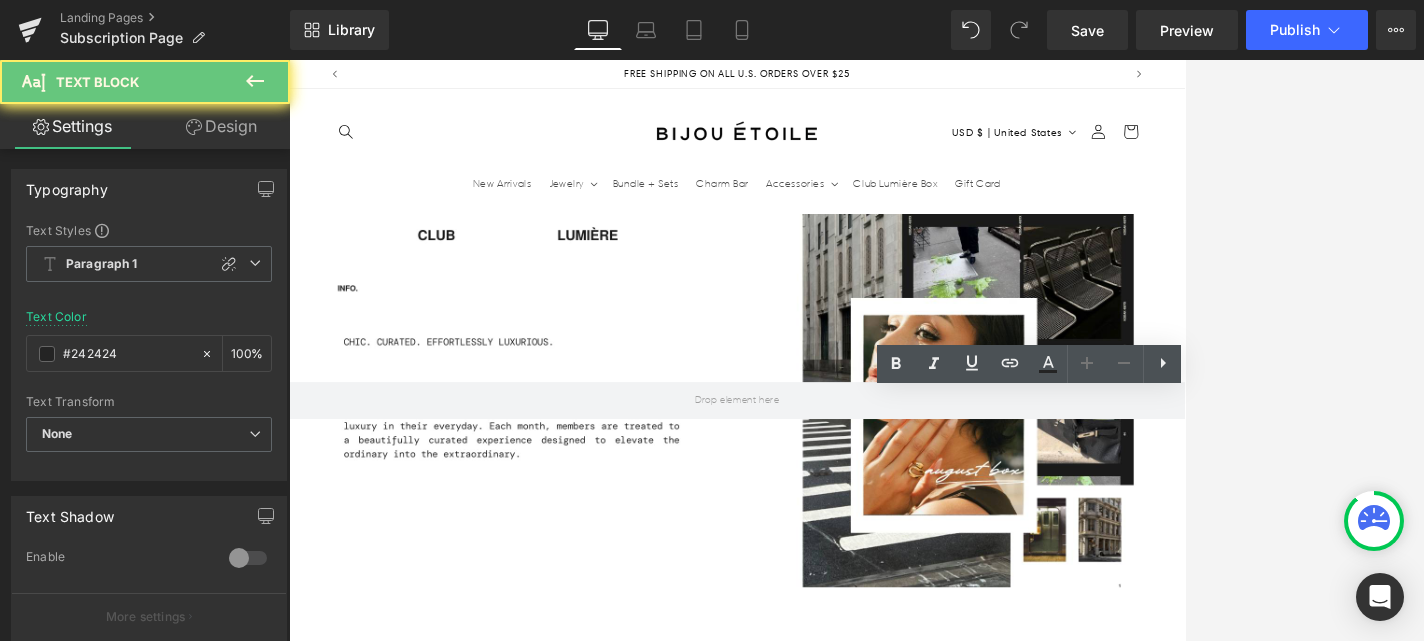 click on "Introducing our Strawberry Matcha Latte Depuffing & Hydrating Eye Patches – our remedy designed to revive tired eyes and elevate your skincare experience. Infused with green tea extracts and niacinamide, this vegan hydrogel eye patch is your go-to solution for hydrating and reducing the appearance of puffiness under your eyes. Text Block" at bounding box center (1337, 2052) 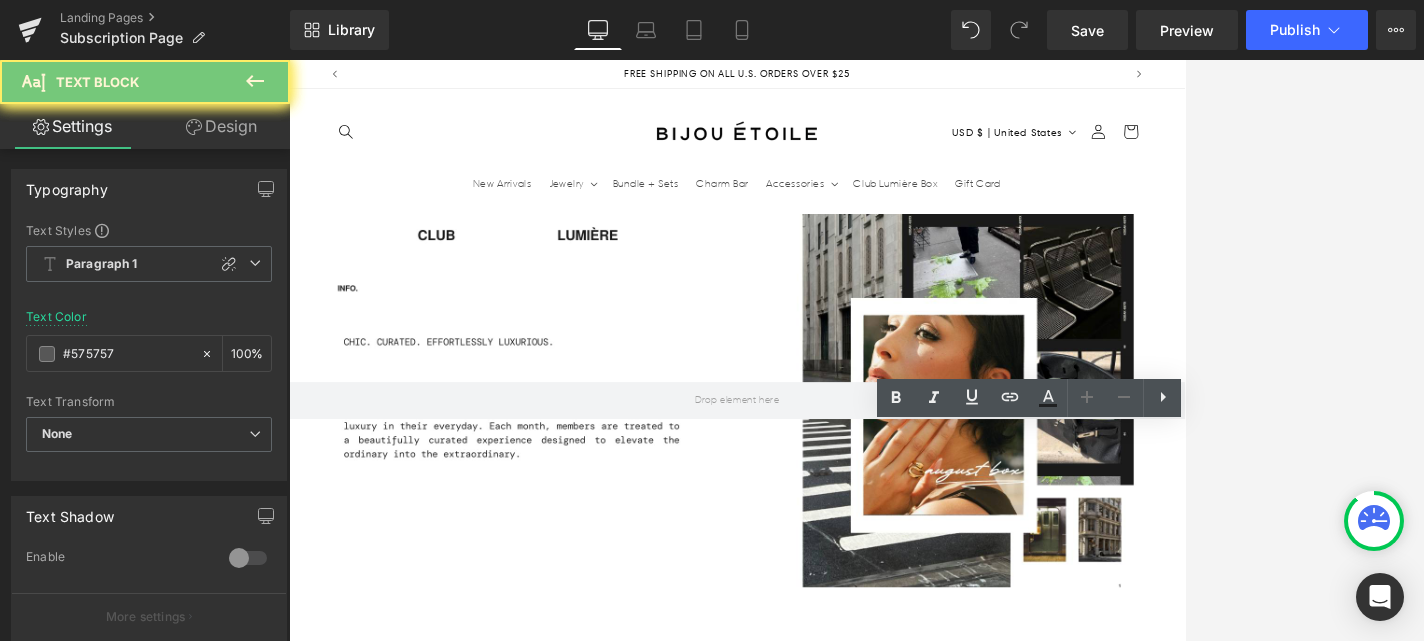 click on "Introducing our Strawberry Matcha Latte Depuffing & Hydrating Eye Patches – our remedy designed to revive tired eyes and elevate your skincare experience. Infused with green tea extracts and niacinamide, this vegan hydrogel eye patch is your go-to solution for hydrating and reducing the appearance of puffiness under your eyes. Text Block" at bounding box center [1337, 2052] 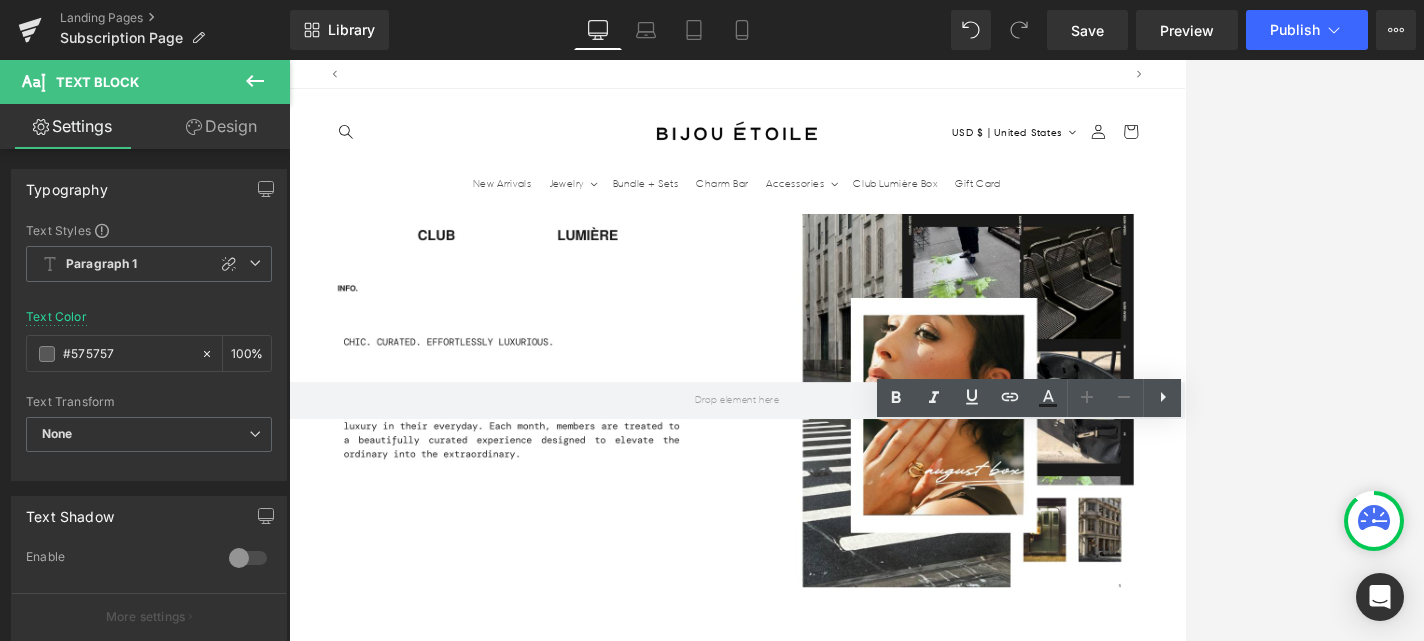 scroll, scrollTop: 0, scrollLeft: 1050, axis: horizontal 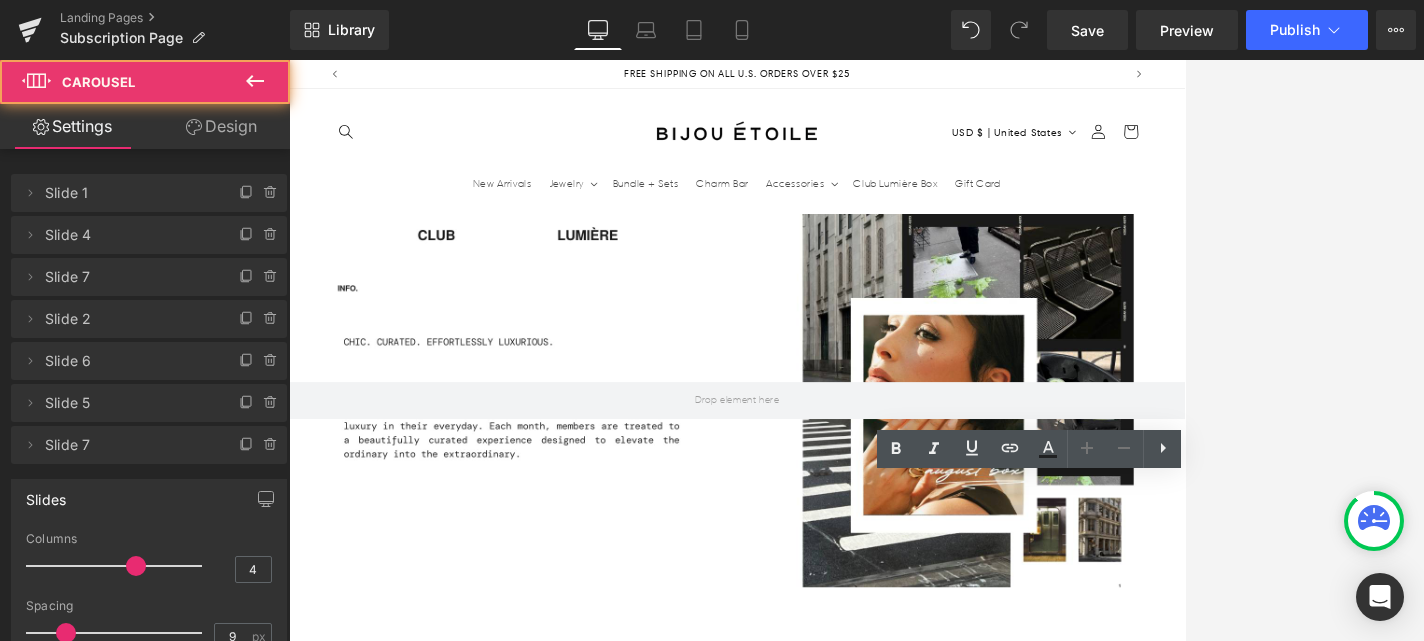 click on "Image         Bijou Étoile Jewelry Text Block          This month’s box includes an chic pair of c-hoop stud earrings and adjustable ring. Choose your preferred finish: gold or silver. Each piece is waterproof, hypoallergenic, and designed for effortless luxury in your signature metal. Text Block         ⭑ Trending  Text Block
Image         Bijou Étoile Monthly/Color Cards Text Block         Text Block
Image         Bijou Étoile Stationery Text Block" at bounding box center [894, 1843] 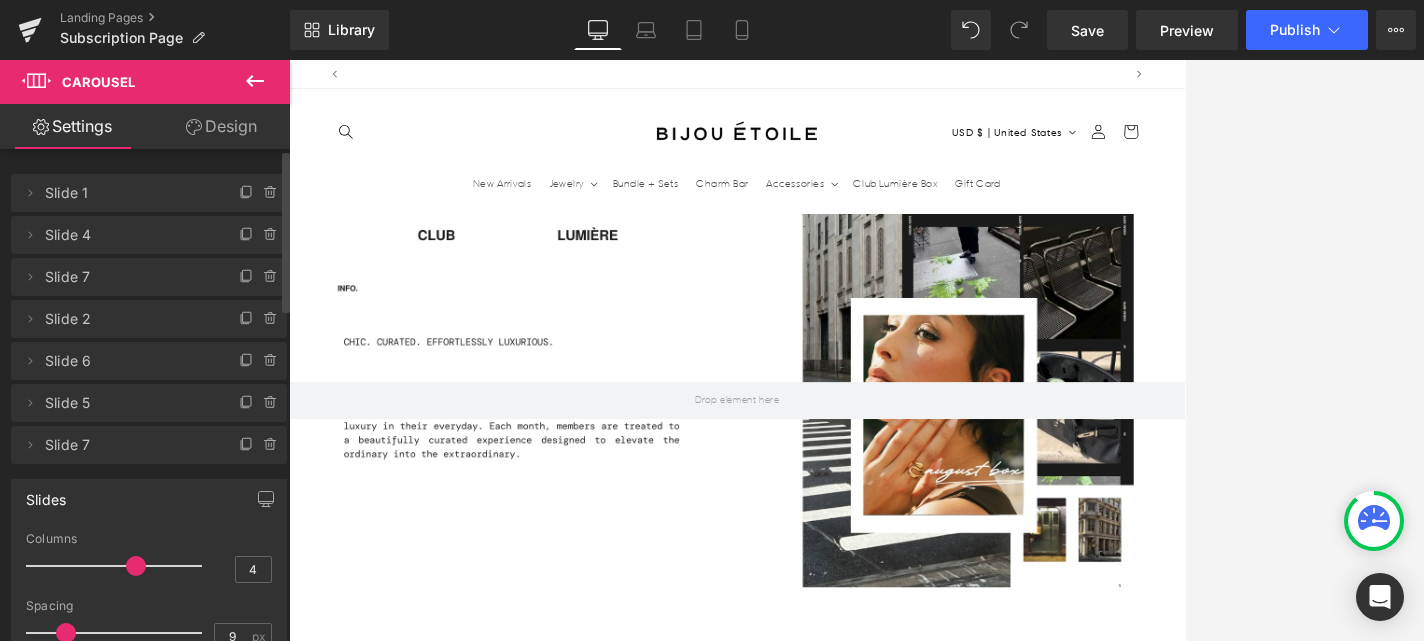 scroll, scrollTop: 0, scrollLeft: 0, axis: both 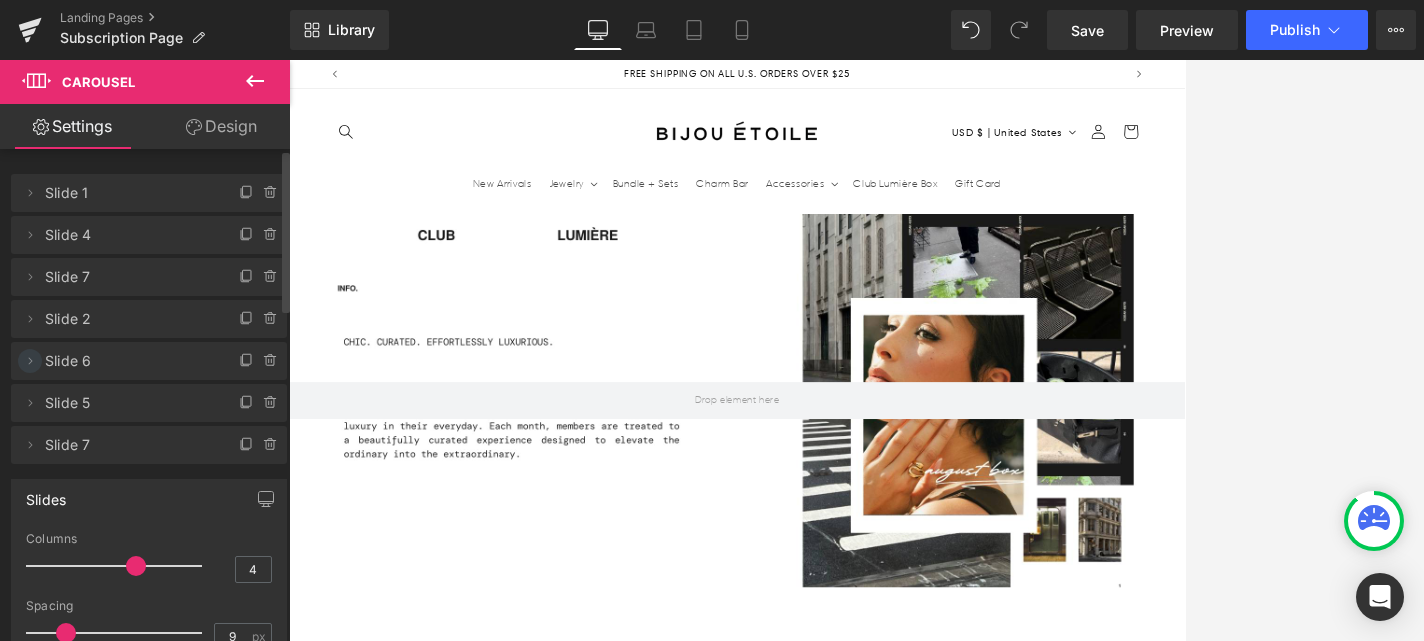 drag, startPoint x: 29, startPoint y: 447, endPoint x: 27, endPoint y: 363, distance: 84.0238 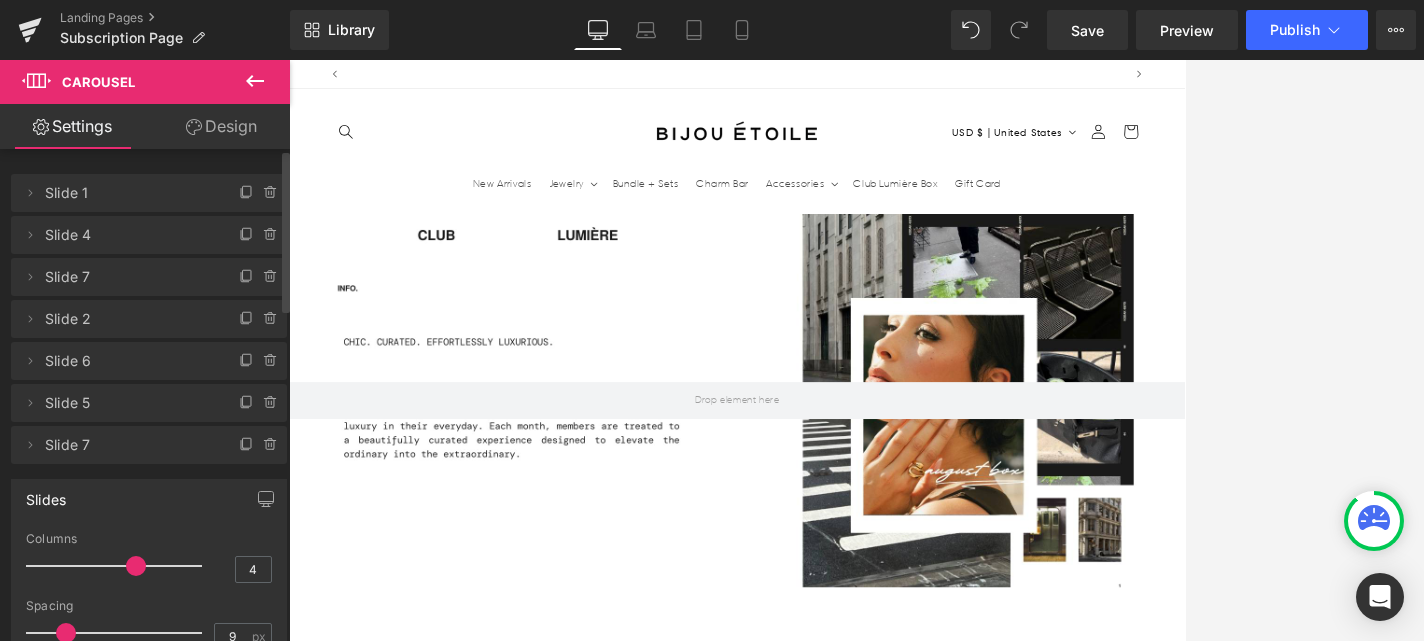 scroll, scrollTop: 0, scrollLeft: 1050, axis: horizontal 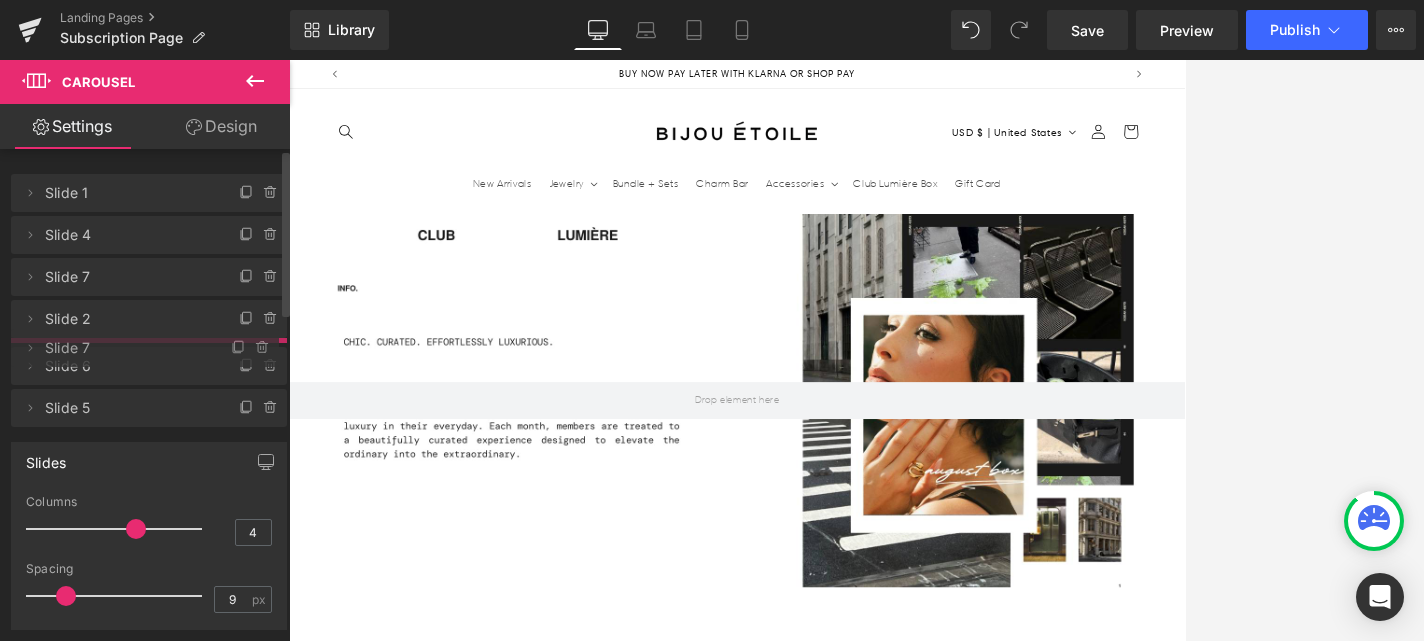 drag, startPoint x: 119, startPoint y: 450, endPoint x: 125, endPoint y: 353, distance: 97.18539 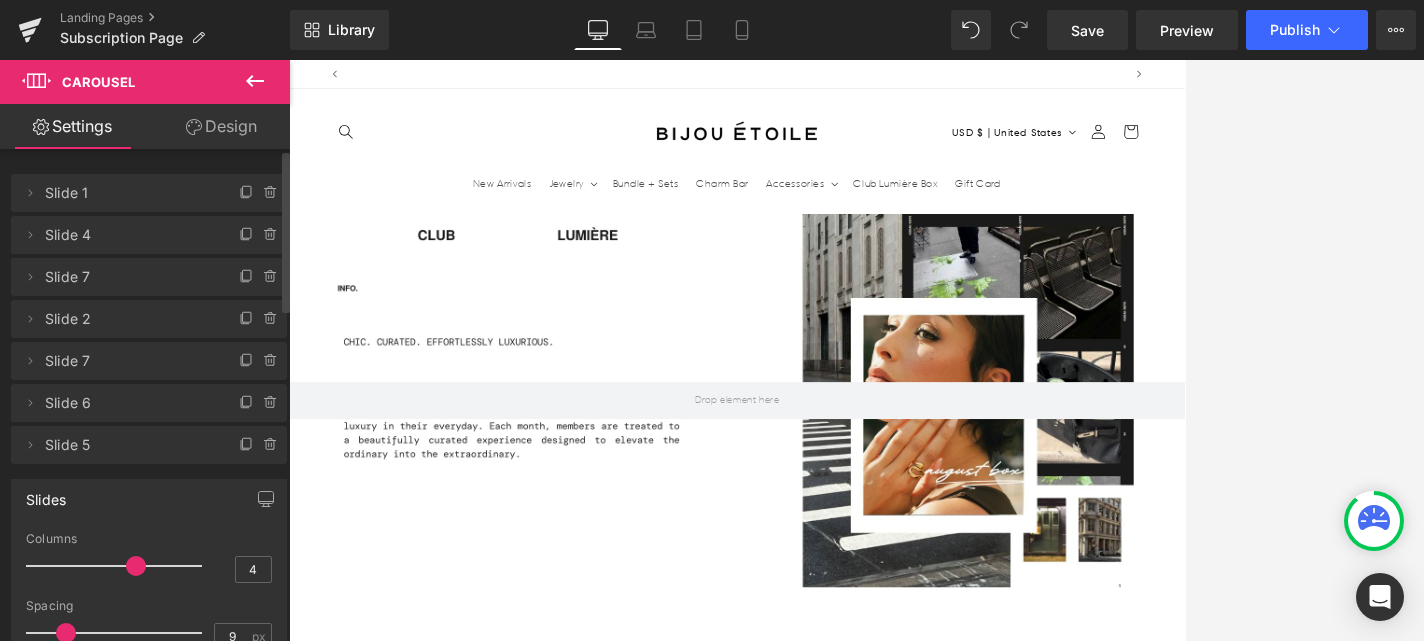 scroll, scrollTop: 0, scrollLeft: 0, axis: both 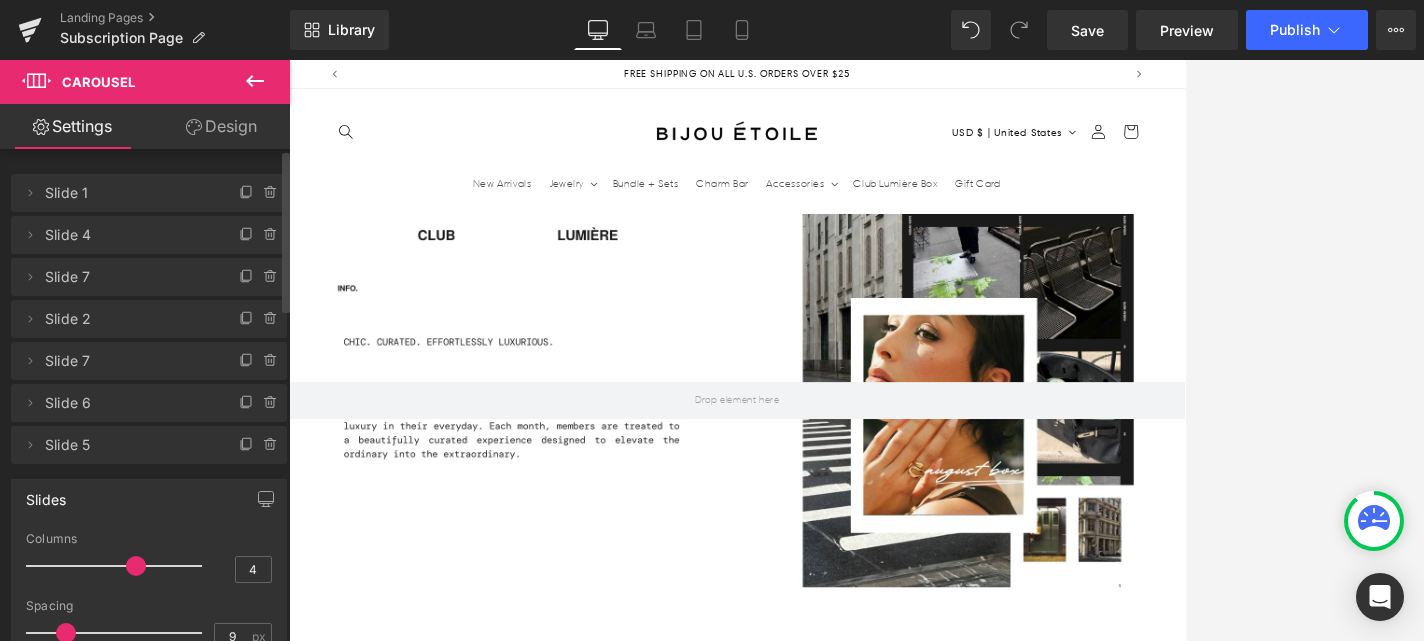 click on "›" at bounding box center (1449, 1844) 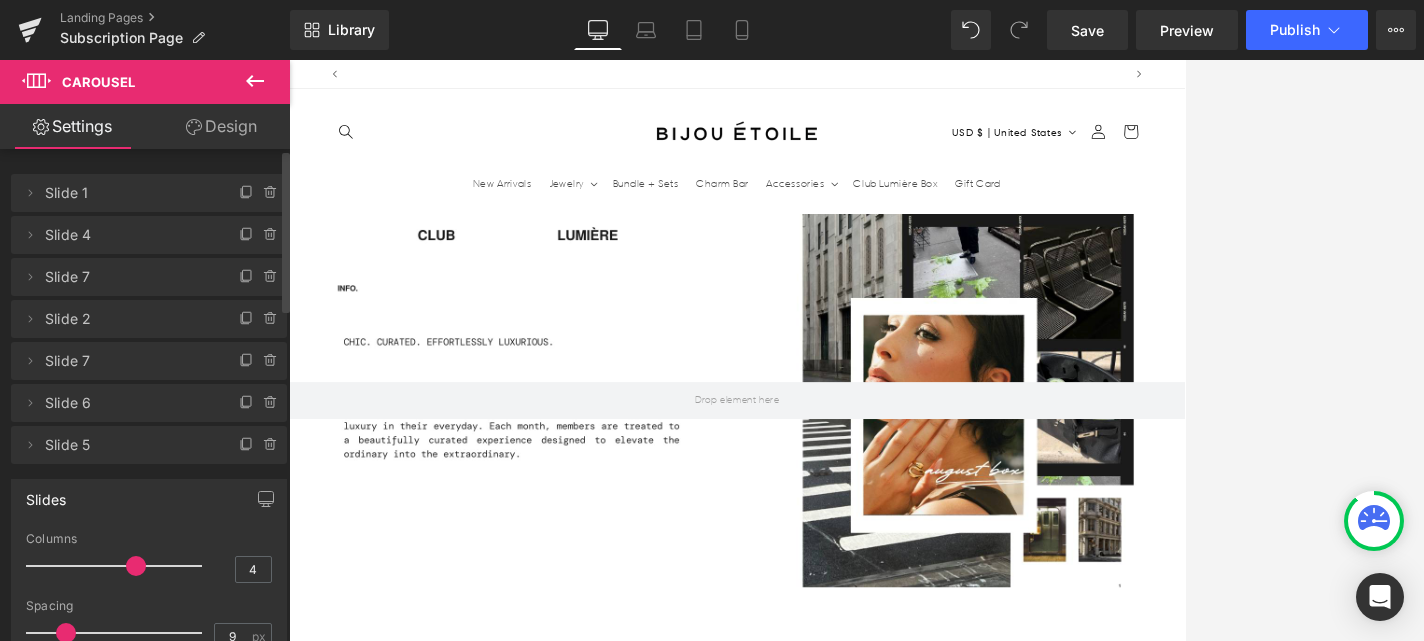 scroll, scrollTop: 0, scrollLeft: 1050, axis: horizontal 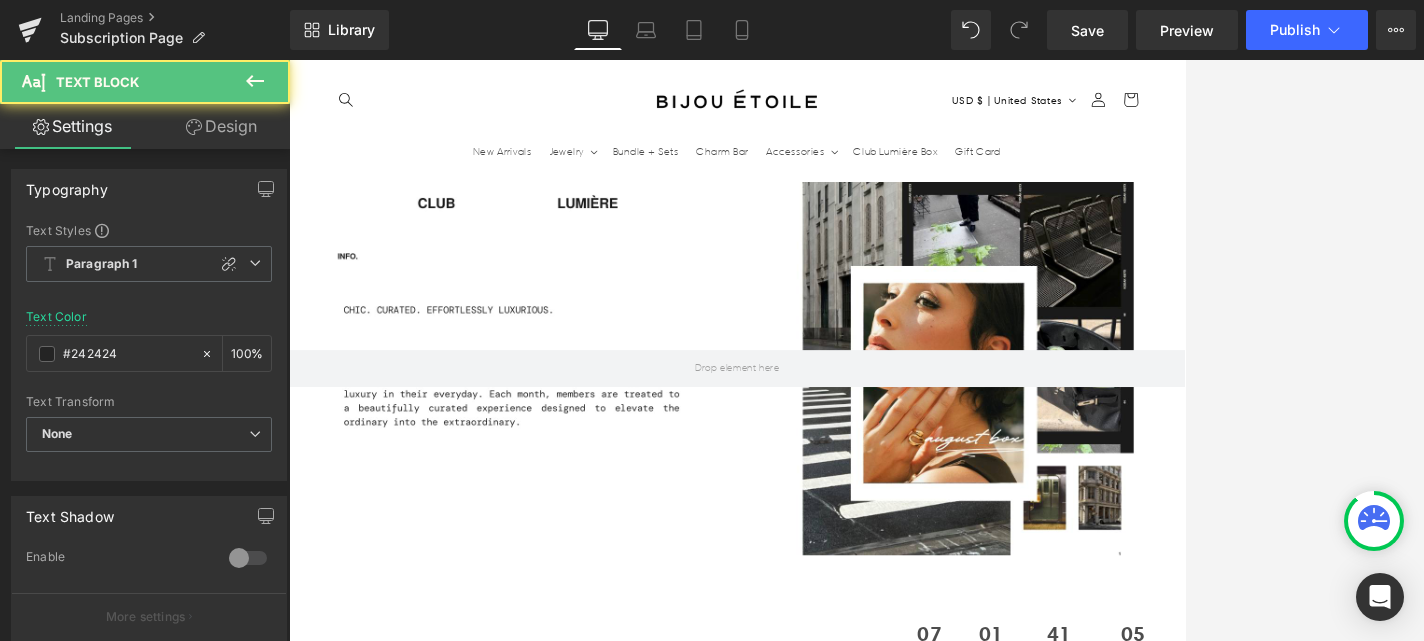 click on "[FIRST] [LAST] Hand Sanitizer" at bounding box center (1042, 1896) 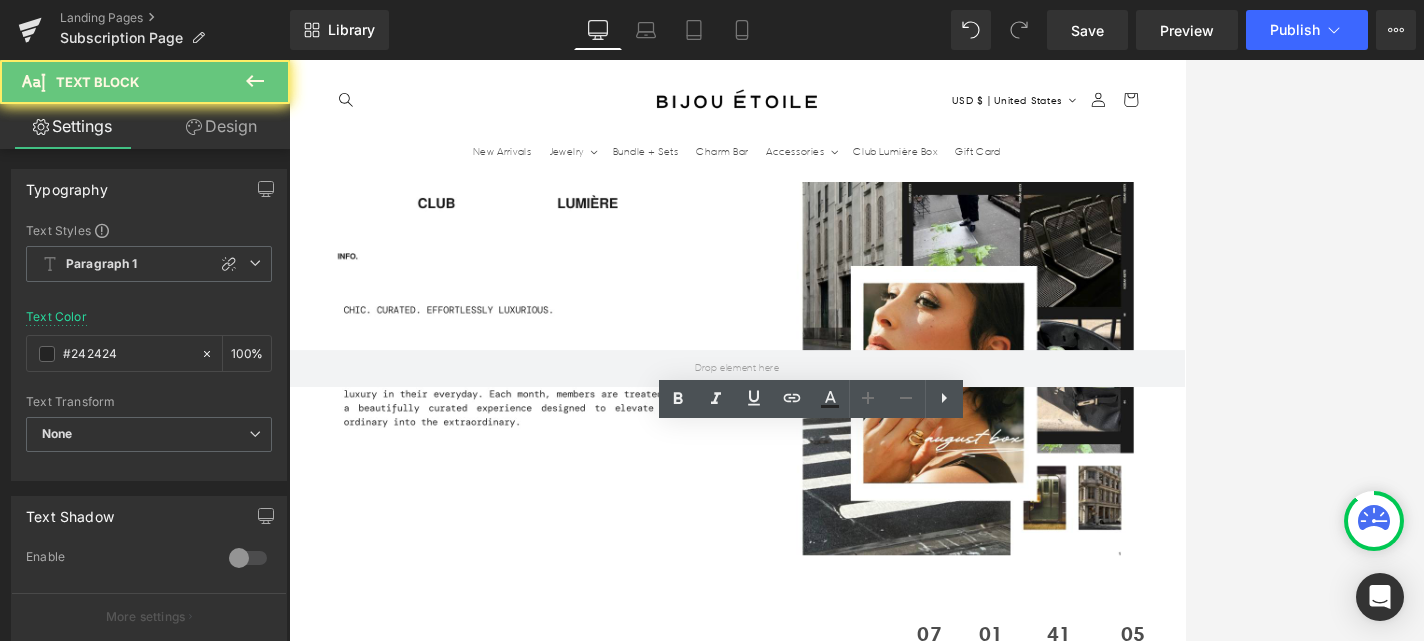 click on "[FIRST] [LAST] Hand Sanitizer" at bounding box center [1042, 1896] 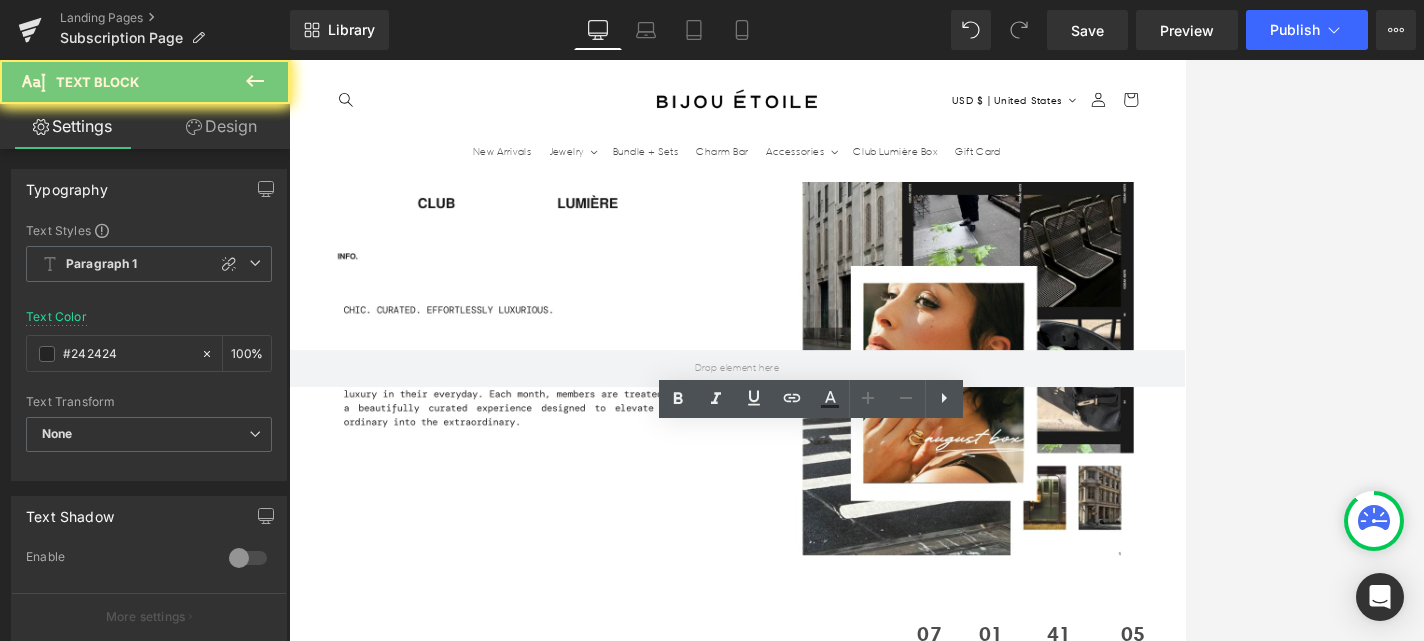 click on "[FIRST] [LAST] Hand Sanitizer" at bounding box center (1042, 1896) 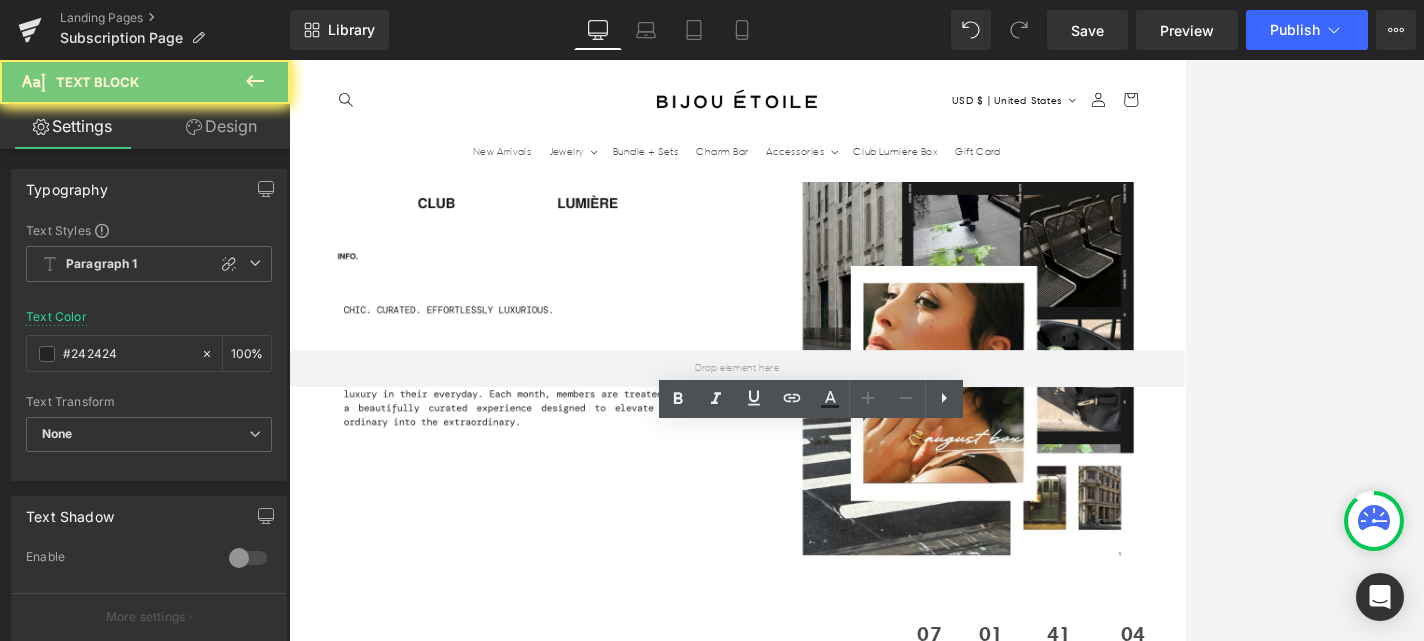 scroll, scrollTop: 0, scrollLeft: 0, axis: both 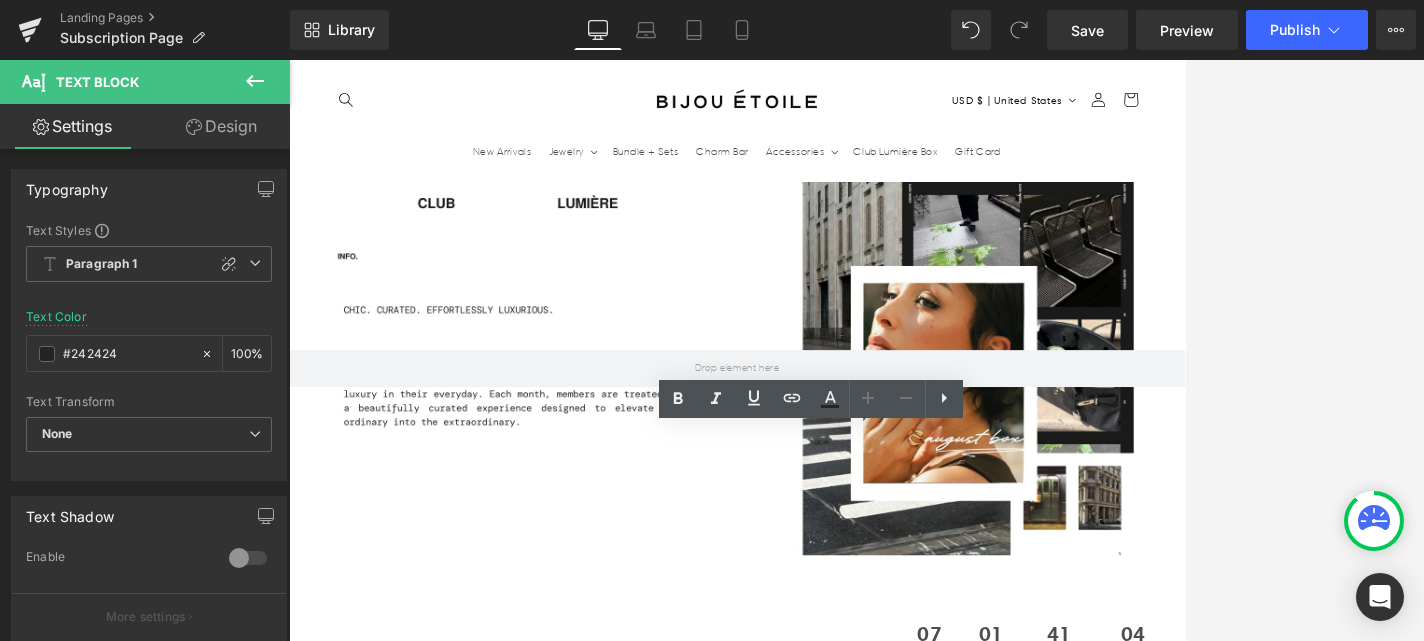 type 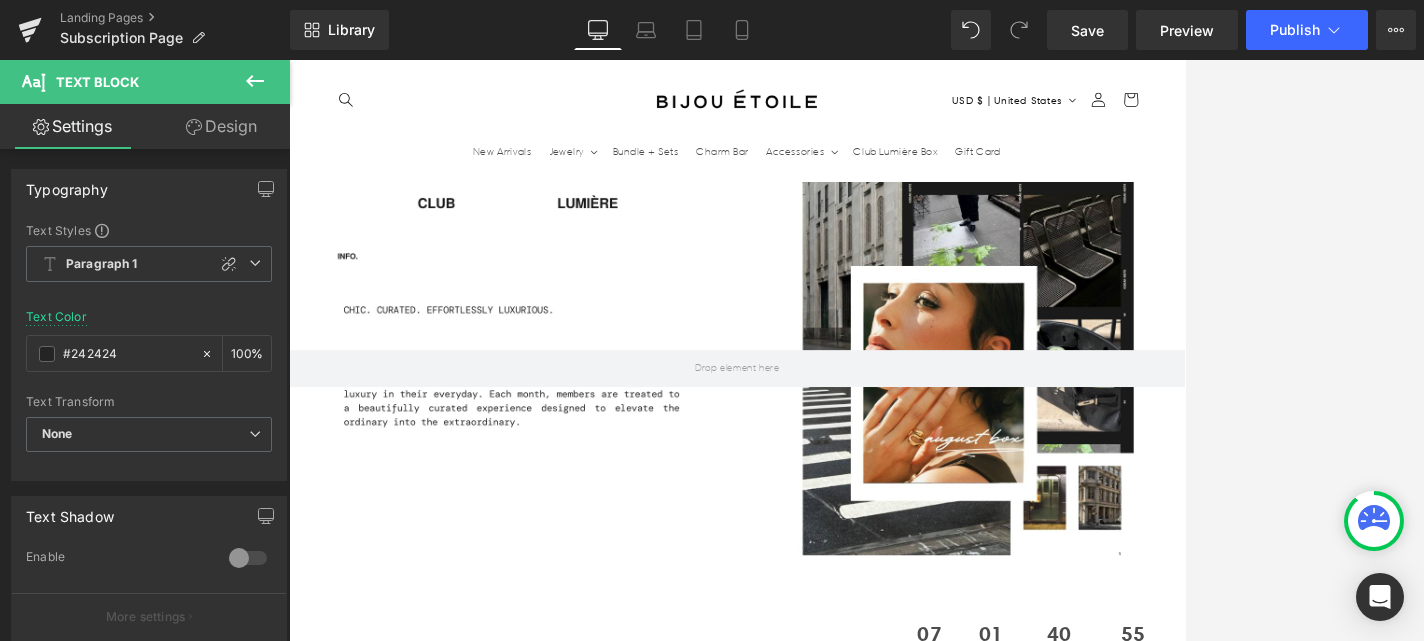 scroll, scrollTop: 0, scrollLeft: 1050, axis: horizontal 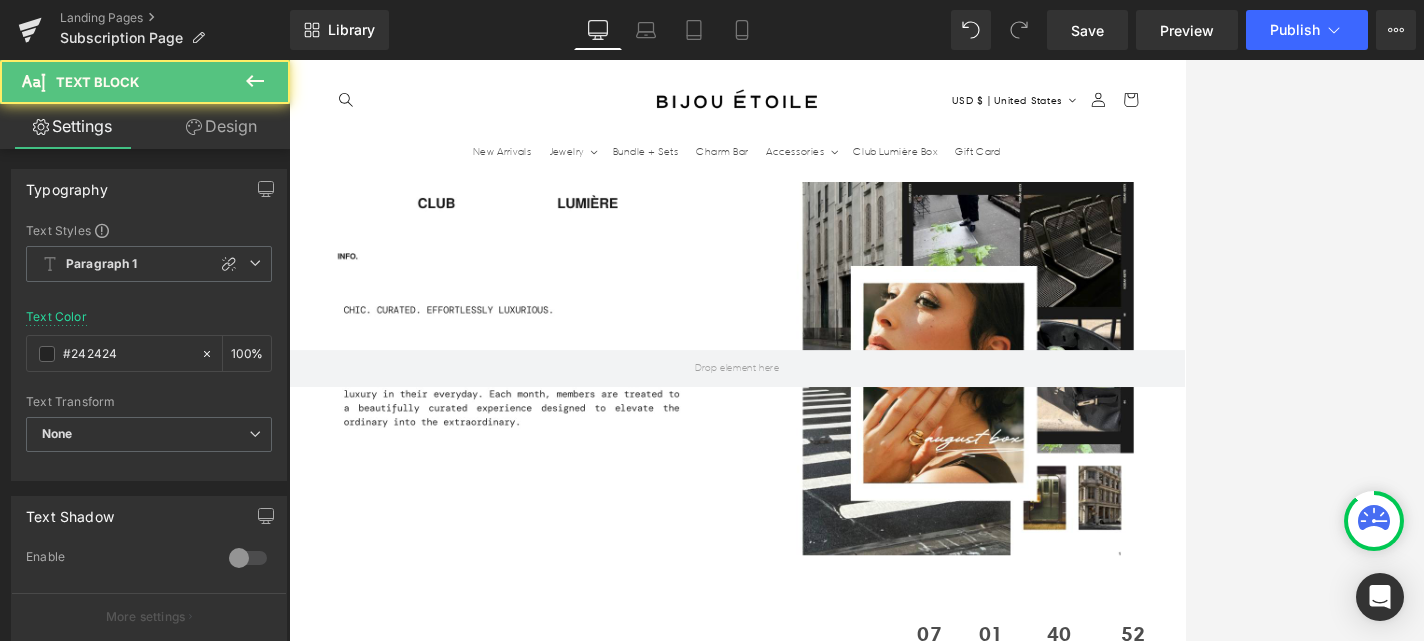click on "Raw Eddy's Gluten Free Cookies" at bounding box center (747, 1884) 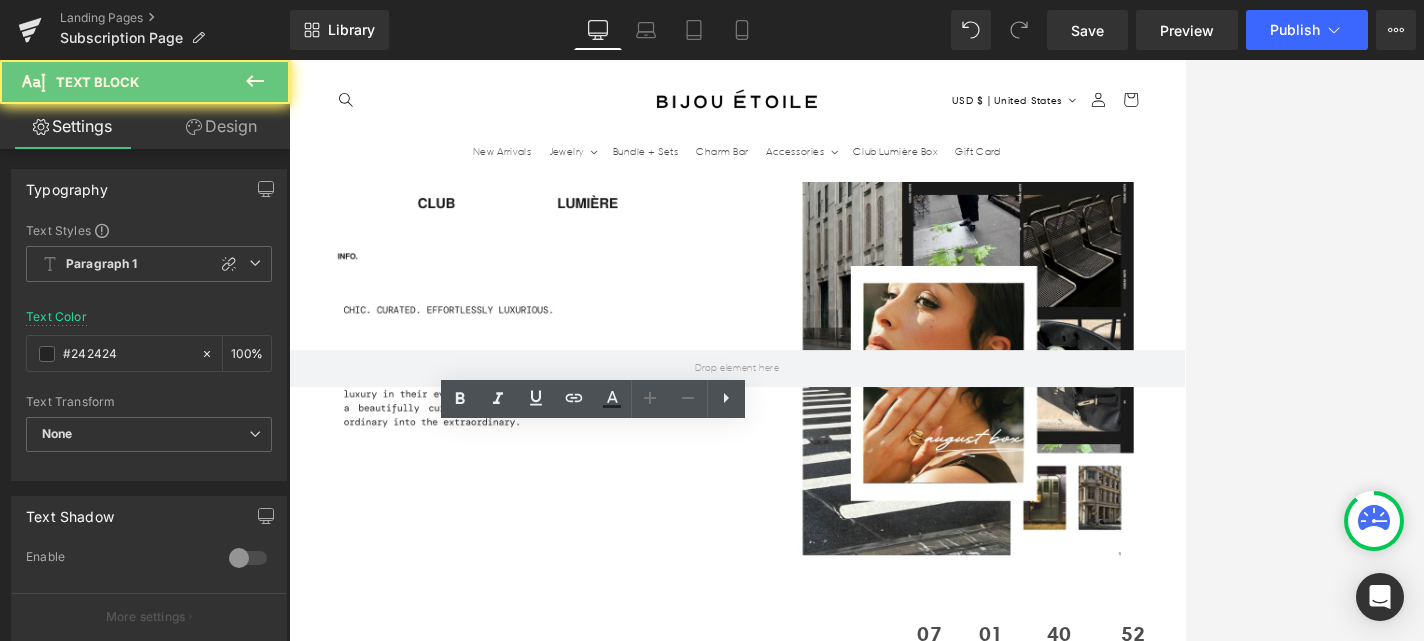 click on "Raw Eddy's Gluten Free Cookies" at bounding box center (747, 1884) 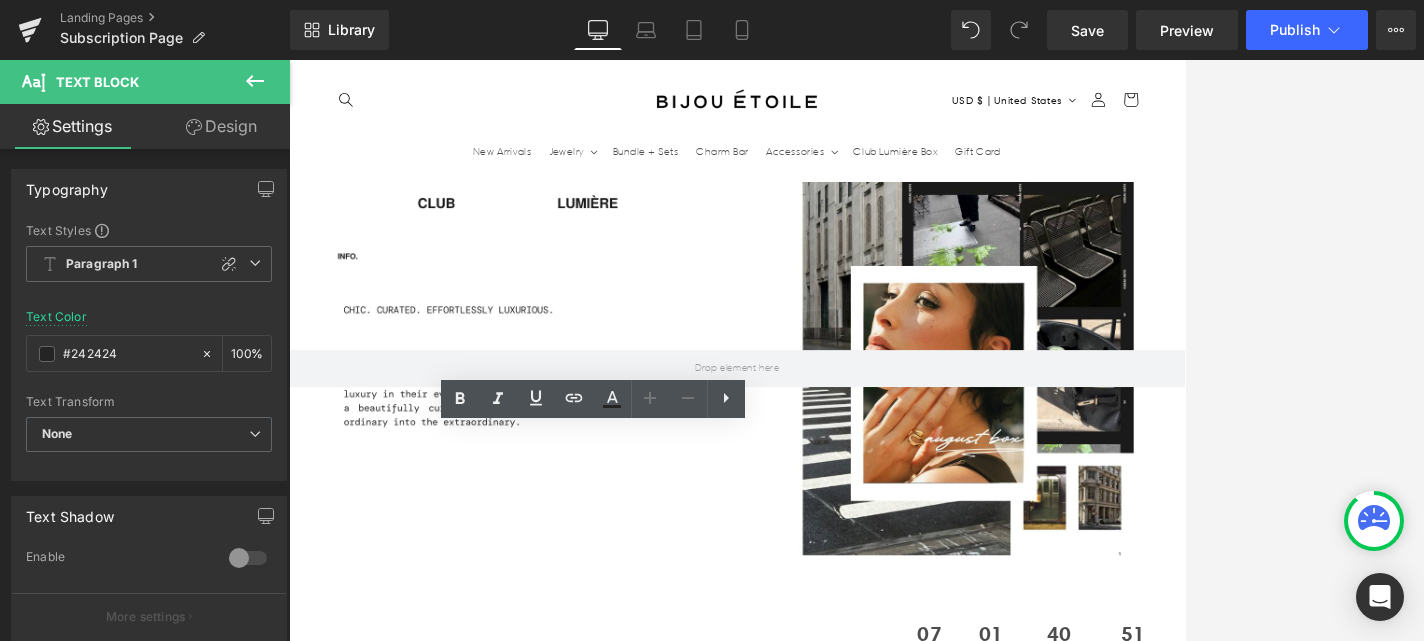 type 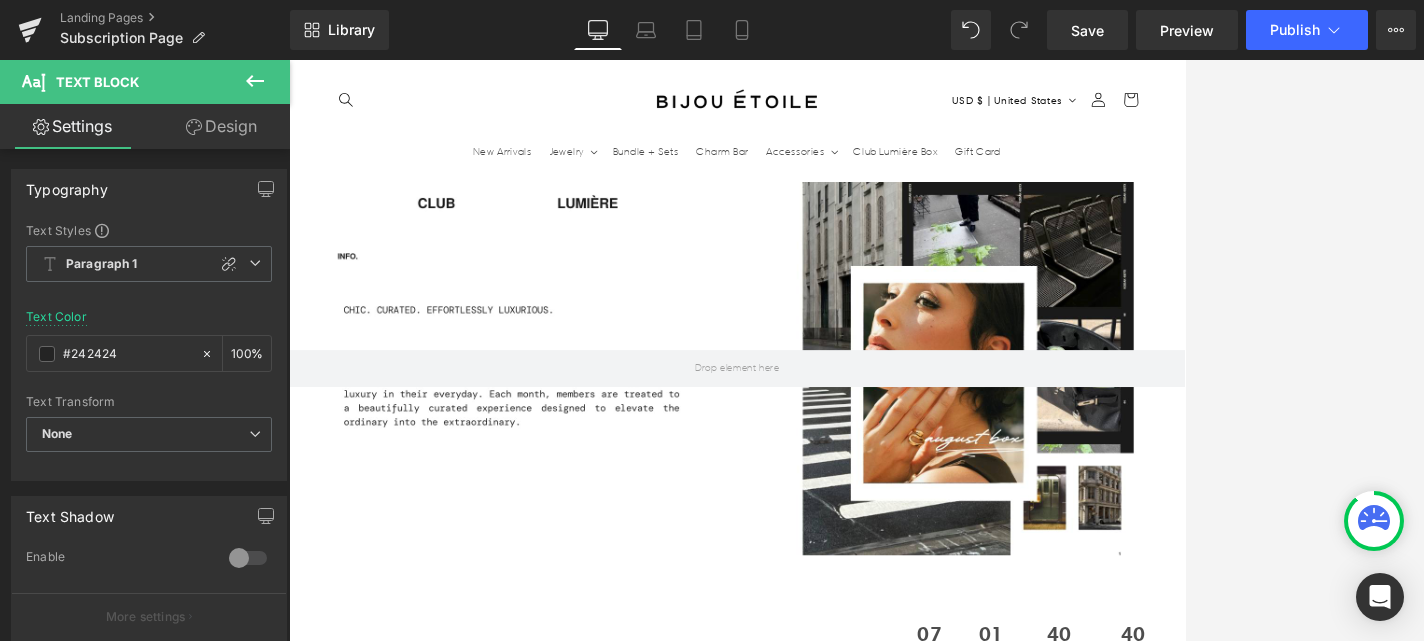 scroll, scrollTop: 0, scrollLeft: 0, axis: both 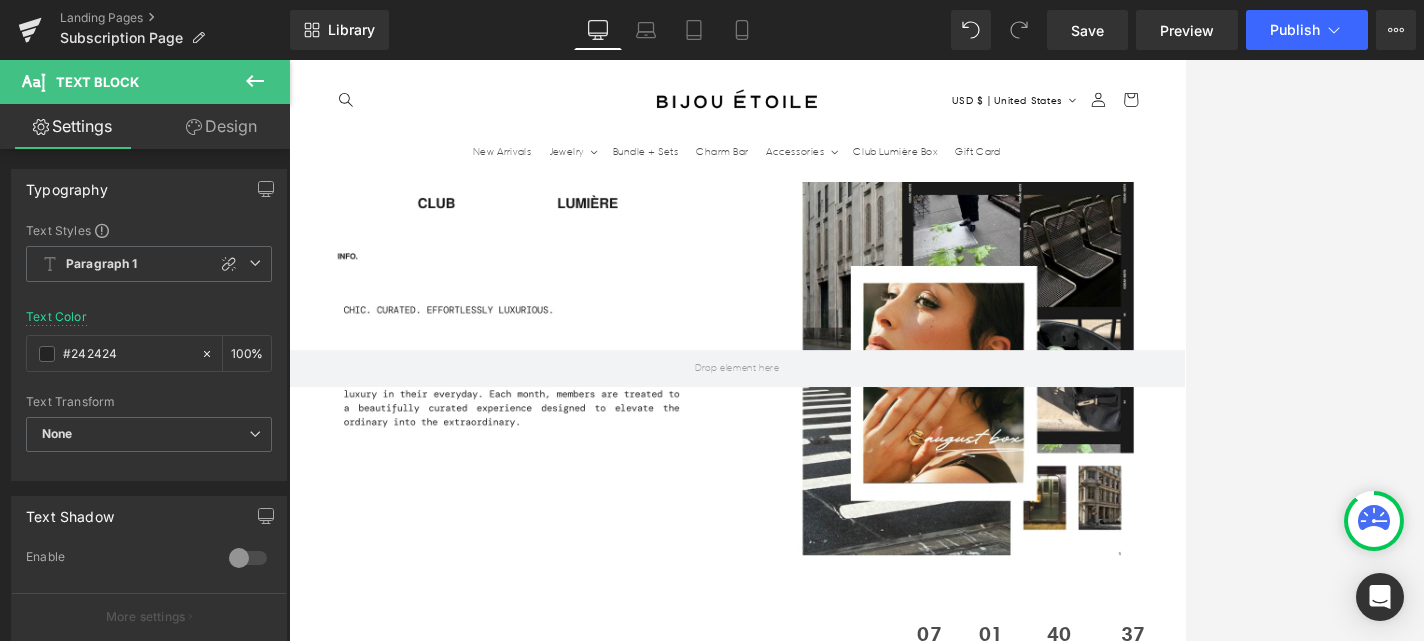 click at bounding box center [856, 350] 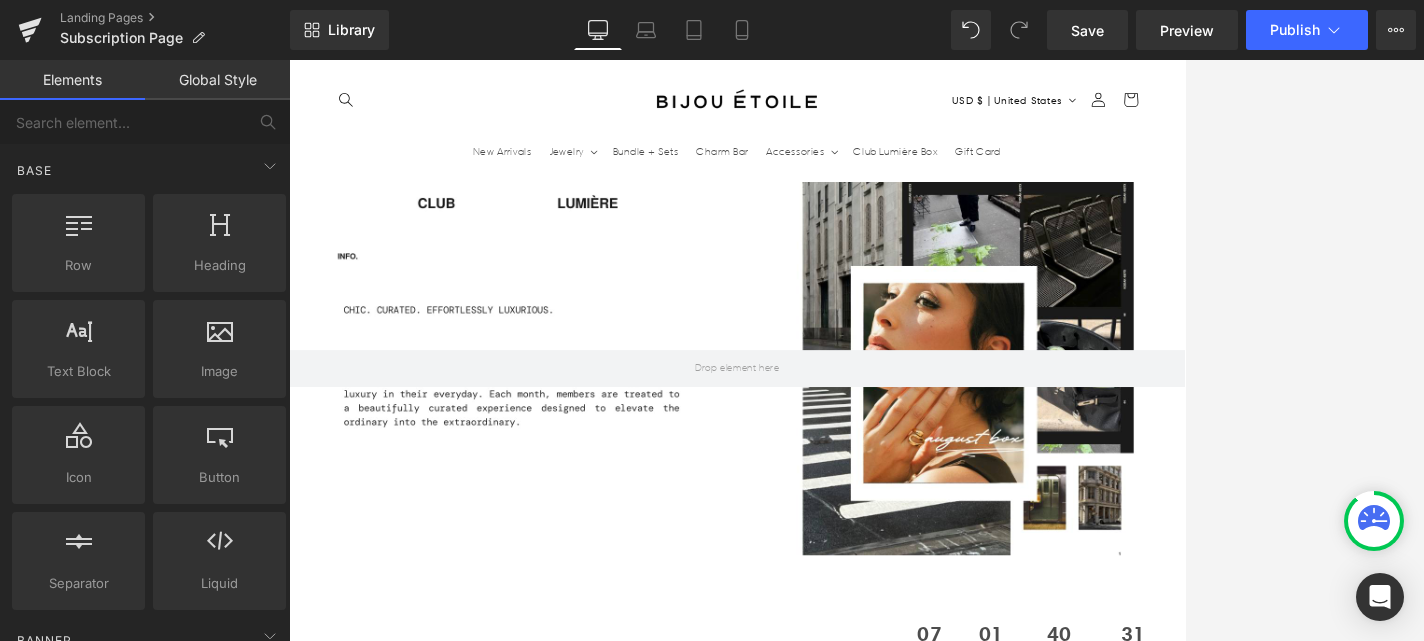 scroll, scrollTop: 0, scrollLeft: 1050, axis: horizontal 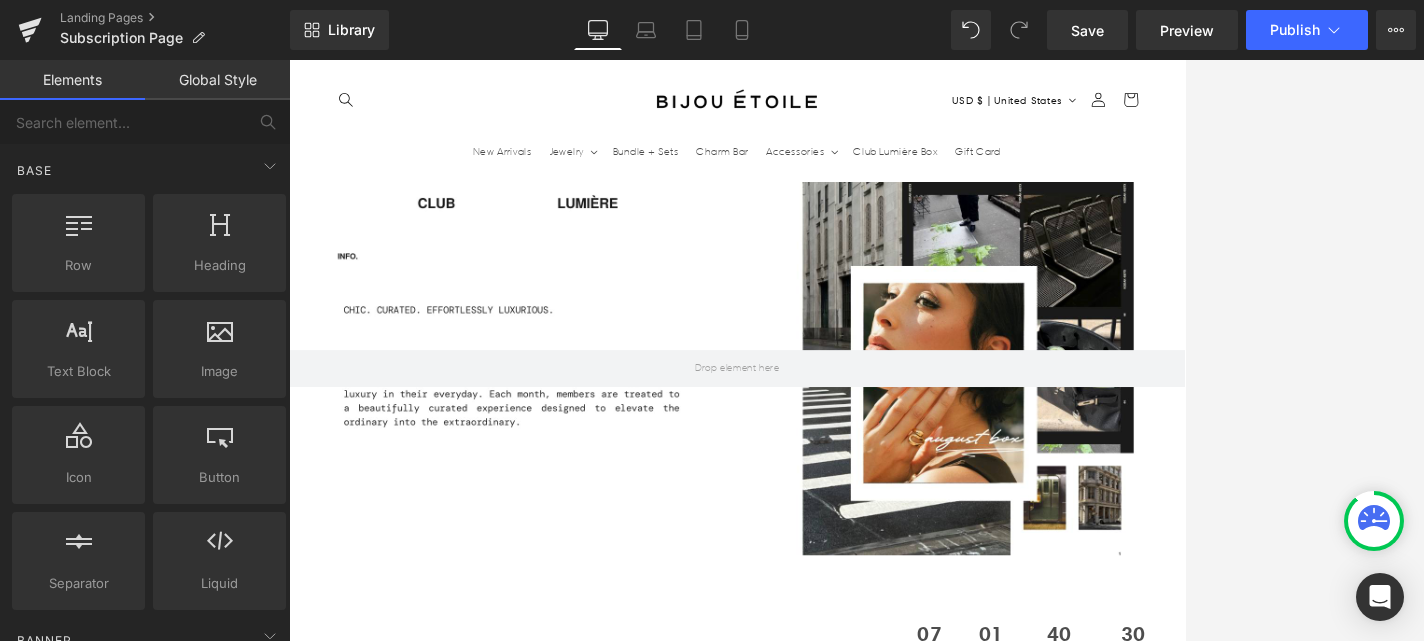 click at bounding box center (894, 2158) 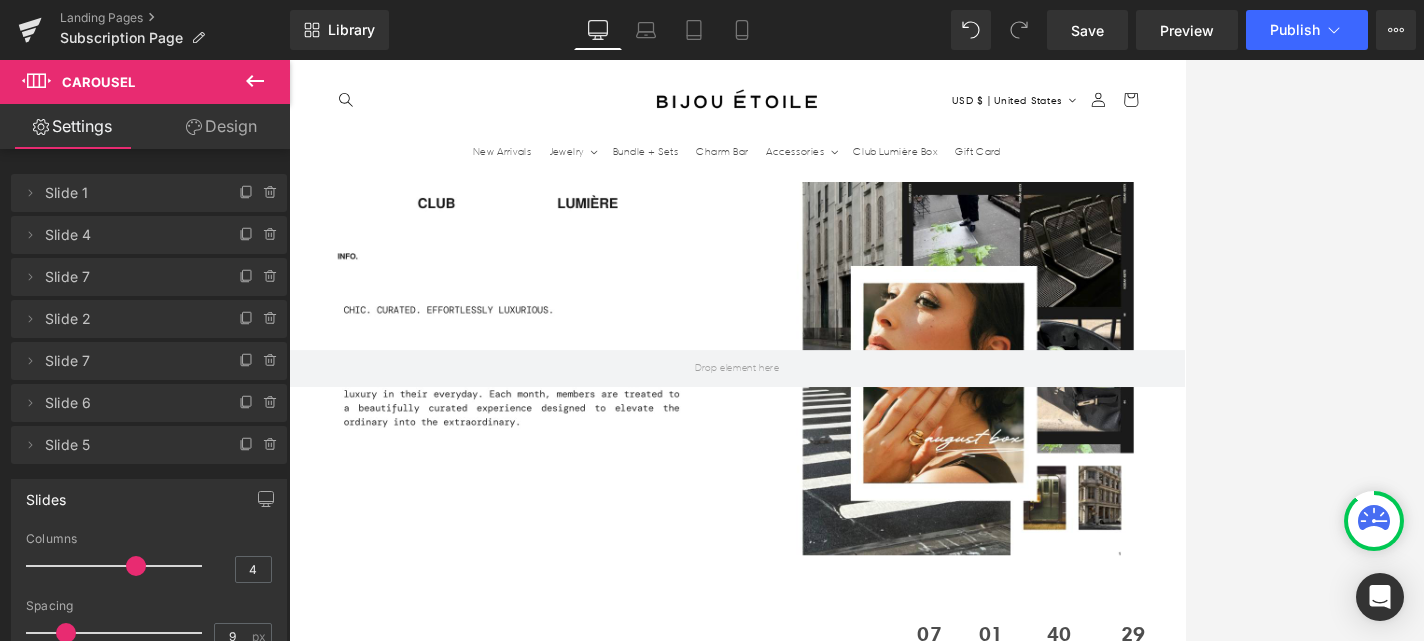 click on "A luxe lip treatment designed to deeply nourish, soften, and restore. Infused with skin-loving ingredients, it delivers a glossy, supple finish for effortless everyday wear. Each box includes a flavor chosen at random, offering a little moment of surprise in your beauty ritual. Perfect for keeping lips hydrated and smooth—whether at home or on the go." at bounding box center [1042, 2033] 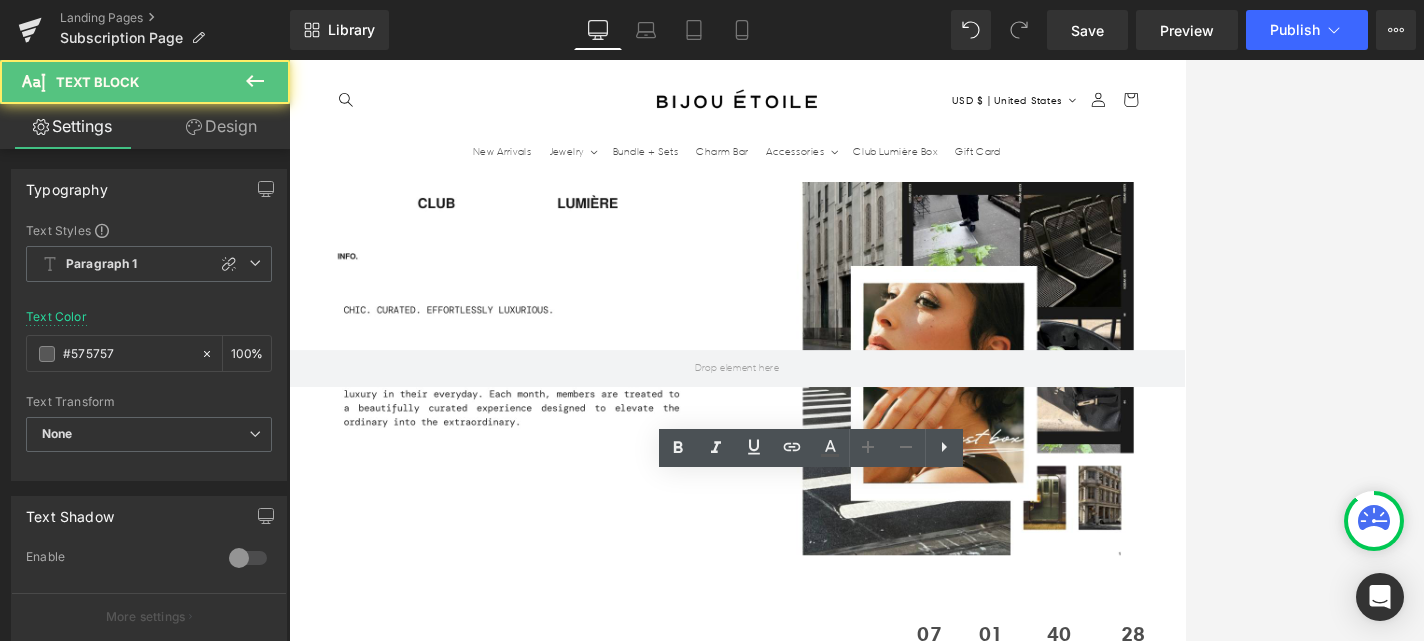 scroll, scrollTop: 1342, scrollLeft: 0, axis: vertical 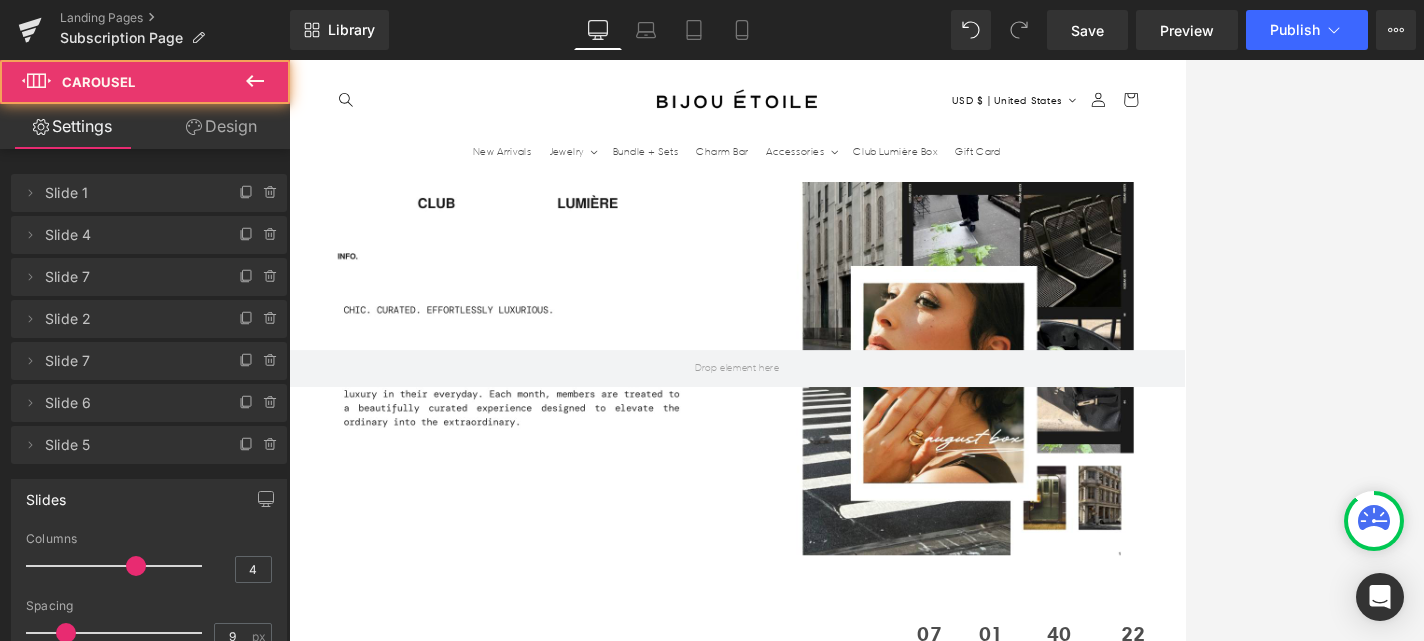 click at bounding box center [894, 2158] 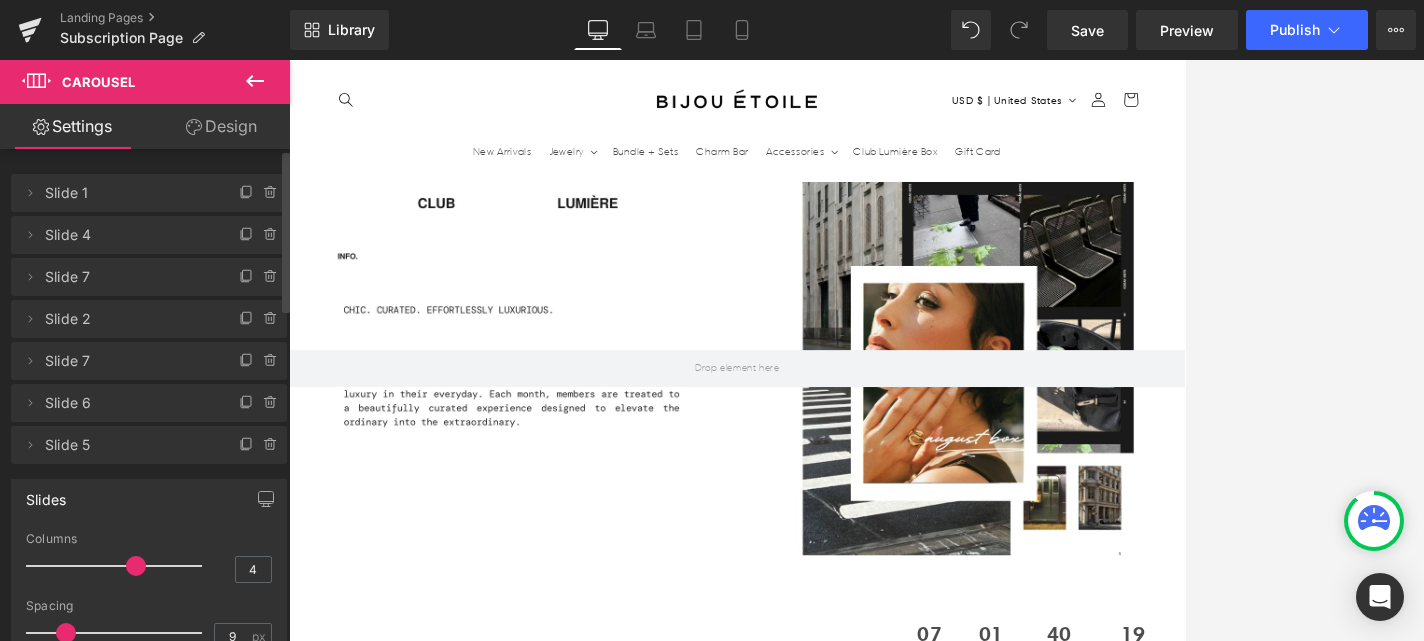 scroll, scrollTop: 0, scrollLeft: 1050, axis: horizontal 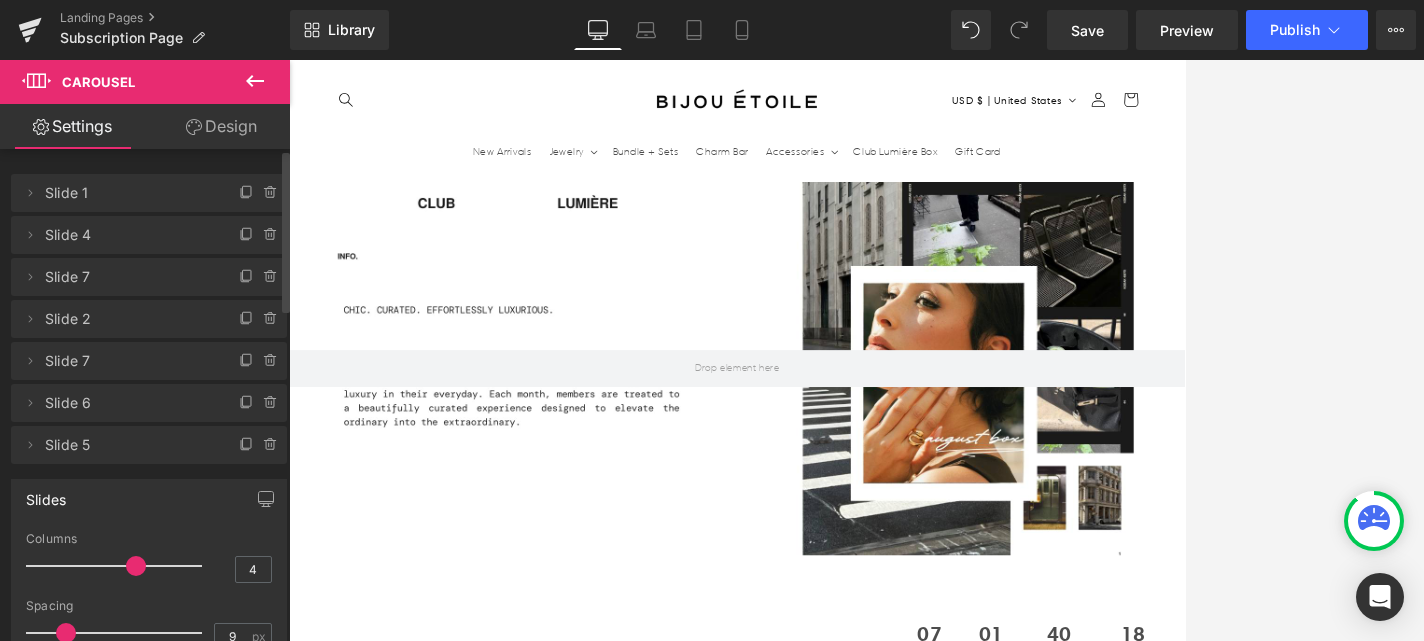 click on "Slide 6" at bounding box center (129, 403) 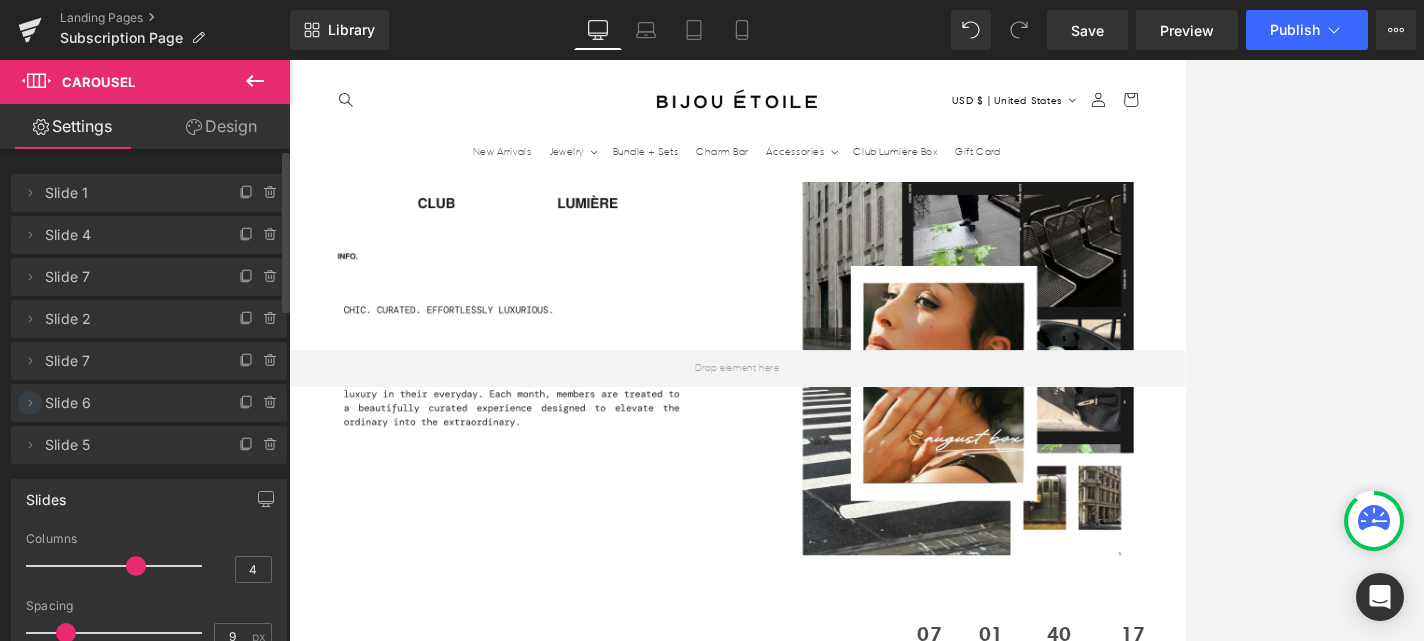 click 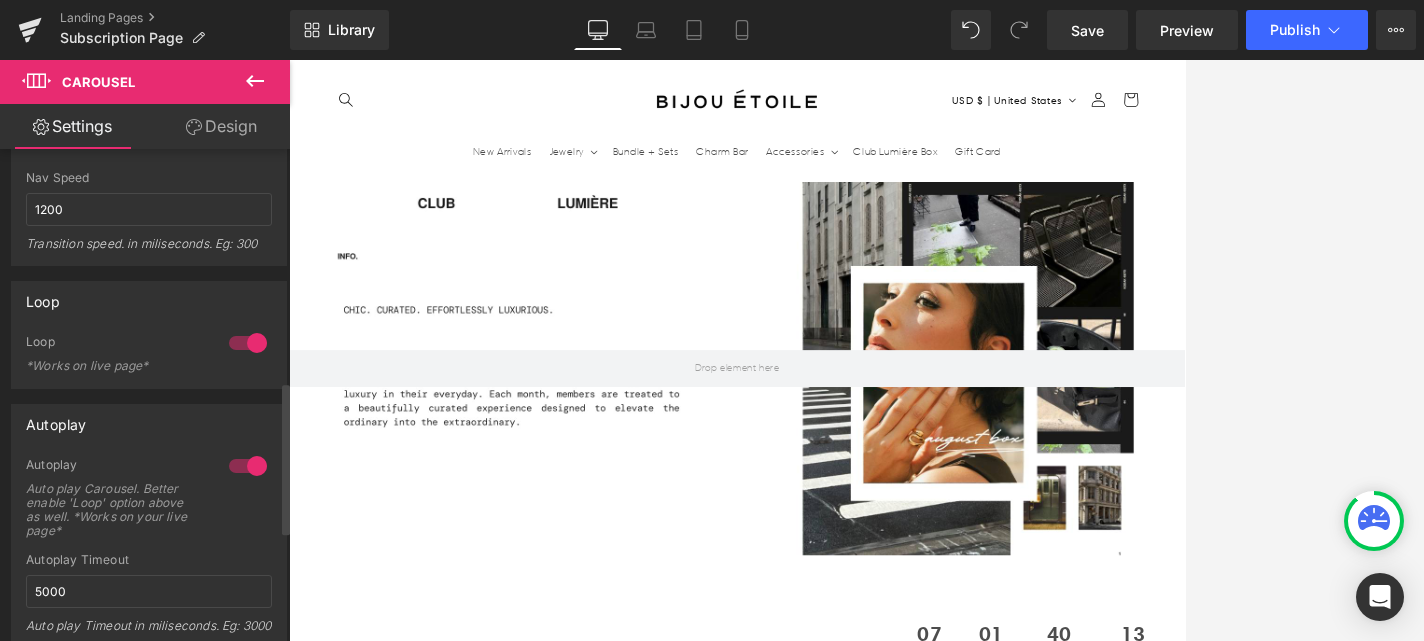 scroll, scrollTop: 0, scrollLeft: 1050, axis: horizontal 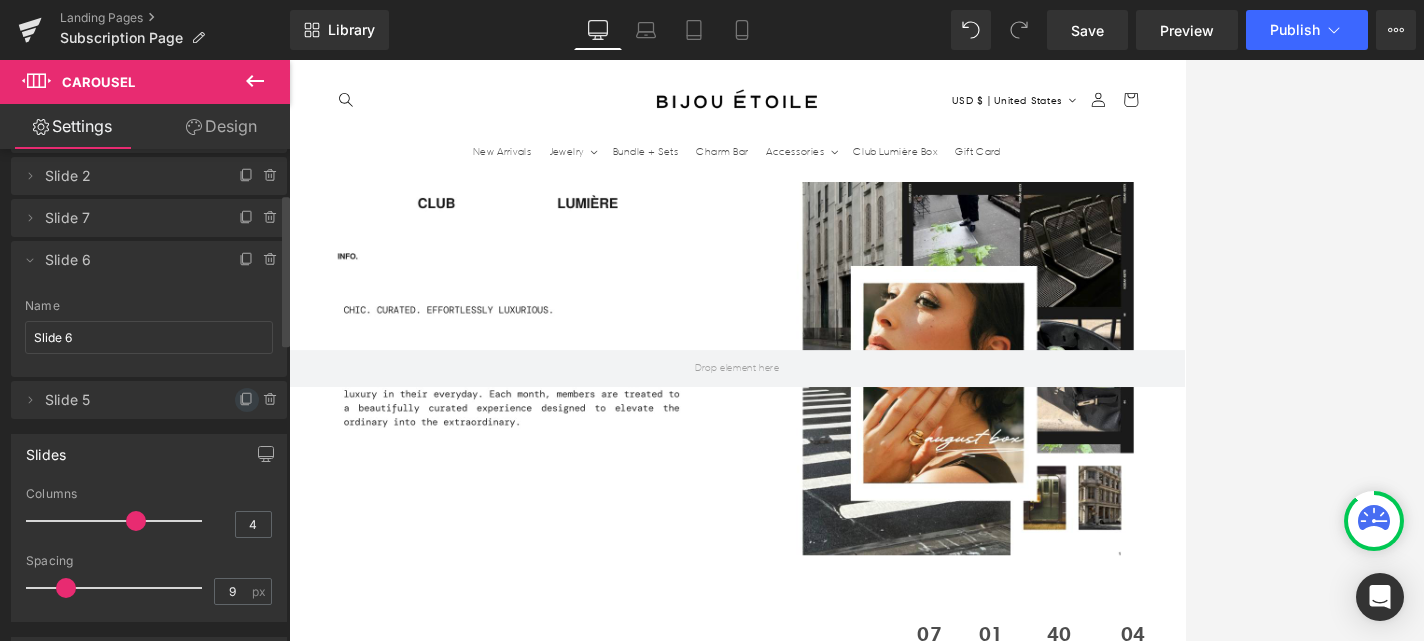 click 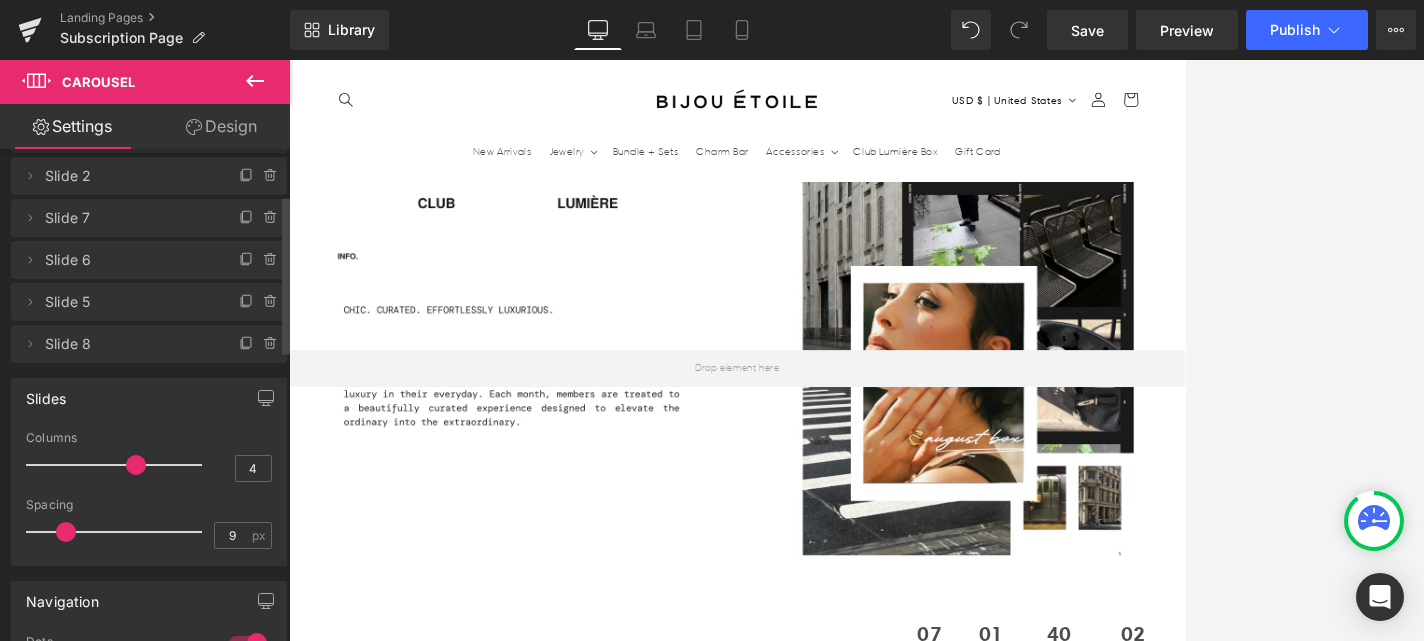 click on "›" at bounding box center (1449, 1802) 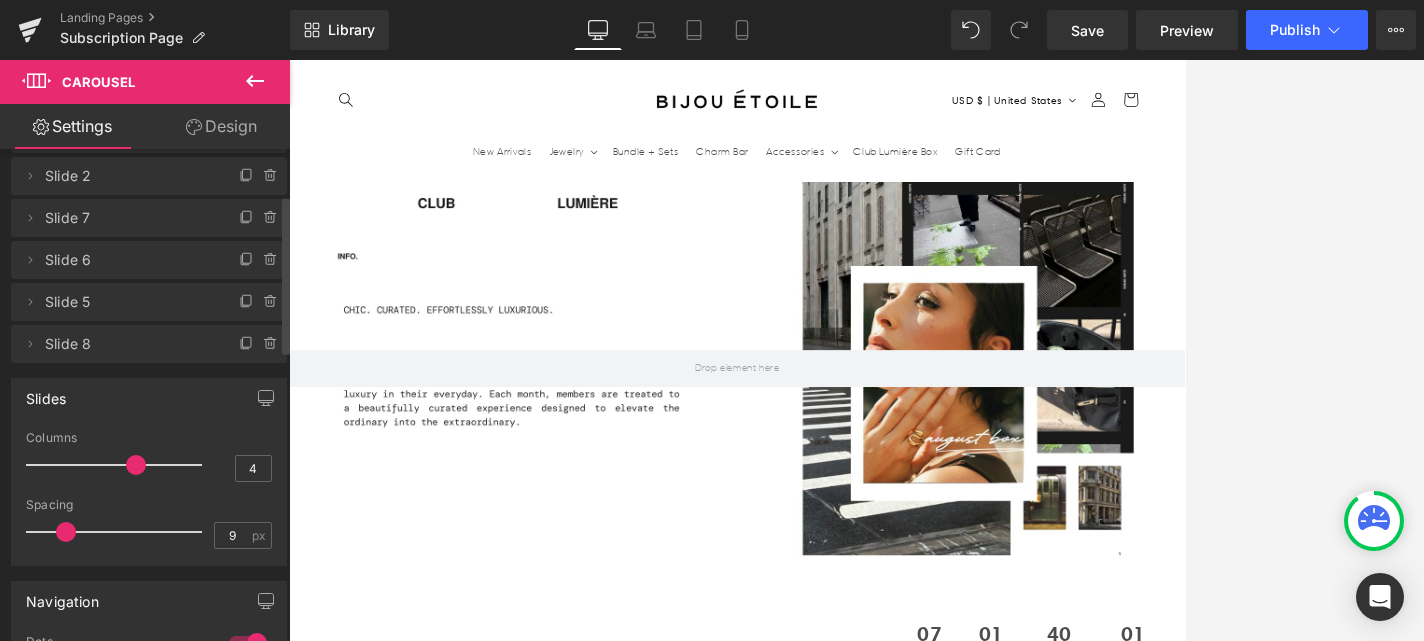 scroll, scrollTop: 0, scrollLeft: 1050, axis: horizontal 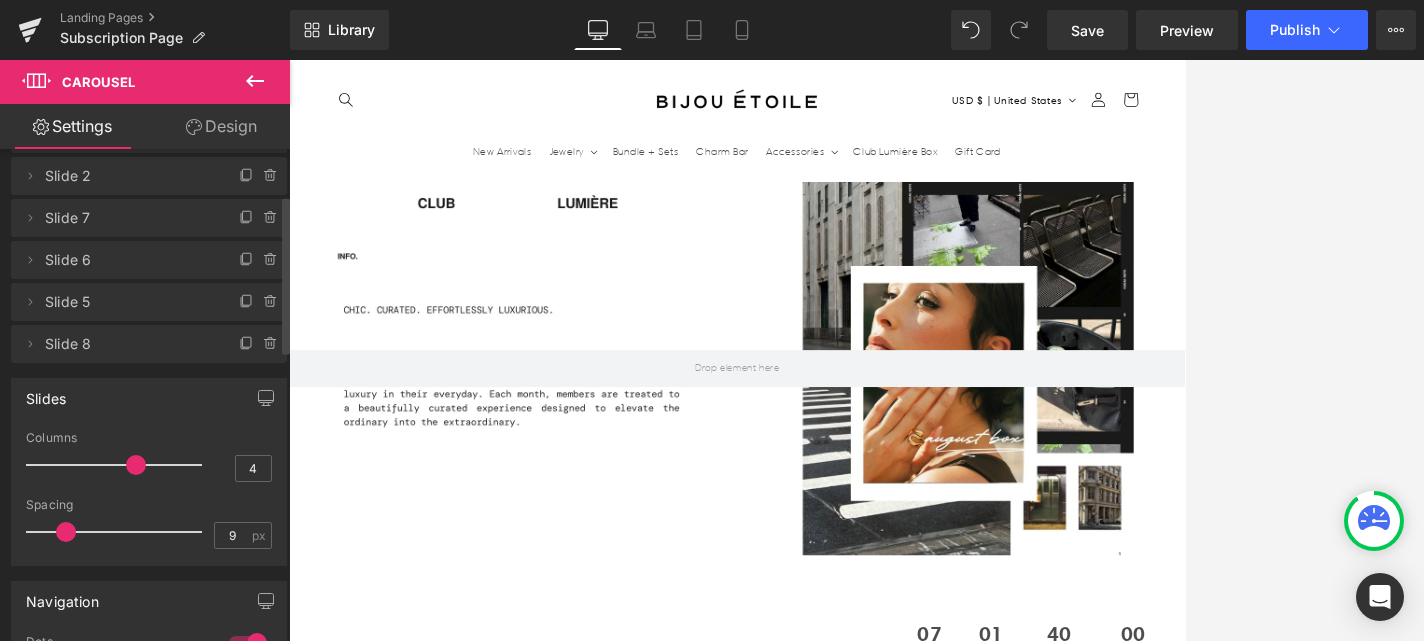 click on "›" at bounding box center (1449, 1802) 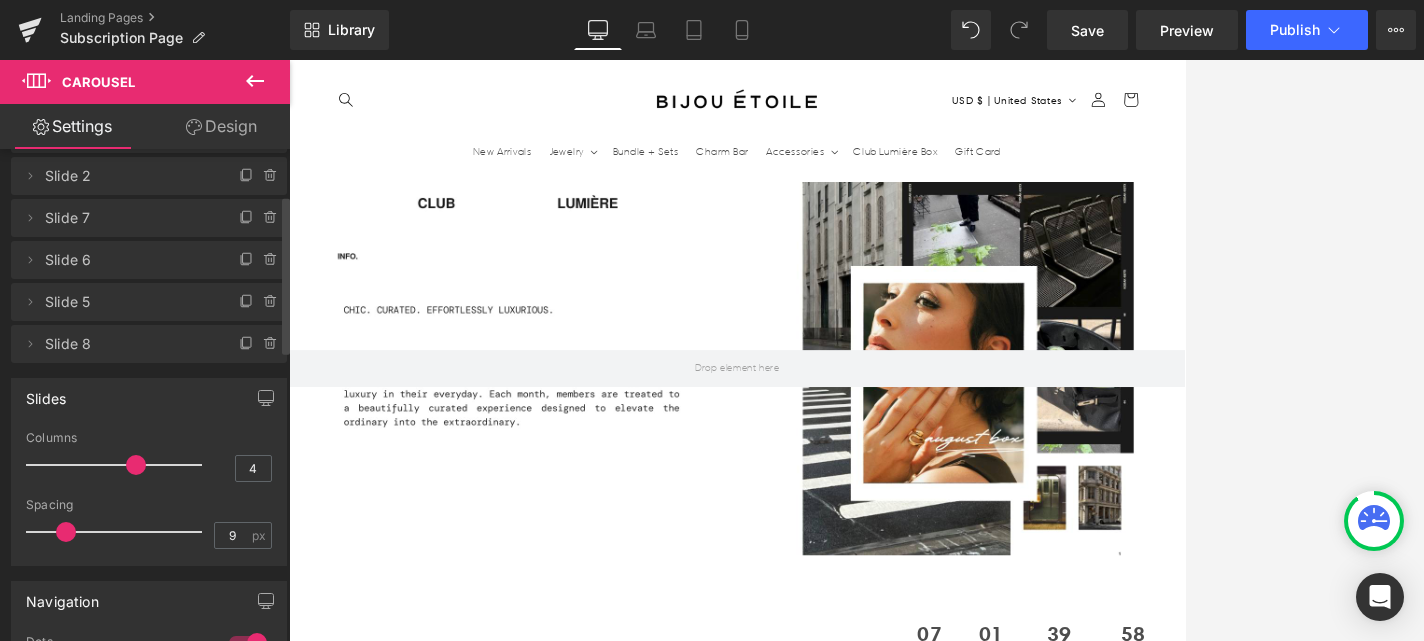 scroll, scrollTop: 0, scrollLeft: 0, axis: both 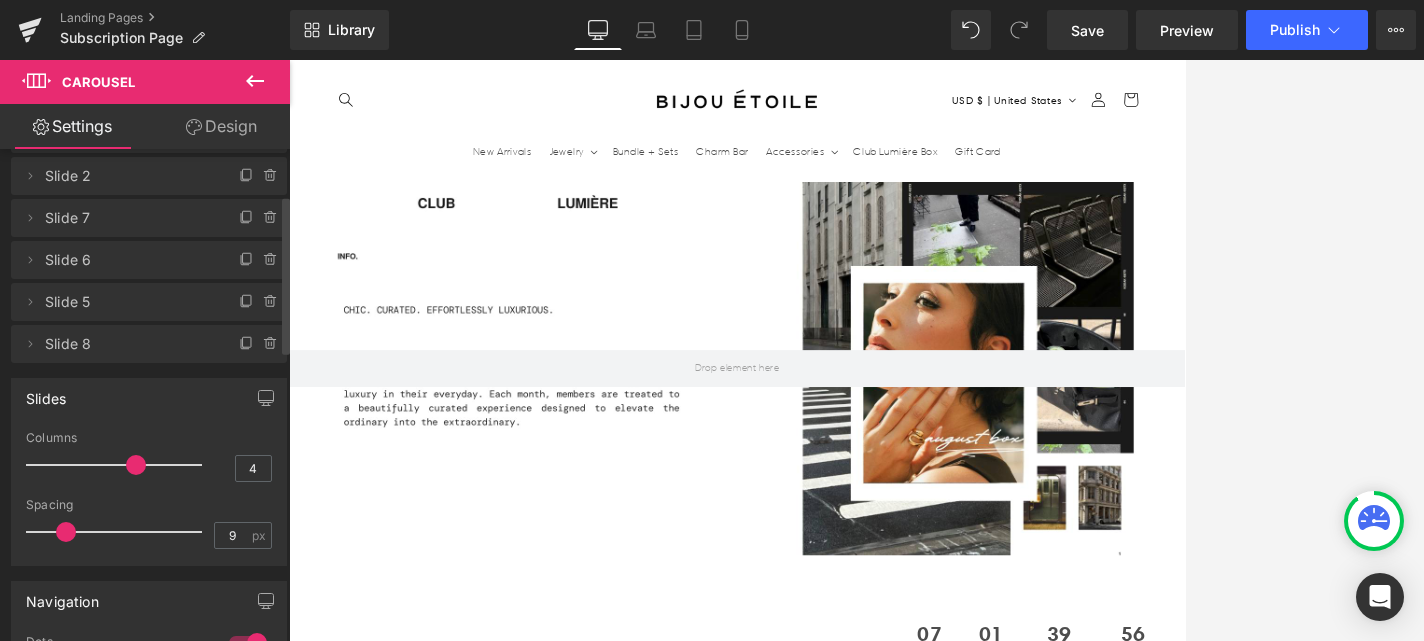 click on "Embrodred Bijou Étoile Cocktail Napkin" at bounding box center [1336, 1884] 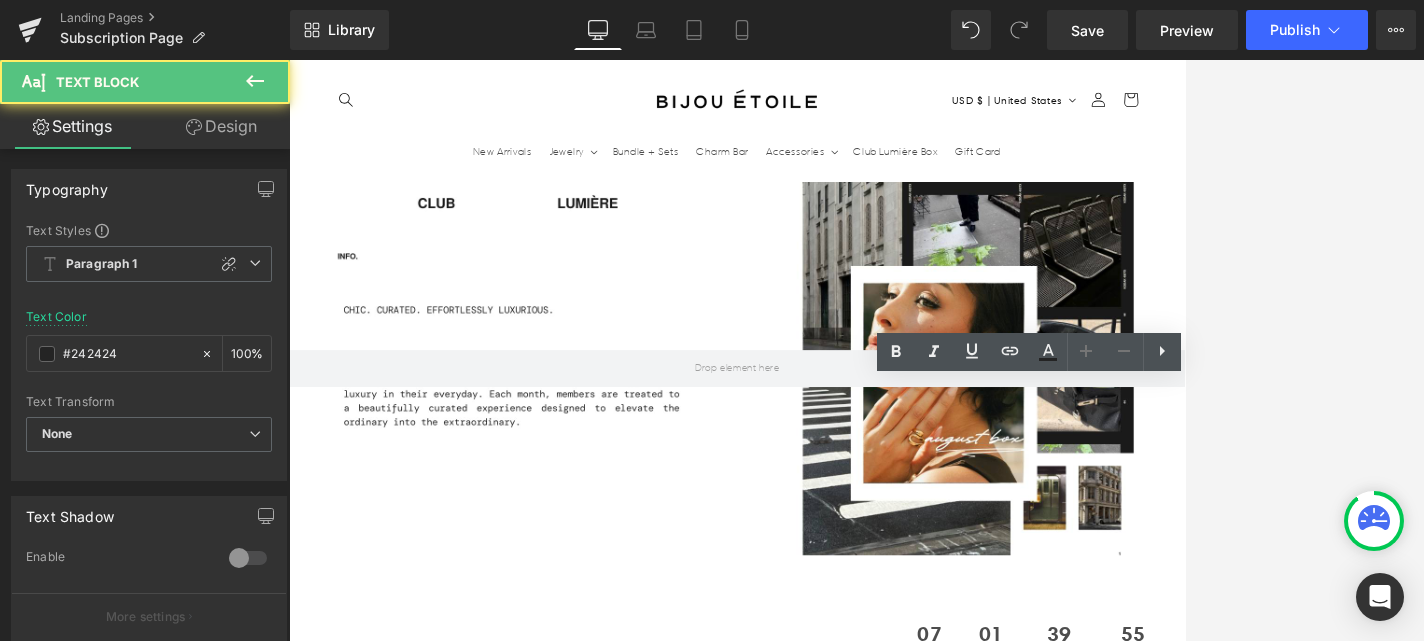 click on "Embrodred Bijou Étoile Cocktail Napkin" at bounding box center (1336, 1884) 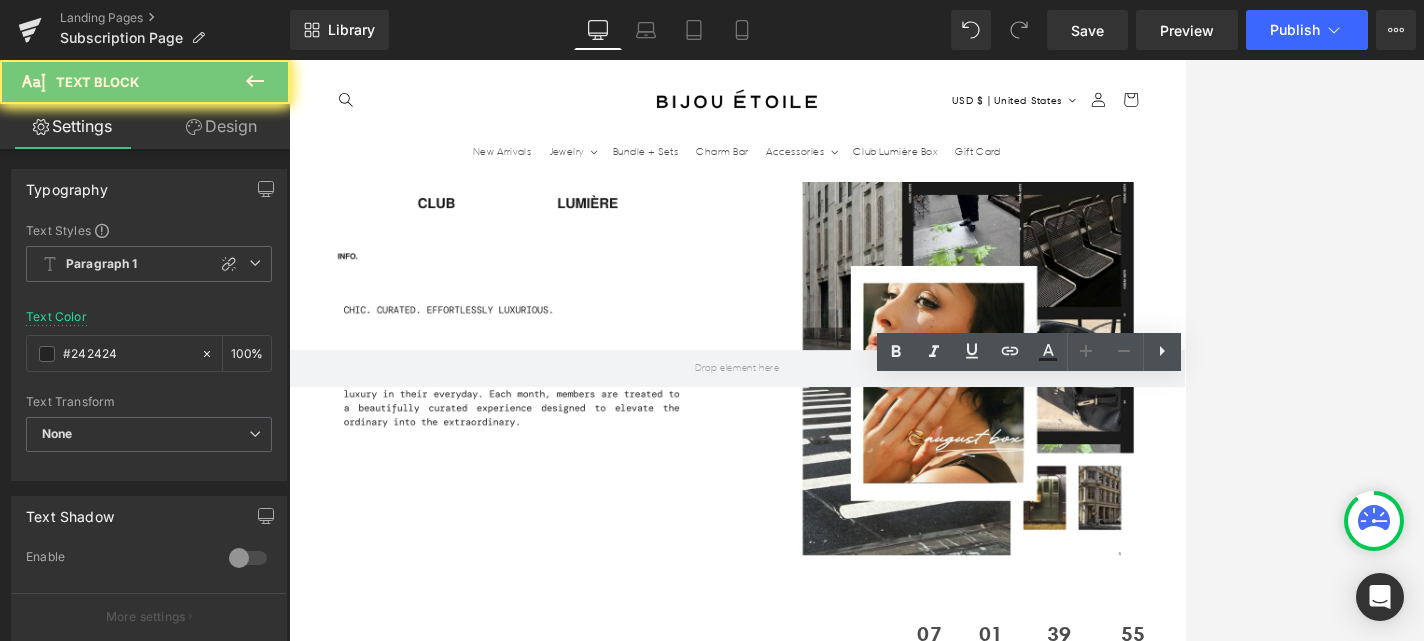 click on "Embrodred Bijou Étoile Cocktail Napkin" at bounding box center (1336, 1884) 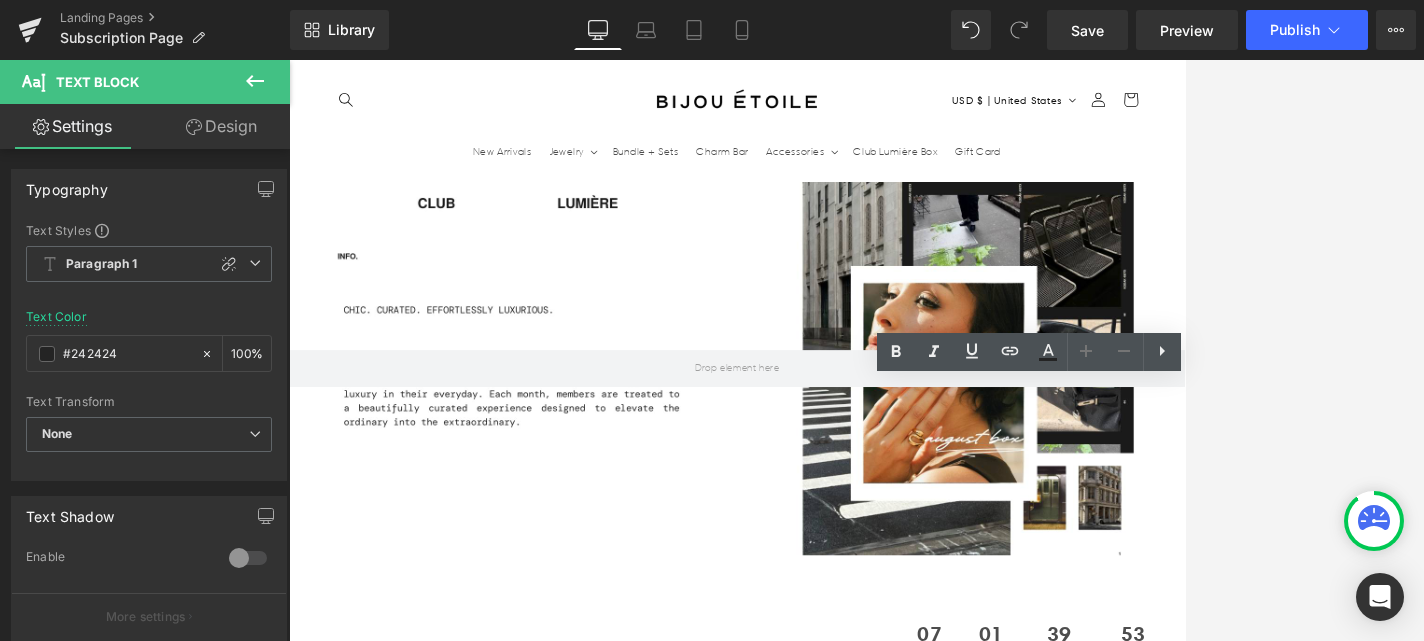type 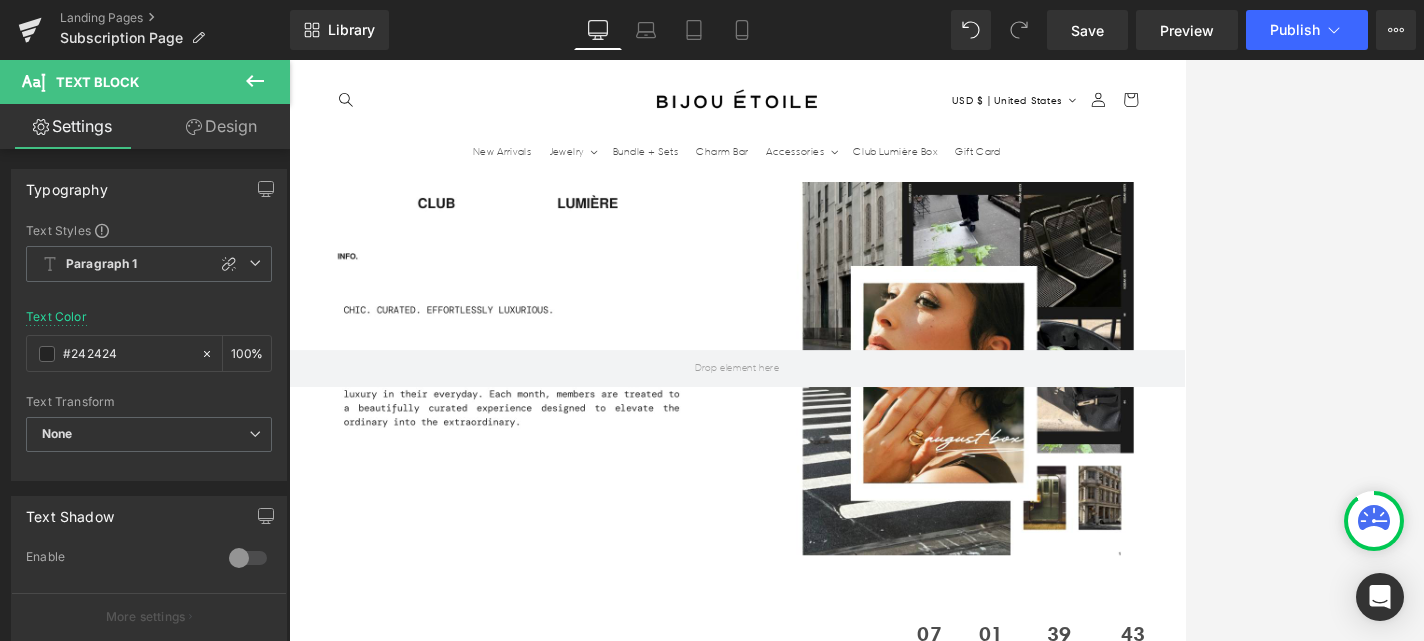 scroll, scrollTop: 0, scrollLeft: 1050, axis: horizontal 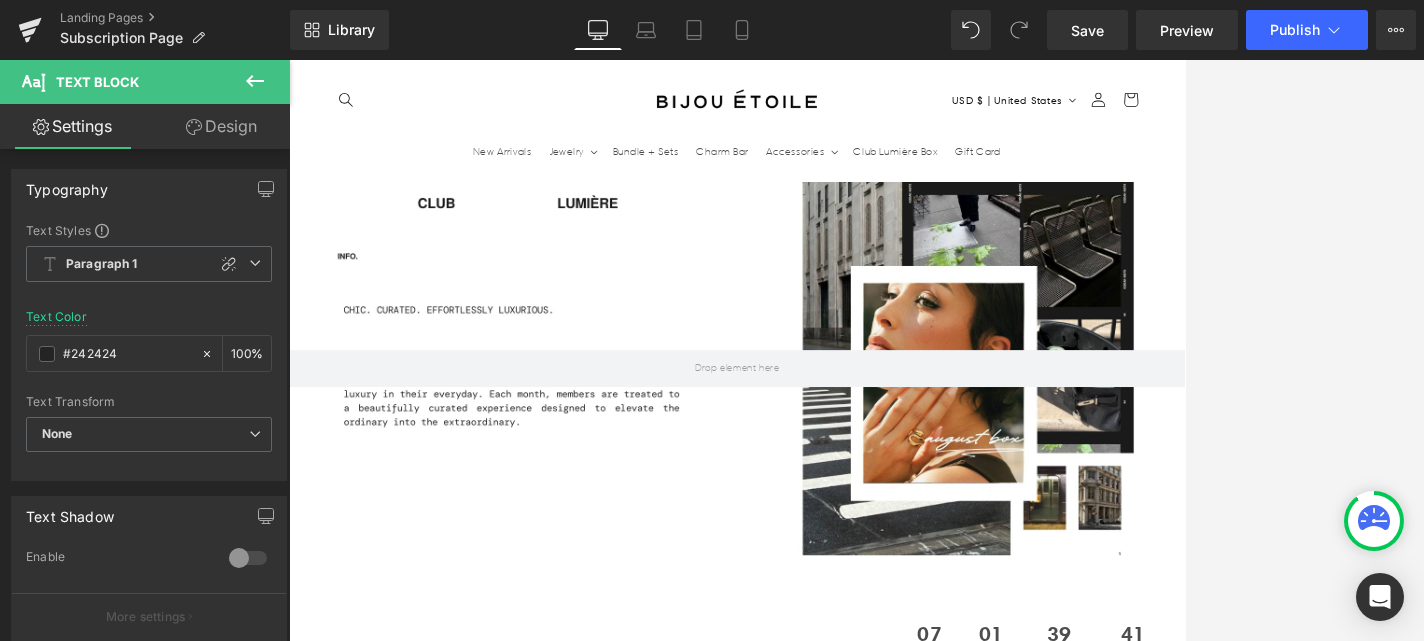 click at bounding box center (856, 350) 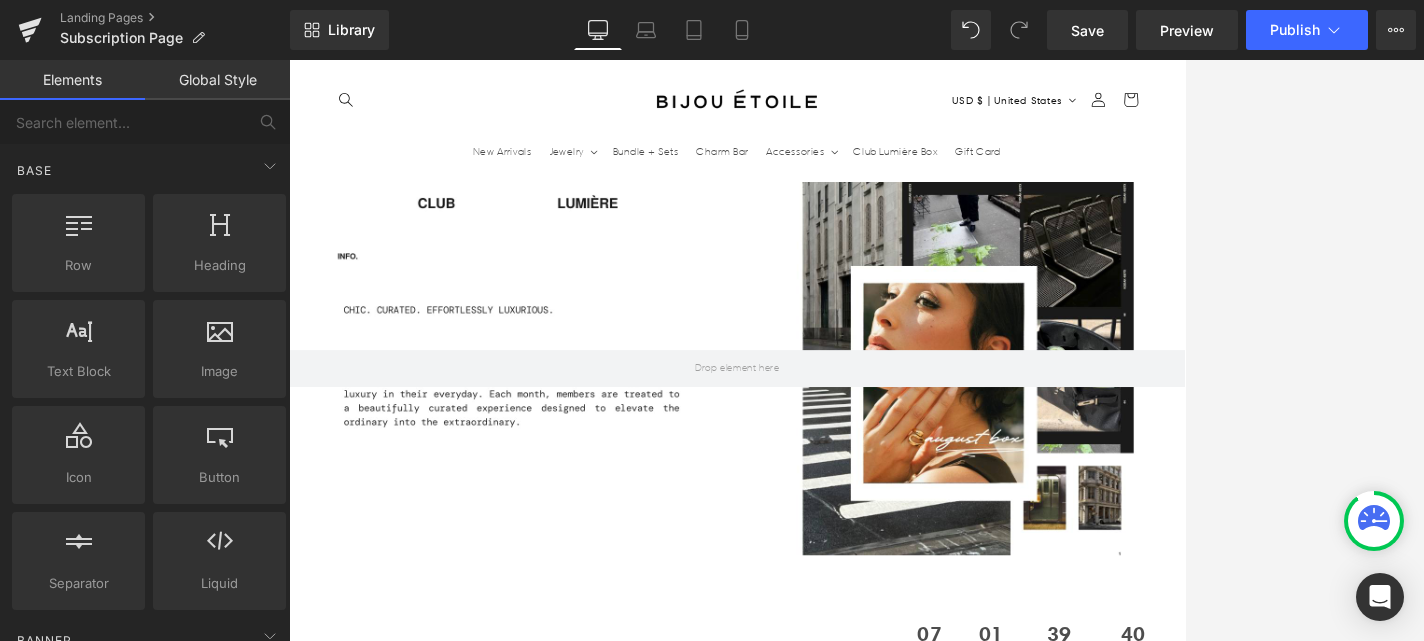 scroll, scrollTop: 0, scrollLeft: 0, axis: both 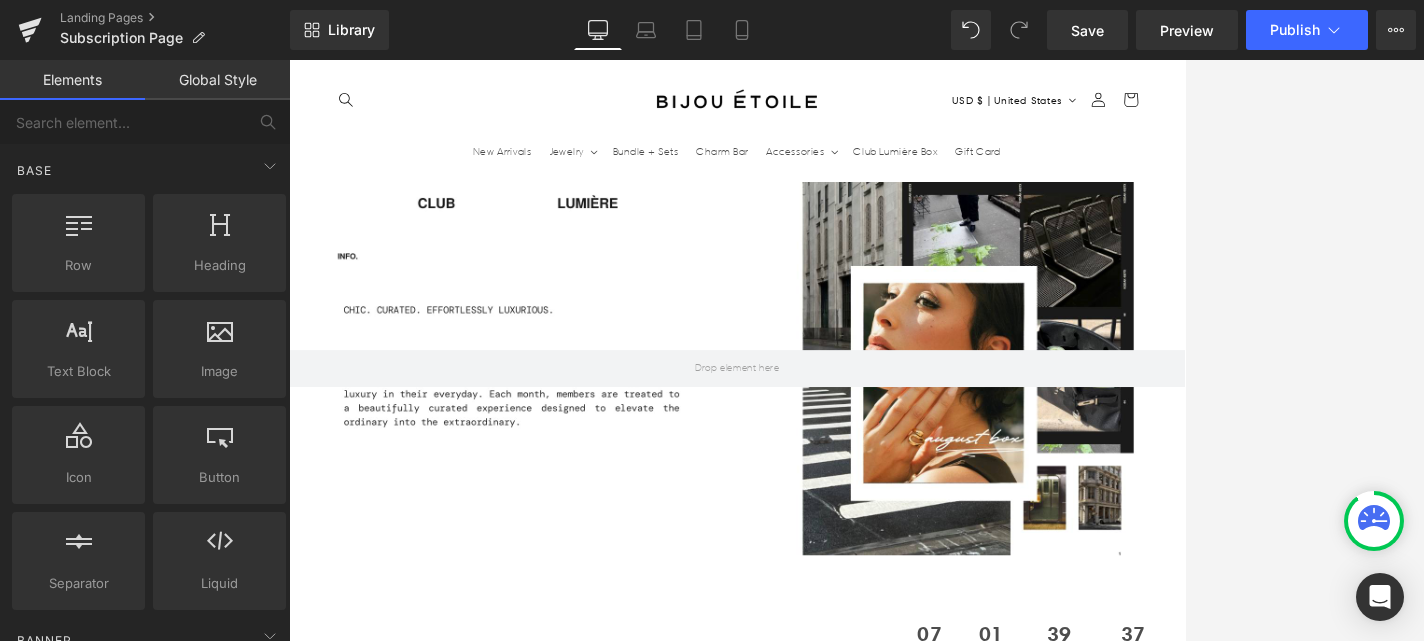 click on "‹" at bounding box center (339, 1802) 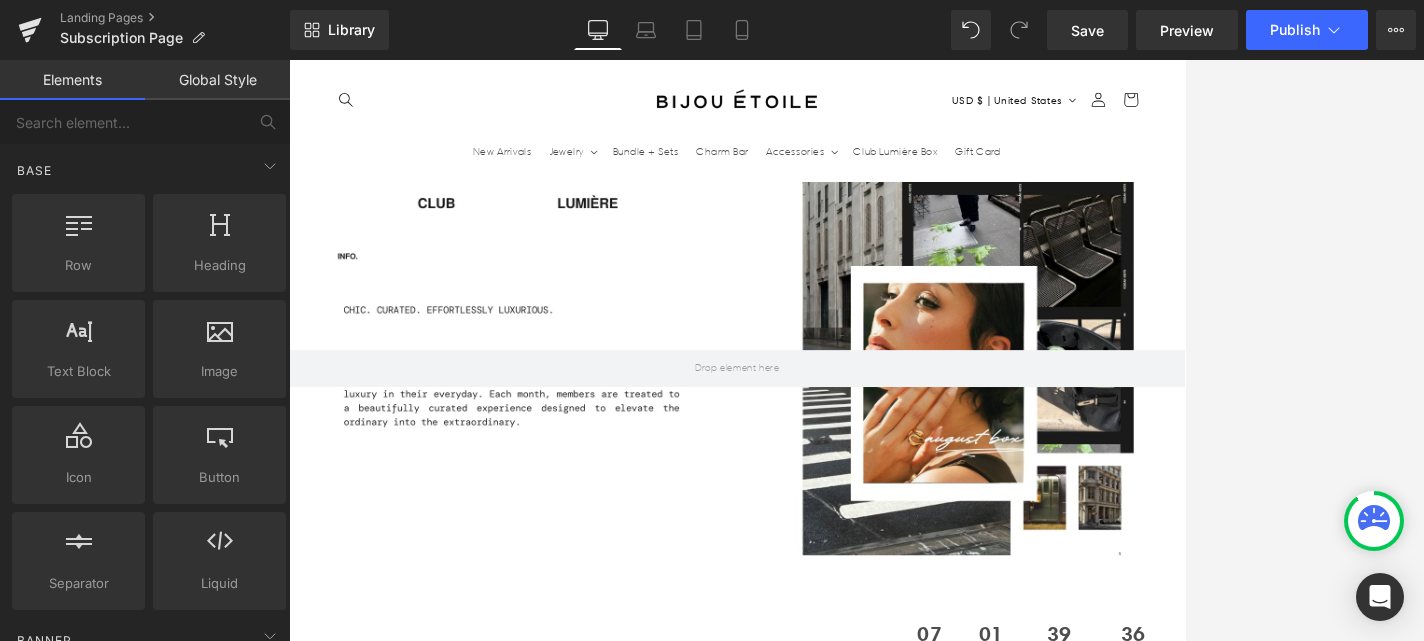 click on "‹" at bounding box center [339, 1802] 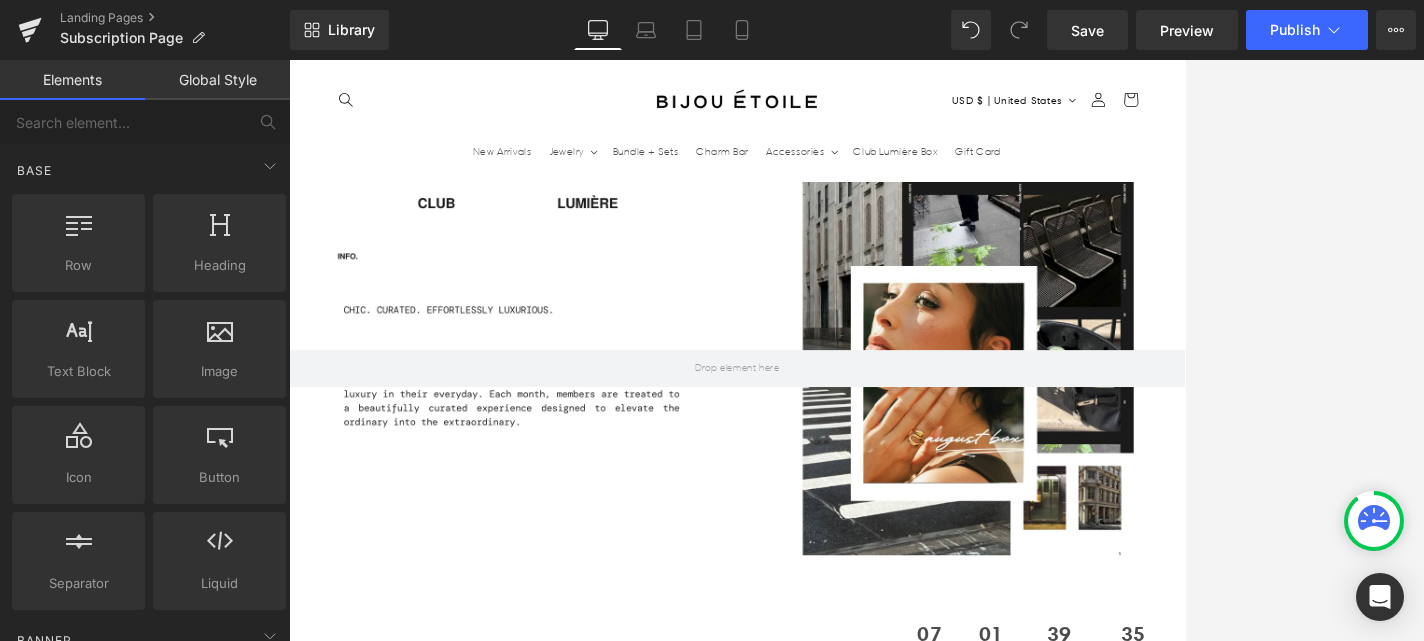 click on "‹" at bounding box center [339, 1802] 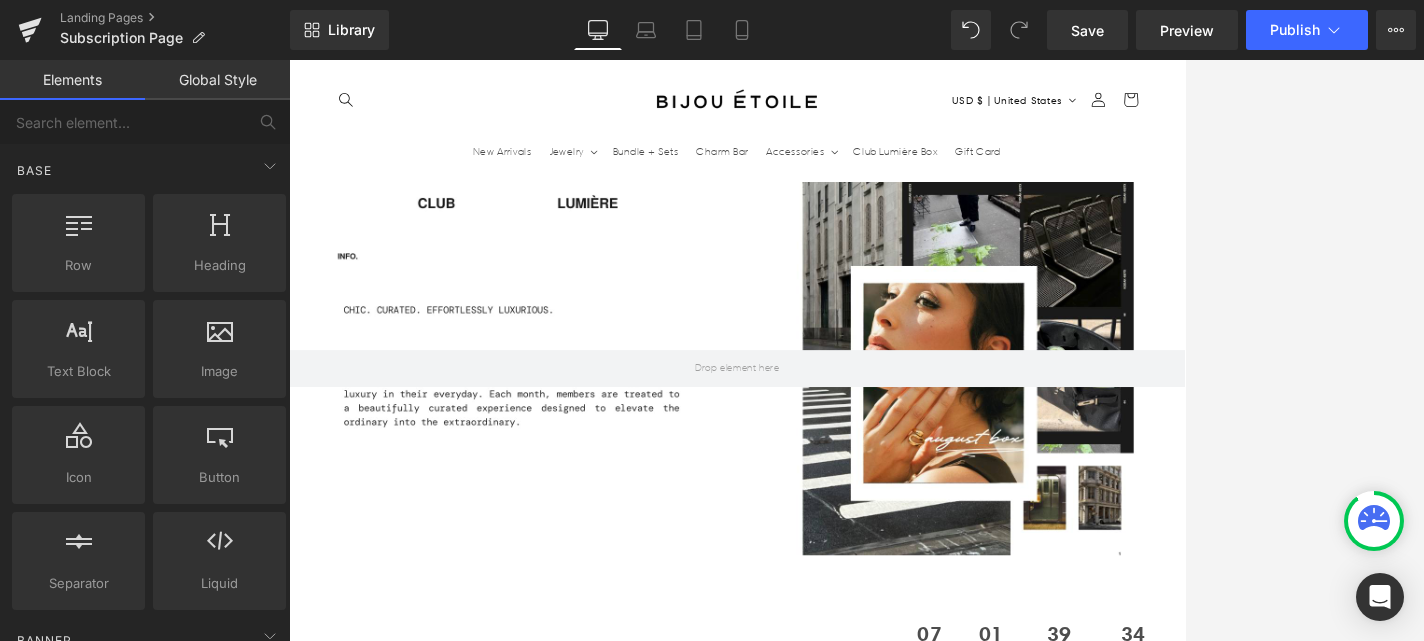 click on "‹" at bounding box center (339, 1802) 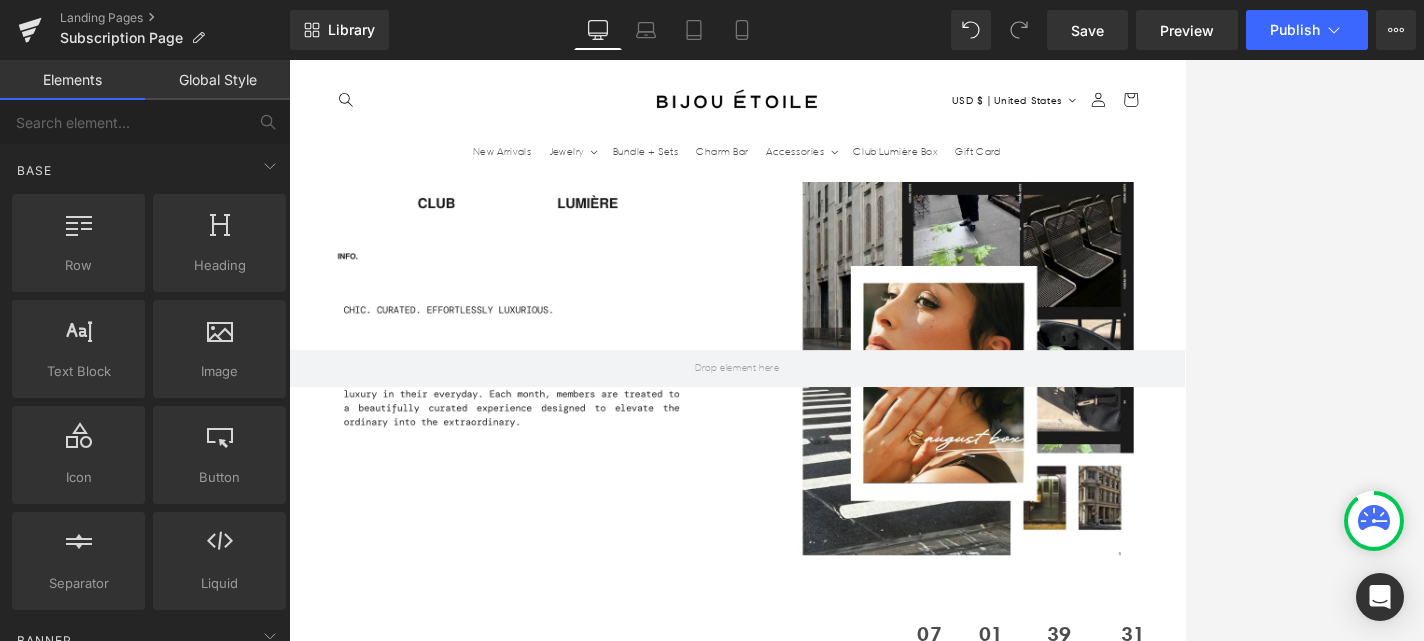scroll, scrollTop: 0, scrollLeft: 1050, axis: horizontal 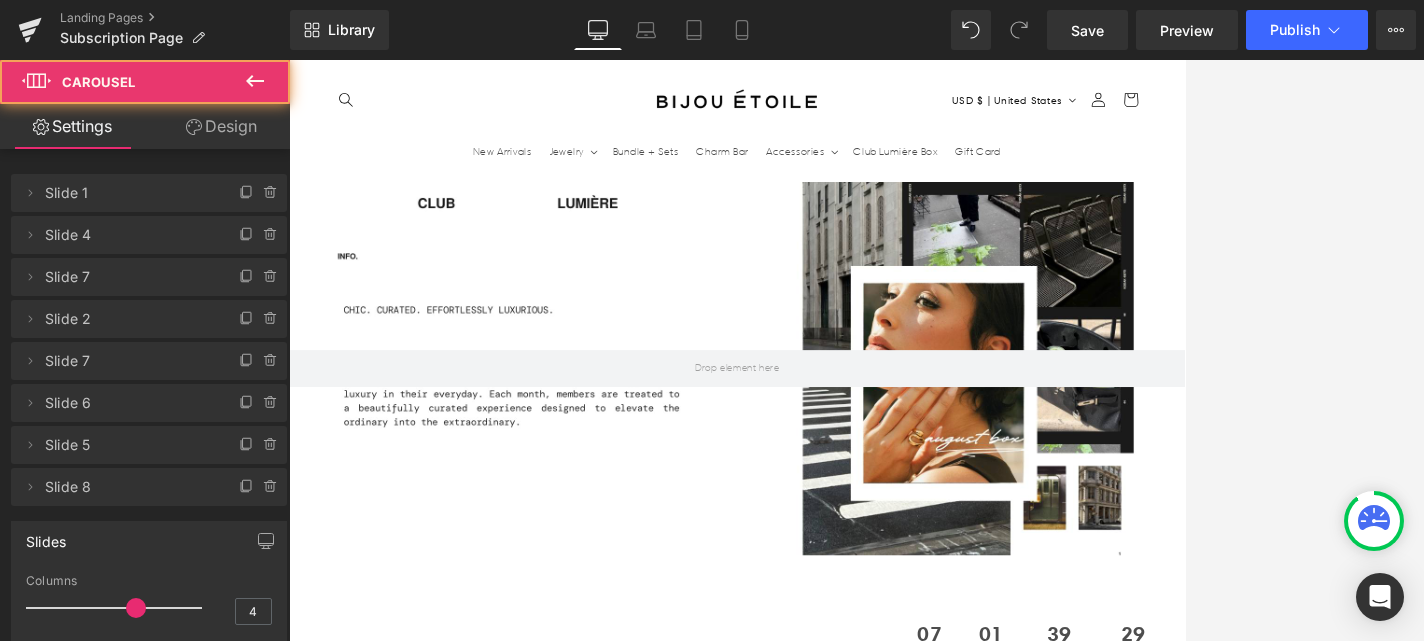 click at bounding box center [1476, 1801] 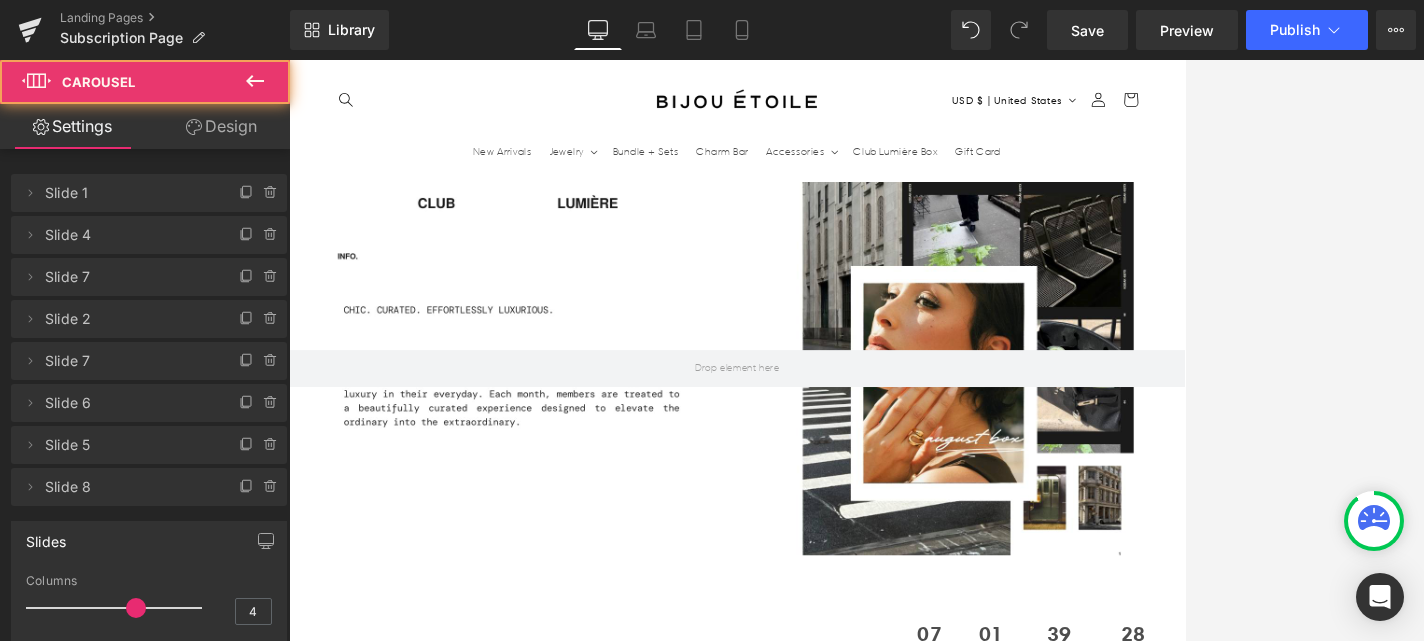scroll, scrollTop: 0, scrollLeft: 0, axis: both 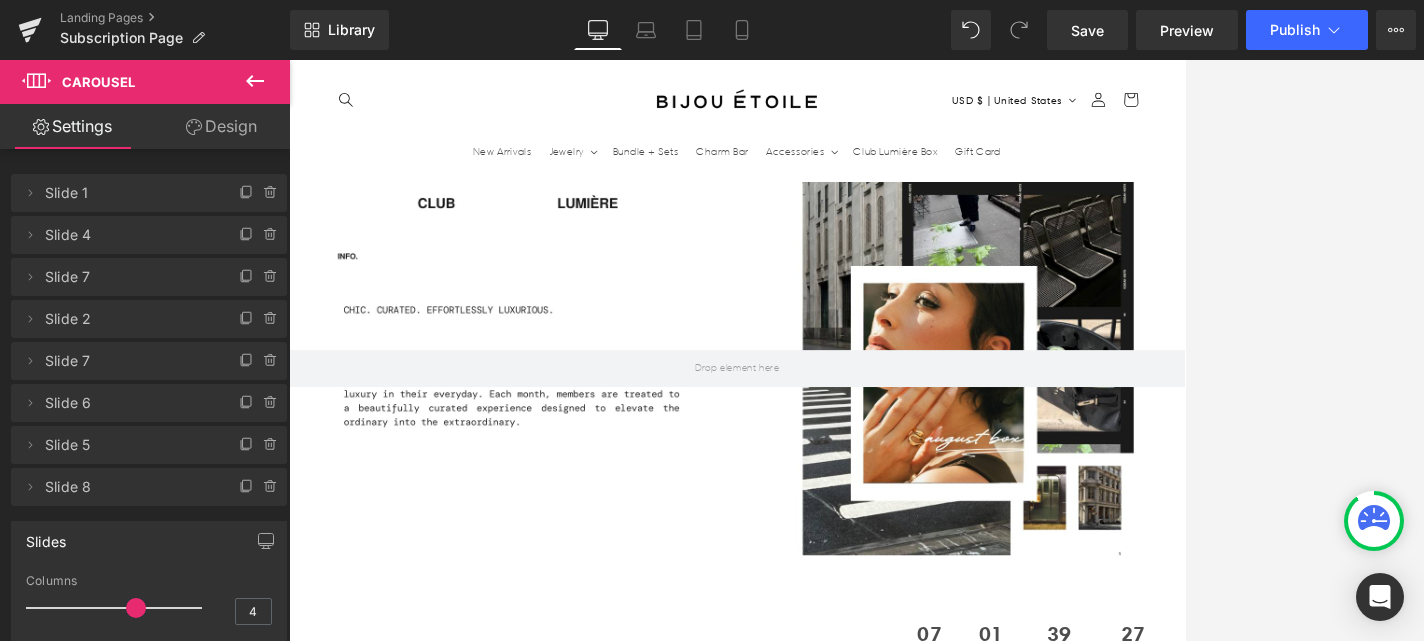 click on "›" at bounding box center (1449, 1802) 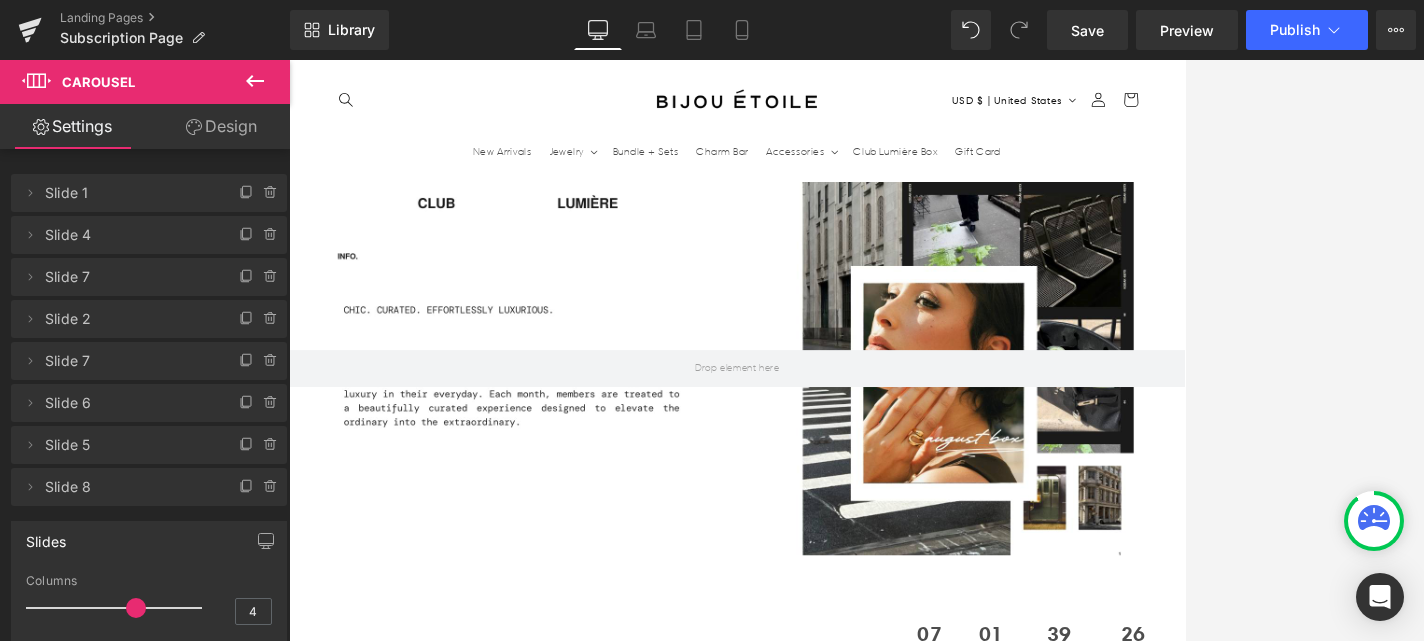 click on "›" at bounding box center (1449, 1802) 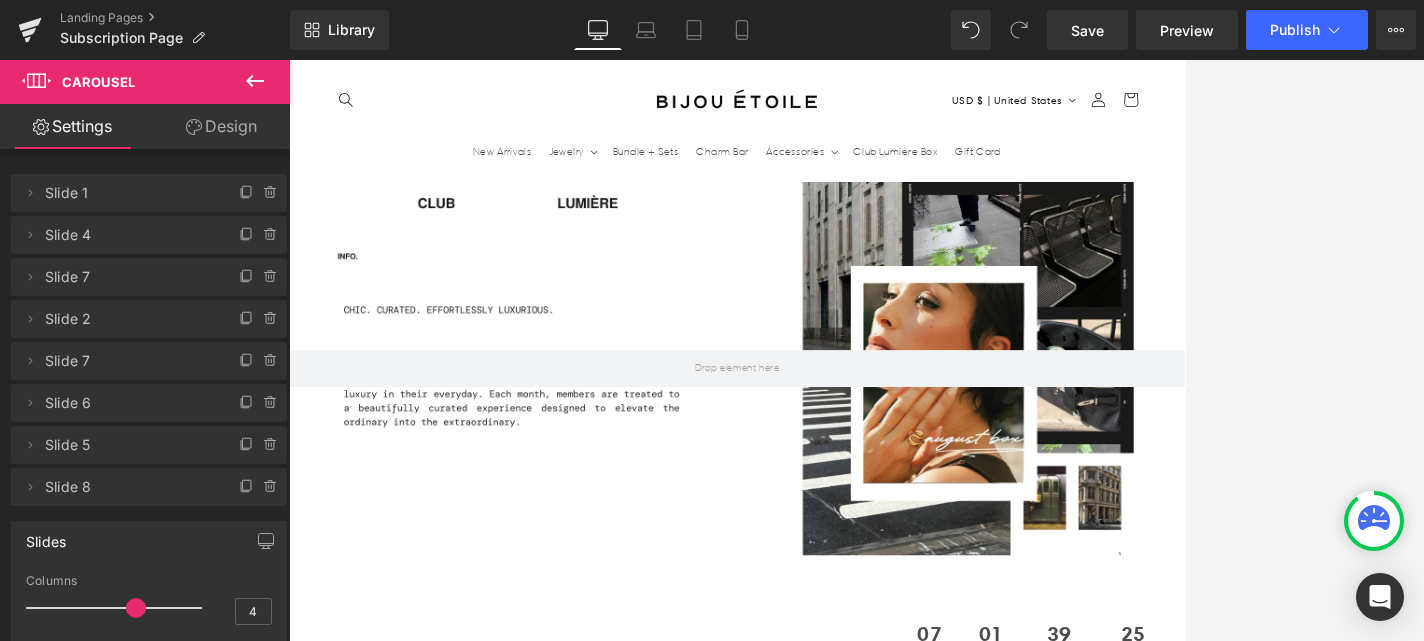 scroll, scrollTop: 0, scrollLeft: 1050, axis: horizontal 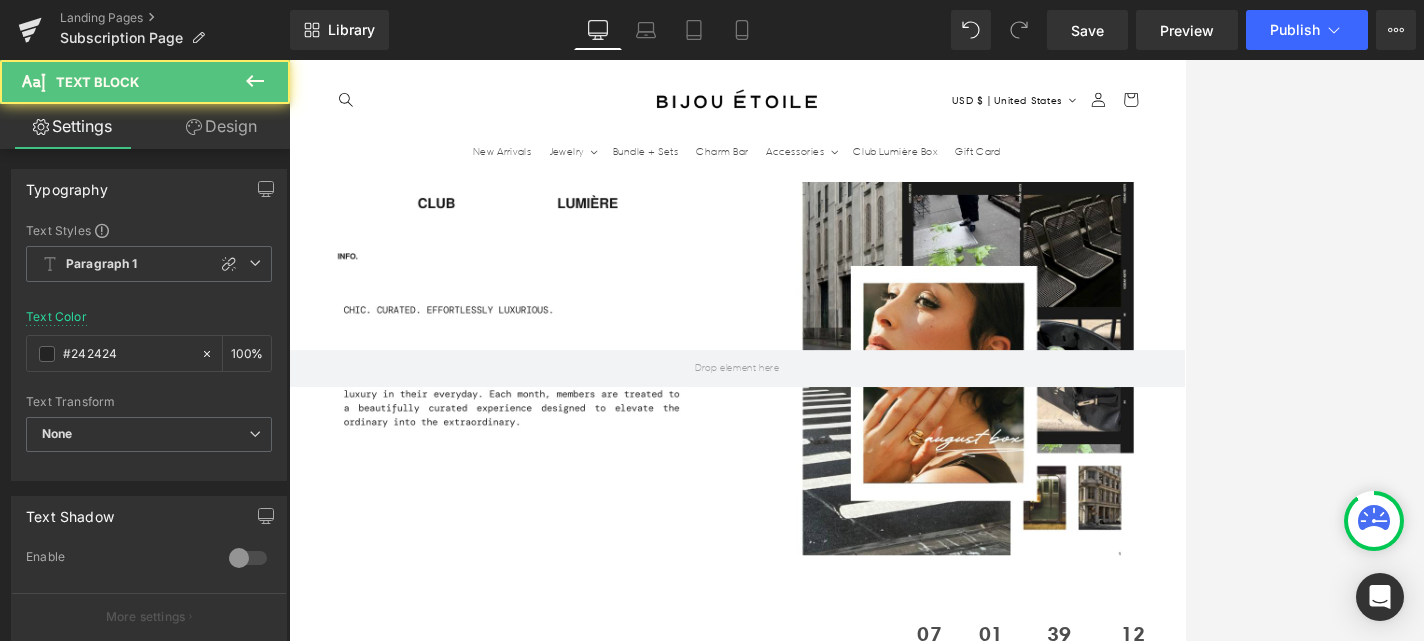 click on "Embrodred Bijou Étoile Cocktail Napkin" at bounding box center [1042, 1884] 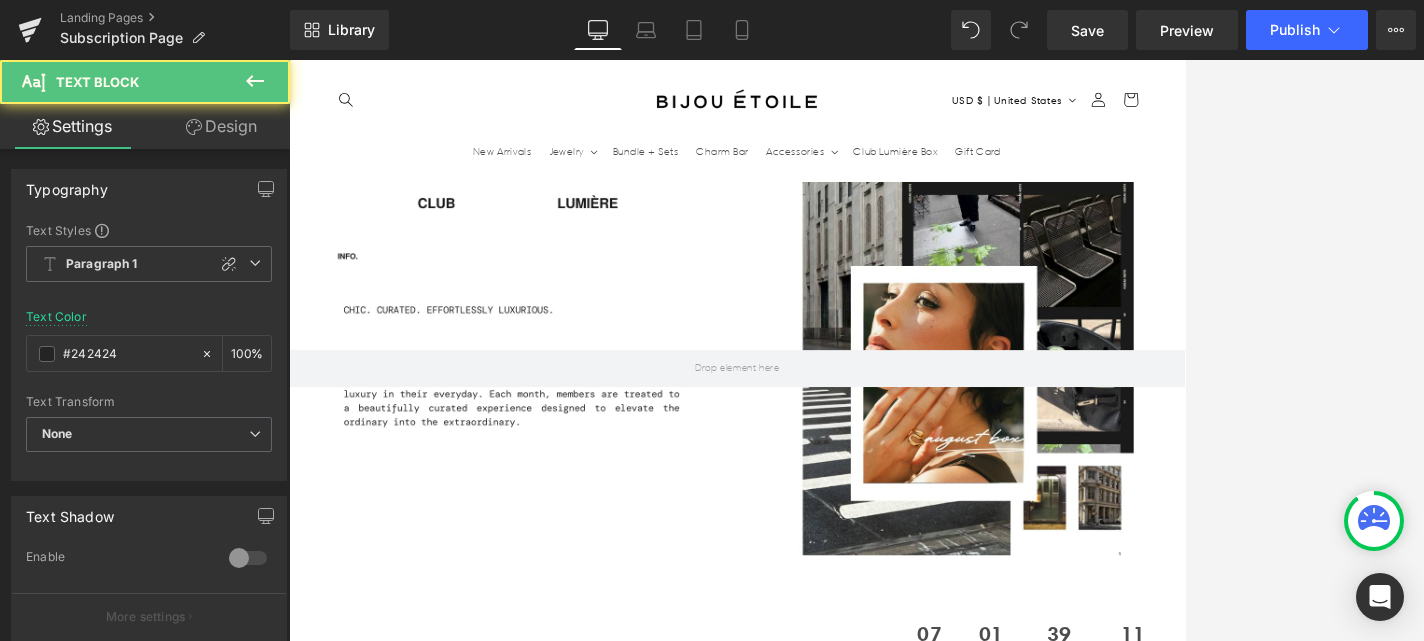 click on "Embrodred Bijou Étoile Cocktail Napkin" at bounding box center [1042, 1884] 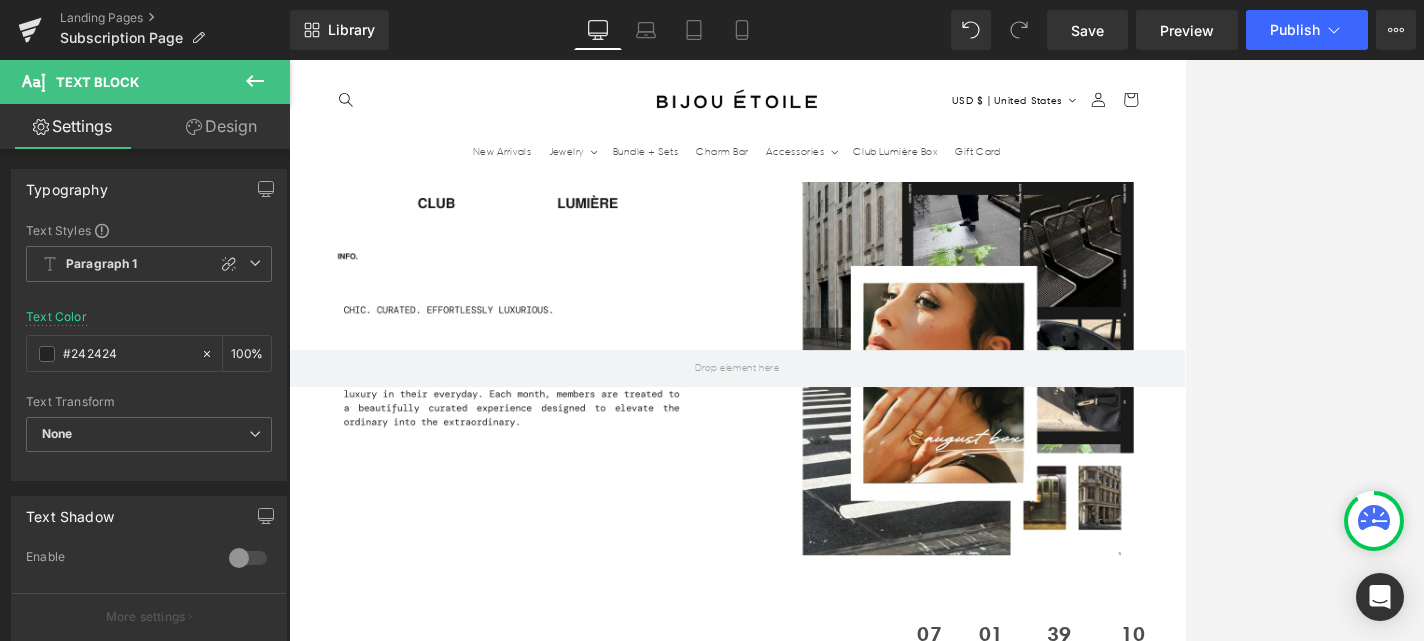 scroll, scrollTop: 0, scrollLeft: 0, axis: both 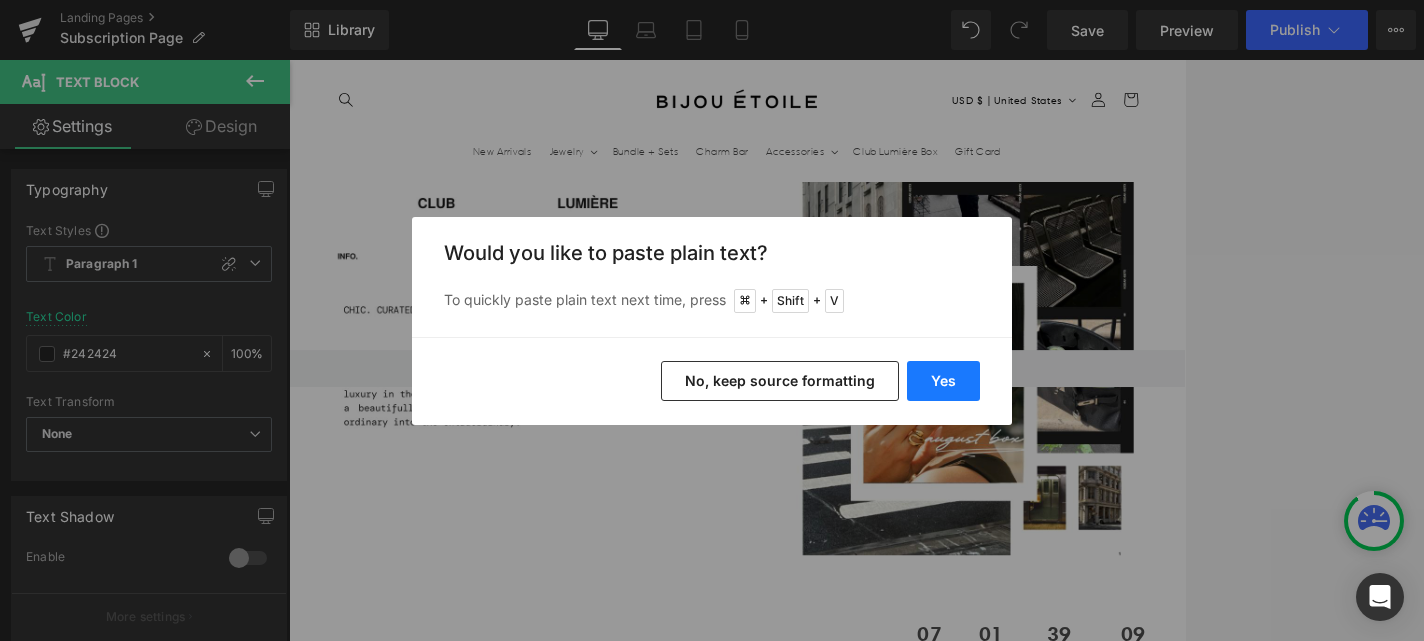 click on "Yes" at bounding box center [943, 381] 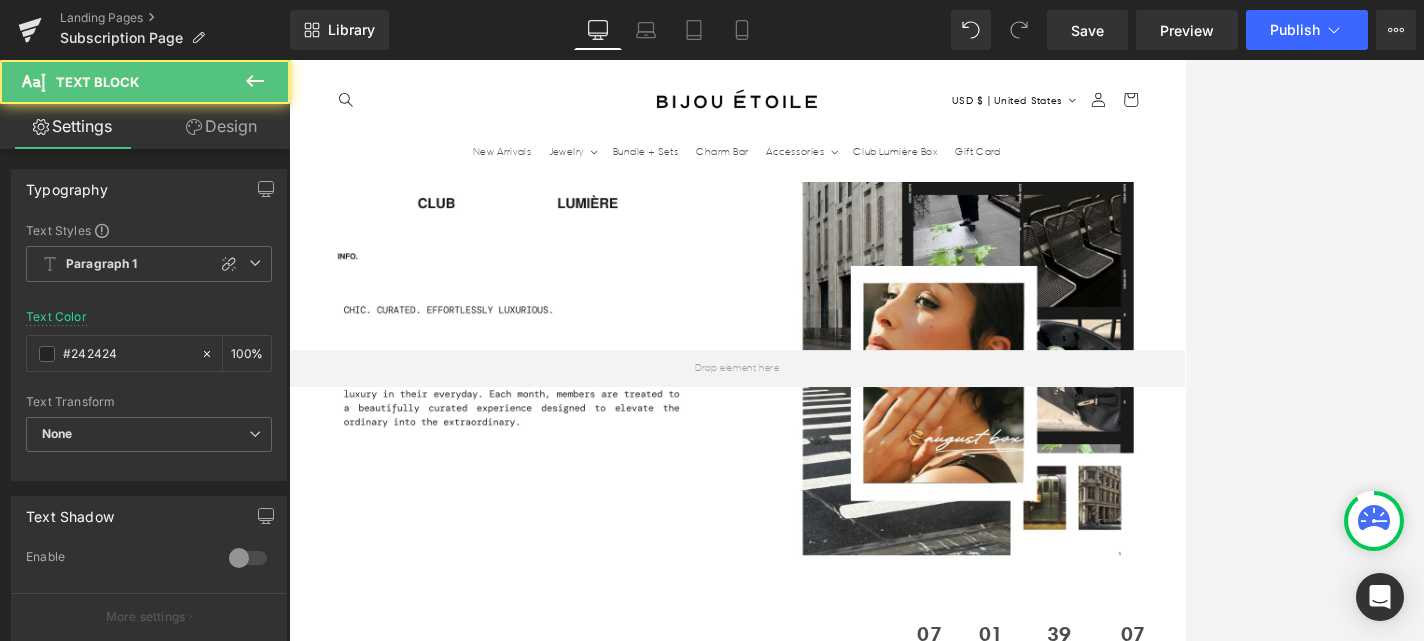 click on "embroidered Bijou Étoile Cocktail Napkin" at bounding box center (1042, 1895) 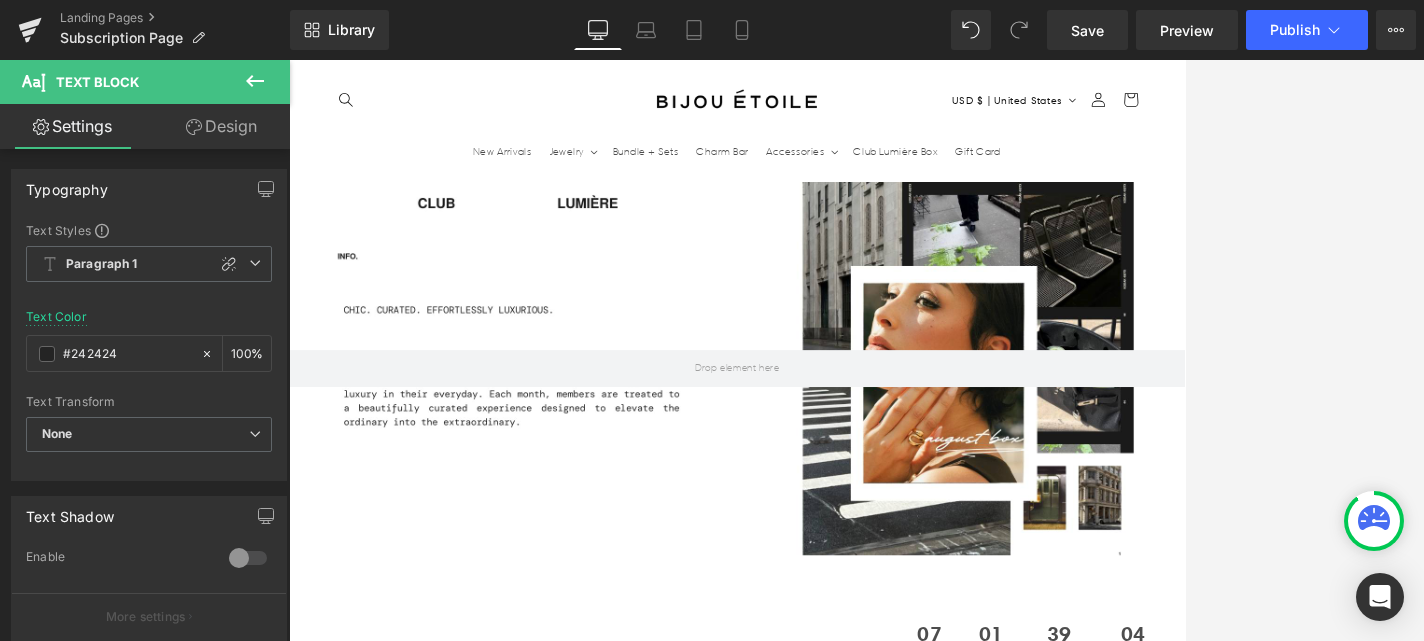 scroll, scrollTop: 0, scrollLeft: 0, axis: both 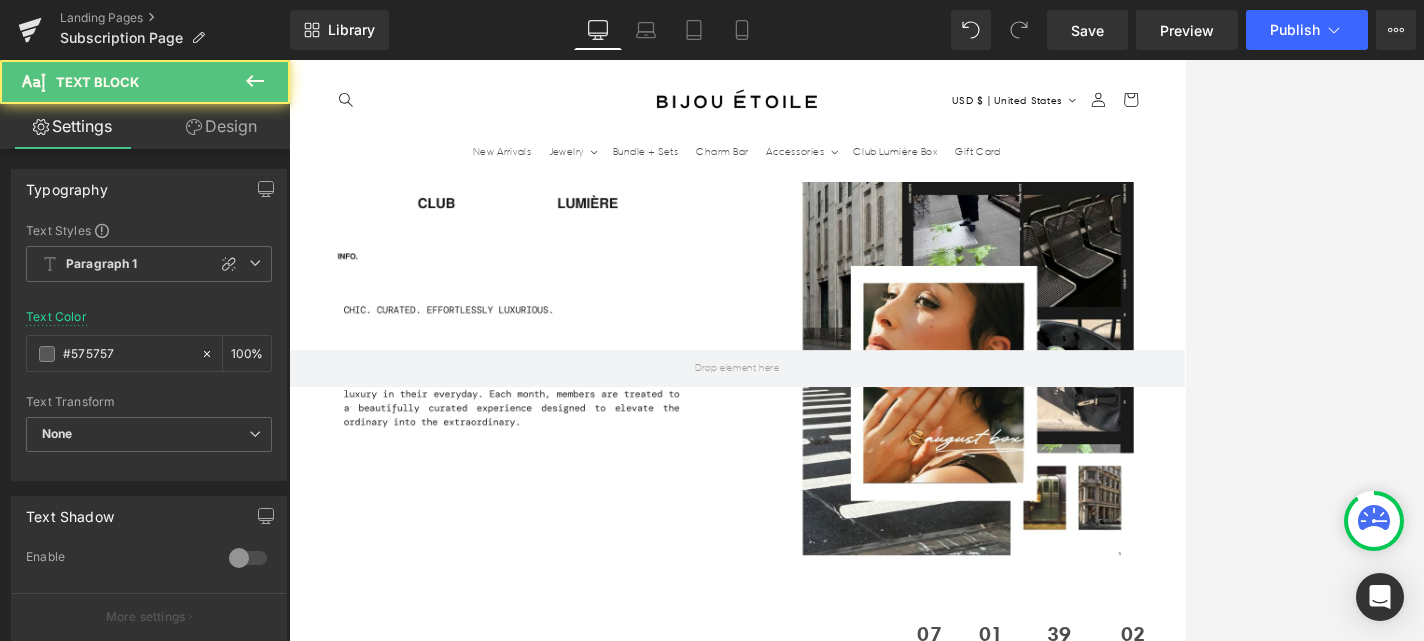 click on "Introducing our Strawberry Matcha Latte Depuffing & Hydrating Eye Patches – our remedy designed to revive tired eyes and elevate your skincare experience. Infused with green tea extracts and niacinamide, this vegan hydrogel eye patch is your go-to solution for hydrating and reducing the appearance of puffiness under your eyes." at bounding box center (1042, 2032) 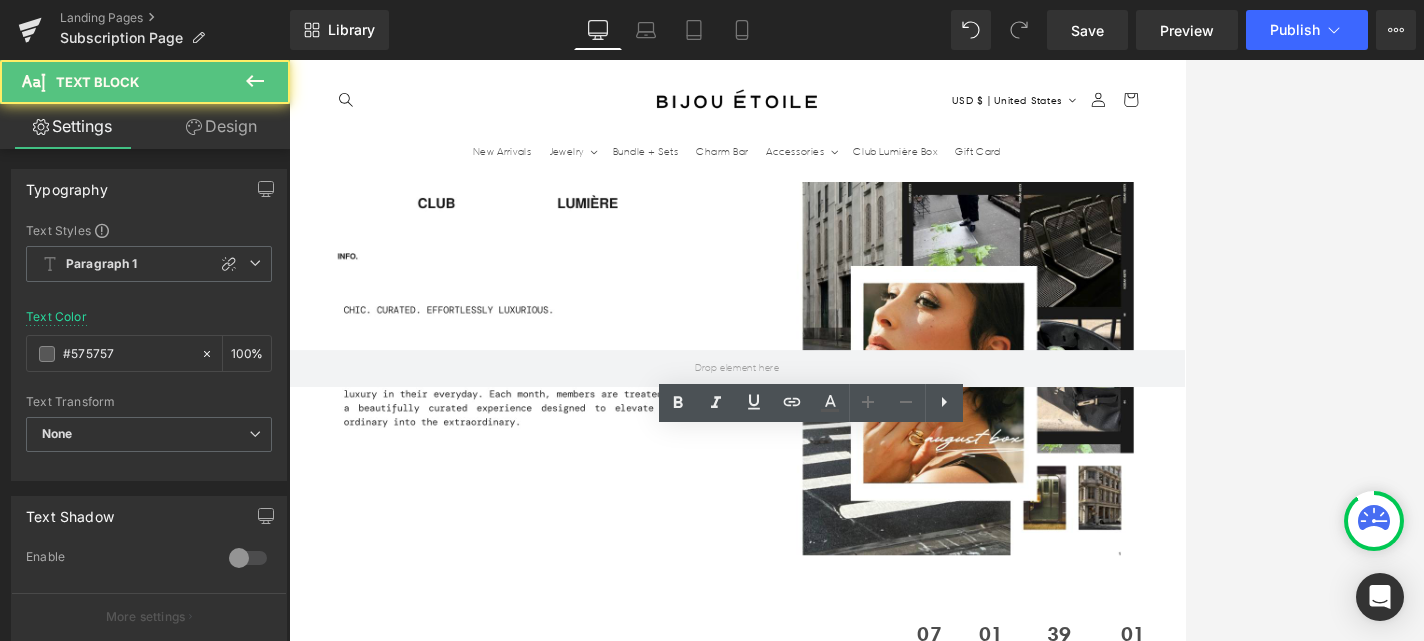 scroll, scrollTop: 0, scrollLeft: 1050, axis: horizontal 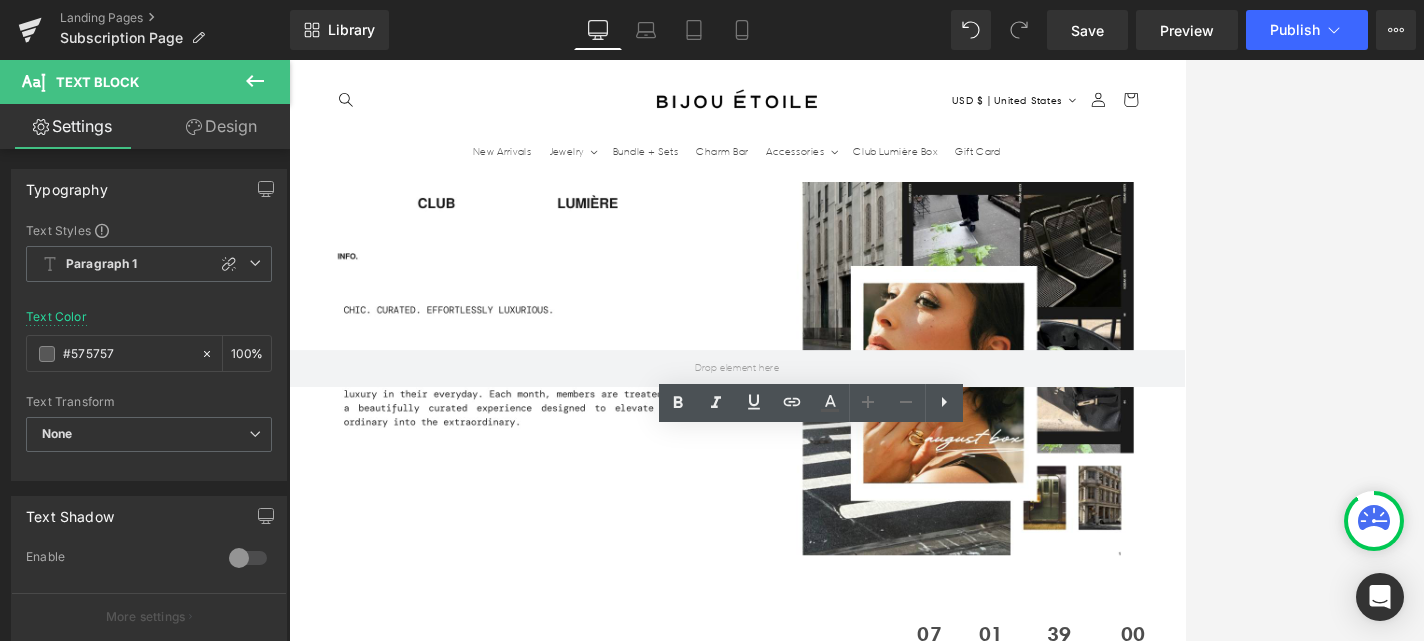 click at bounding box center [856, 350] 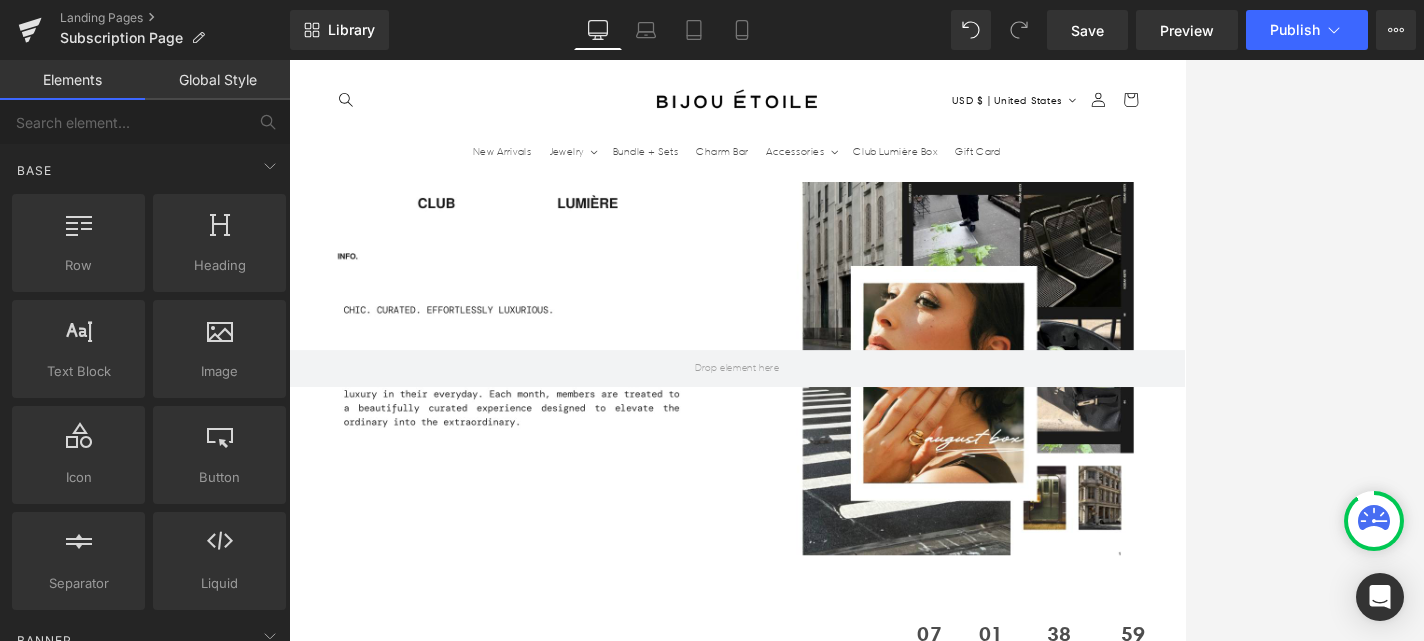click on "Embroidered Bijou Étoile Cocktail Napkin" at bounding box center [1042, 1895] 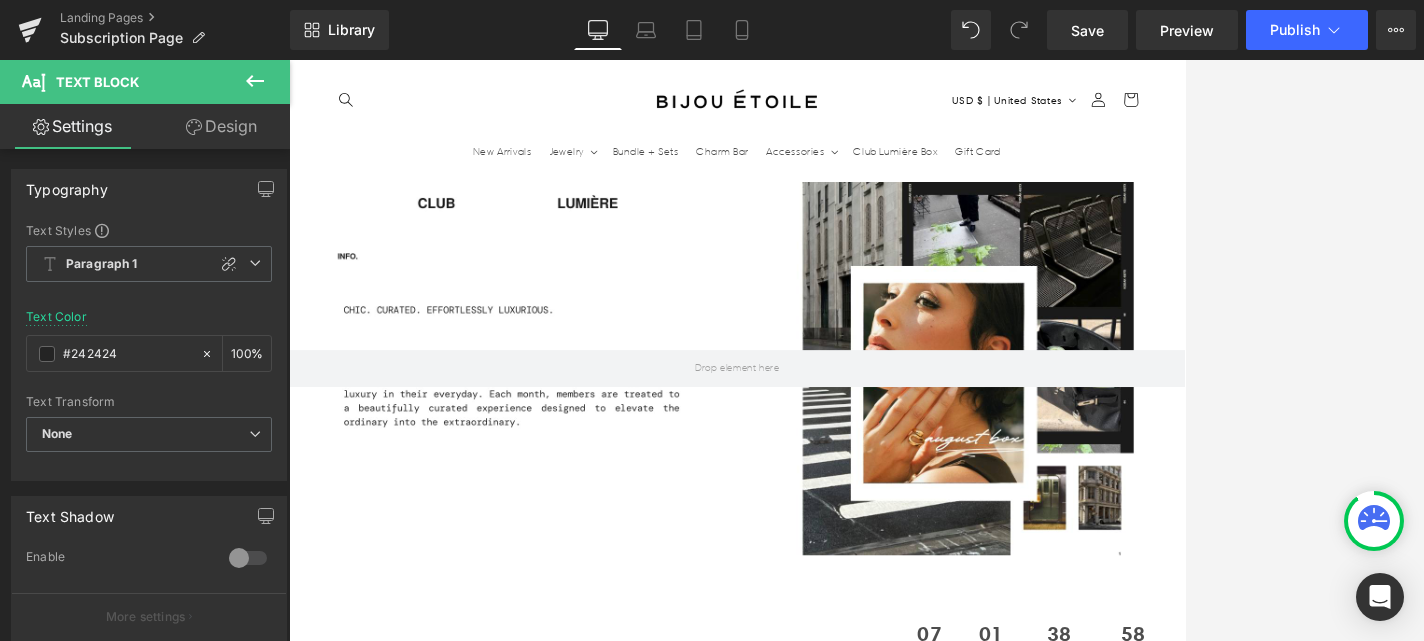 scroll, scrollTop: 0, scrollLeft: 0, axis: both 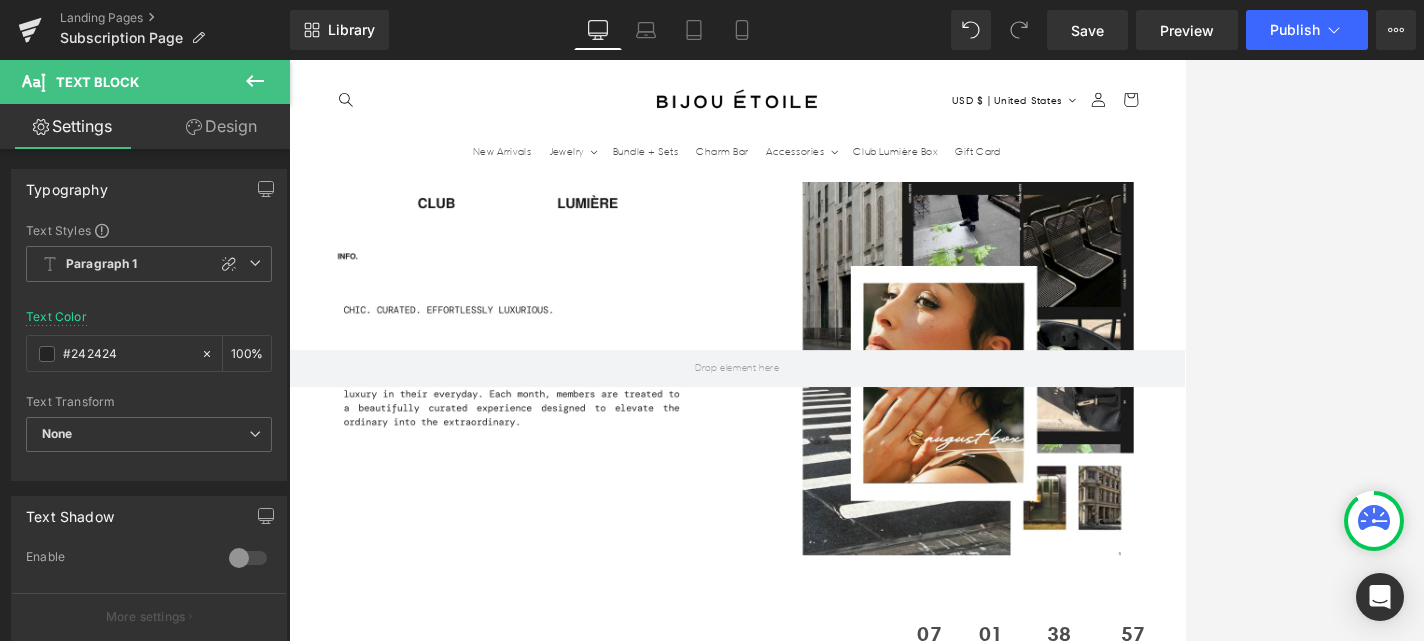 click at bounding box center (856, 350) 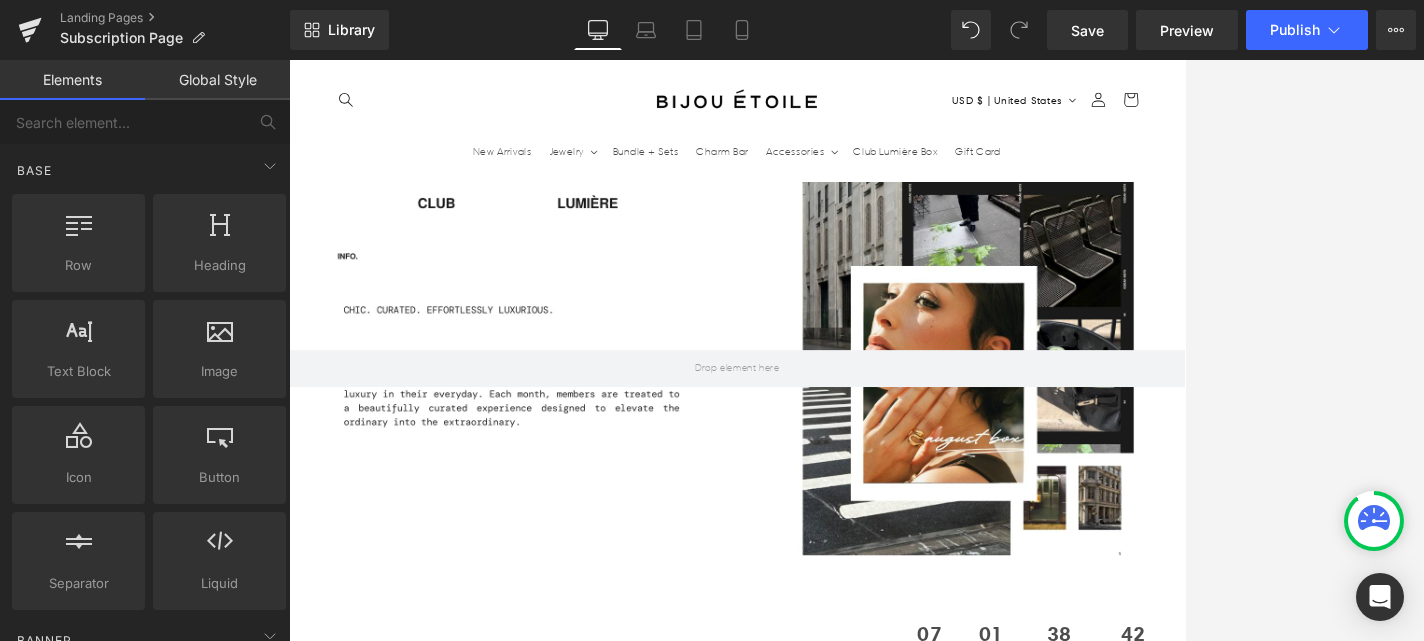 scroll, scrollTop: 0, scrollLeft: 0, axis: both 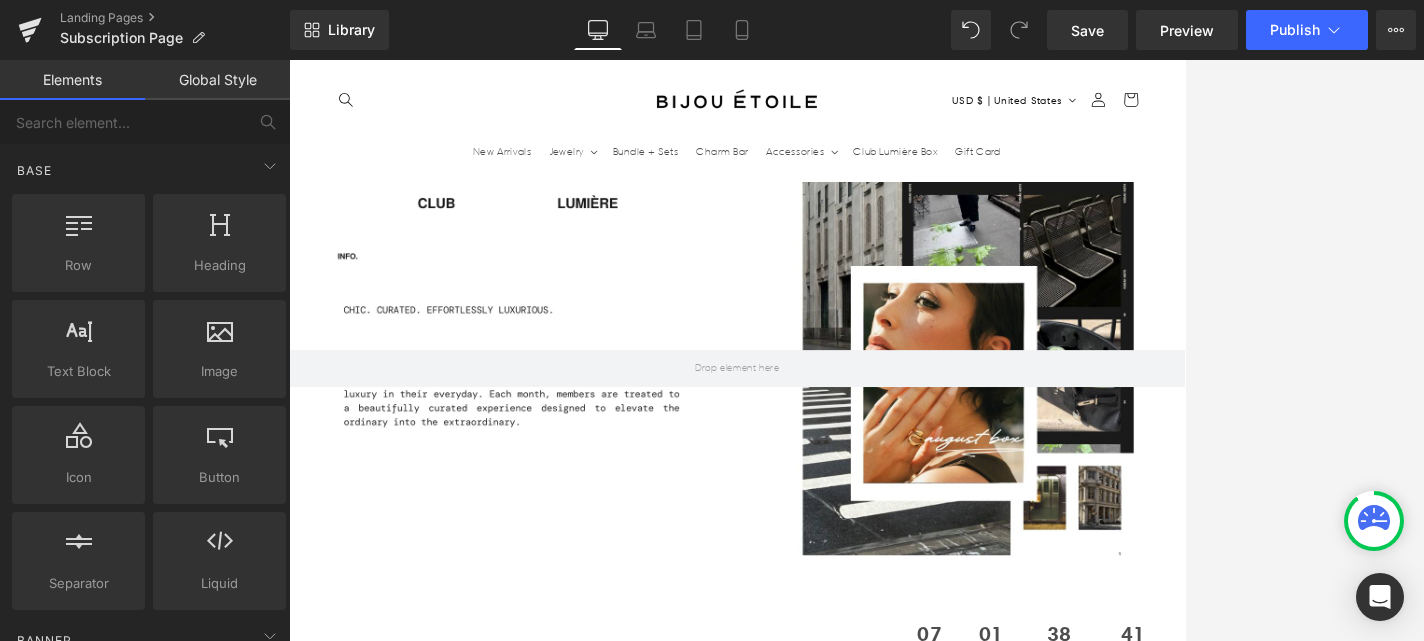 click on "Text Block" at bounding box center (1326, 1885) 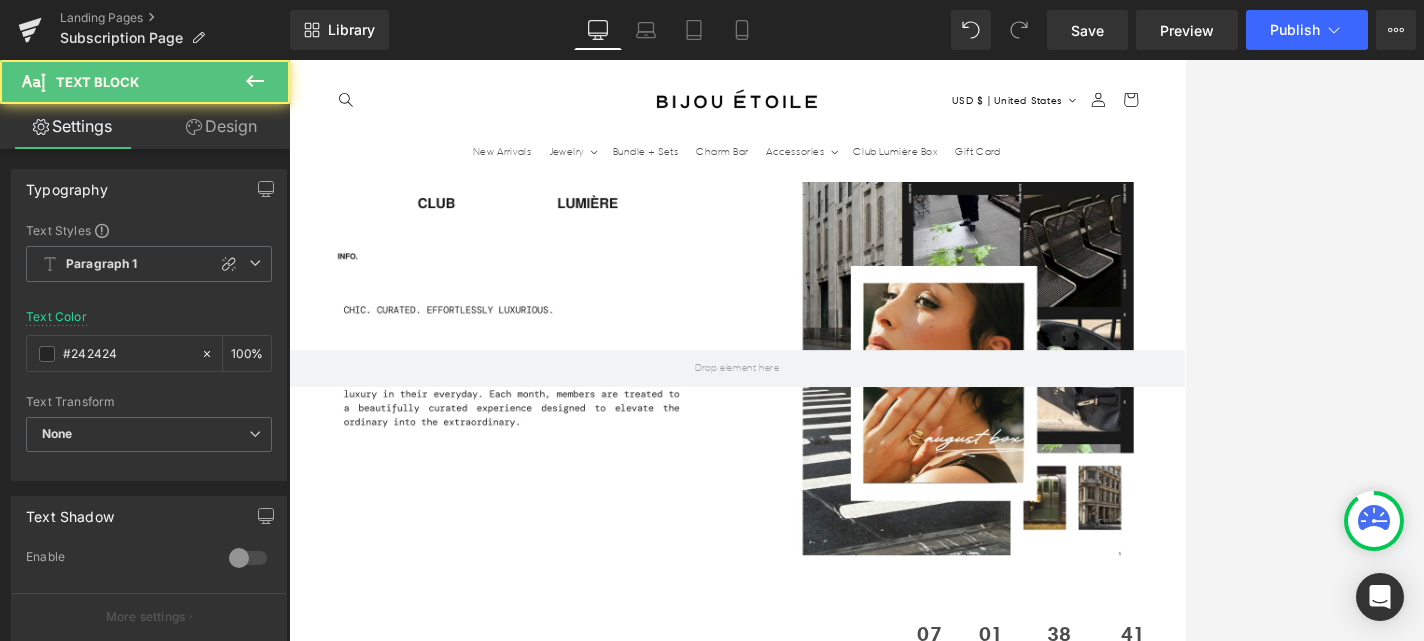 click on "Cuticile Oil" at bounding box center [1336, 1884] 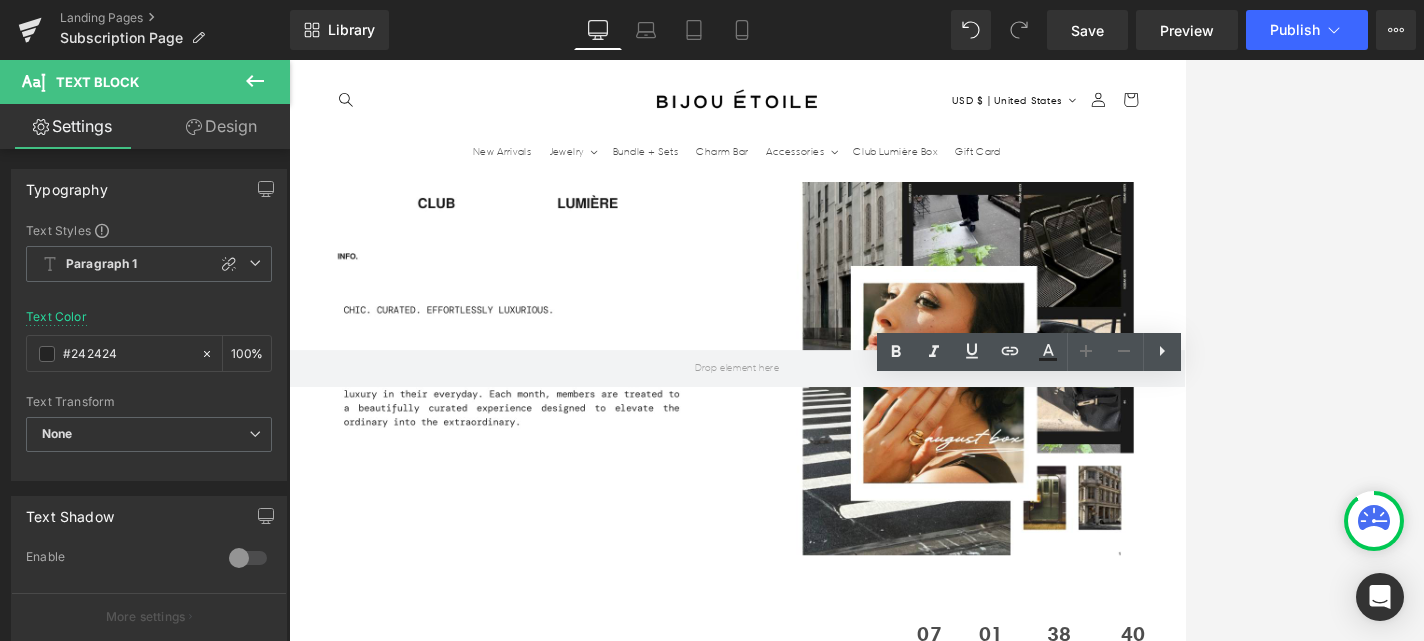 scroll, scrollTop: 0, scrollLeft: 1050, axis: horizontal 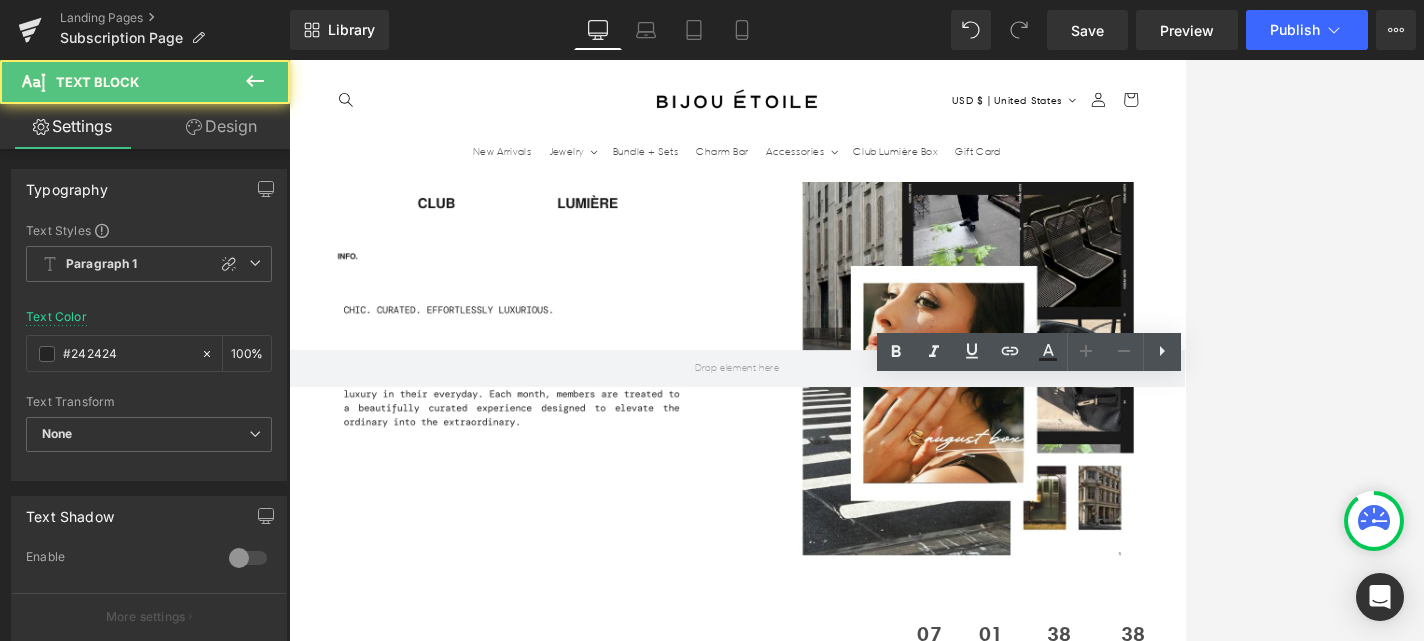 click on "Cuticile Oil" at bounding box center [1336, 1884] 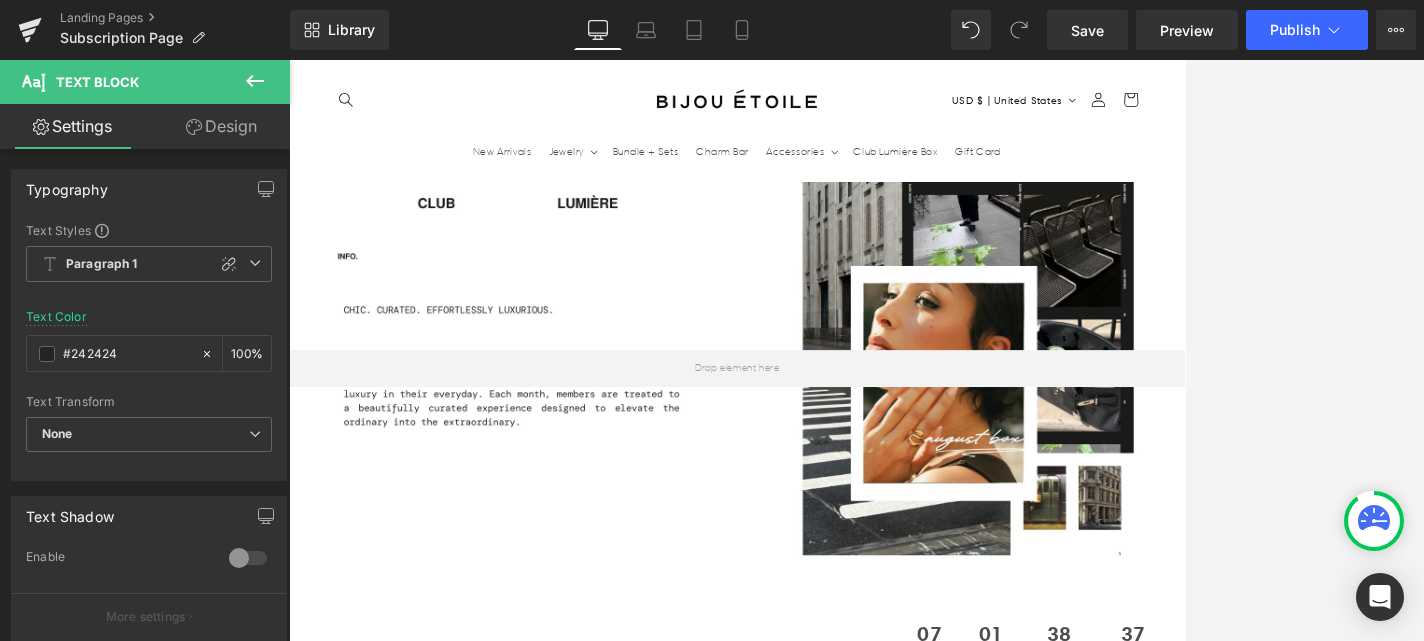 scroll, scrollTop: 0, scrollLeft: 0, axis: both 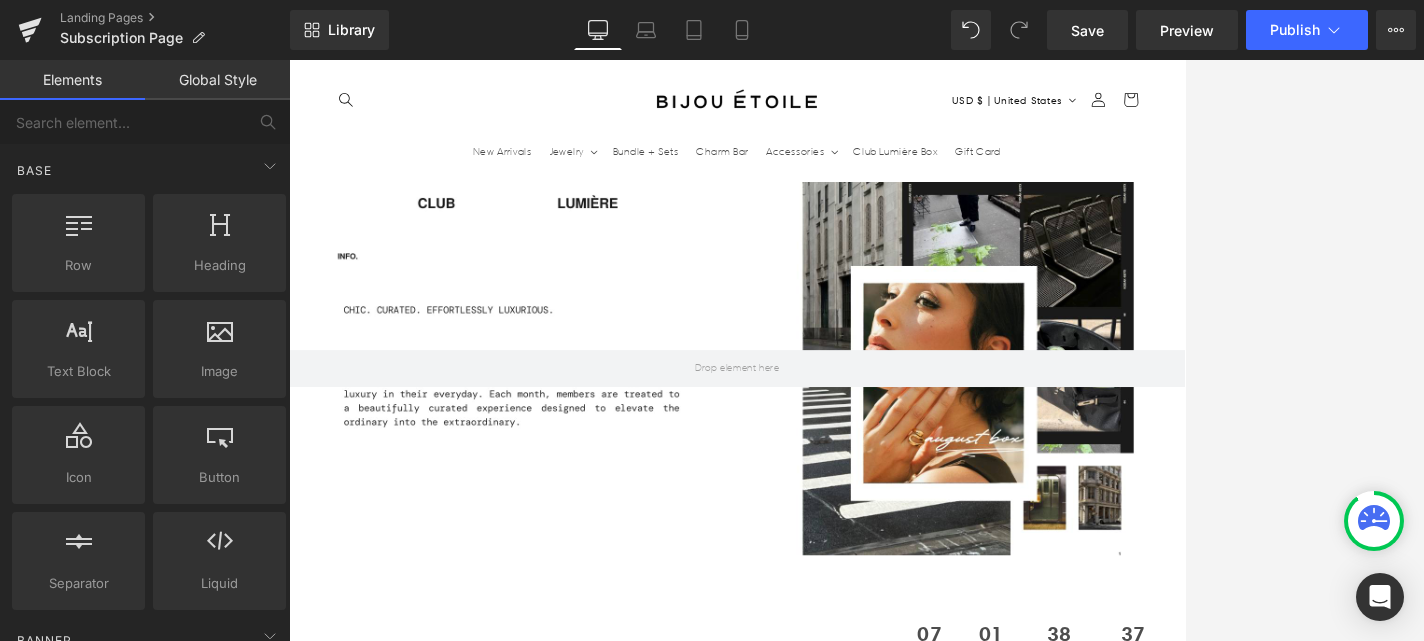click at bounding box center (856, 350) 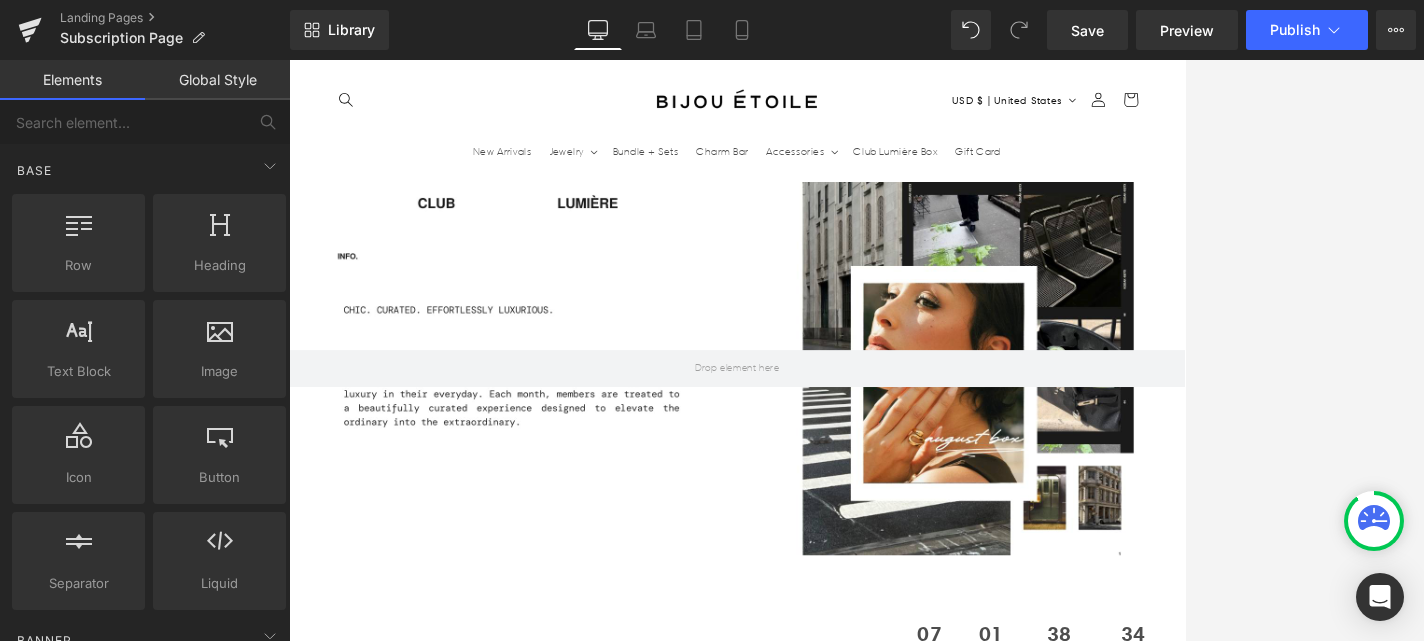 scroll, scrollTop: 0, scrollLeft: 1050, axis: horizontal 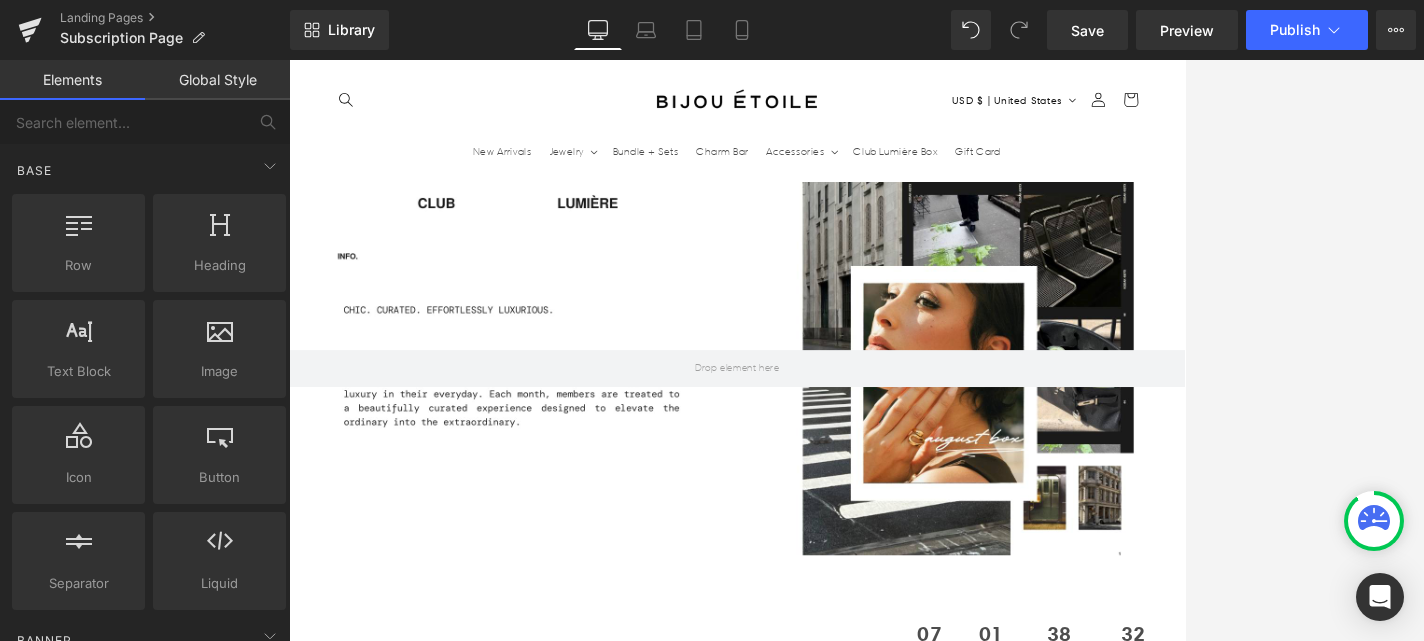 click on "›" at bounding box center (1449, 1802) 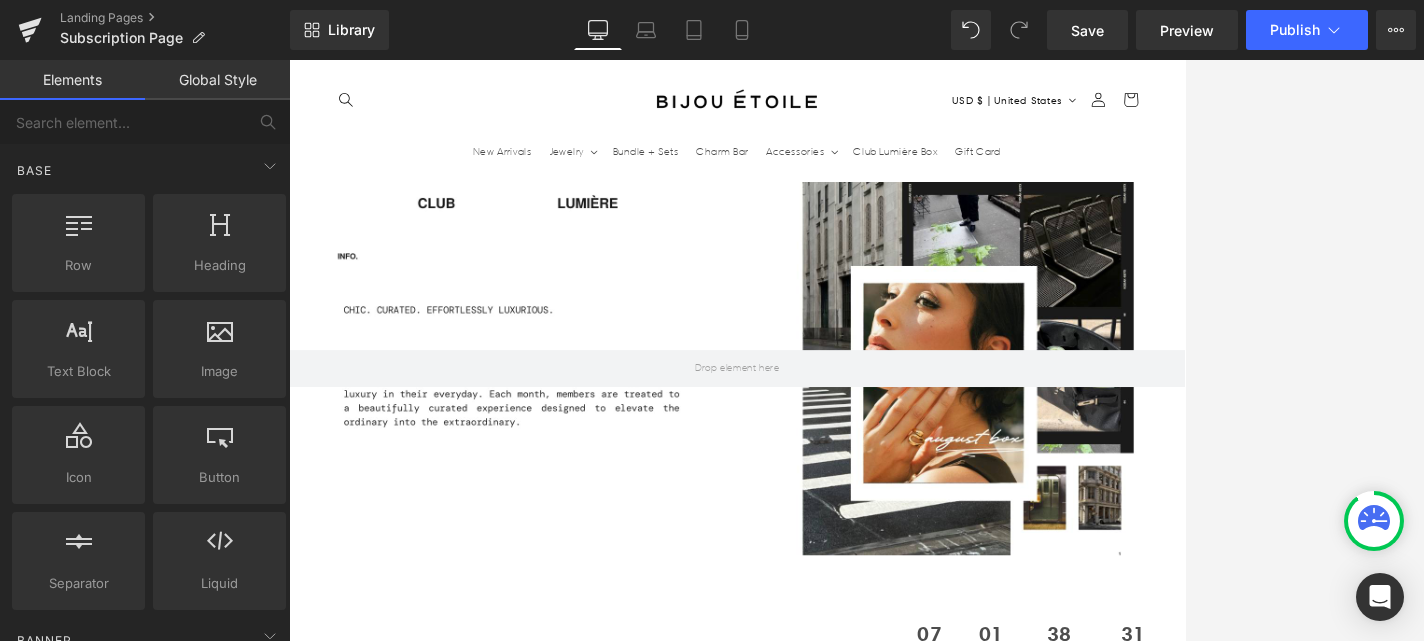scroll, scrollTop: 0, scrollLeft: 0, axis: both 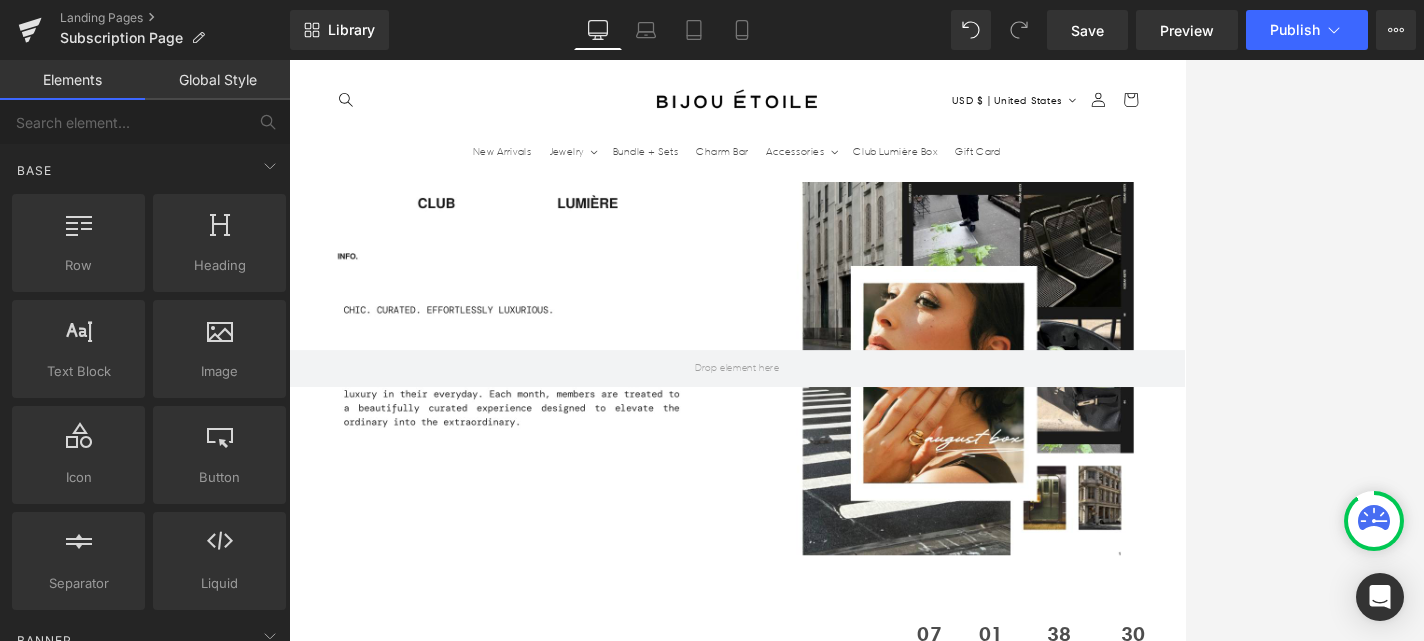 click on "‹" at bounding box center [339, 1802] 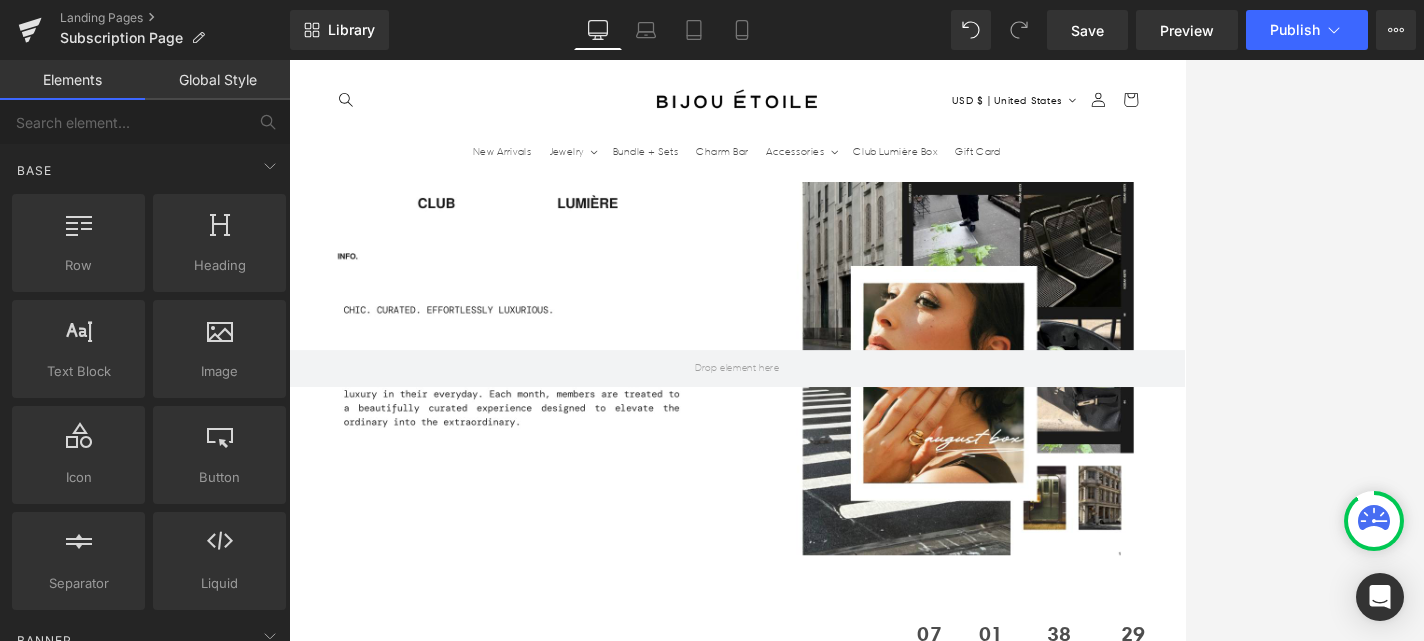 click on "‹" at bounding box center (339, 1802) 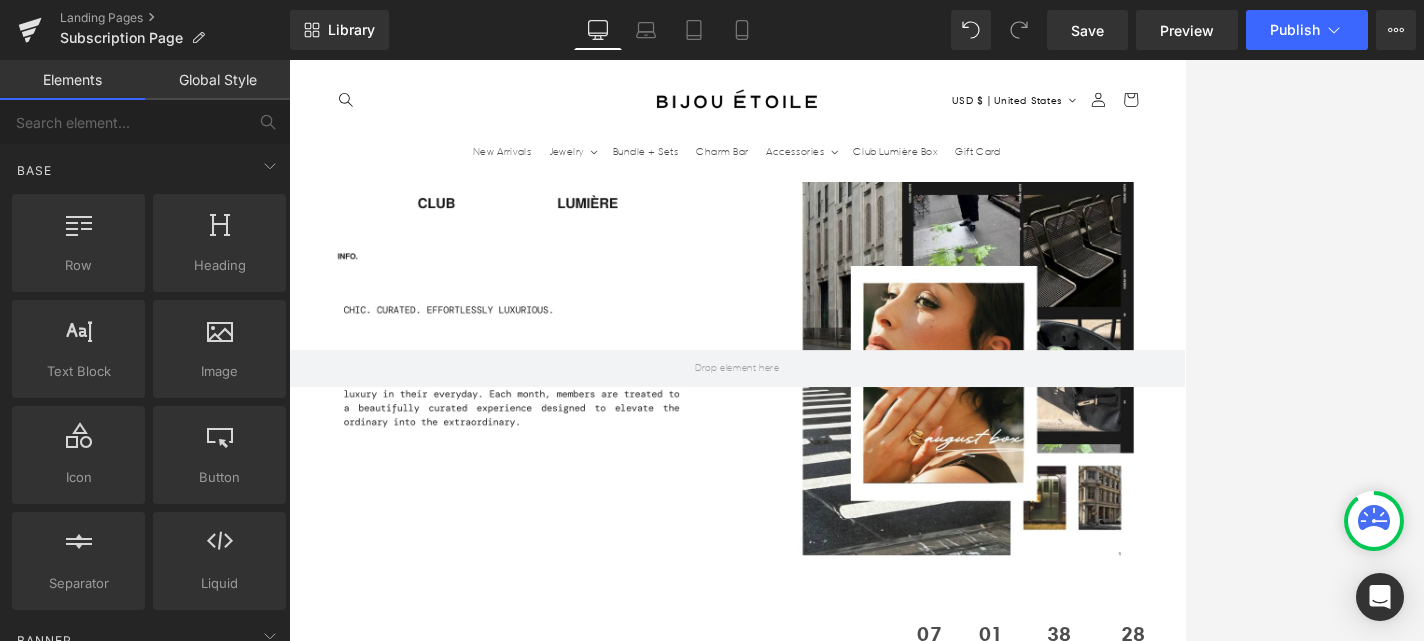 scroll, scrollTop: 0, scrollLeft: 1050, axis: horizontal 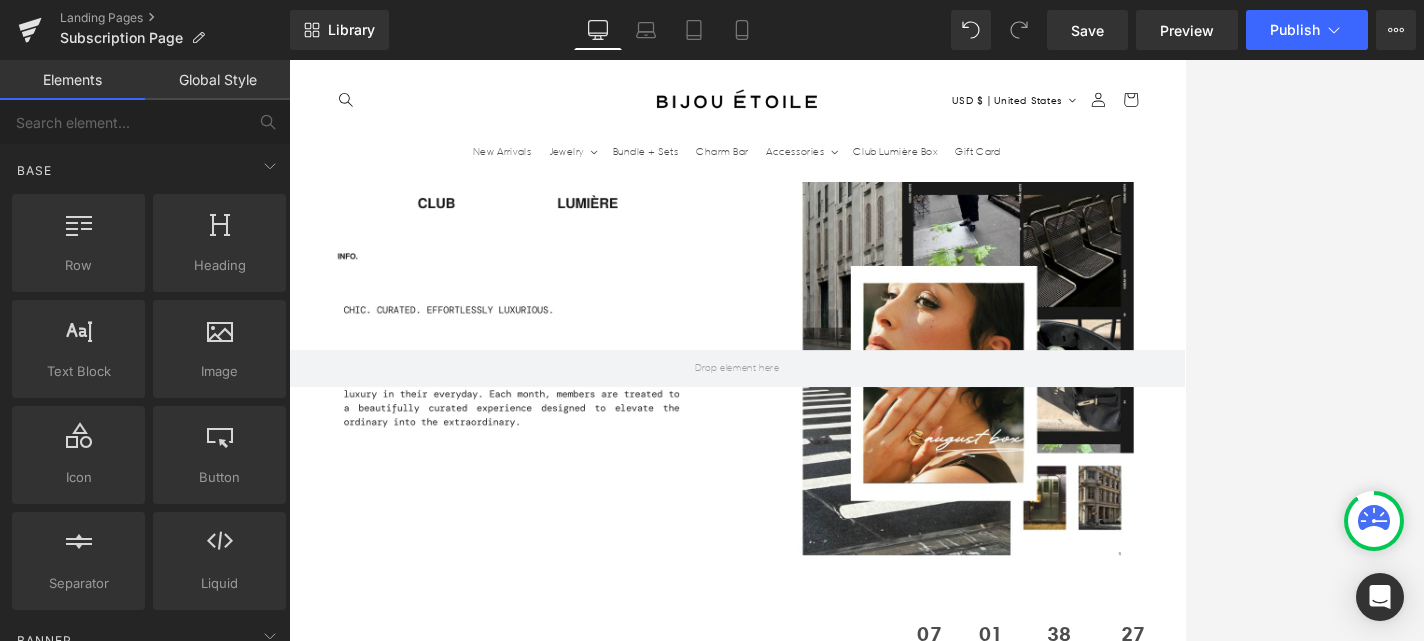 click on "‹" at bounding box center [339, 1802] 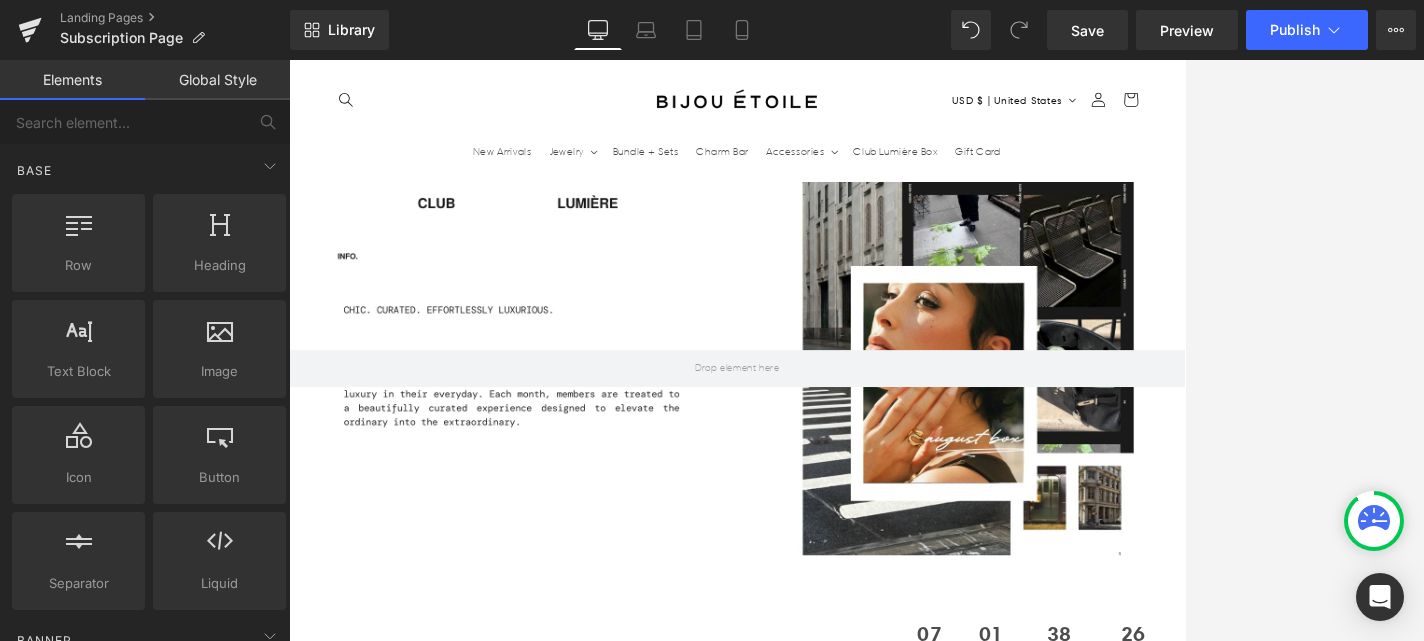 click on "‹" at bounding box center (339, 1802) 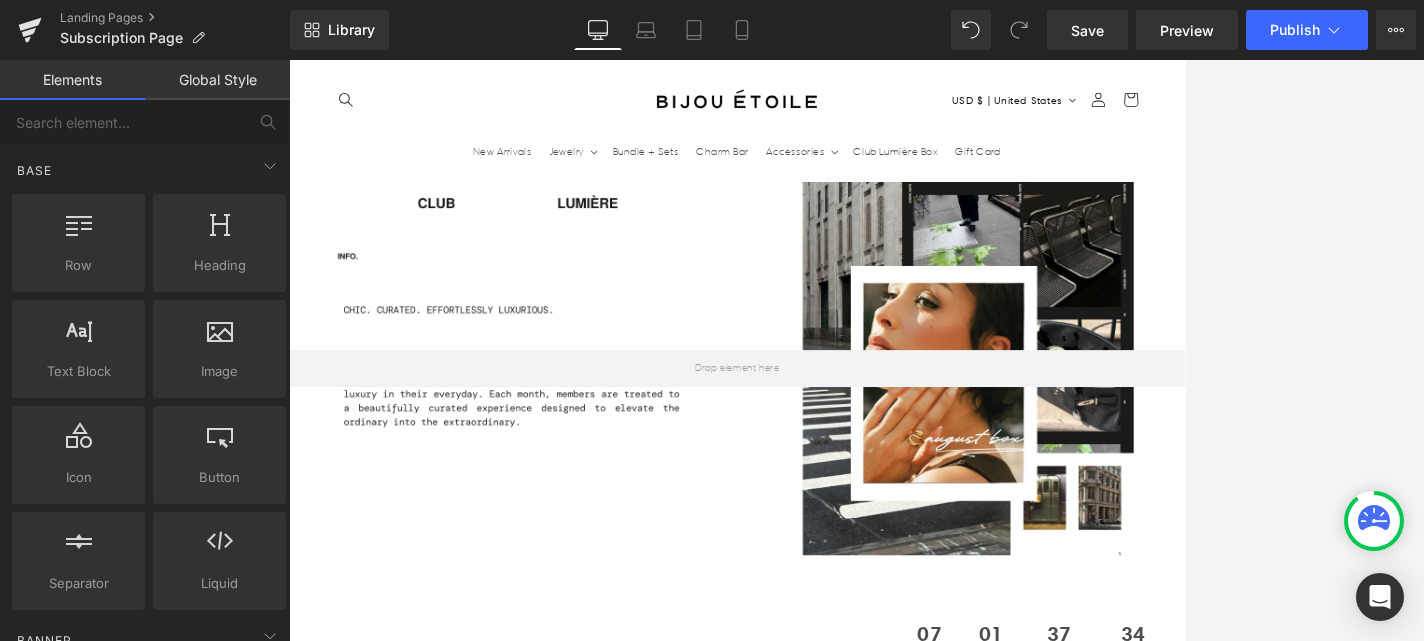 scroll, scrollTop: 0, scrollLeft: 1050, axis: horizontal 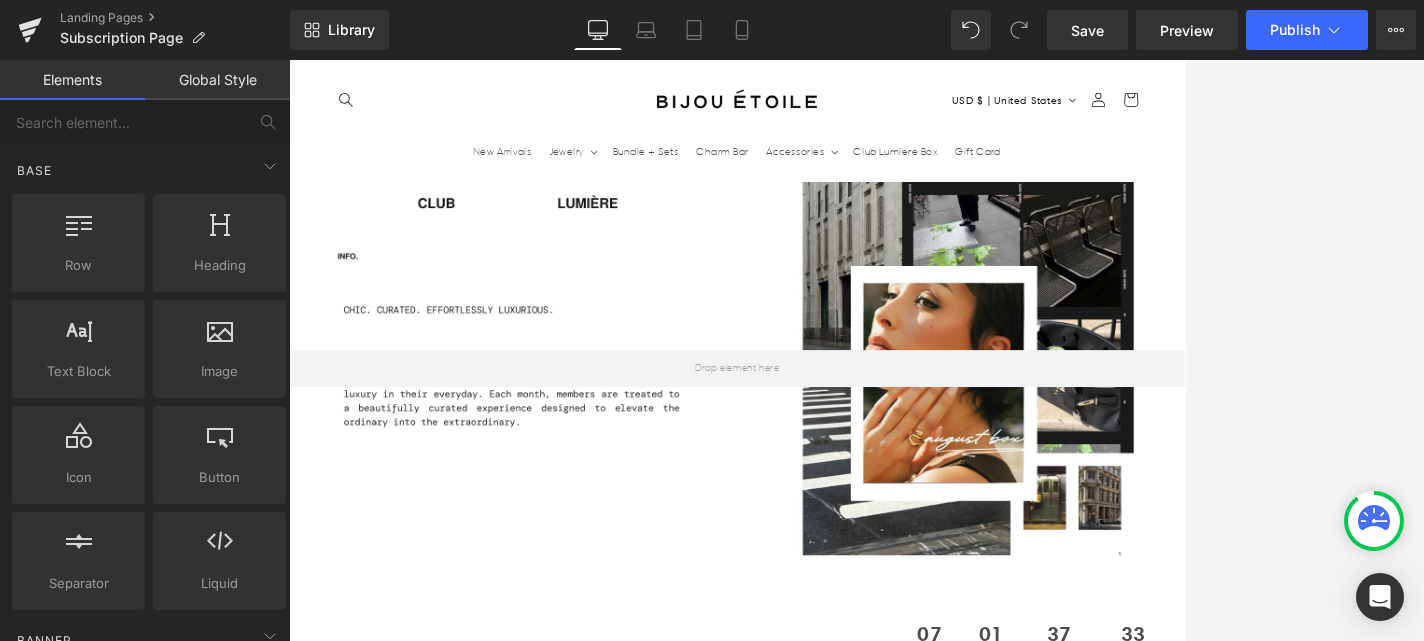 click at bounding box center [894, 2158] 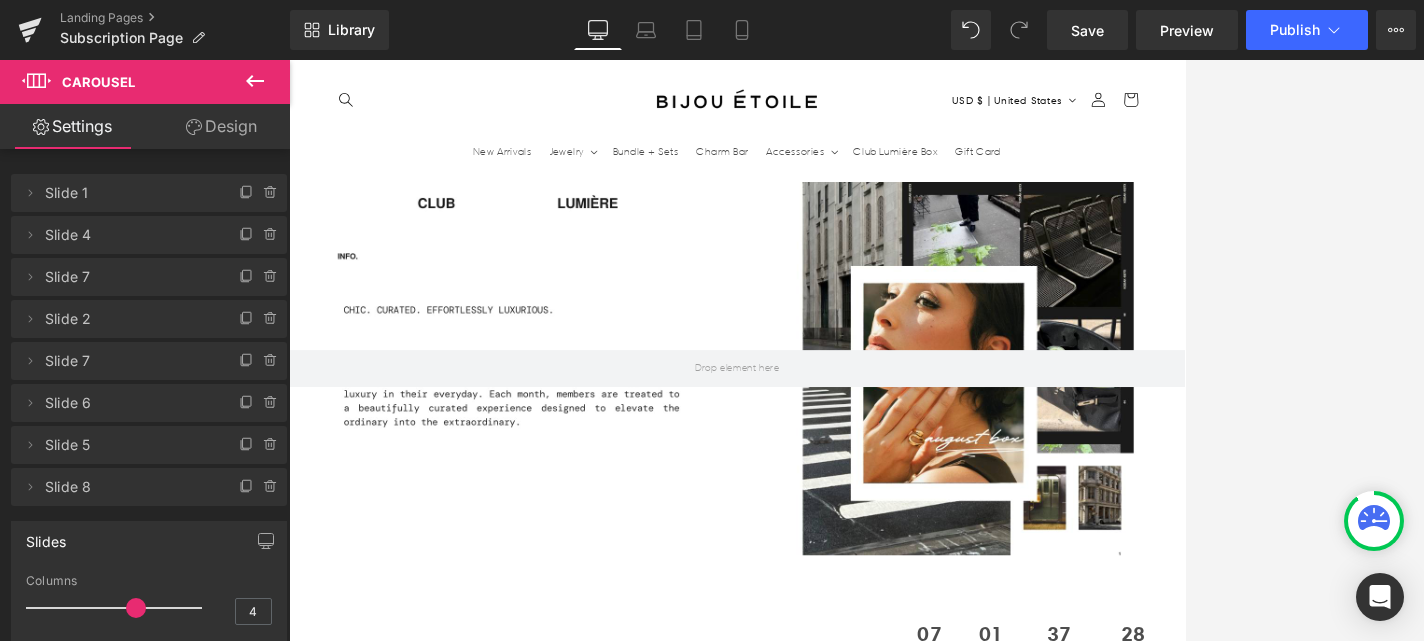 scroll, scrollTop: 0, scrollLeft: 1050, axis: horizontal 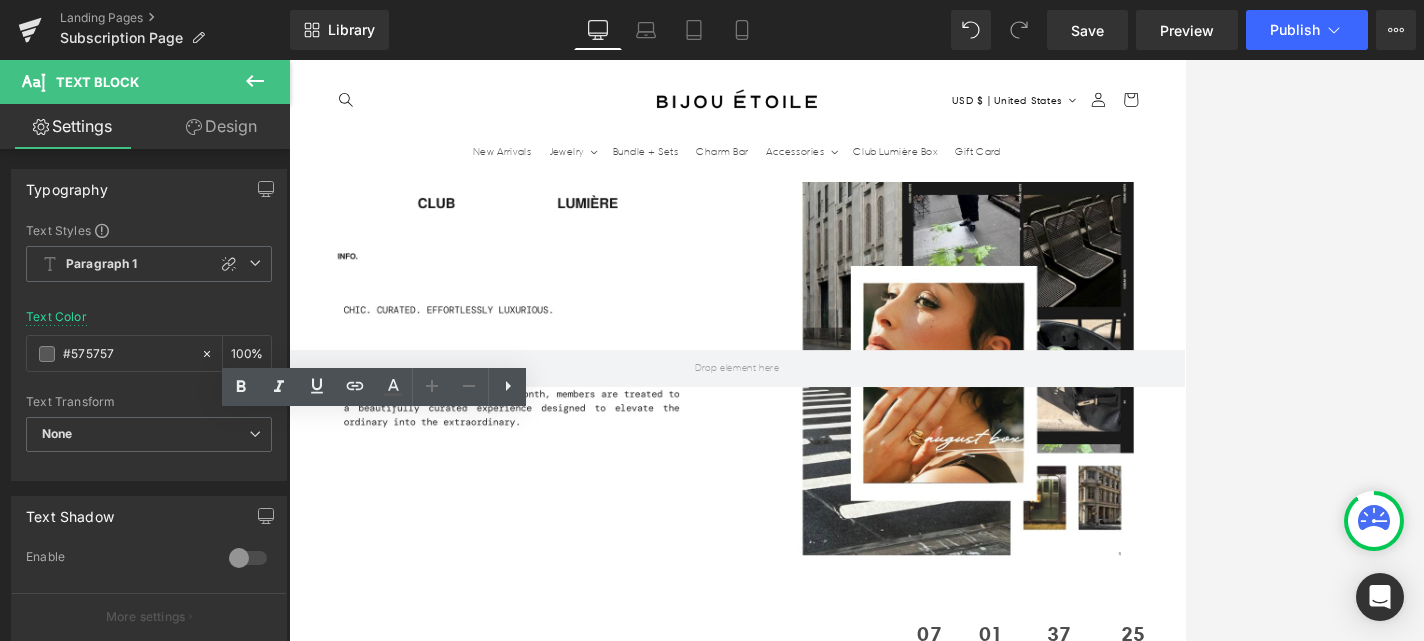 drag, startPoint x: 537, startPoint y: 606, endPoint x: 569, endPoint y: 585, distance: 38.27532 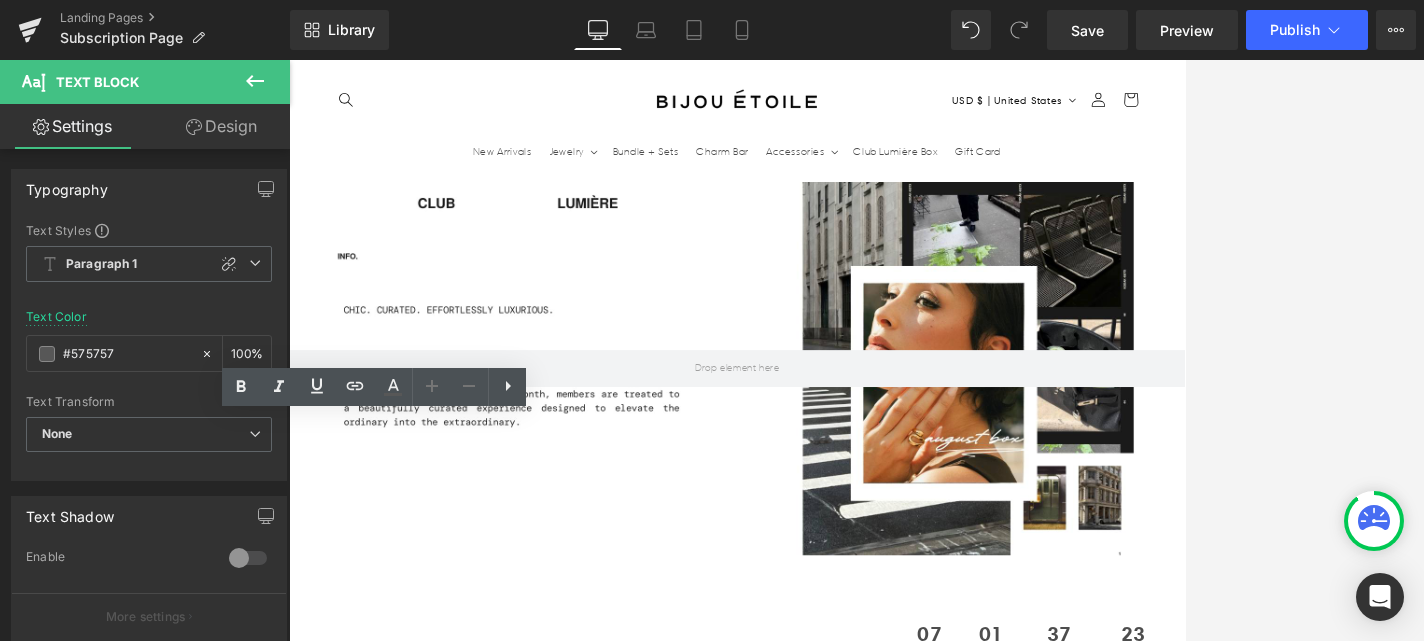 type 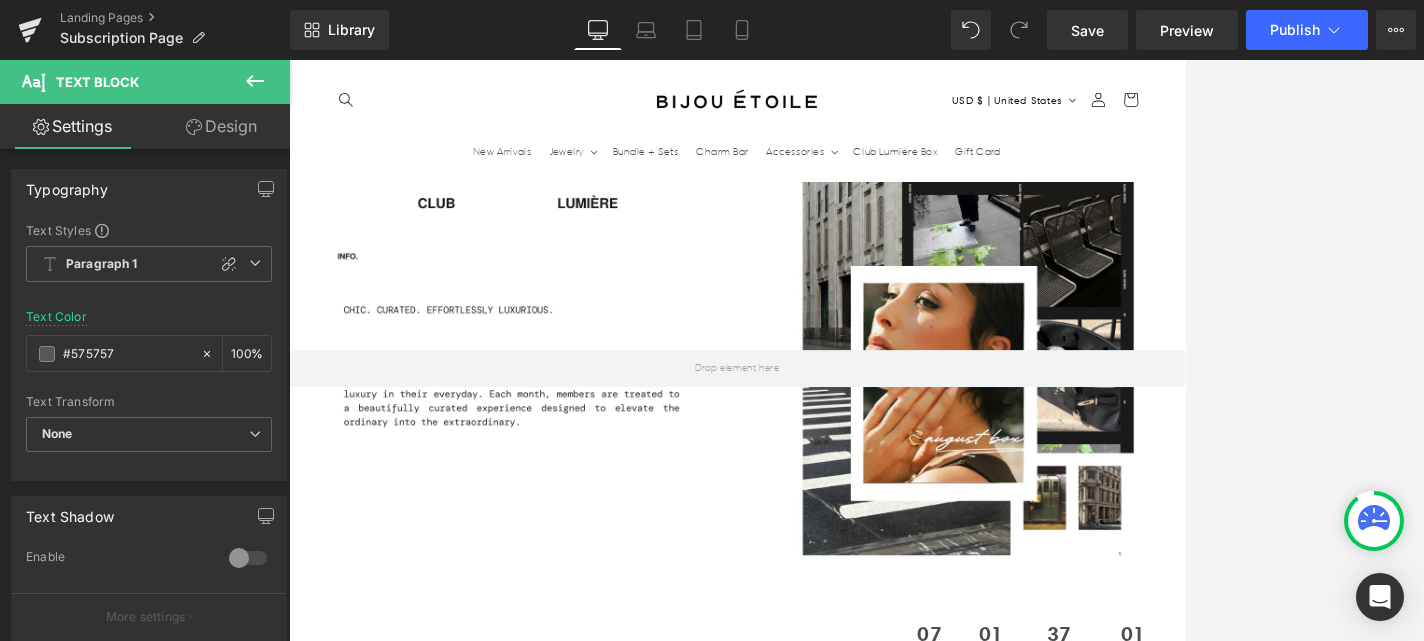 scroll, scrollTop: 0, scrollLeft: 0, axis: both 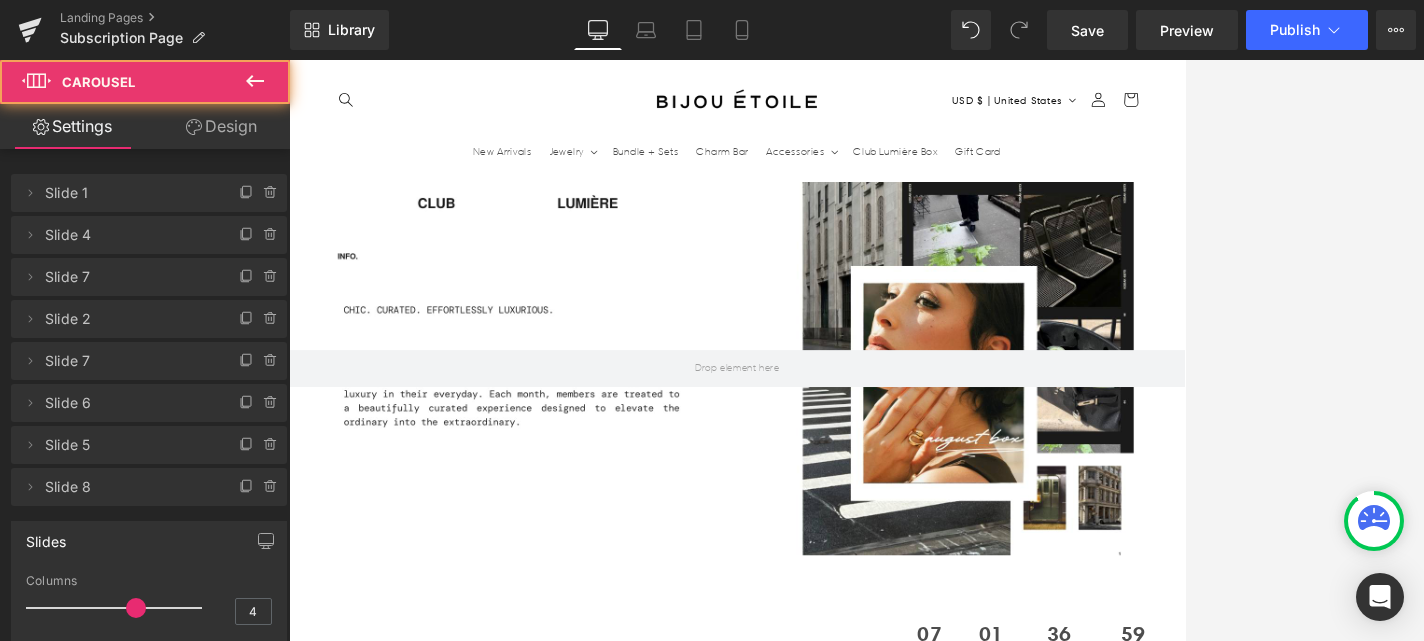 click on "Image         Bijou Étoile Jewelry Text Block          This month’s box includes an chic pair of teardrop stud earrings and oval link bracelet. Choose your preferred finish: gold or silver. Each piece is waterproof, hypoallergenic, and designed for effortless luxury in your signature metal. Text Block         ⭑ Trending  Text Block
Image         Bijou Étoile Monthly/Color Cards Text Block         Text Block
Image         Bijou Étoile Stationery" at bounding box center (894, 1801) 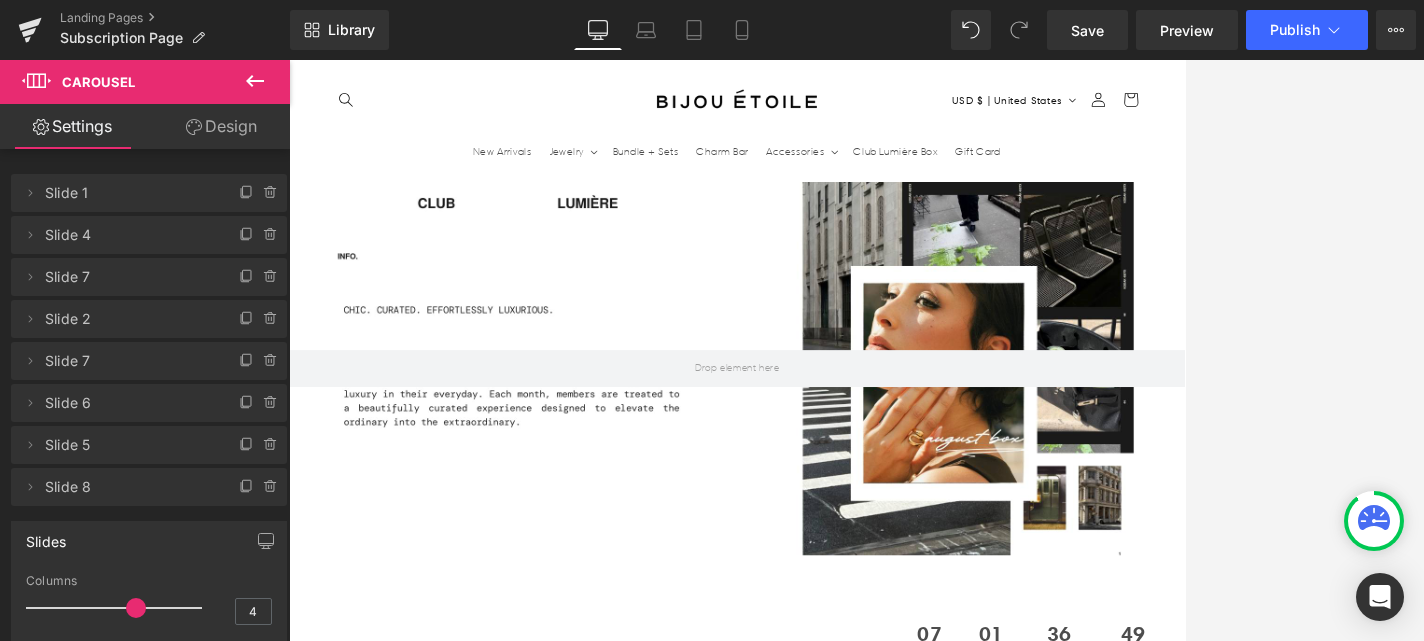 scroll, scrollTop: 0, scrollLeft: 0, axis: both 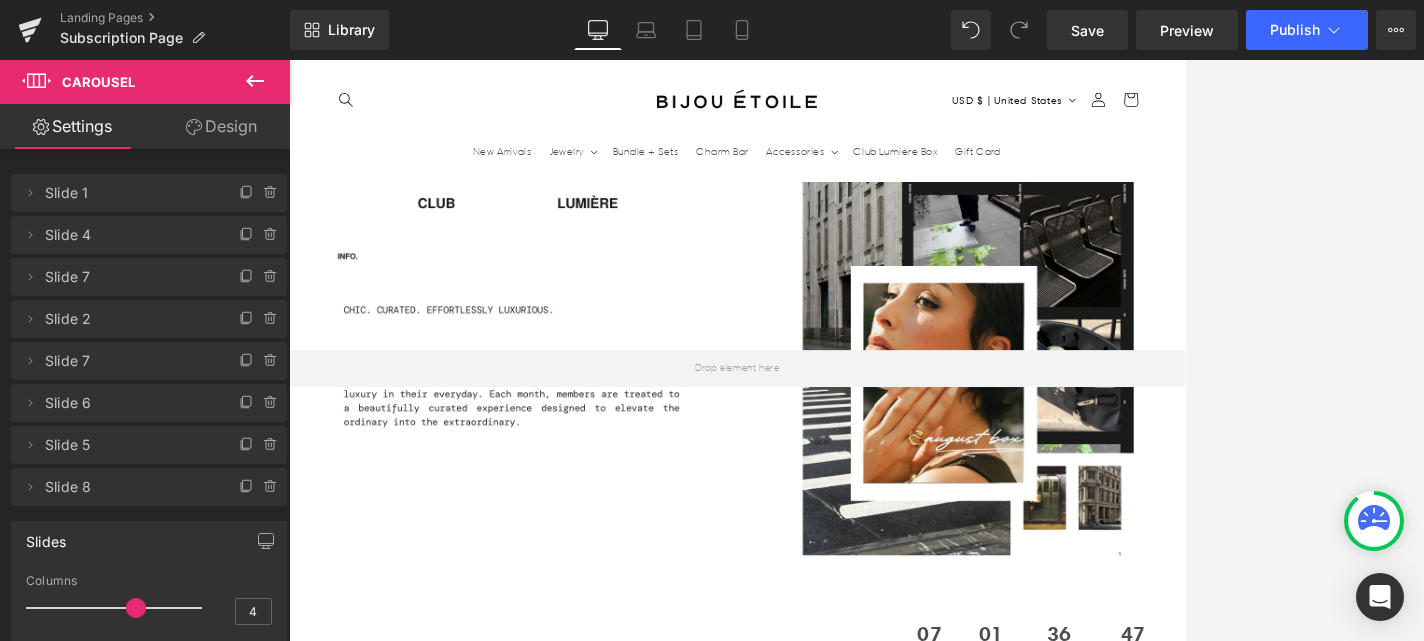 click on "›" at bounding box center [1449, 1802] 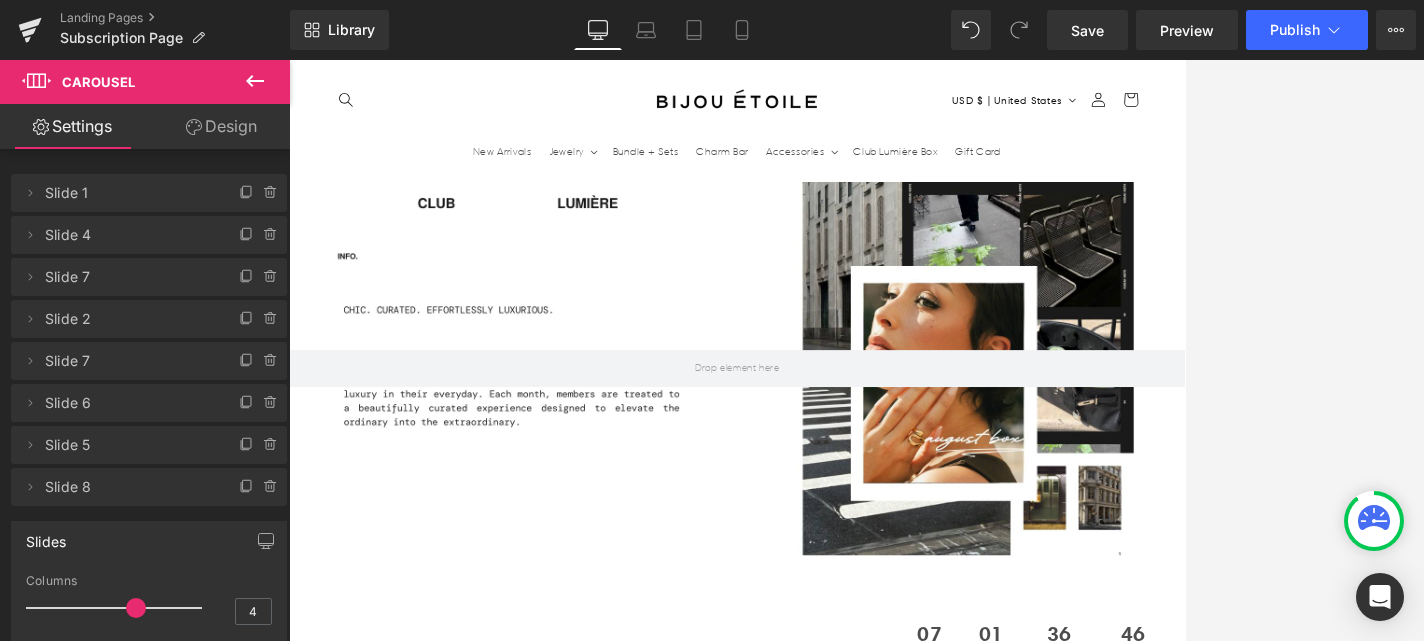 scroll, scrollTop: 0, scrollLeft: 1050, axis: horizontal 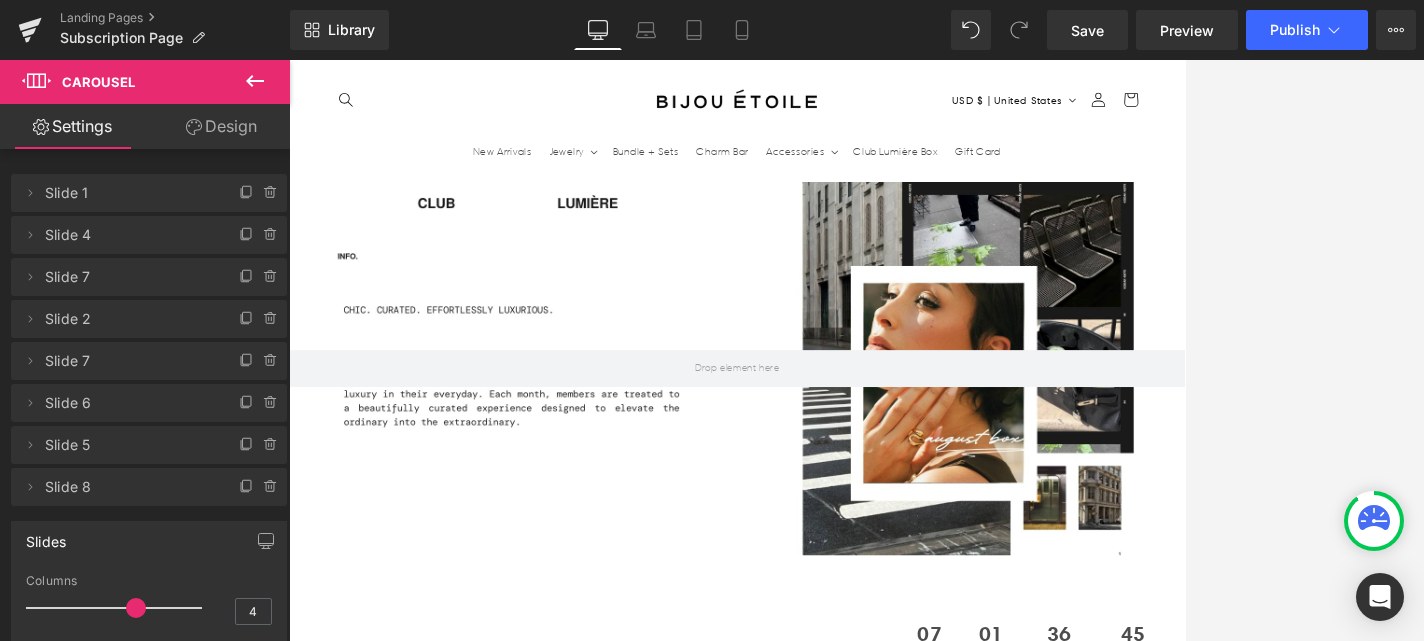 click on "›" at bounding box center [1449, 1802] 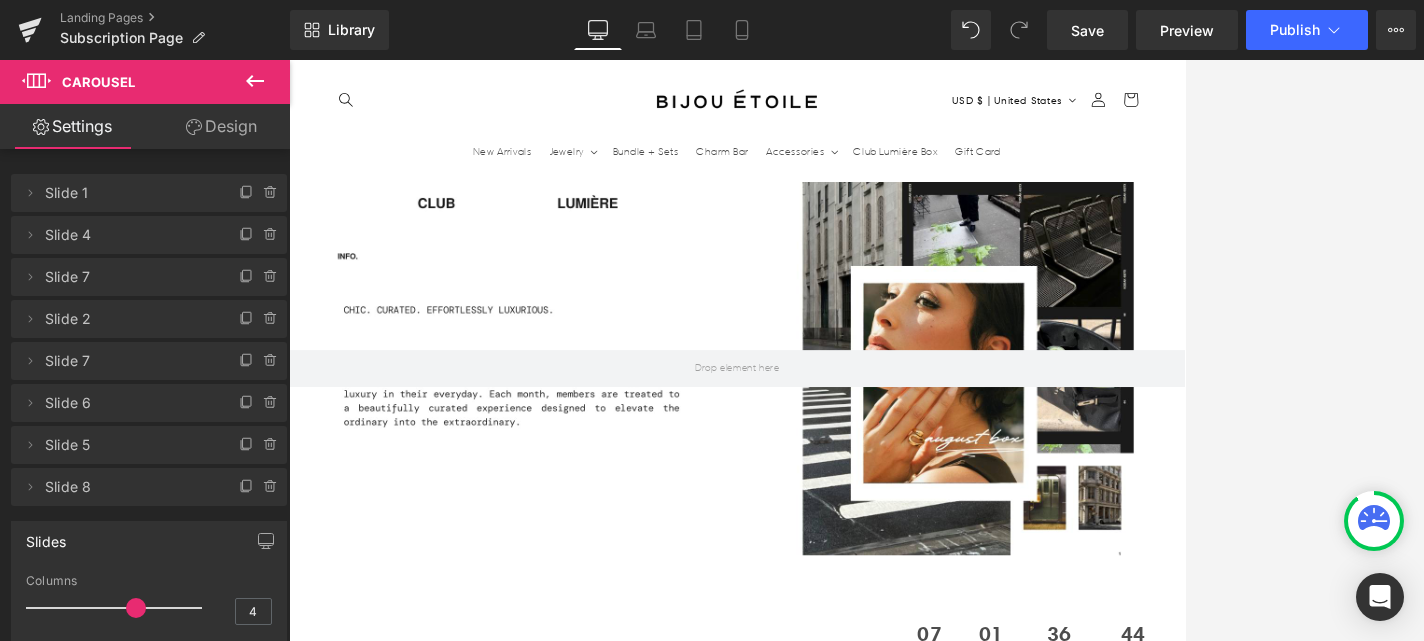 click on "›" at bounding box center (1449, 1802) 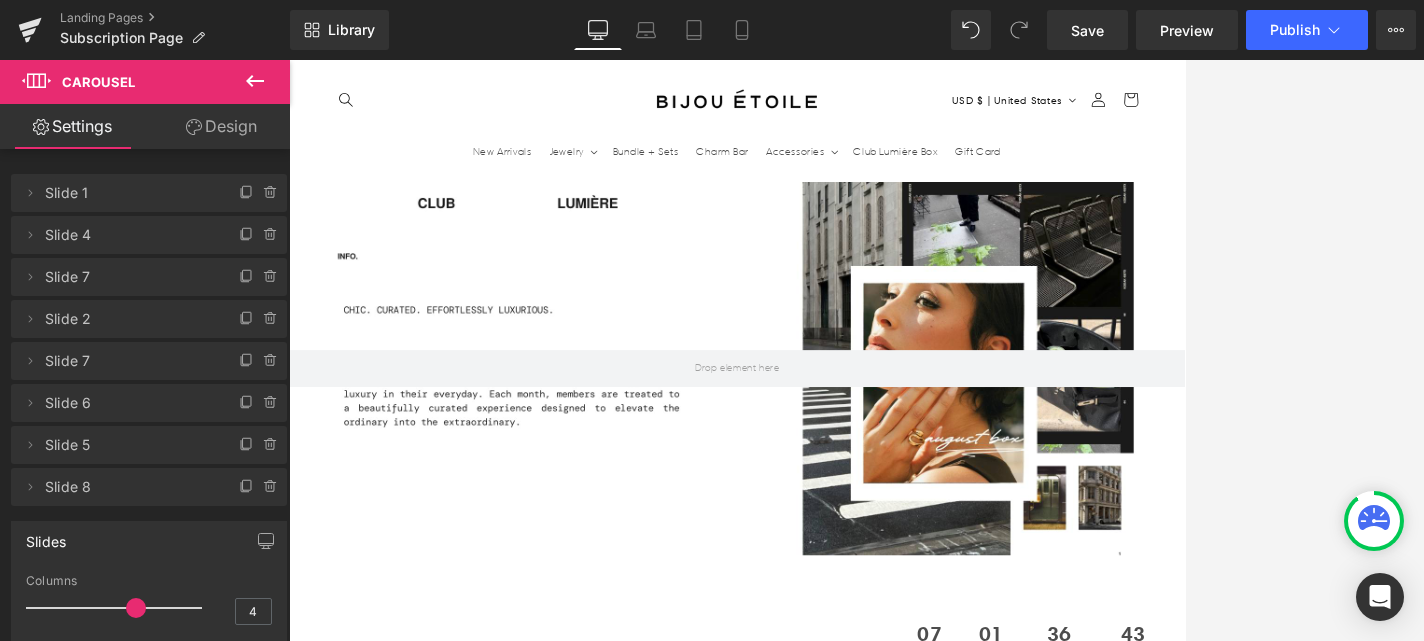 click on "›" at bounding box center [1449, 1802] 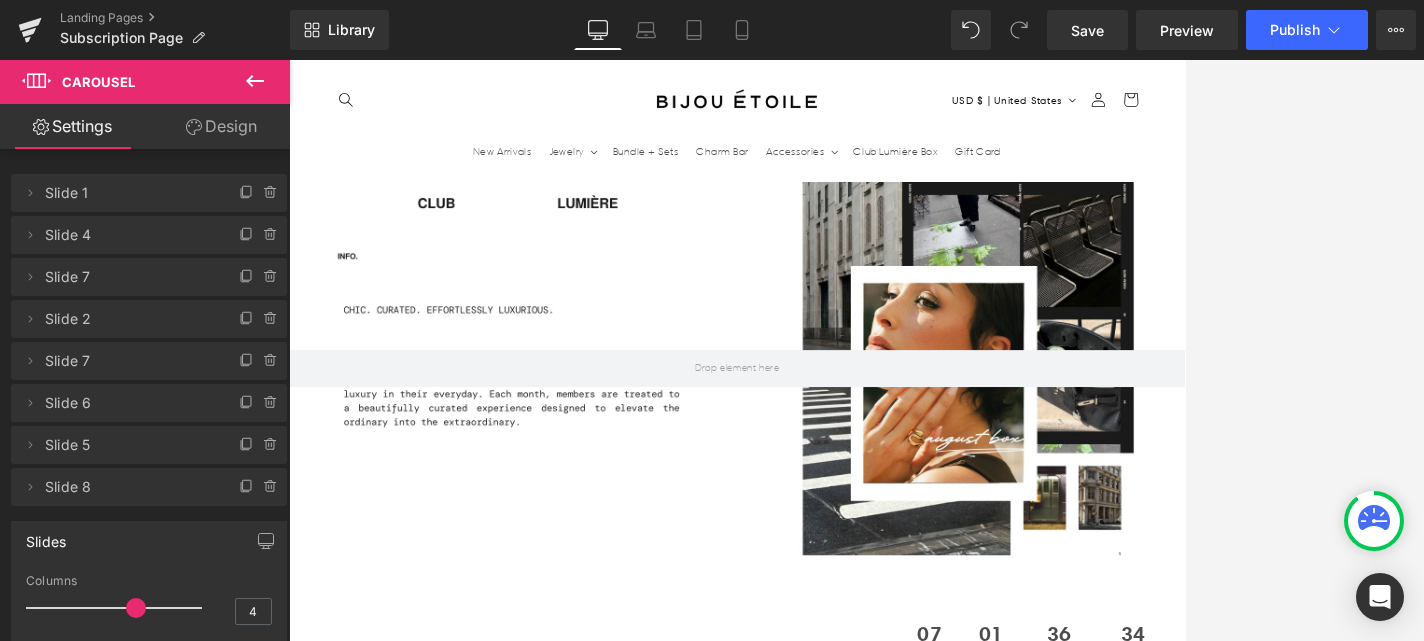 scroll, scrollTop: 0, scrollLeft: 1050, axis: horizontal 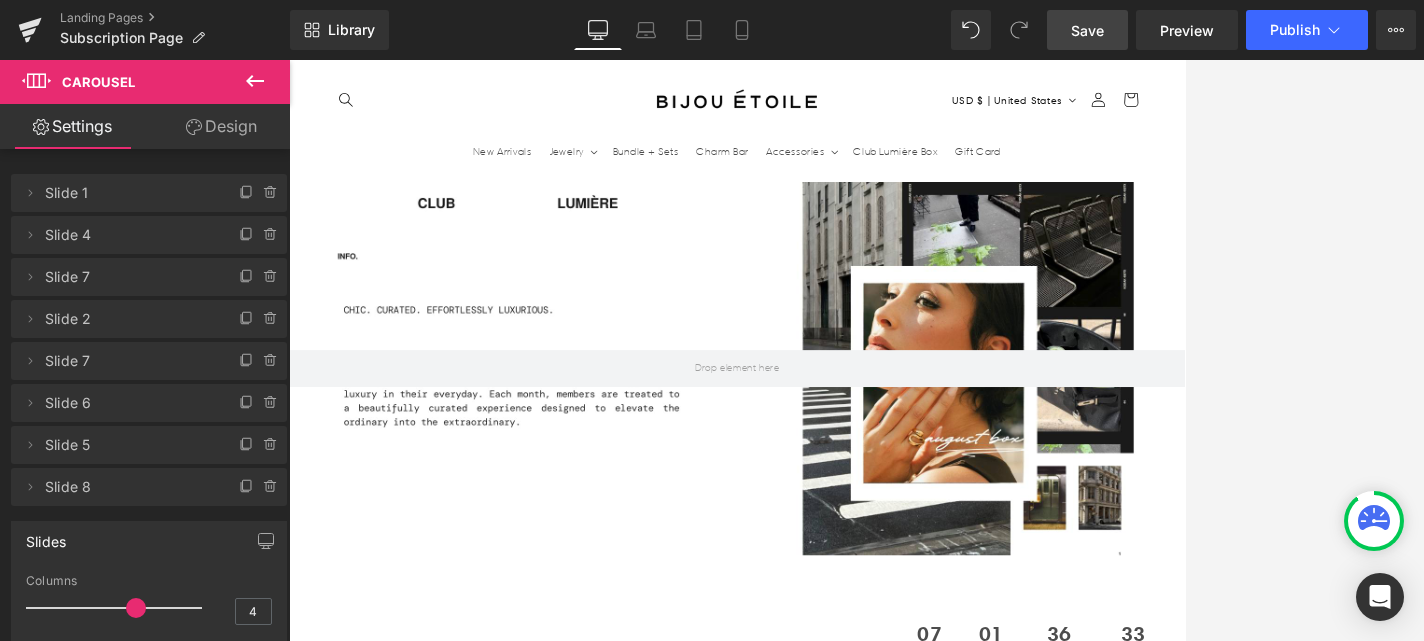 click on "Save" at bounding box center [1087, 30] 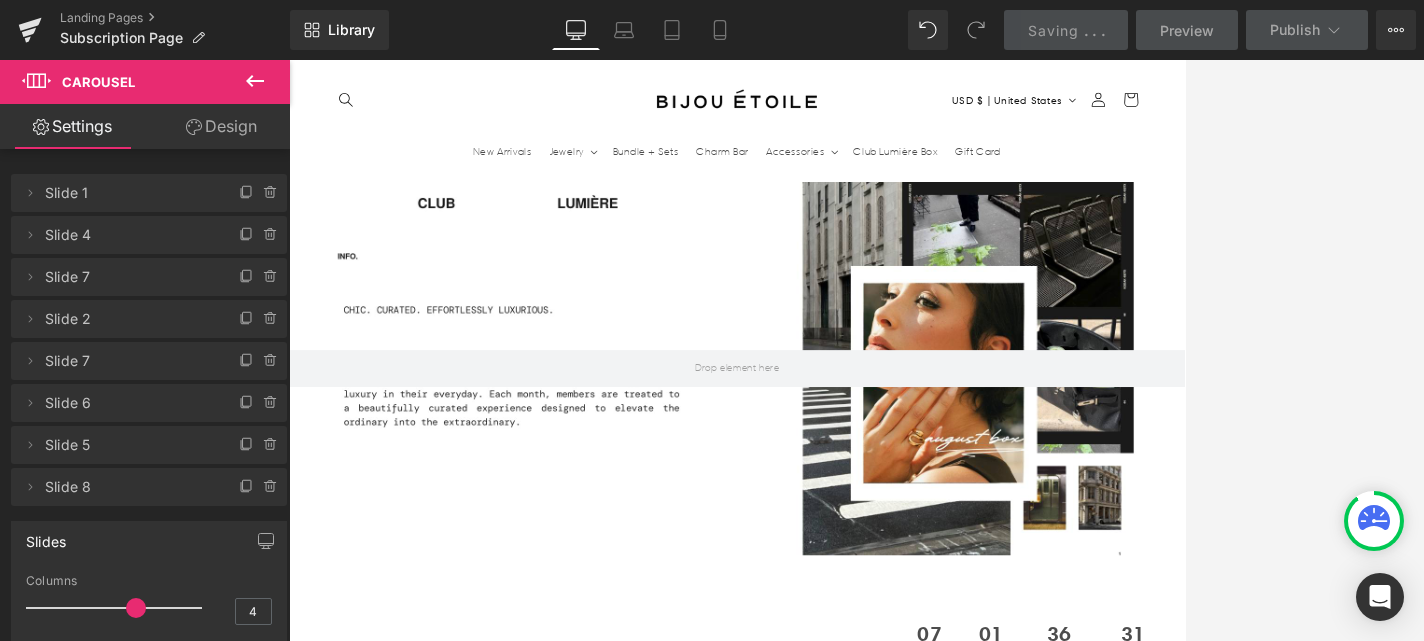 scroll, scrollTop: 2377, scrollLeft: 0, axis: vertical 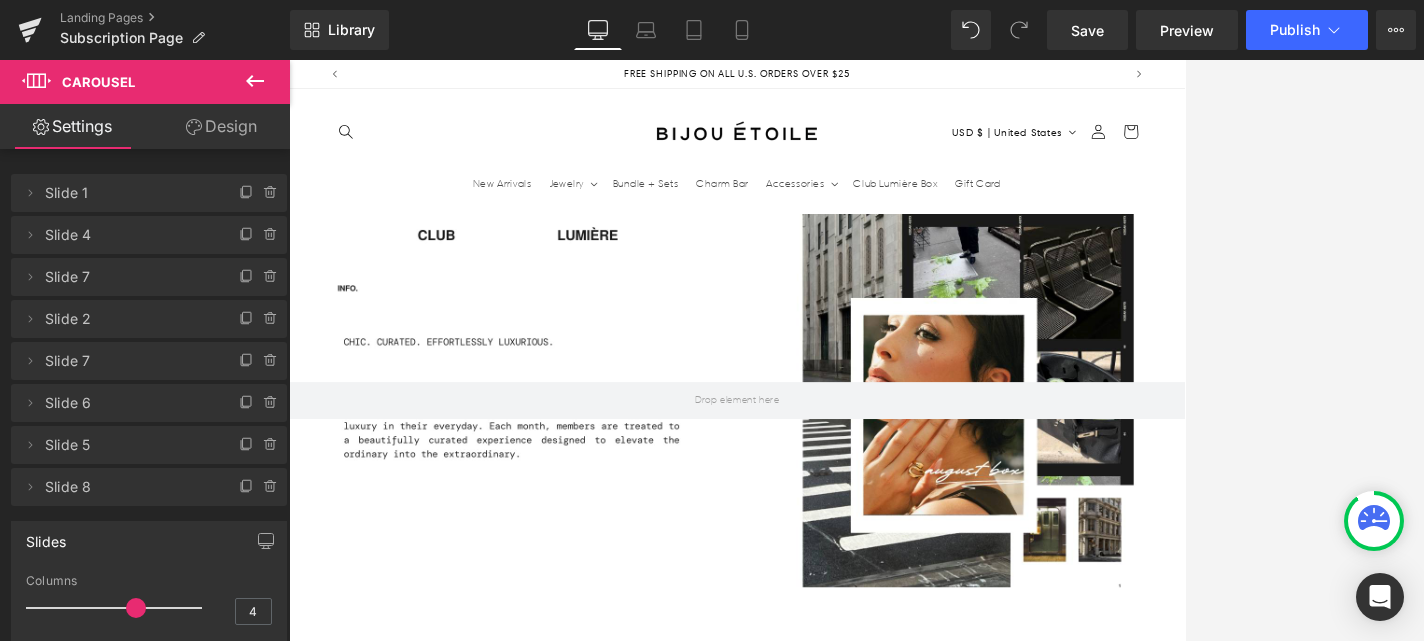 click on "Introducing our Strawberry Matcha Latte Depuffing & Hydrating Eye Patches – our remedy designed to revive tired eyes and elevate your skincare experience. Infused with green tea extracts and niacinamide, this vegan hydrogel eye patch is your go-to solution for hydrating and reducing the appearance of puffiness under your eyes." at bounding box center [1042, 2052] 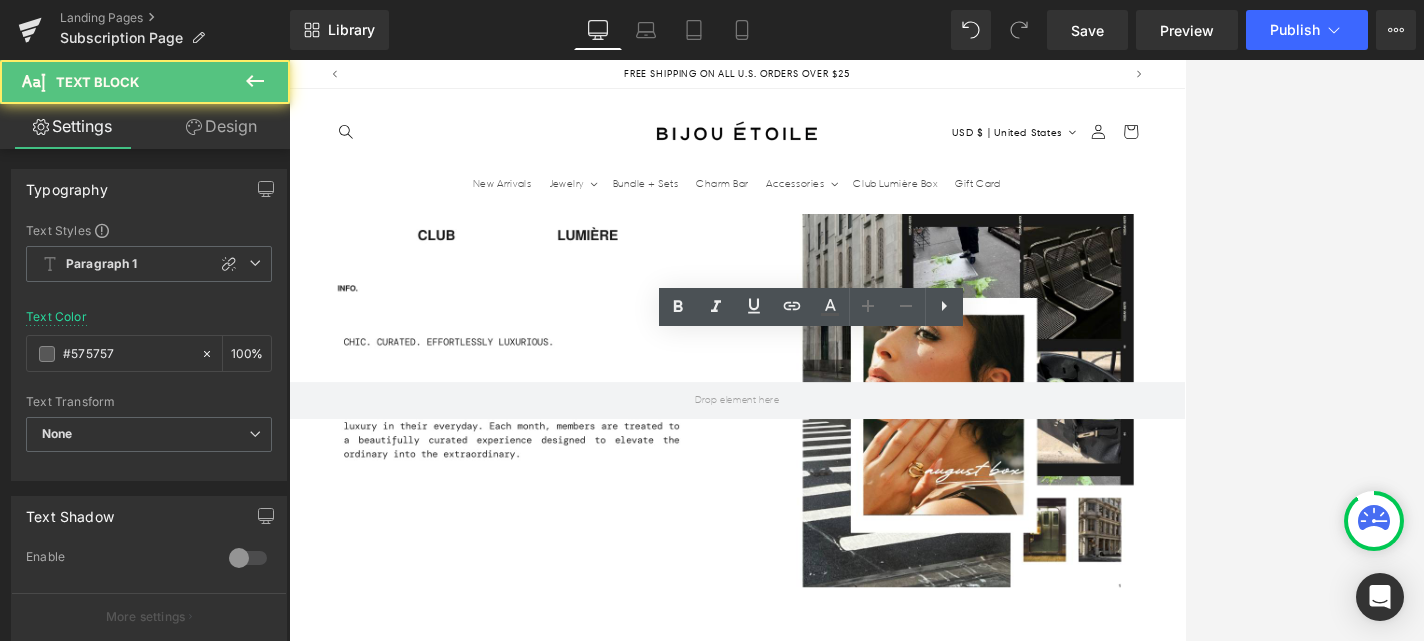 click on "Introducing our Strawberry Matcha Latte Depuffing & Hydrating Eye Patches – our remedy designed to revive tired eyes and elevate your skincare experience. Infused with green tea extracts and niacinamide, this vegan hydrogel eye patch is your go-to solution for hydrating and reducing the appearance of puffiness under your eyes." at bounding box center (1042, 2052) 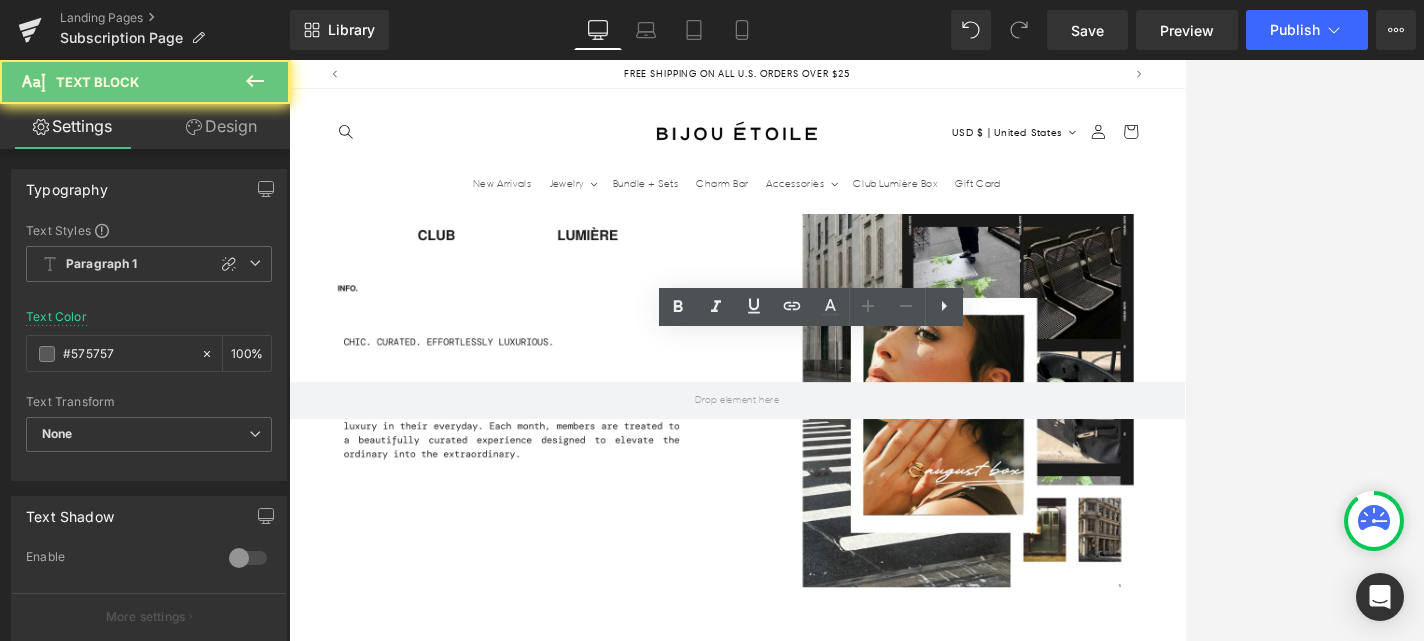 click on "Introducing our Strawberry Matcha Latte Depuffing & Hydrating Eye Patches – our remedy designed to revive tired eyes and elevate your skincare experience. Infused with green tea extracts and niacinamide, this vegan hydrogel eye patch is your go-to solution for hydrating and reducing the appearance of puffiness under your eyes." at bounding box center (1042, 2052) 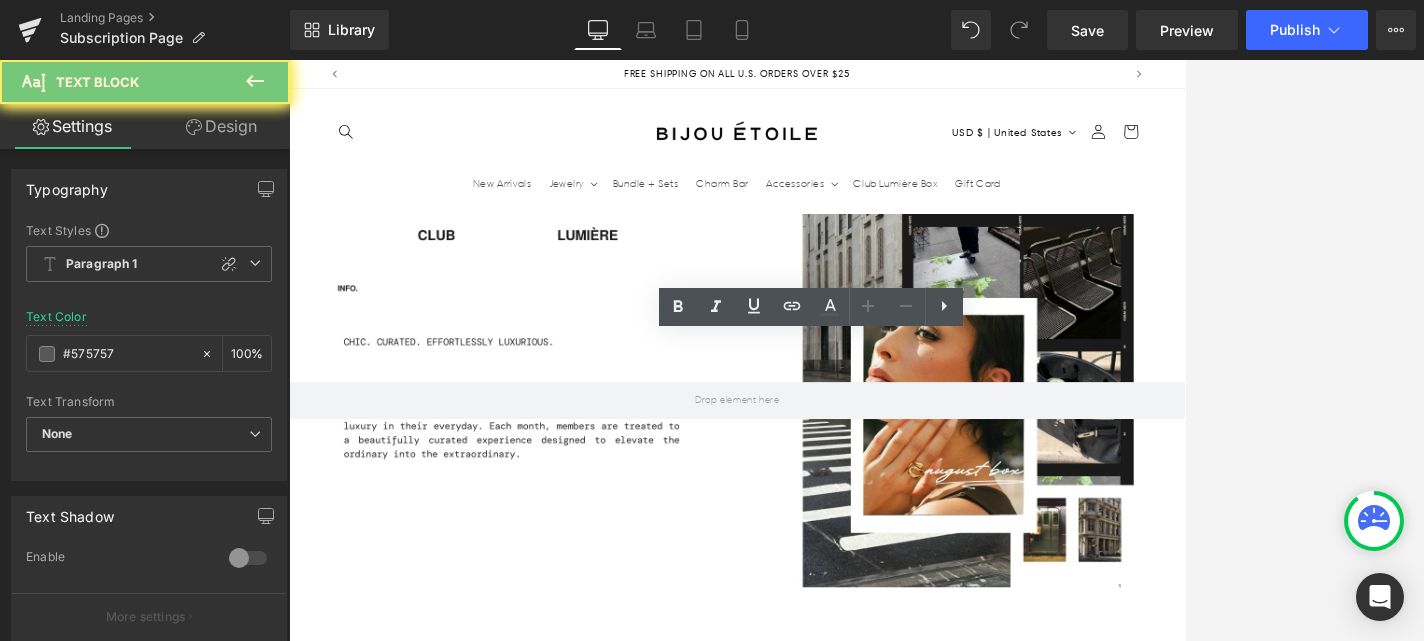 scroll, scrollTop: 0, scrollLeft: 1050, axis: horizontal 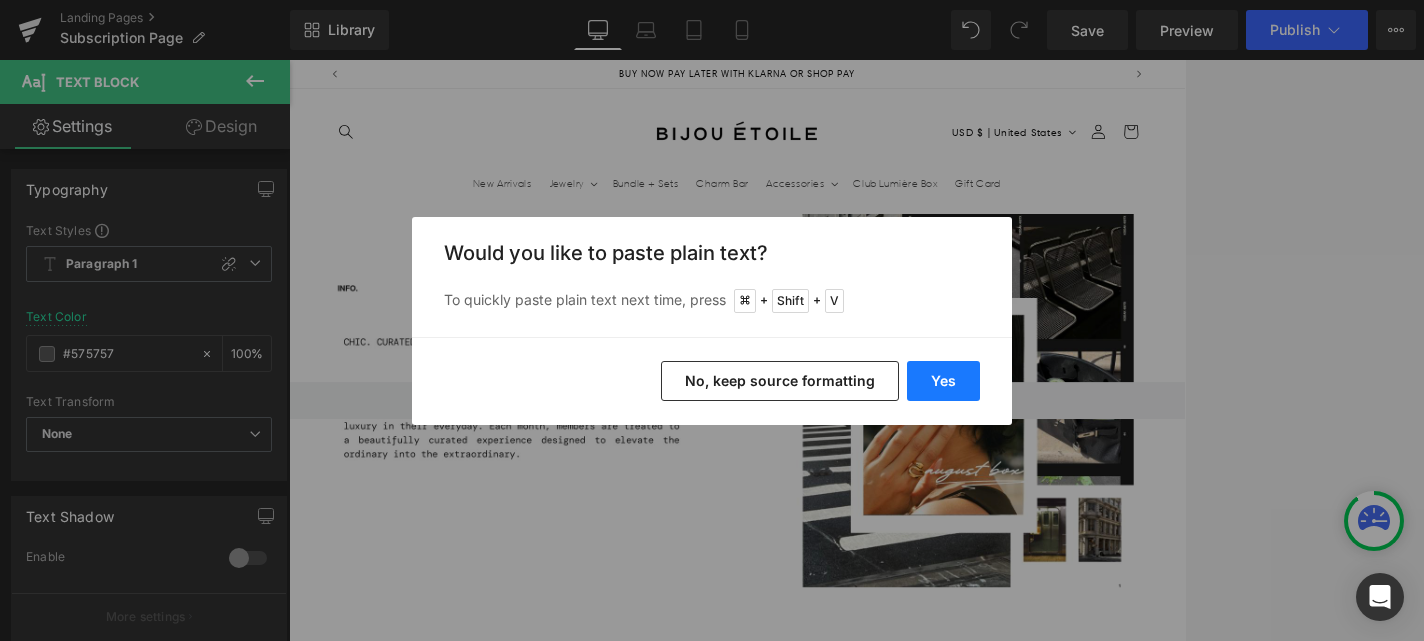 click on "Yes" at bounding box center [943, 381] 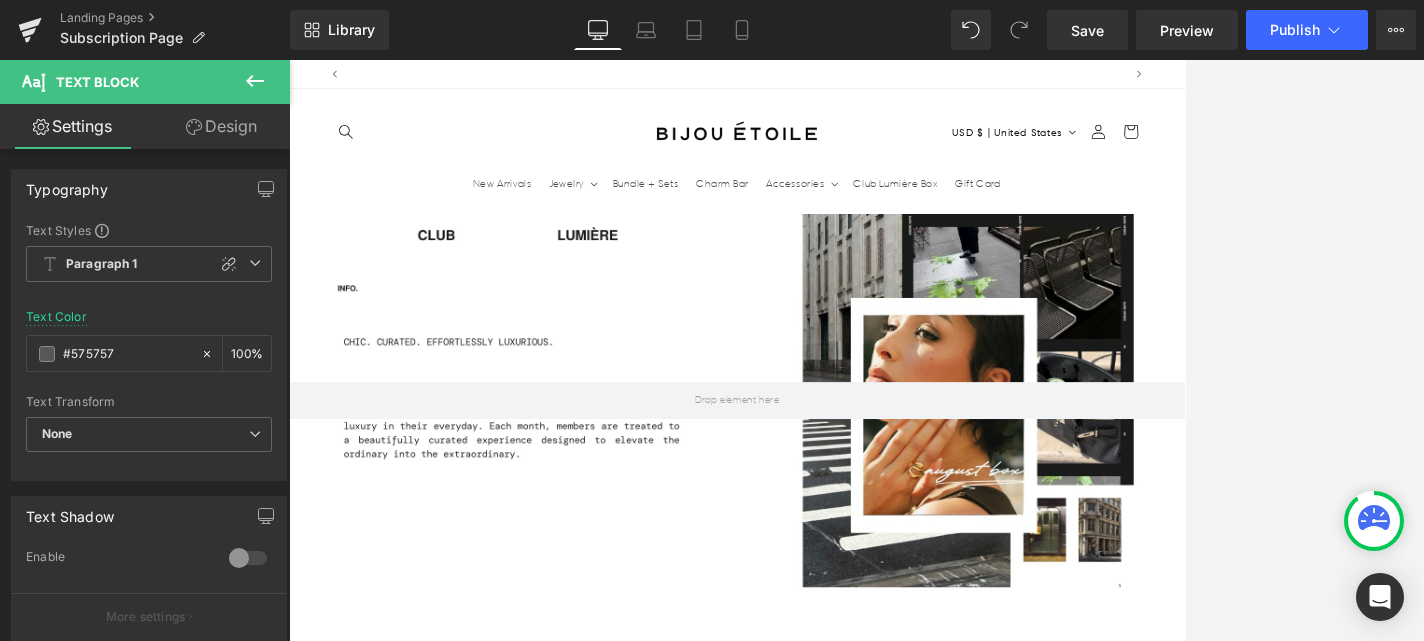 scroll, scrollTop: 0, scrollLeft: 0, axis: both 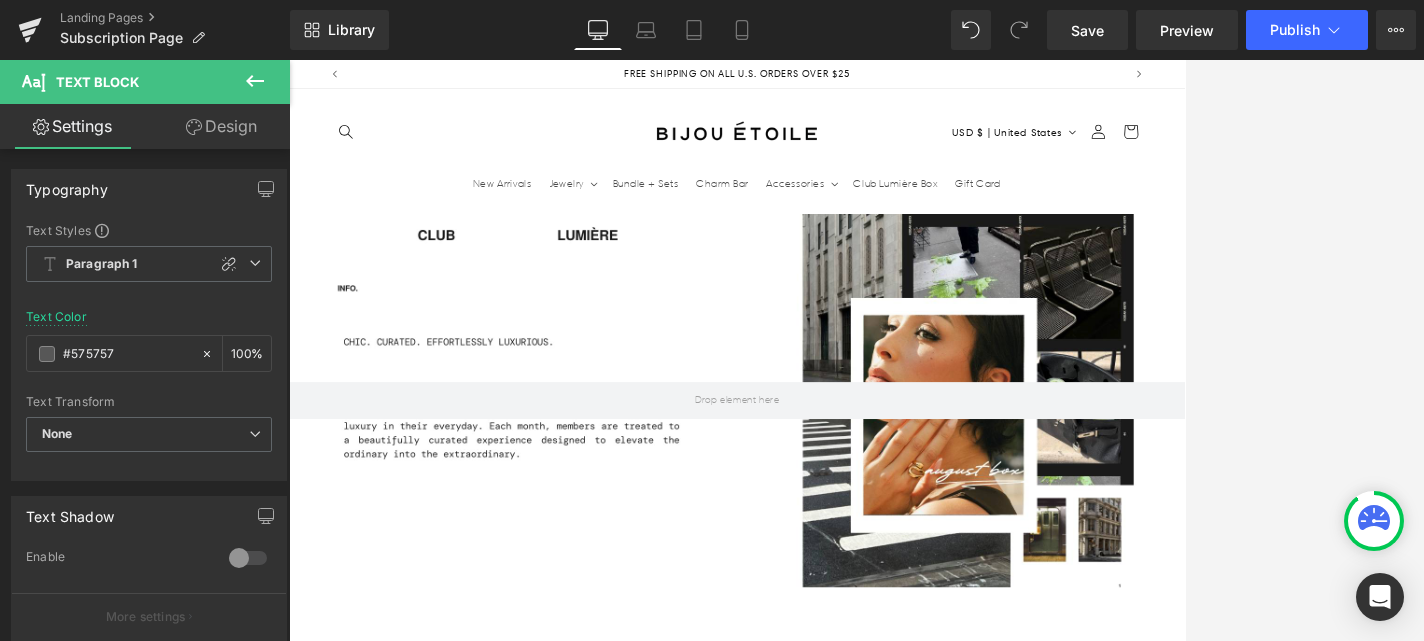 click at bounding box center (901, 2041) 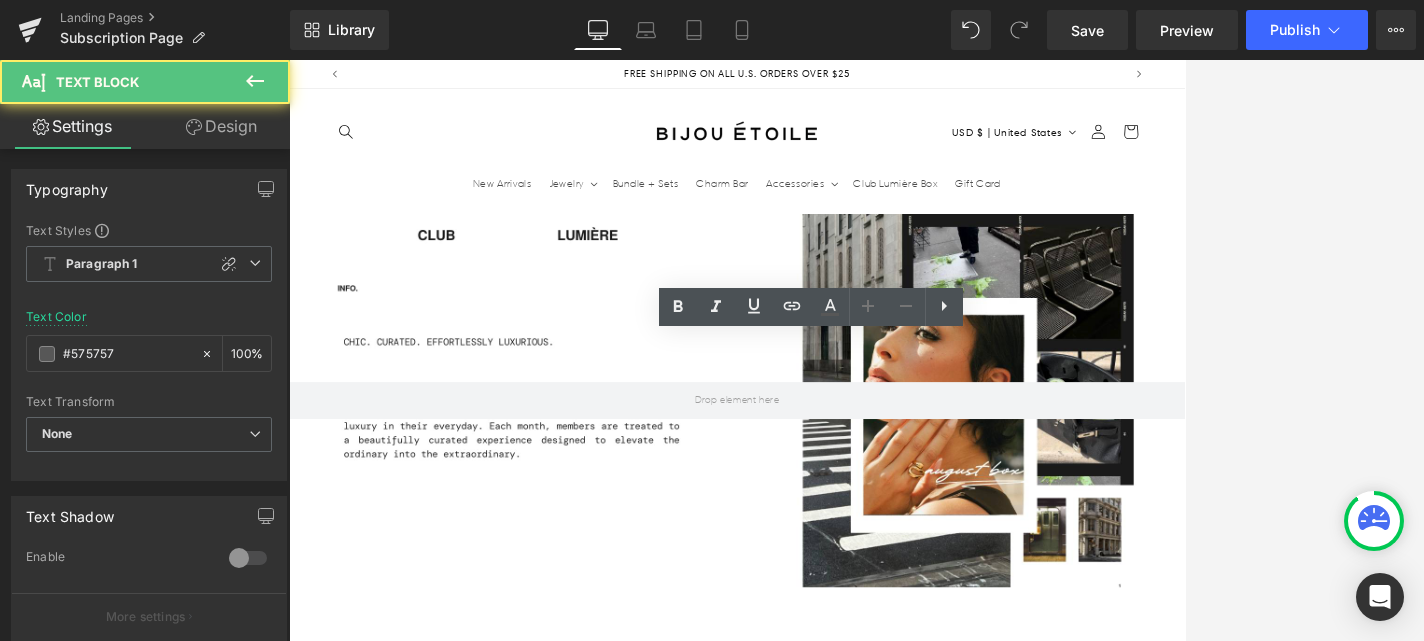 click on "this month’s stationery set features a scannable QR code unlocking the ultimate Girls’ Night Out playlist, plus a beautifully designed dashboard card capturing this month’s exclusive theme. The perfect blend of style, sound, and inspiration for your evening plans." at bounding box center [1042, 2041] 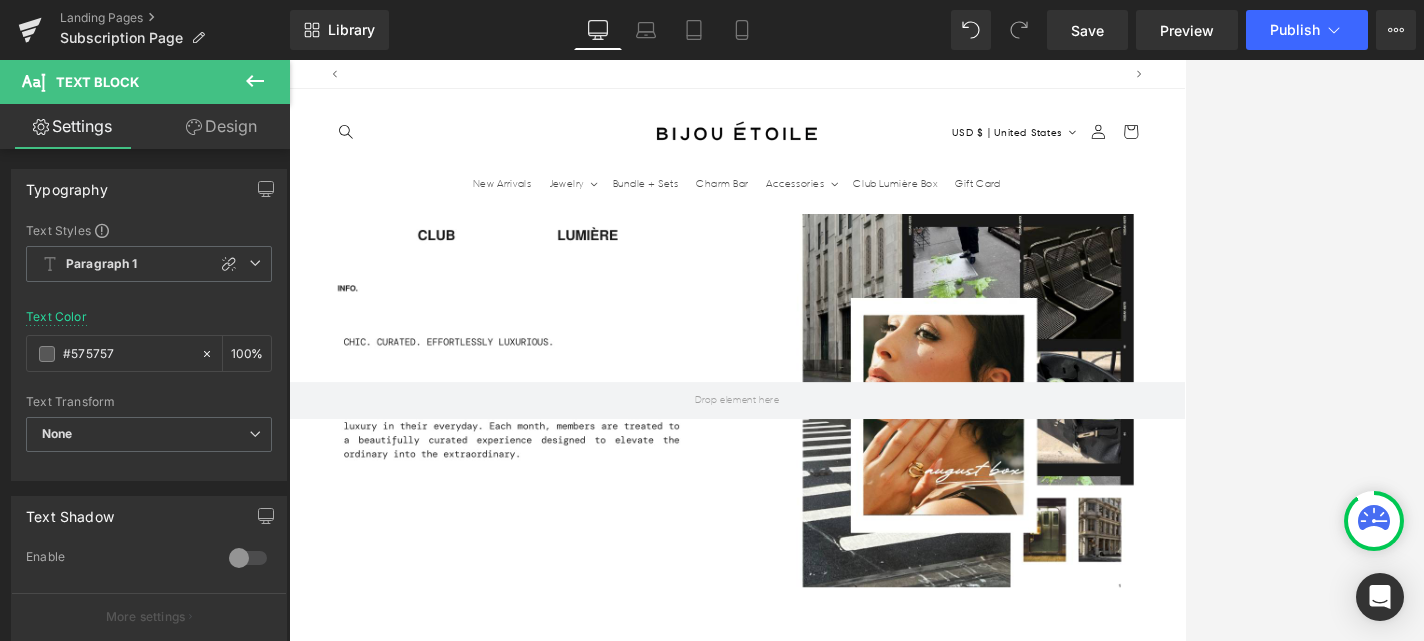 scroll, scrollTop: 0, scrollLeft: 1050, axis: horizontal 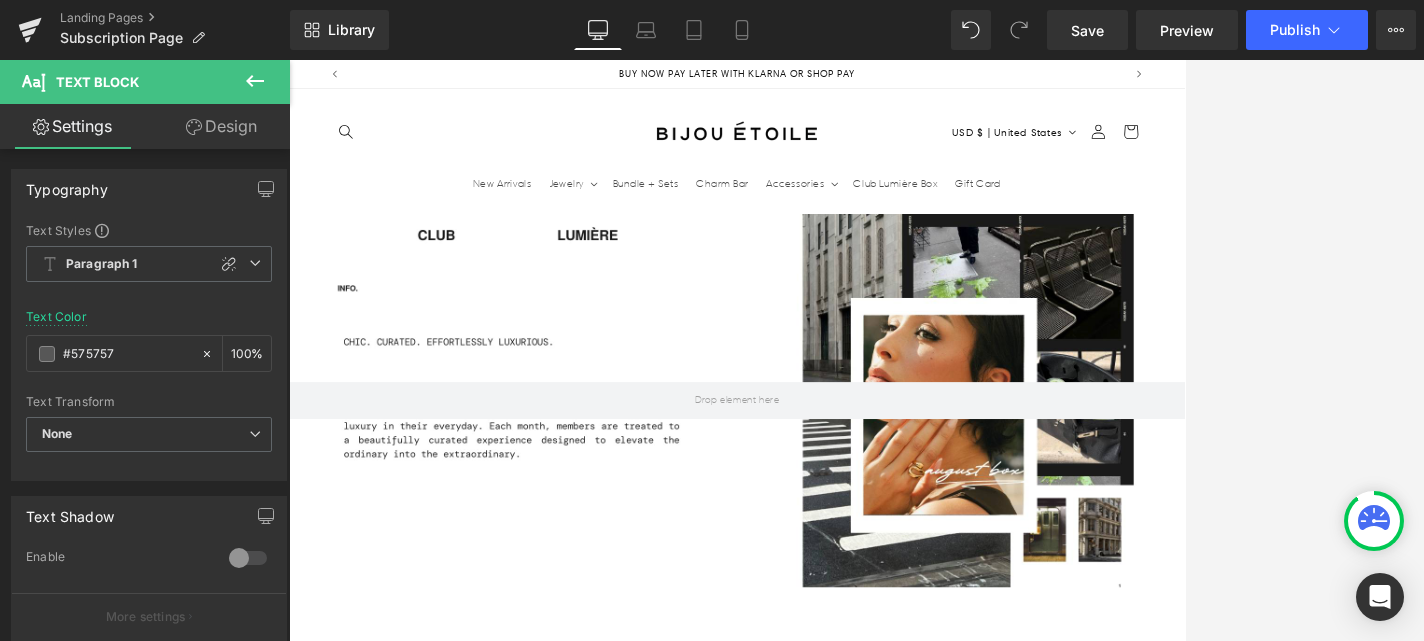 click on "What's inside? Heading         Our favorite products! Text Block
Image         Bijou Étoile Jewelry Text Block          This month’s box includes an chic pair of teardrop stud earrings and oval link bracelet. Choose your preferred finish: gold or silver. Each piece is waterproof, hypoallergenic, and designed for effortless luxury in your signature metal. Text Block         ⭑ Trending  Text Block
Image         Bijou Étoile Monthly/Color Cards Text Block" at bounding box center (894, 1813) 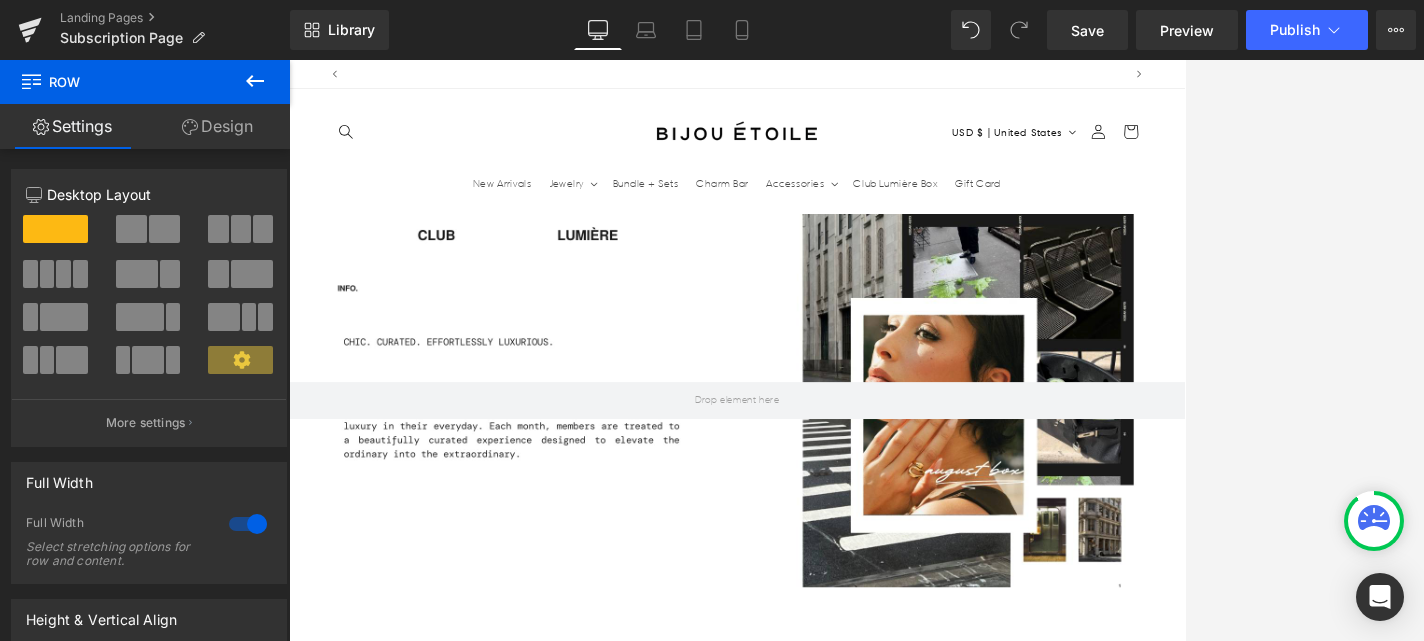 scroll, scrollTop: 0, scrollLeft: 1050, axis: horizontal 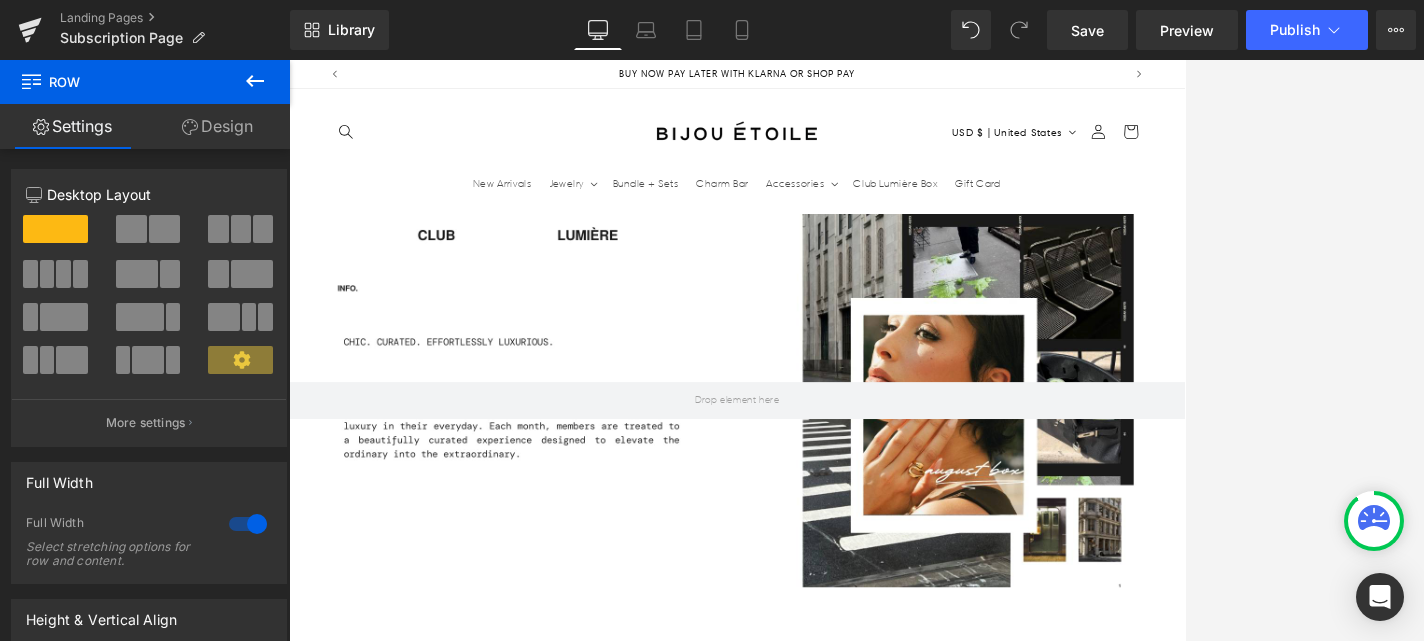 click on "‹" at bounding box center (339, 1844) 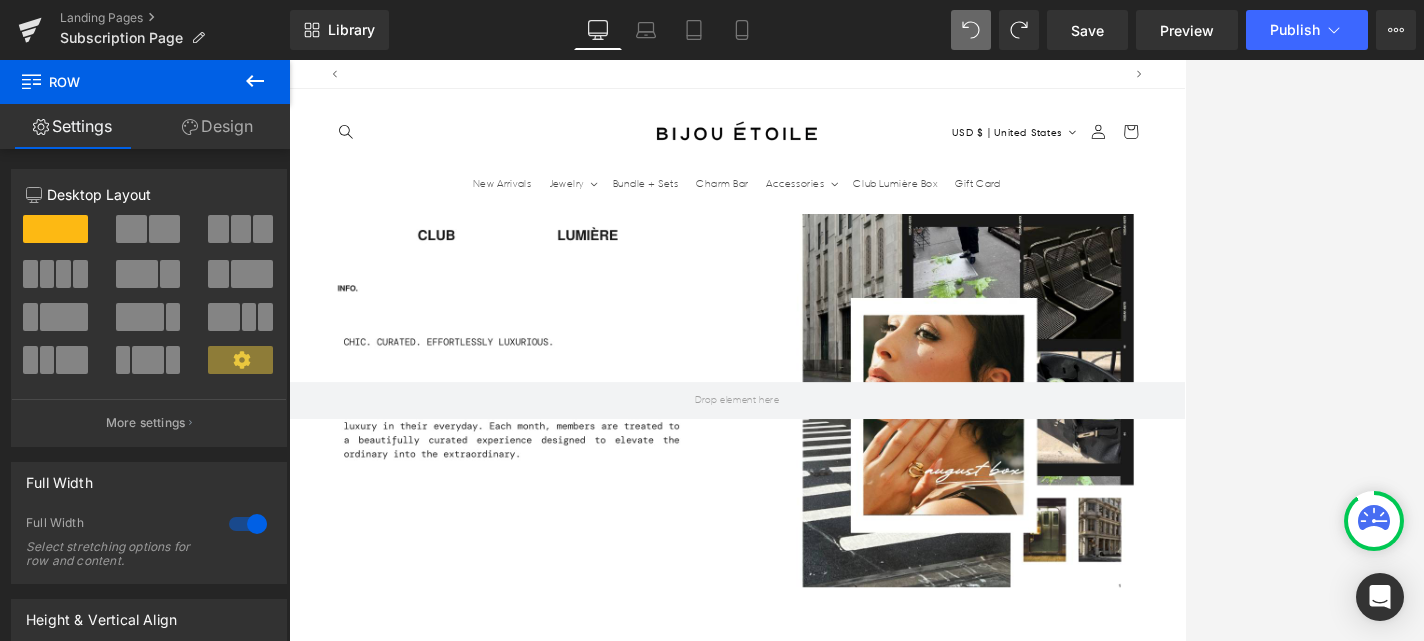 scroll, scrollTop: 0, scrollLeft: 0, axis: both 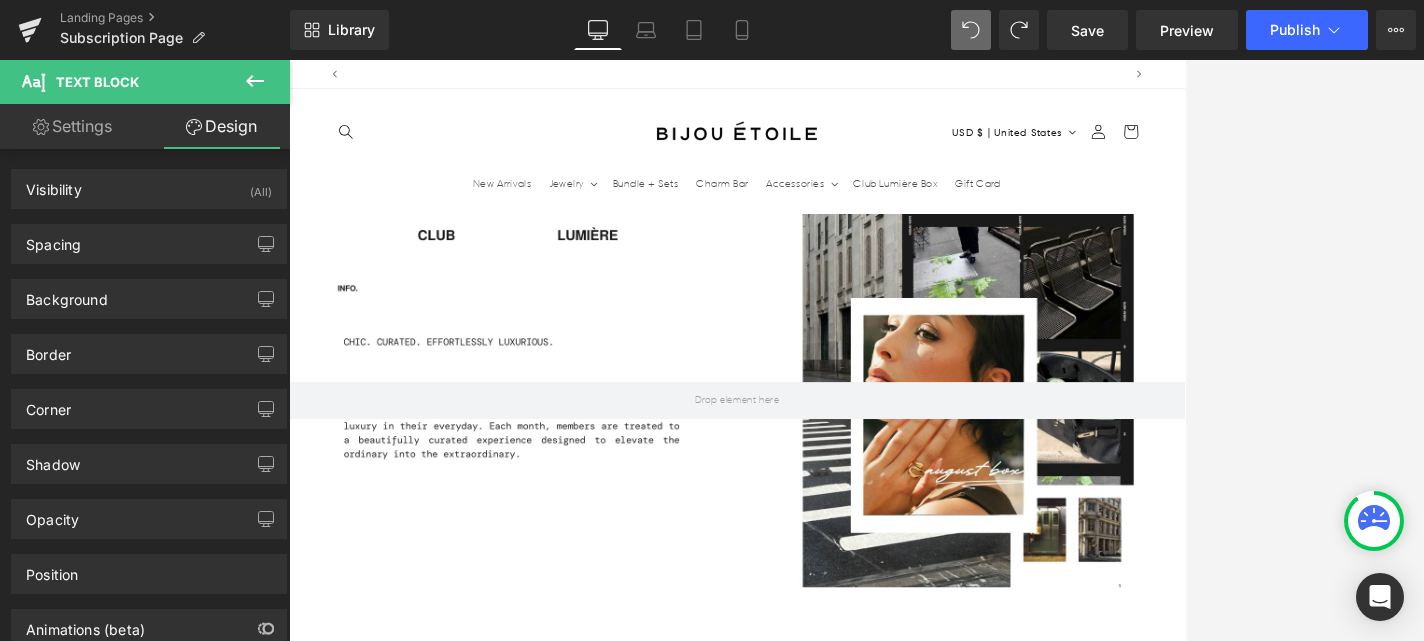click on "‹" at bounding box center [339, 1844] 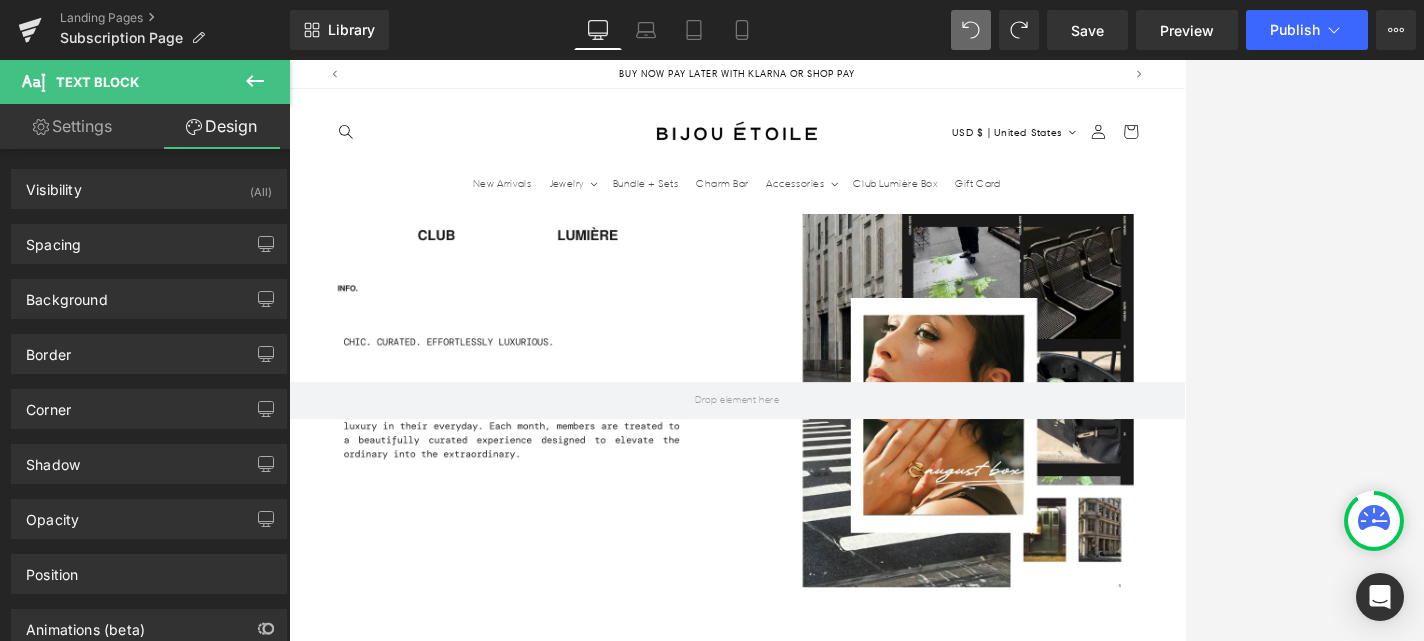click on "‹" at bounding box center (339, 1844) 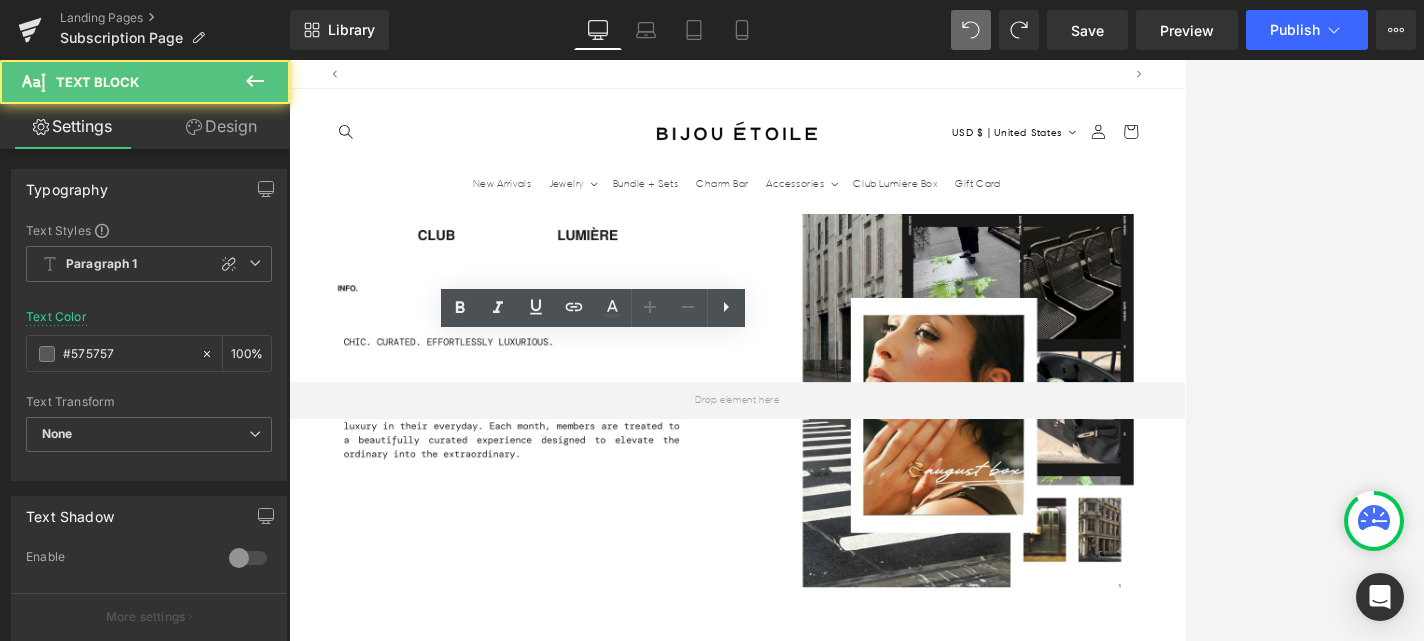 click on "A curated set of city-inspired postcards—designed to capture the energy of Fifth Avenue mornings and matcha-fueled escapes. Perfect for your desk, mood boards, or sending a little luxury in the mail." at bounding box center [748, 2034] 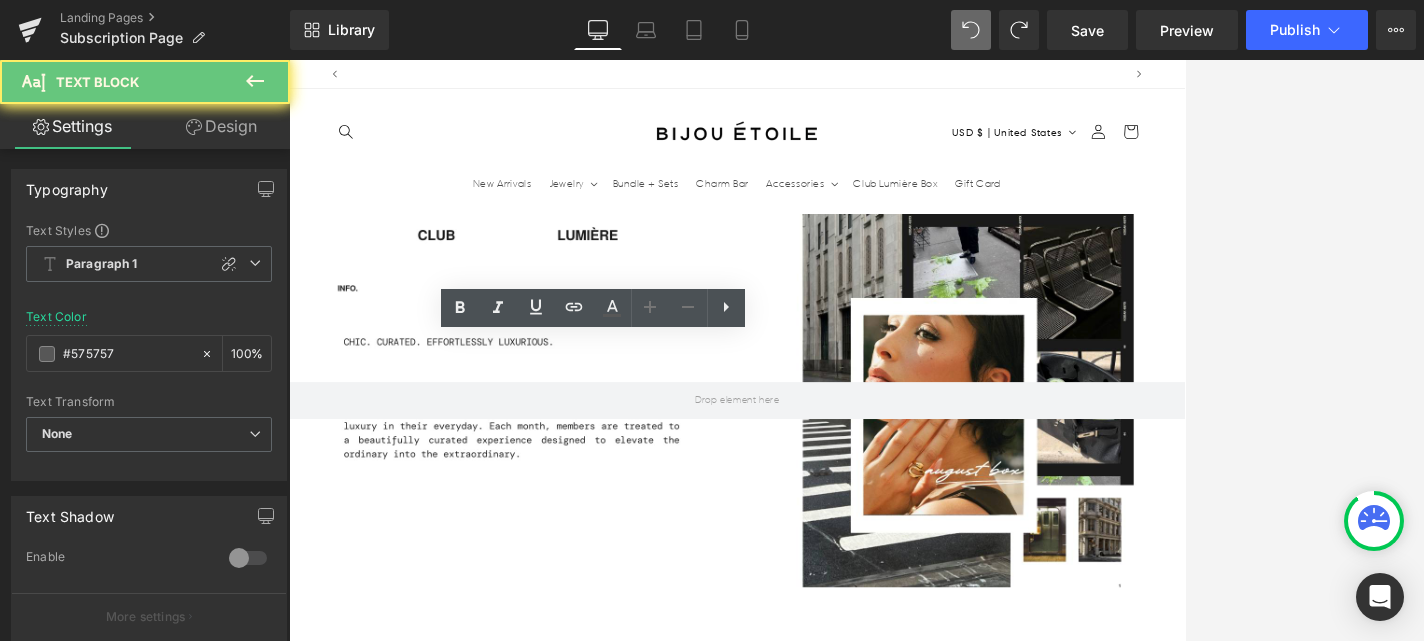 scroll, scrollTop: 0, scrollLeft: 0, axis: both 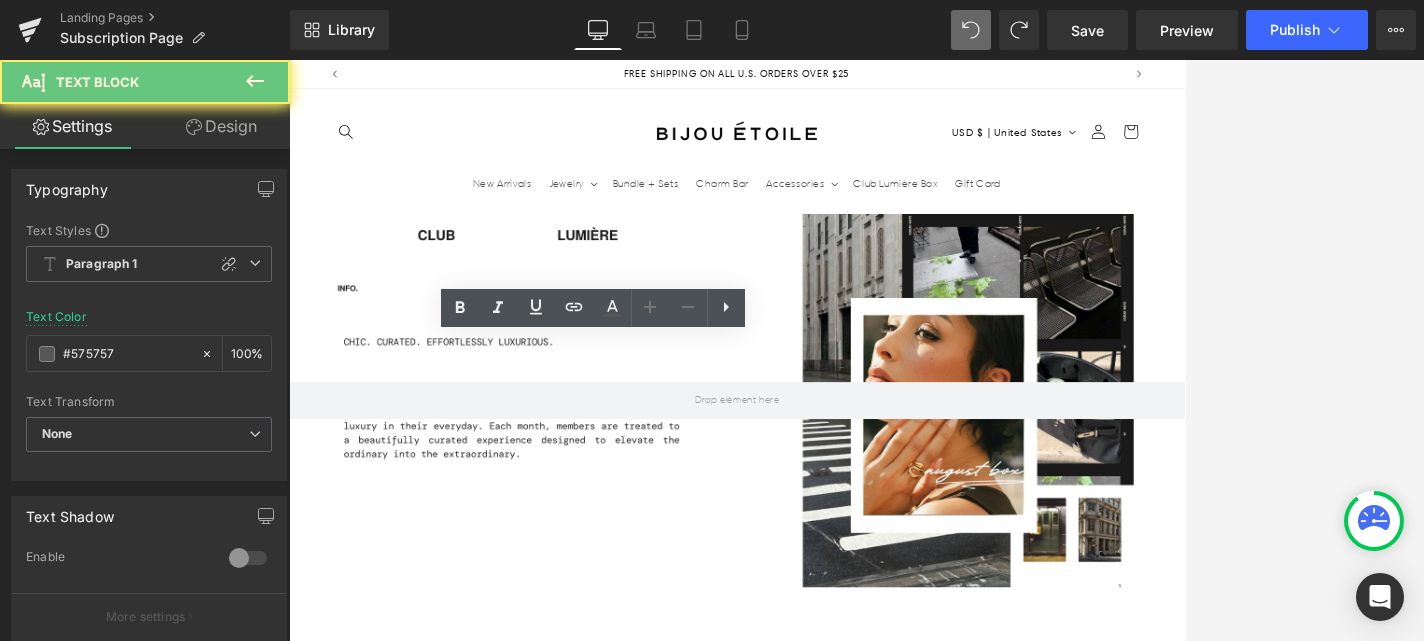 click on "A curated set of city-inspired postcards—designed to capture the energy of Fifth Avenue mornings and matcha-fueled escapes. Perfect for your desk, mood boards, or sending a little luxury in the mail." at bounding box center [748, 2034] 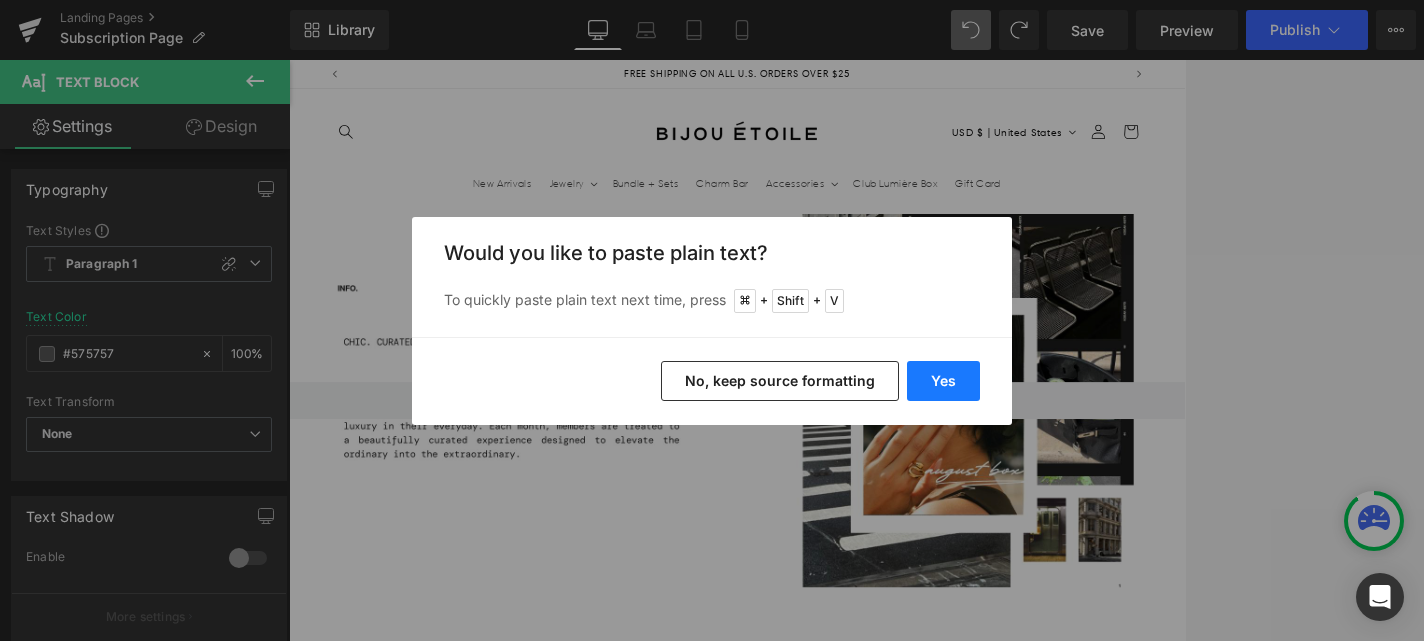 click on "Yes" at bounding box center (943, 381) 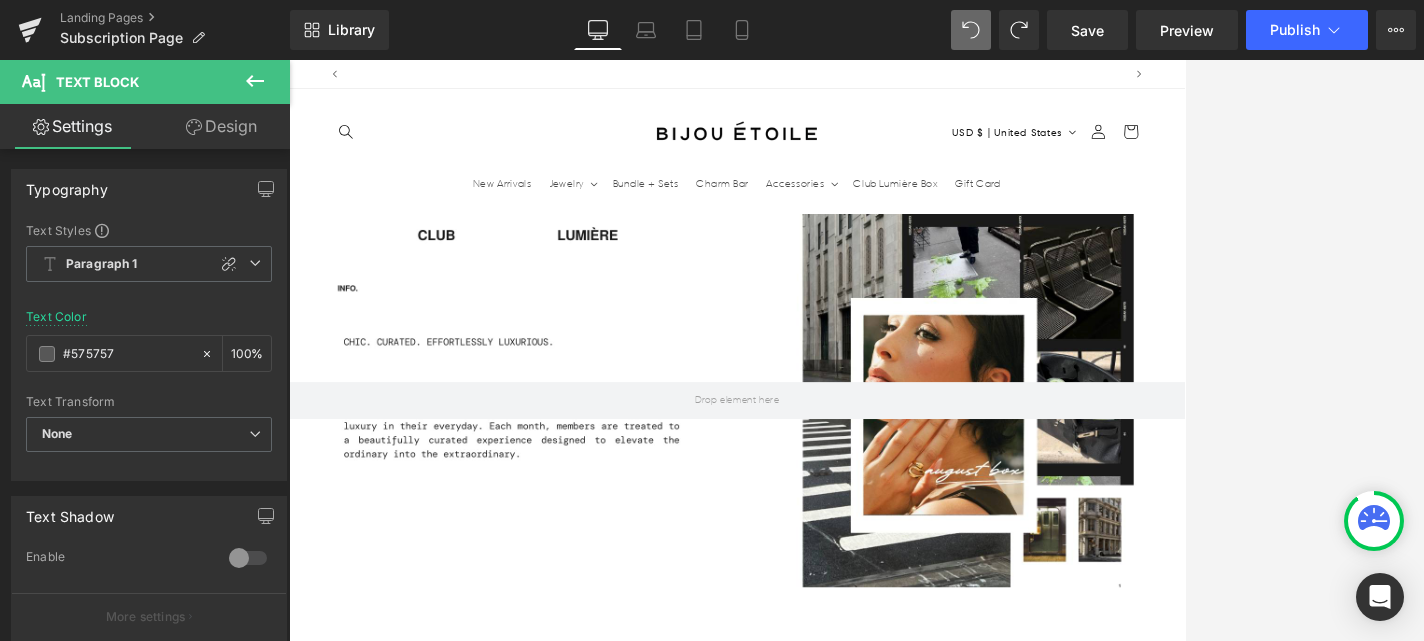 scroll, scrollTop: 0, scrollLeft: 1050, axis: horizontal 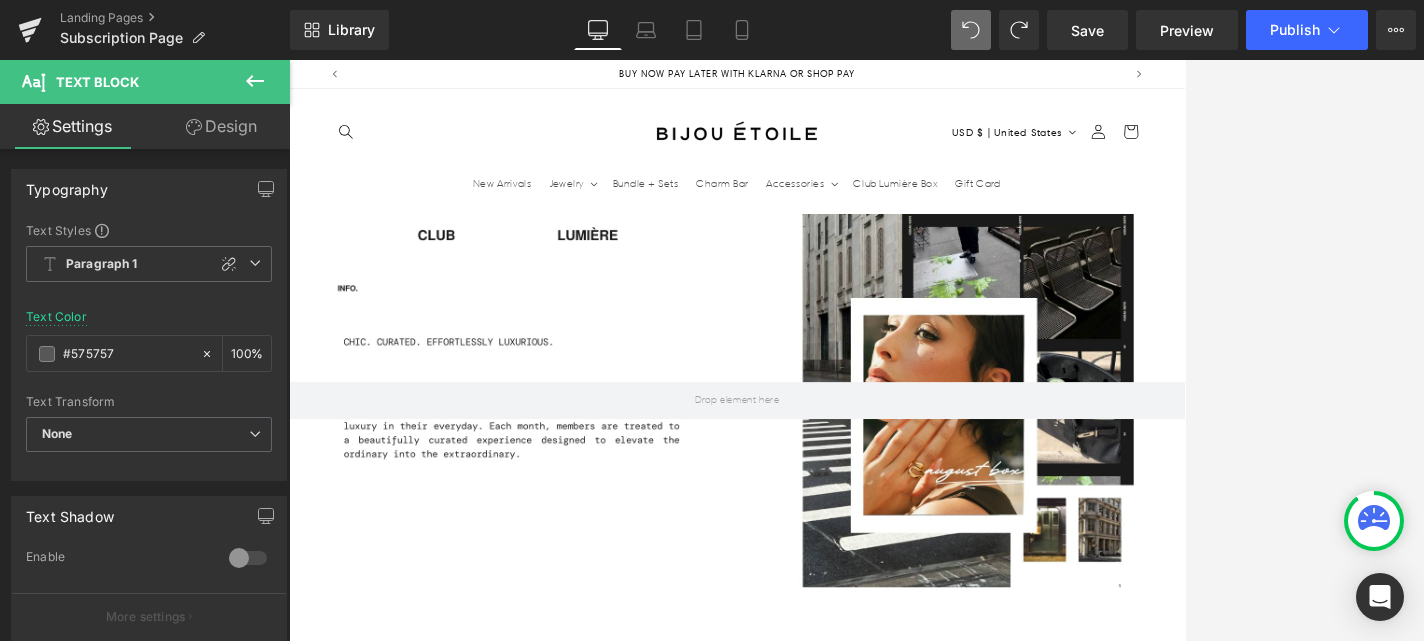 click on "this month’s stationery set features a scannable QR code unlocking the ultimate Girls’ Night Out playlist, plus a beautifully designed dashboard card capturing this month’s exclusive theme. The perfect blend of style, sound, and inspiration for your evening plans." at bounding box center (748, 2057) 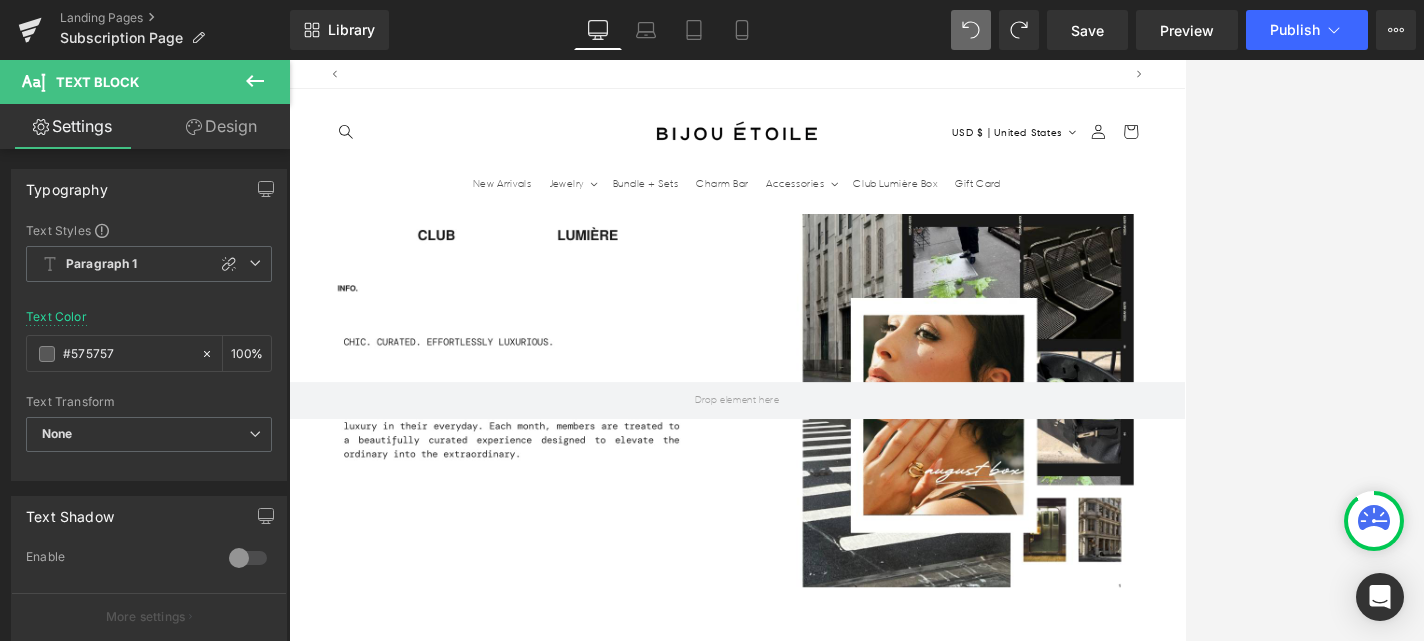 click on "Getting  Started  Is Easy Heading         Row         This box is a must-have—effortlessly stylish, endlessly versatile, and curated to elevate your everyday. Text Block         Row
$65.00
Save
$-64.00
(P) Price
MONTH TO MONTH
Text Block         pay per box  (worth $130 ) Text Block
Icon
Text Block" at bounding box center [894, 2615] 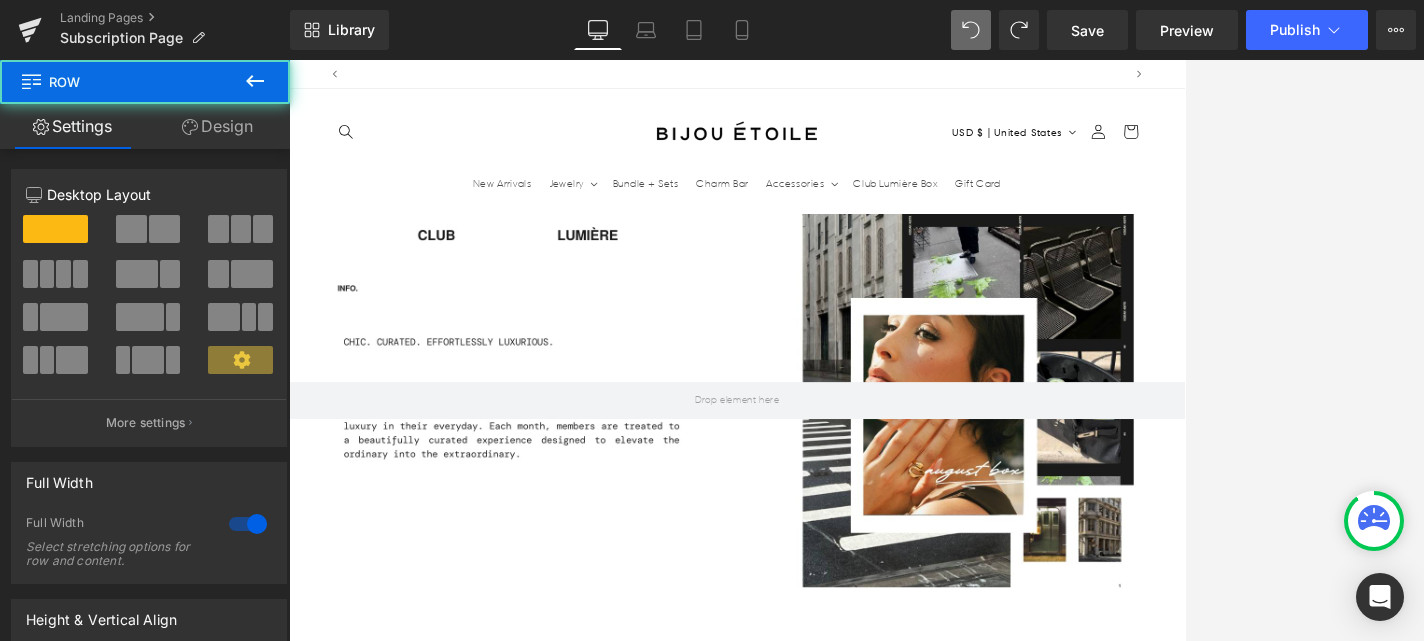 scroll, scrollTop: 0, scrollLeft: 0, axis: both 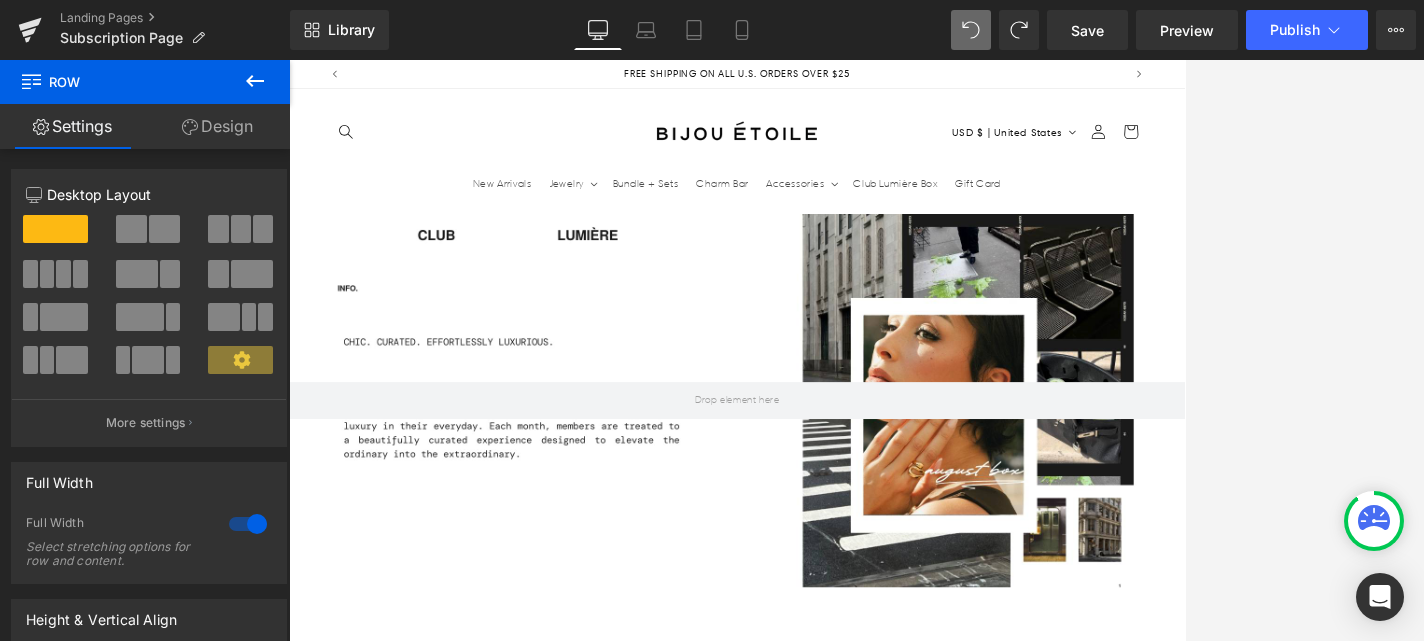click on "Elevate your desk with the effortless charm of Bijou Étoile —designed to complement your month with a touch of chic sophistication. Each piece is thoughtfully crafted to match our monthly theme, blending minimal elegance with everyday function." at bounding box center (453, 2055) 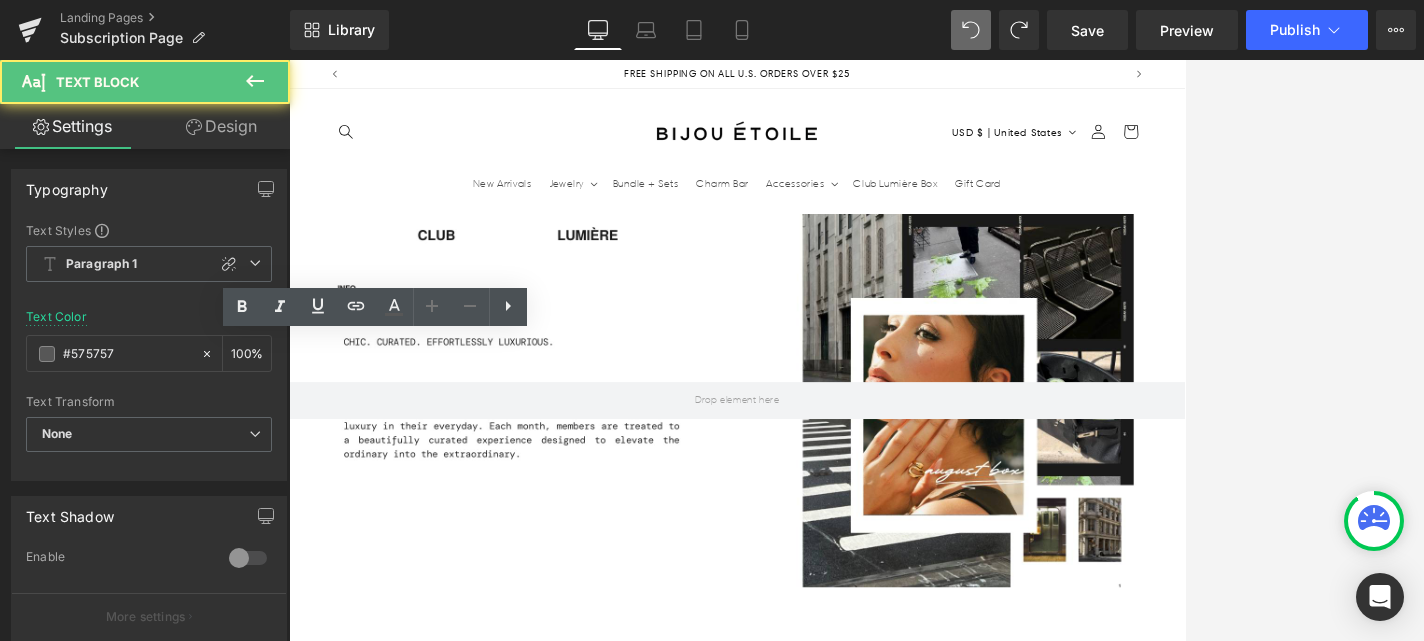 click on "Elevate your desk with the effortless charm of Bijou Étoile —designed to complement your month with a touch of chic sophistication. Each piece is thoughtfully crafted to match our monthly theme, blending minimal elegance with everyday function." at bounding box center (453, 2055) 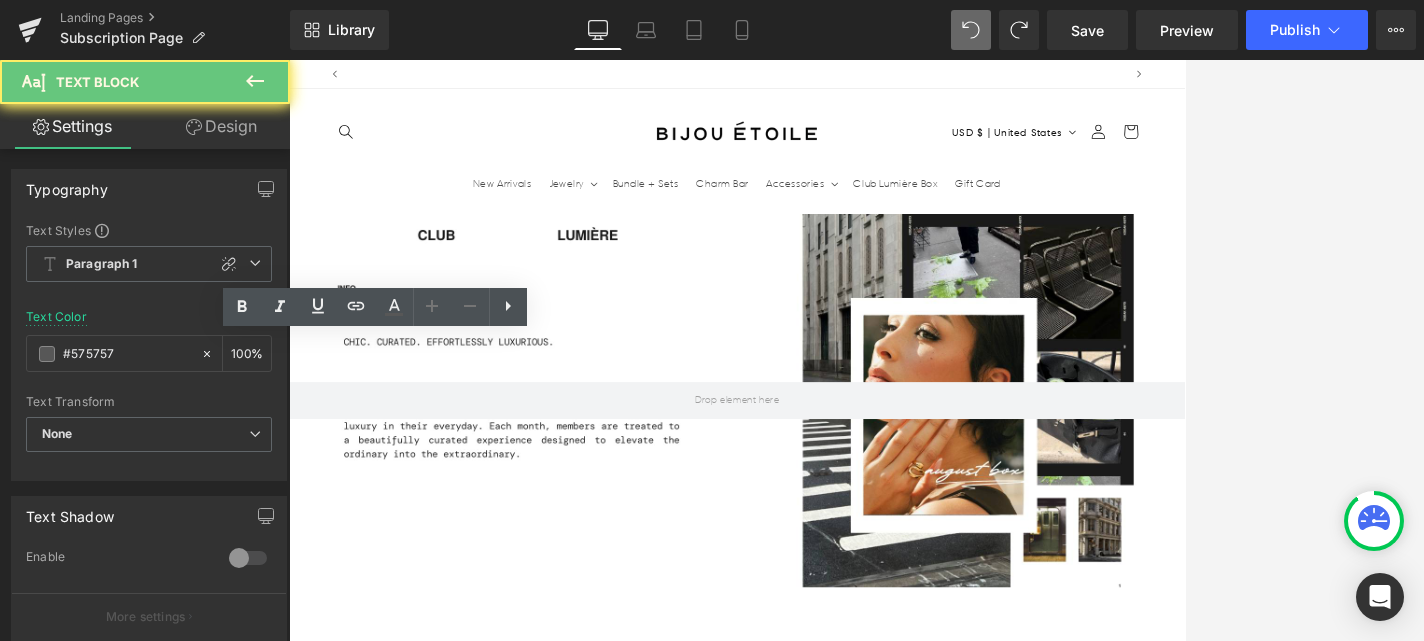click on "Elevate your desk with the effortless charm of Bijou Étoile —designed to complement your month with a touch of chic sophistication. Each piece is thoughtfully crafted to match our monthly theme, blending minimal elegance with everyday function." at bounding box center (453, 2055) 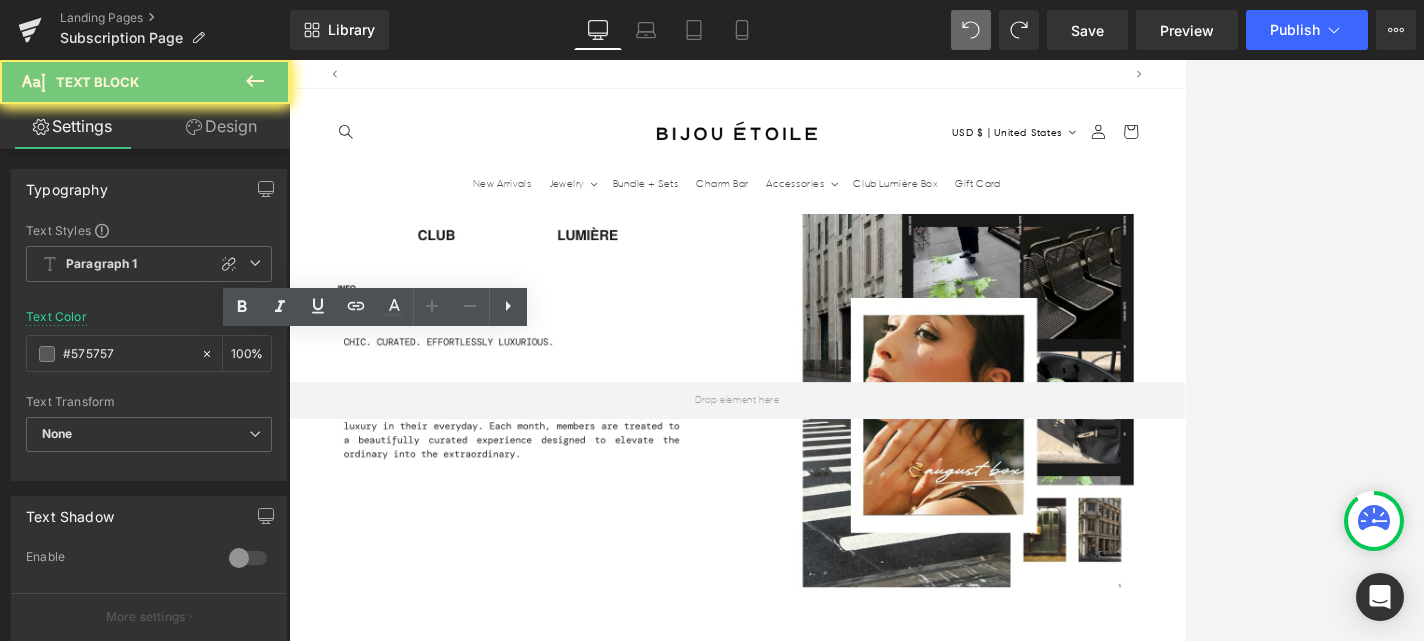 scroll, scrollTop: 0, scrollLeft: 1050, axis: horizontal 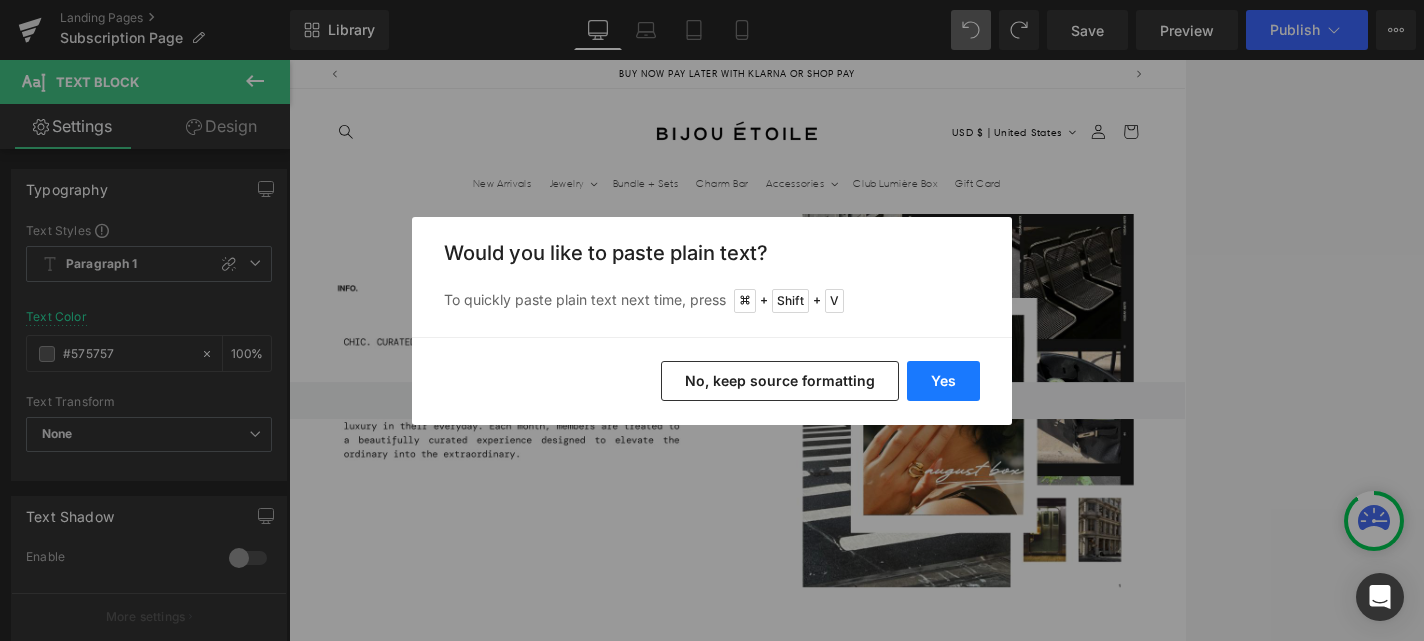 click on "Yes" at bounding box center (943, 381) 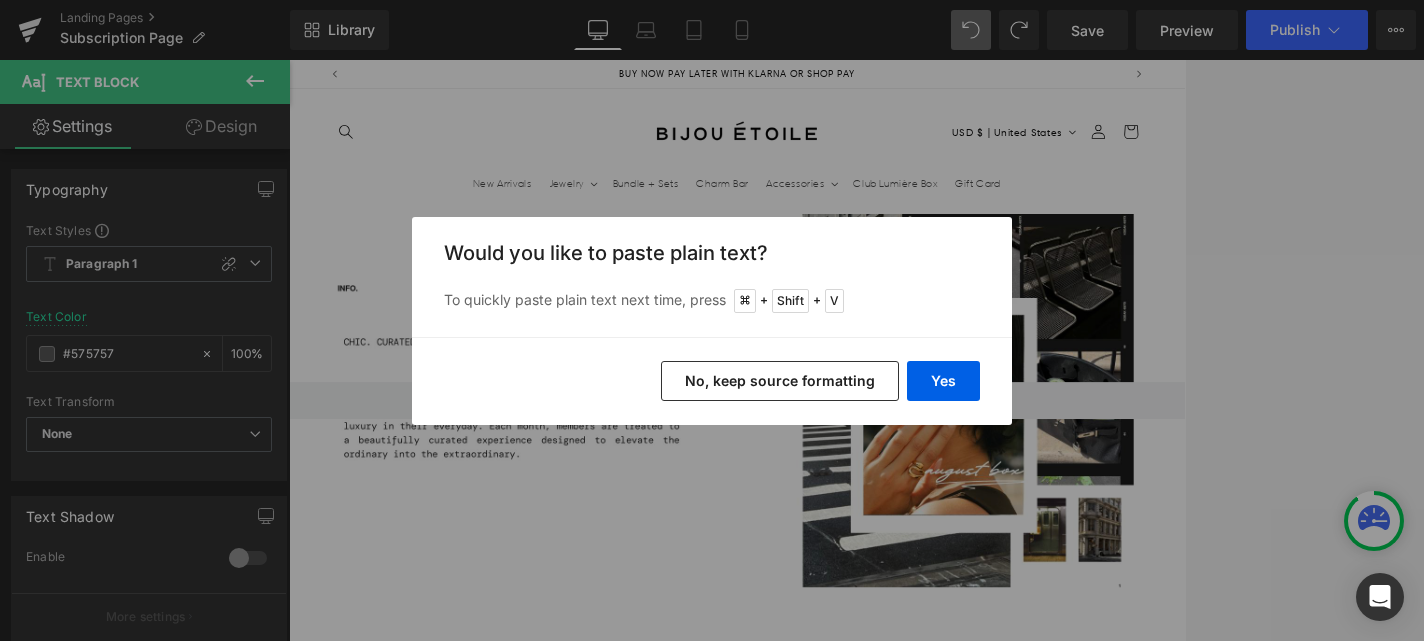 type 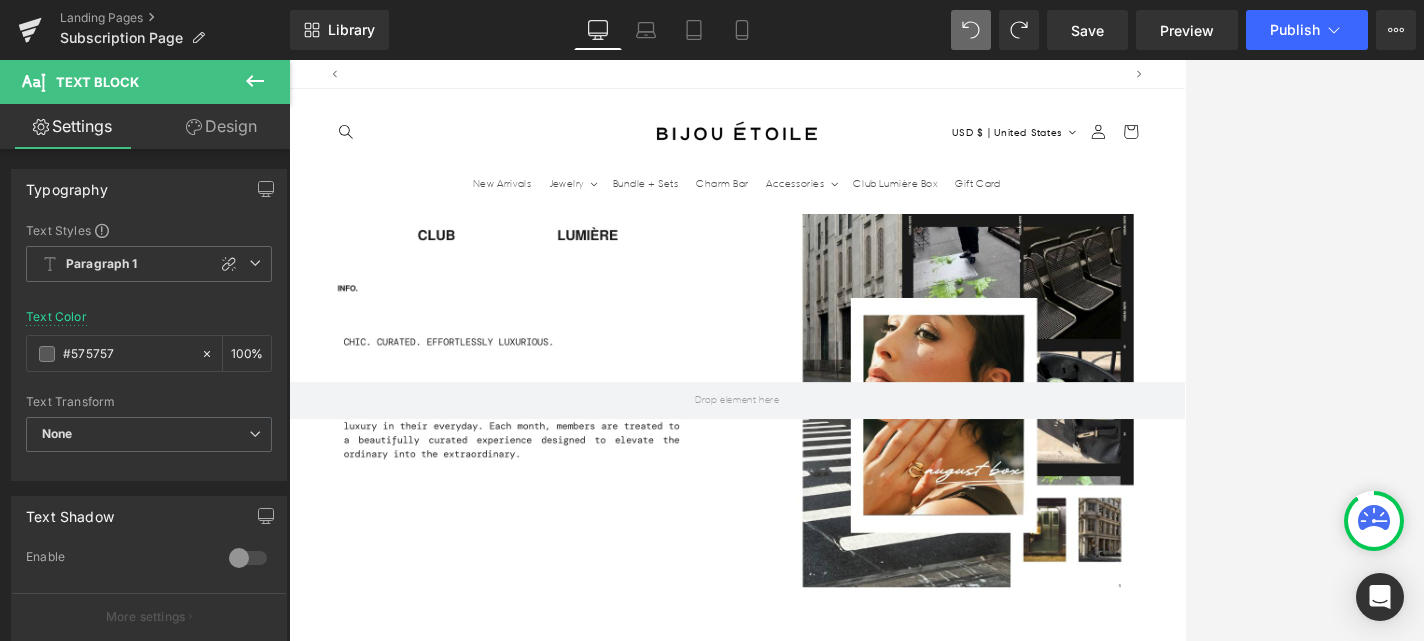 scroll, scrollTop: 0, scrollLeft: 1050, axis: horizontal 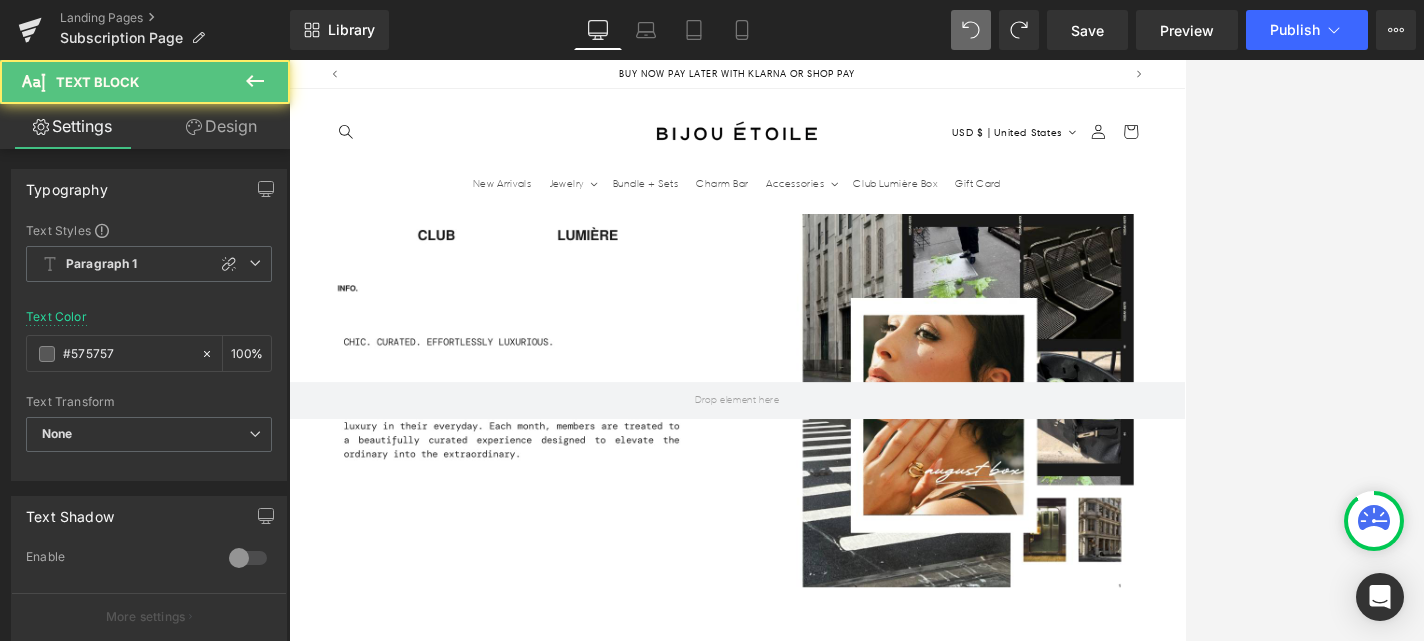 click on "This month’s Monthly Card marks a special celebration — the birthday of Bijou Étoile’s founder — with a nod to our Girls’ Night Out theme. Paired with the Color Card in the decadent shade Espresso Martini, it’s the perfect duo to capture [MONTH]’s luxe, celebratory mood." at bounding box center [453, 2055] 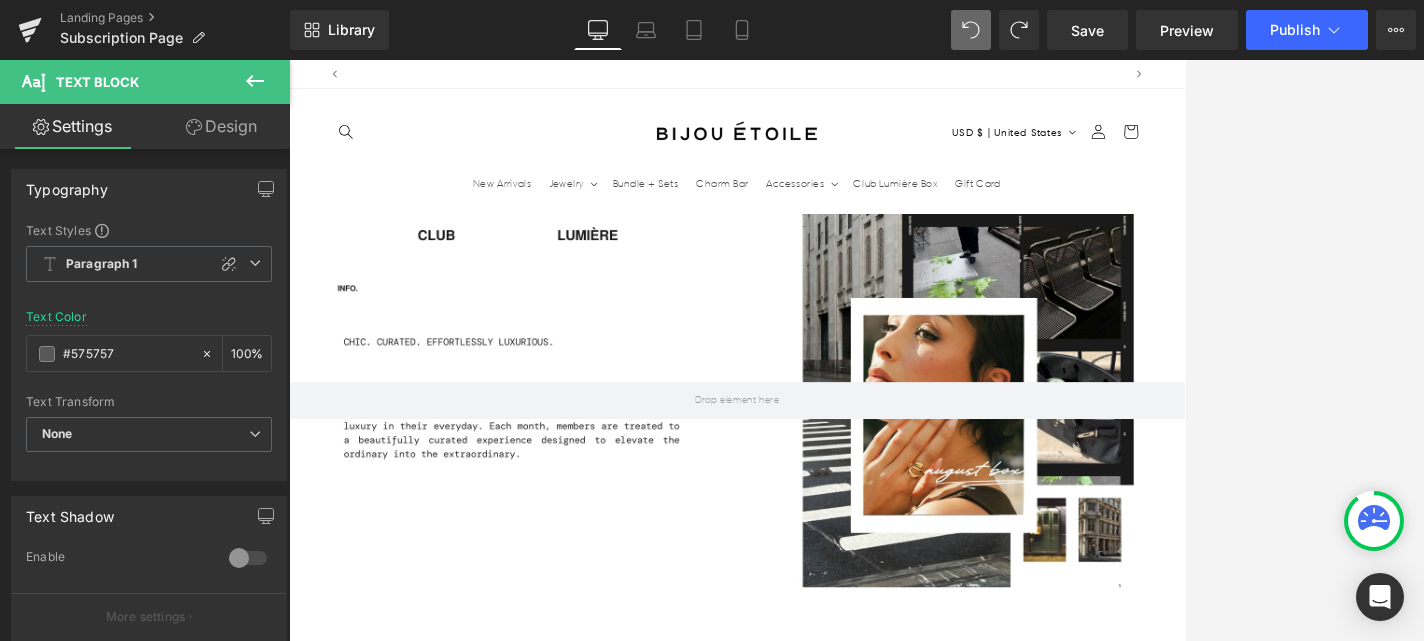 scroll, scrollTop: 0, scrollLeft: 1050, axis: horizontal 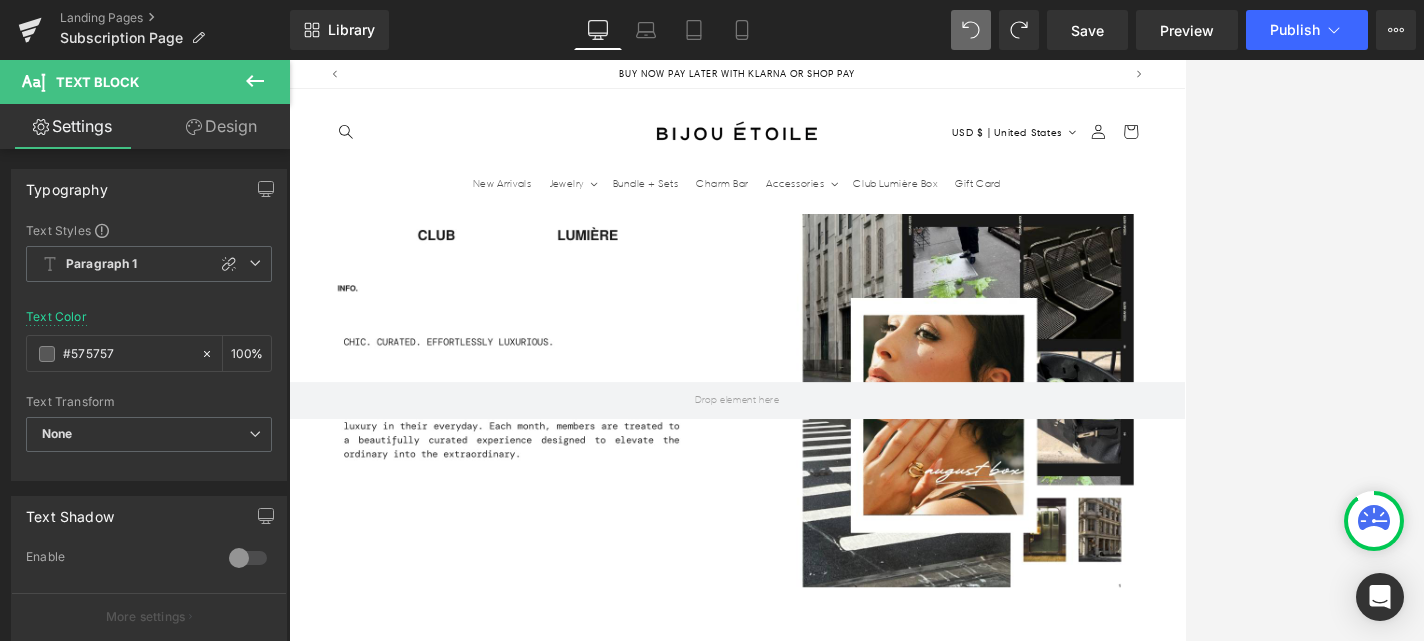 click on "What's inside? Heading         Our favorite products! Text Block
Image         Bijou Étoile Jewelry Text Block          This month’s box includes an chic pair of teardrop stud earrings and oval link bracelet. Choose your preferred finish: gold or silver. Each piece is waterproof, hypoallergenic, and designed for effortless luxury in your signature metal. Text Block         ⭑ Trending  Text Block
Image         Bijou Étoile Monthly/Color Cards Text Block" at bounding box center [894, 1813] 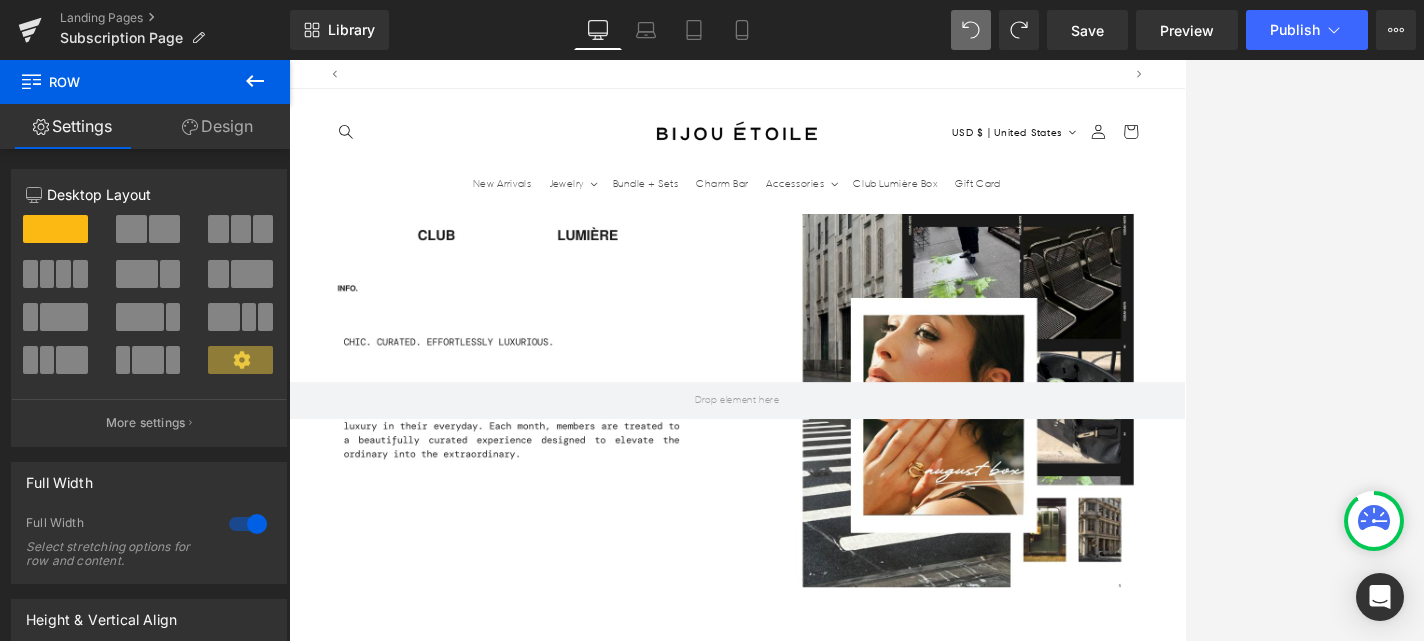click on "‹" at bounding box center (339, 1844) 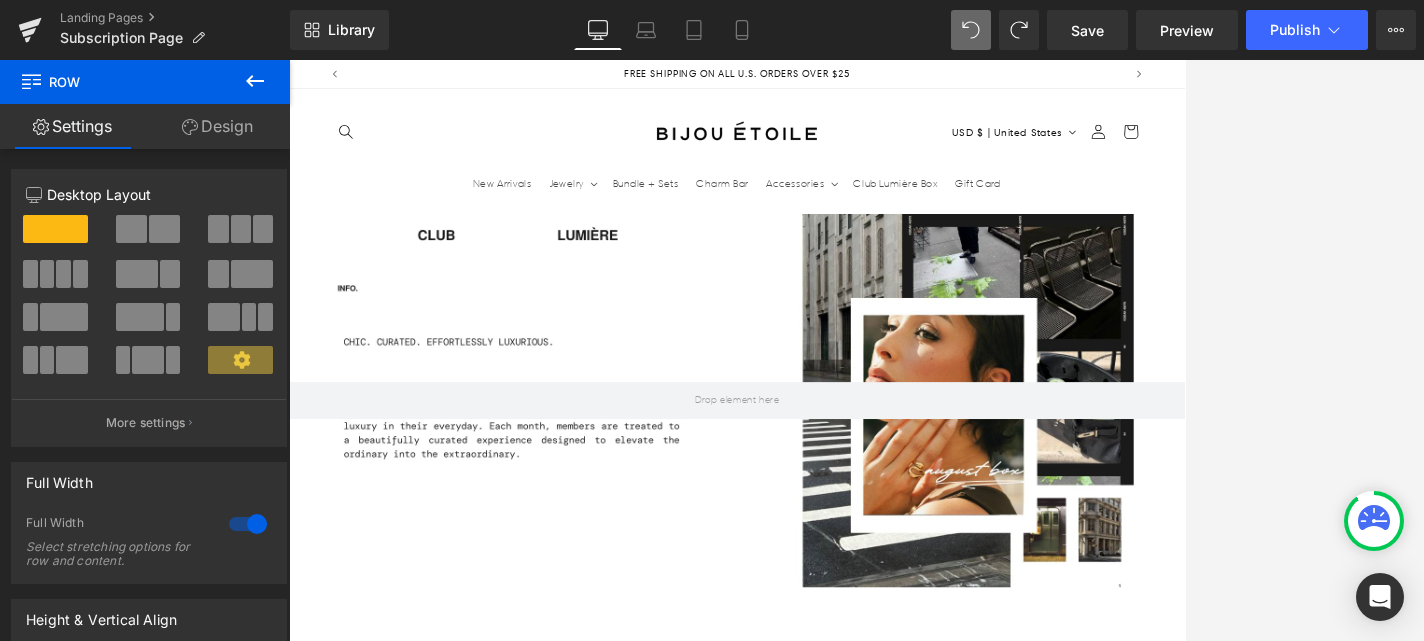 click on "‹" at bounding box center (339, 1844) 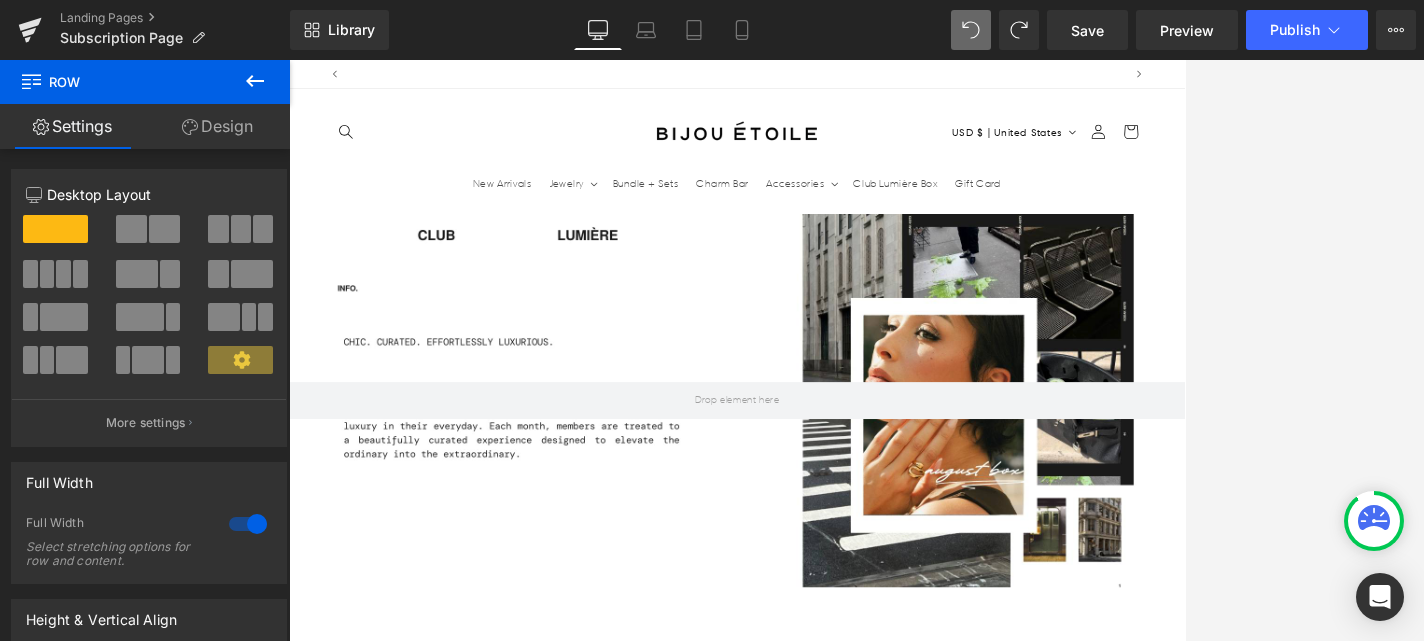 scroll, scrollTop: 0, scrollLeft: 1050, axis: horizontal 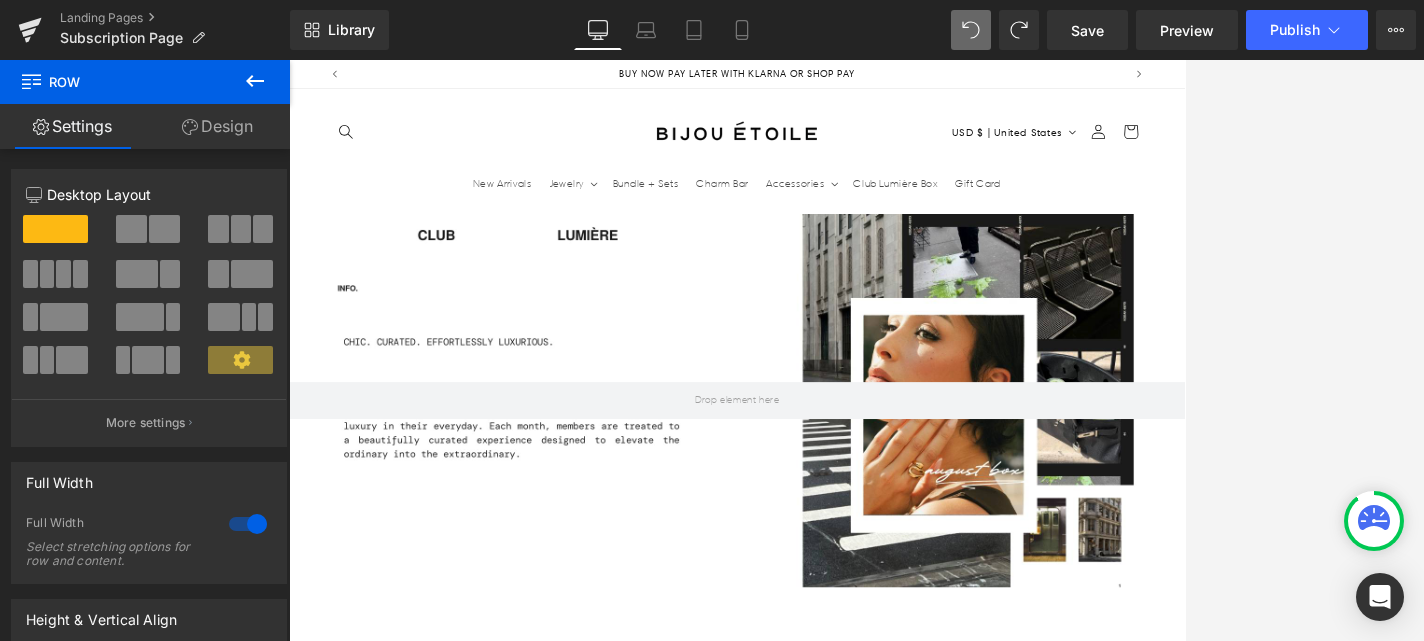 click on "›" at bounding box center [1449, 1844] 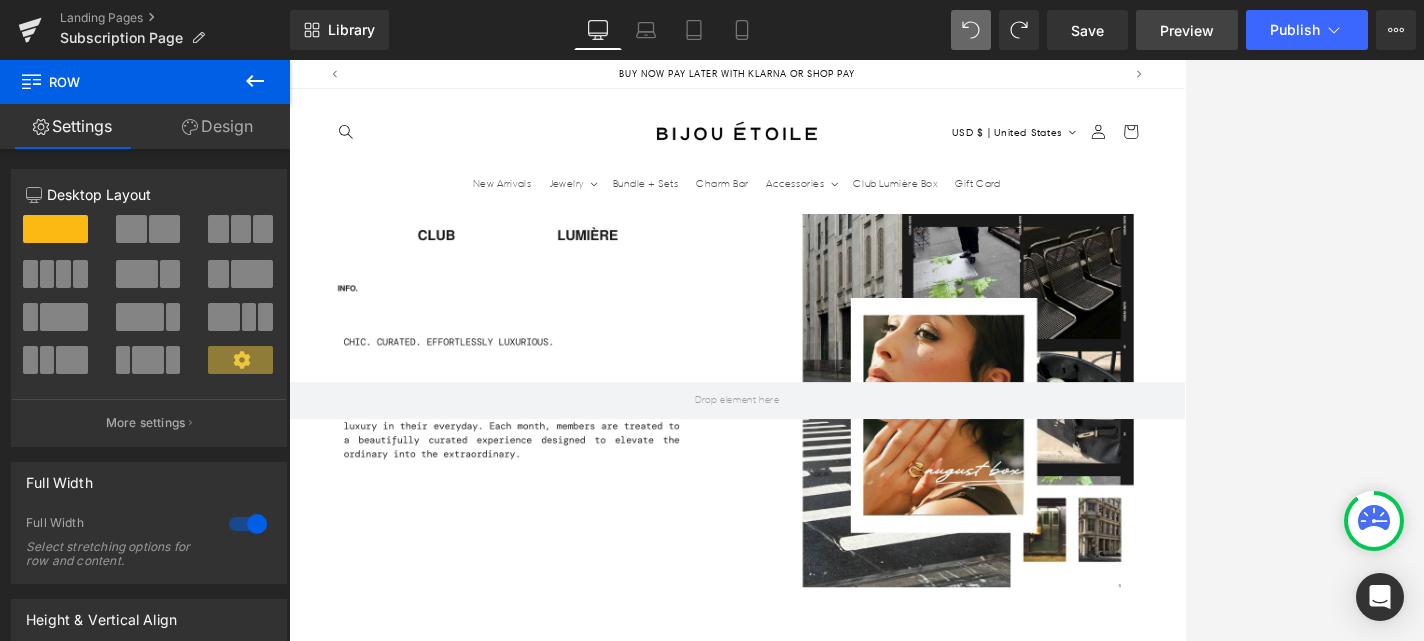 scroll, scrollTop: 0, scrollLeft: 0, axis: both 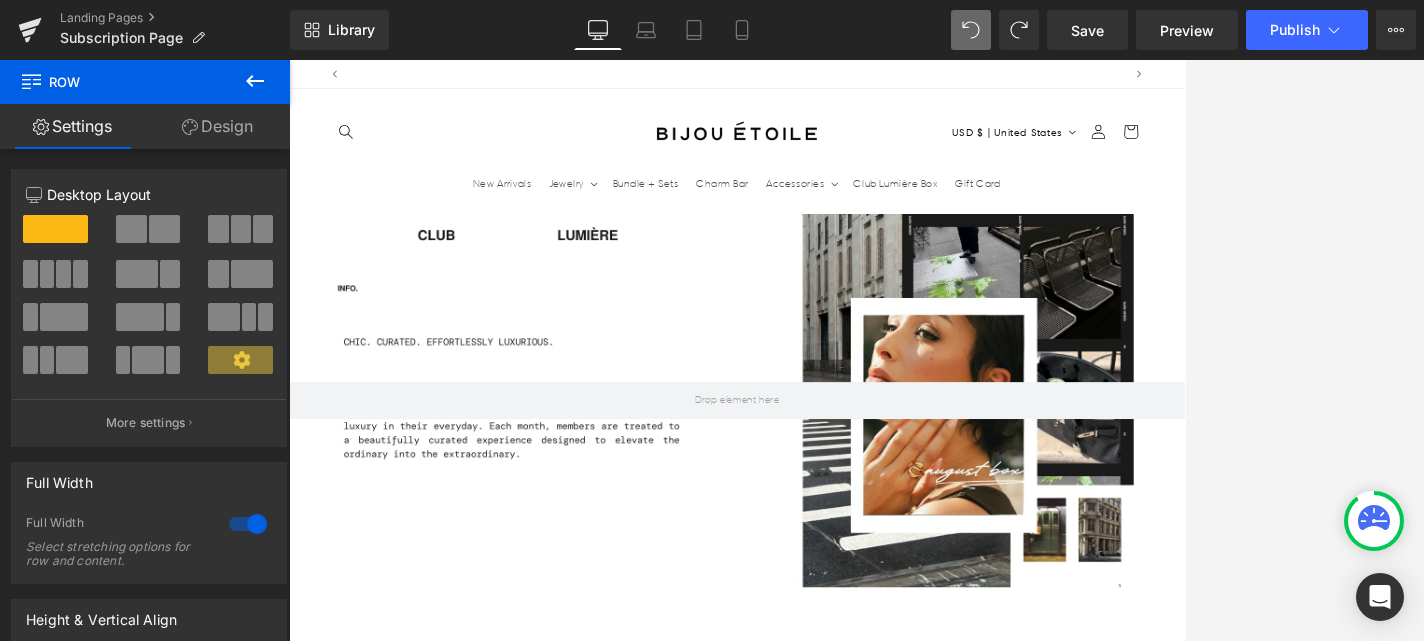 click on "You’ll receive a chic Bijou Étoile Gold Compact Mirror —A sleek, minimalist mirror designed for effortless touch-ups—your new must-have for on-the-go moments." at bounding box center [747, 2035] 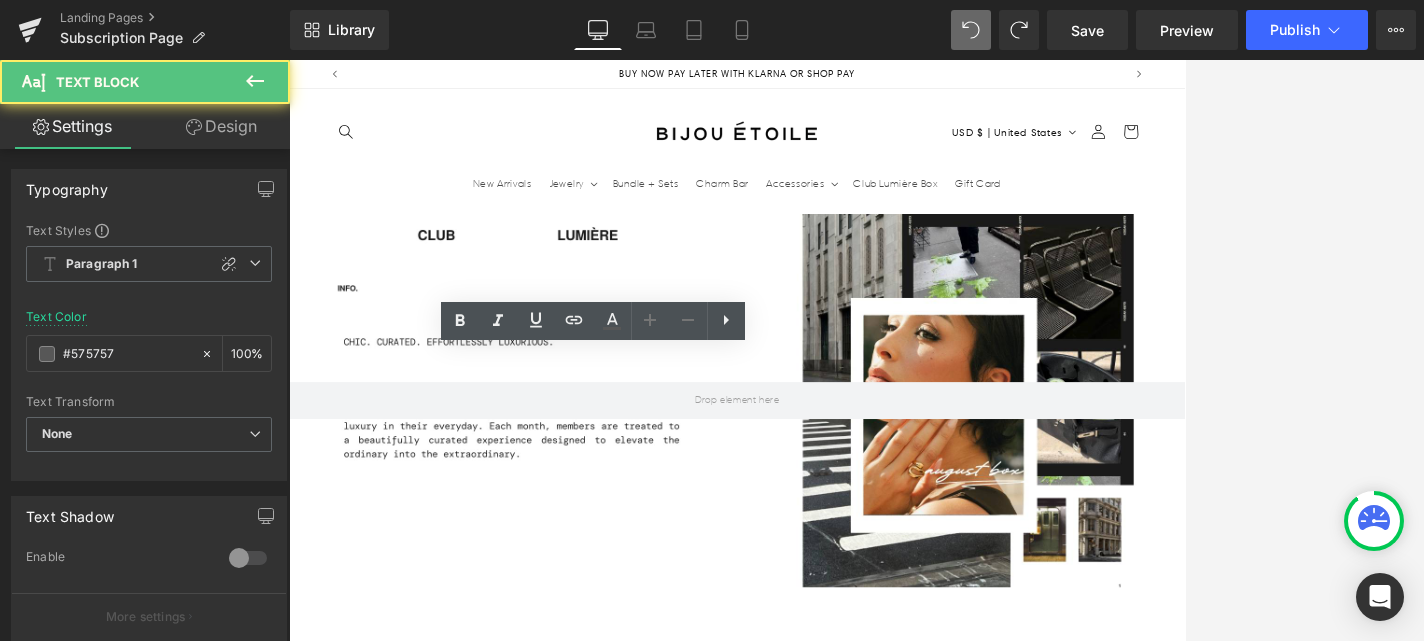 click on "You’ll receive a chic Bijou Étoile Gold Compact Mirror —A sleek, minimalist mirror designed for effortless touch-ups—your new must-have for on-the-go moments." at bounding box center [747, 2035] 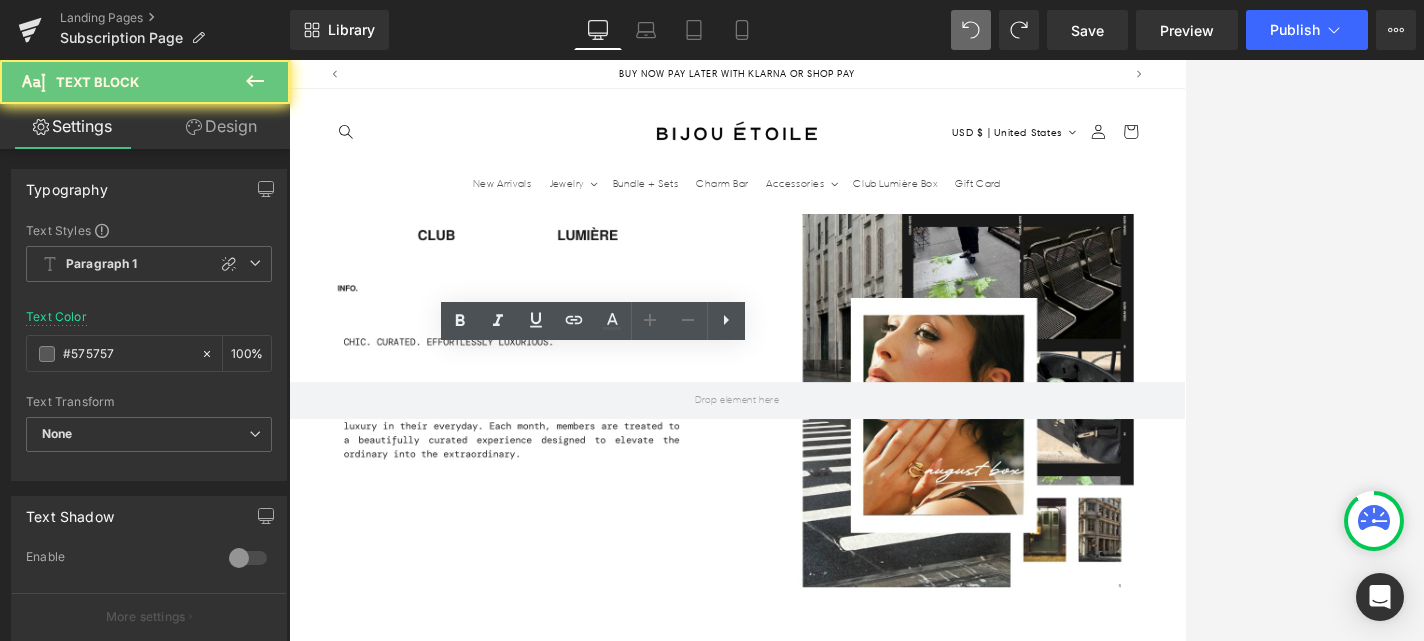 click on "You’ll receive a chic Bijou Étoile Gold Compact Mirror —A sleek, minimalist mirror designed for effortless touch-ups—your new must-have for on-the-go moments." at bounding box center (747, 2035) 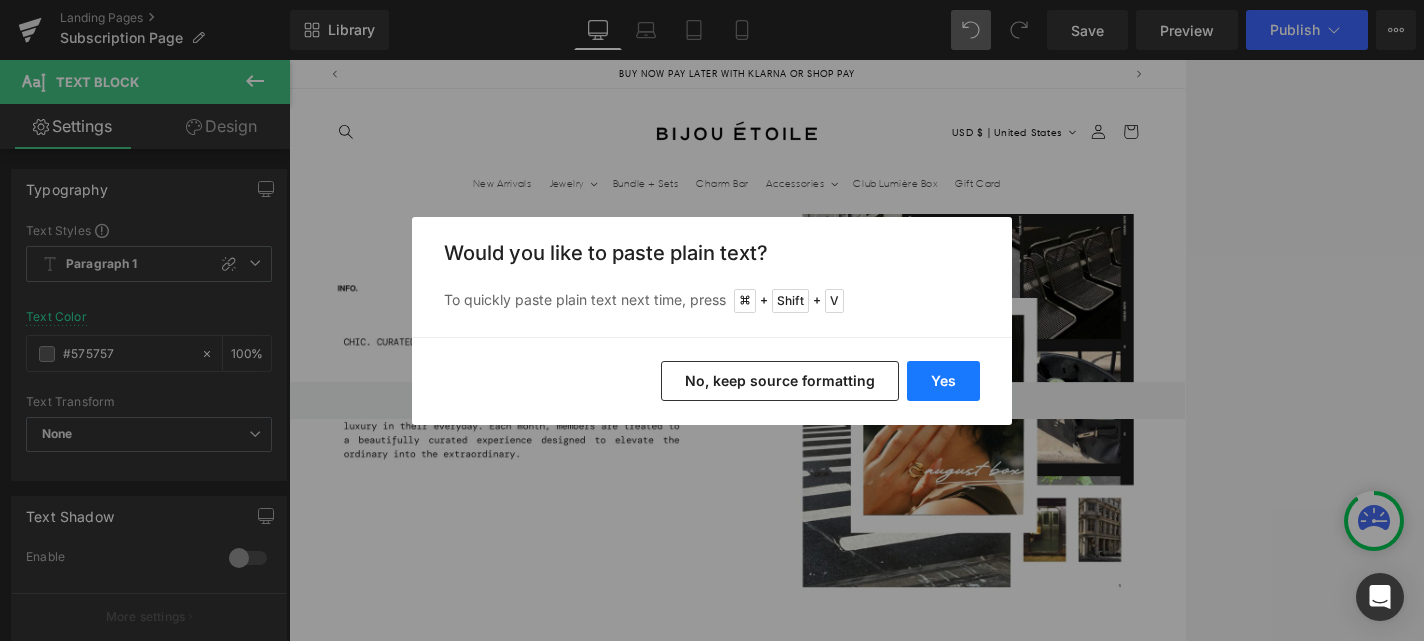 click on "Yes" at bounding box center [943, 381] 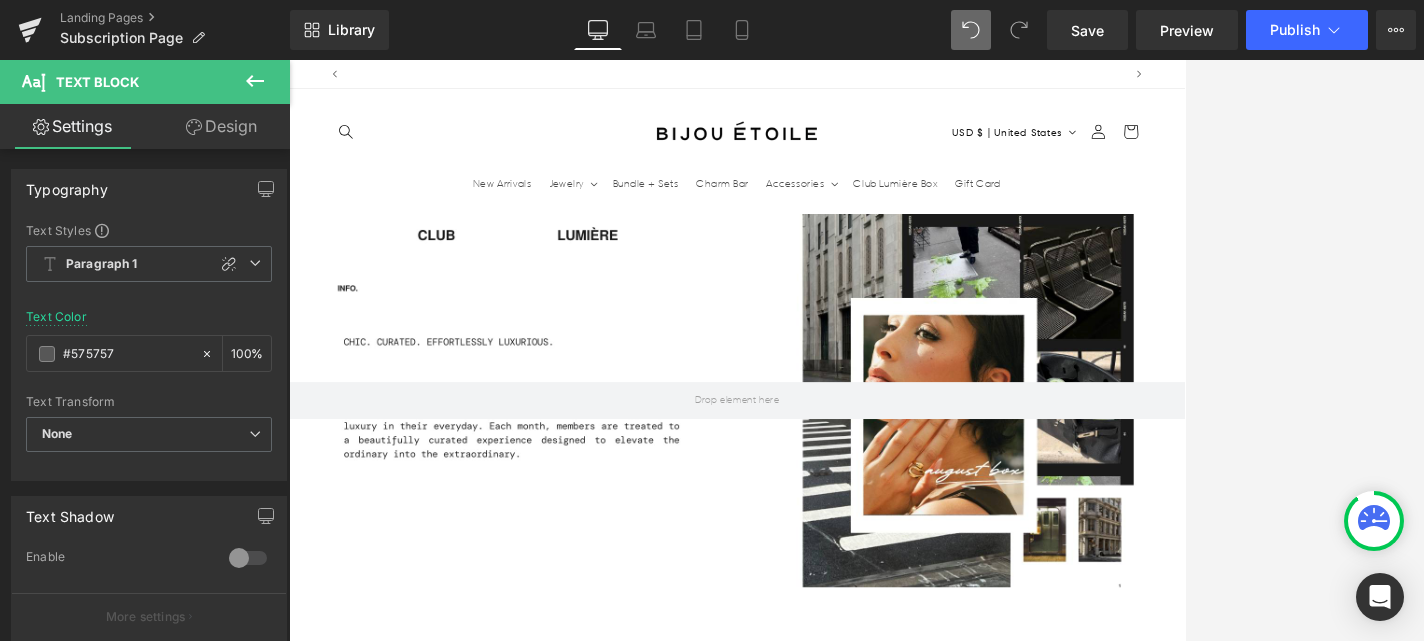 scroll, scrollTop: 0, scrollLeft: 0, axis: both 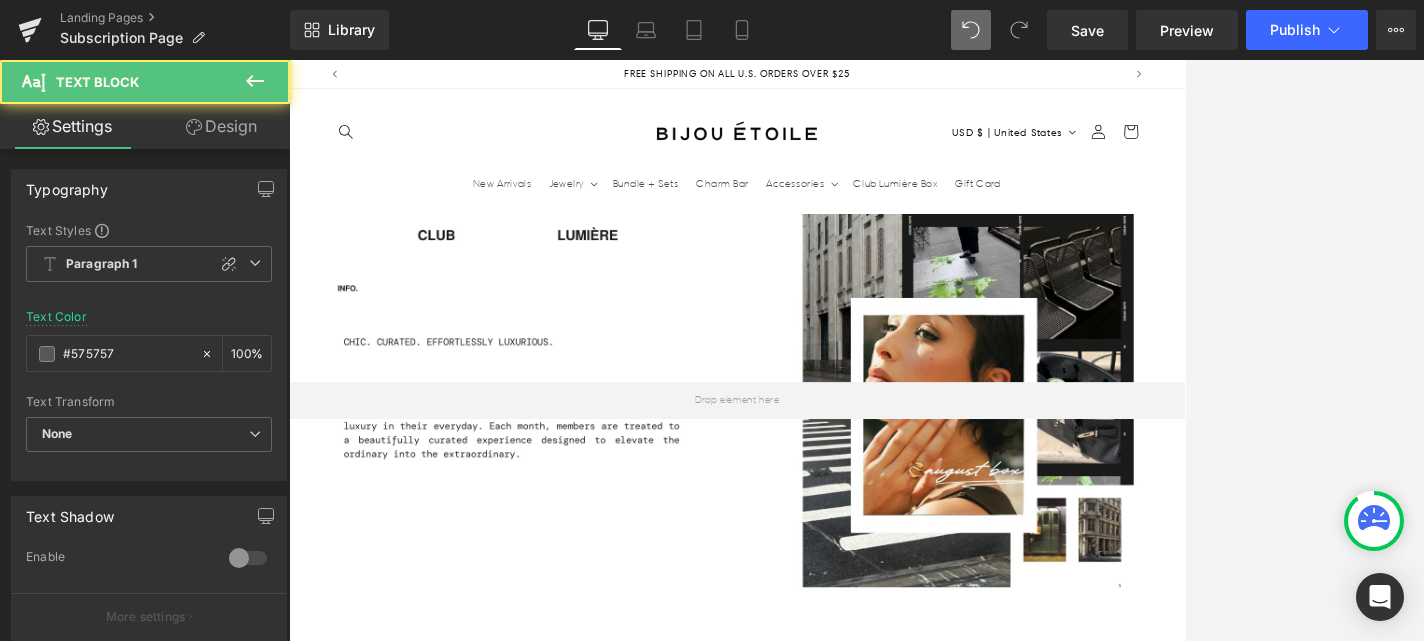 click on "Introducing our Strawberry Matcha Latte Depuffing & Hydrating Eye Patches – our remedy designed to revive tired eyes and elevate your skincare experience. Infused with green tea extracts and niacinamide, this vegan hydrogel eye patch is your go-to solution for hydrating and reducing the appearance of puffiness under your eyes." at bounding box center [1042, 2052] 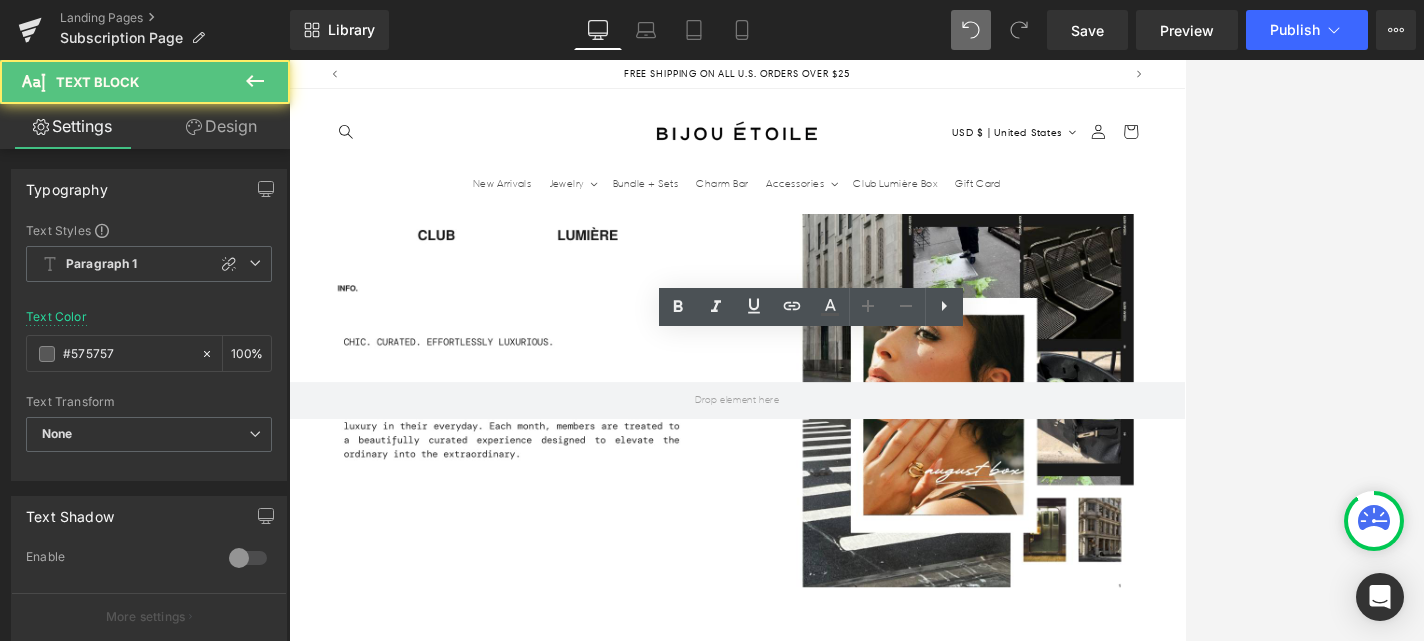 click on "Introducing our Strawberry Matcha Latte Depuffing & Hydrating Eye Patches – our remedy designed to revive tired eyes and elevate your skincare experience. Infused with green tea extracts and niacinamide, this vegan hydrogel eye patch is your go-to solution for hydrating and reducing the appearance of puffiness under your eyes." at bounding box center (1042, 2052) 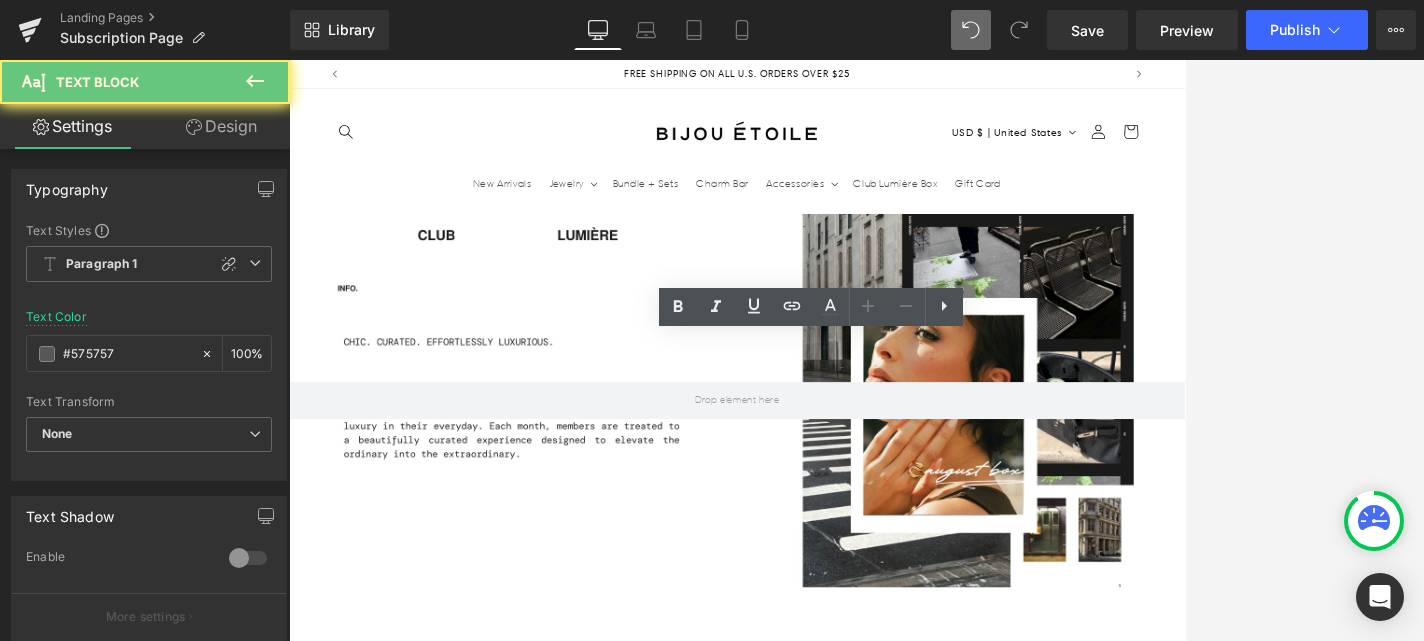 click on "Introducing our Strawberry Matcha Latte Depuffing & Hydrating Eye Patches – our remedy designed to revive tired eyes and elevate your skincare experience. Infused with green tea extracts and niacinamide, this vegan hydrogel eye patch is your go-to solution for hydrating and reducing the appearance of puffiness under your eyes." at bounding box center (1042, 2052) 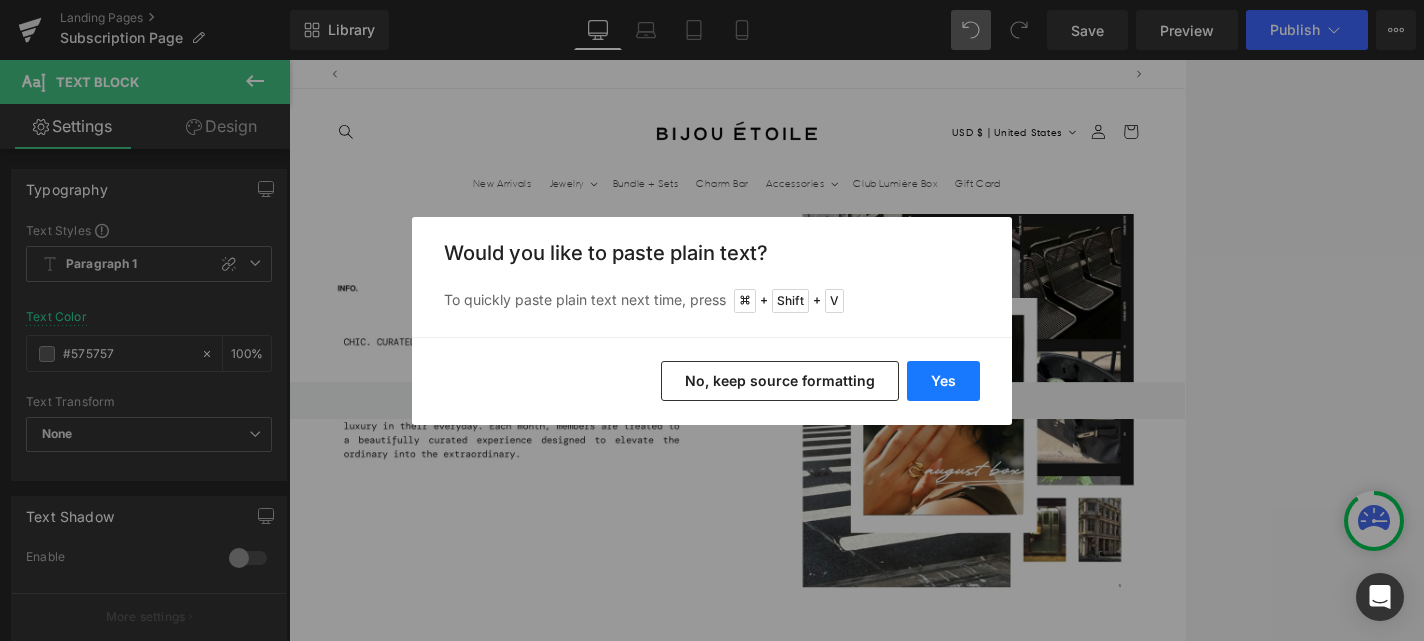 scroll, scrollTop: 0, scrollLeft: 1050, axis: horizontal 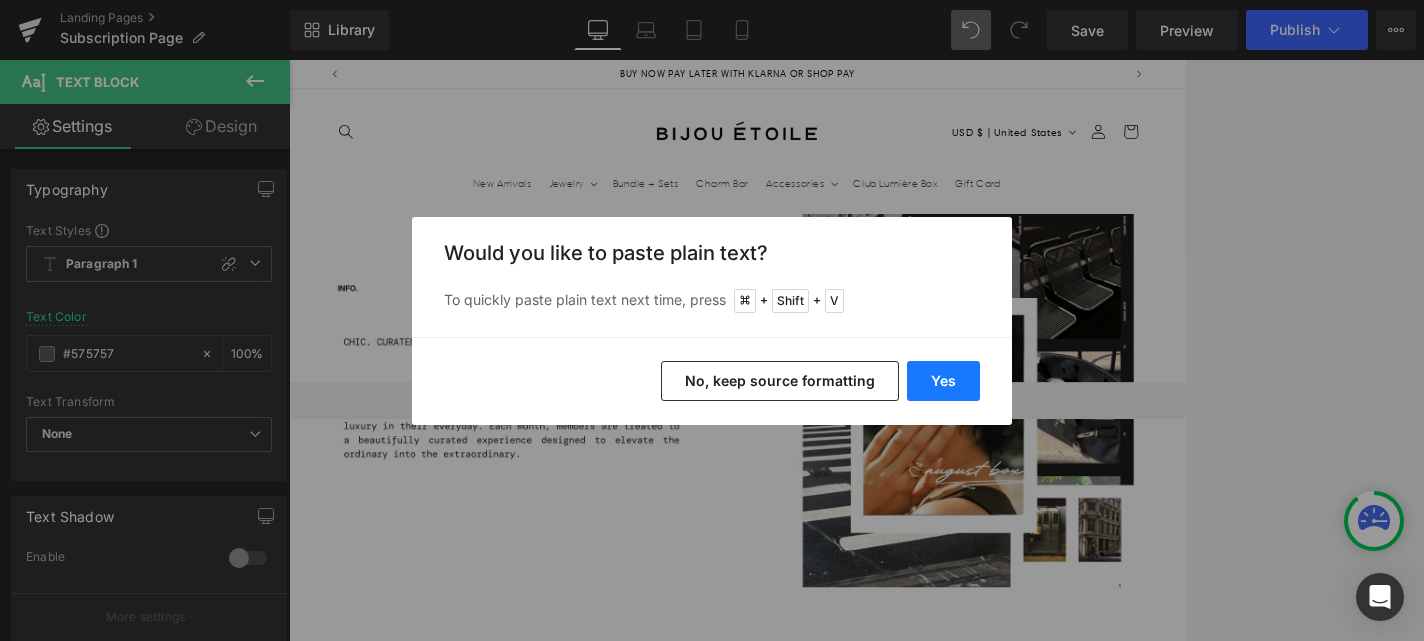 click on "Yes" at bounding box center [943, 381] 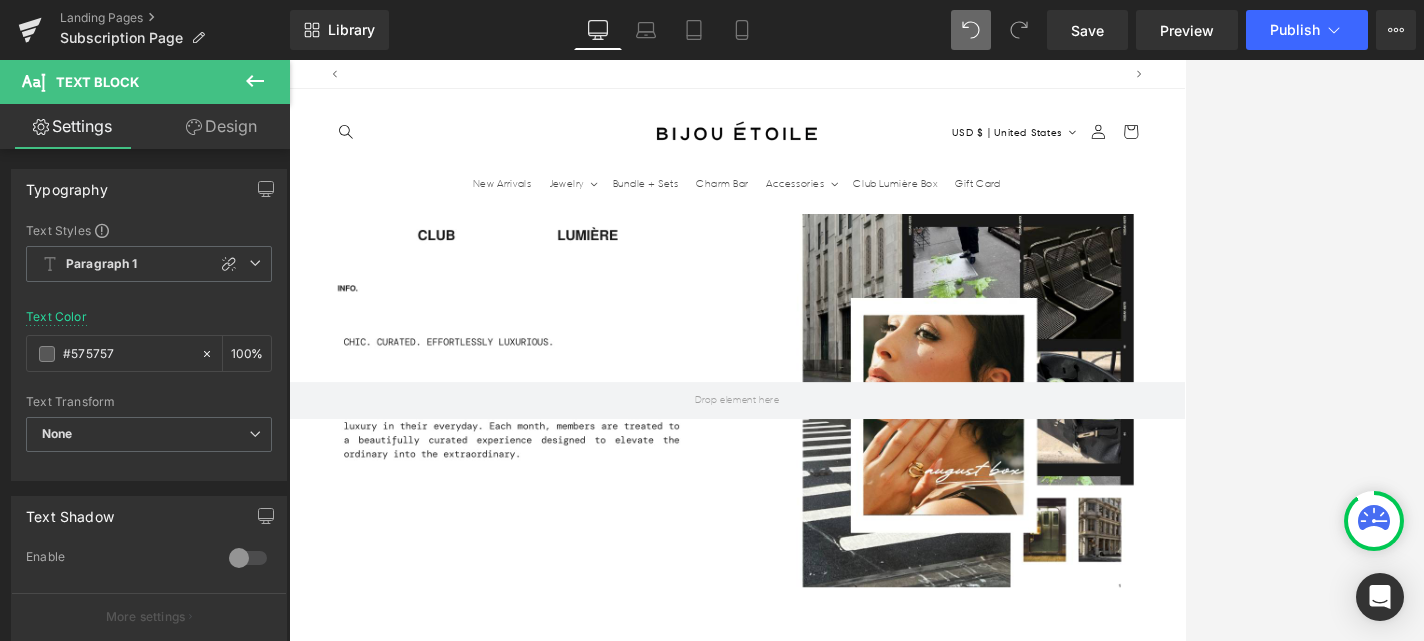 scroll, scrollTop: 0, scrollLeft: 0, axis: both 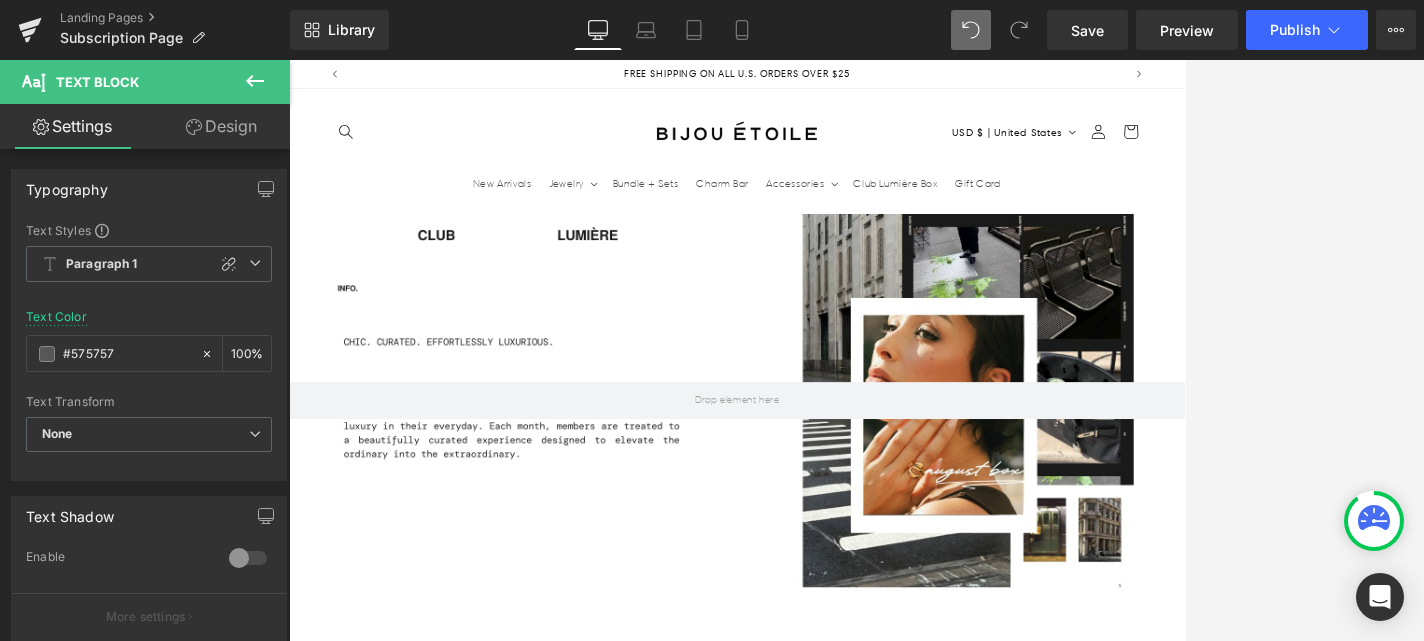 click on "›" at bounding box center [1449, 1844] 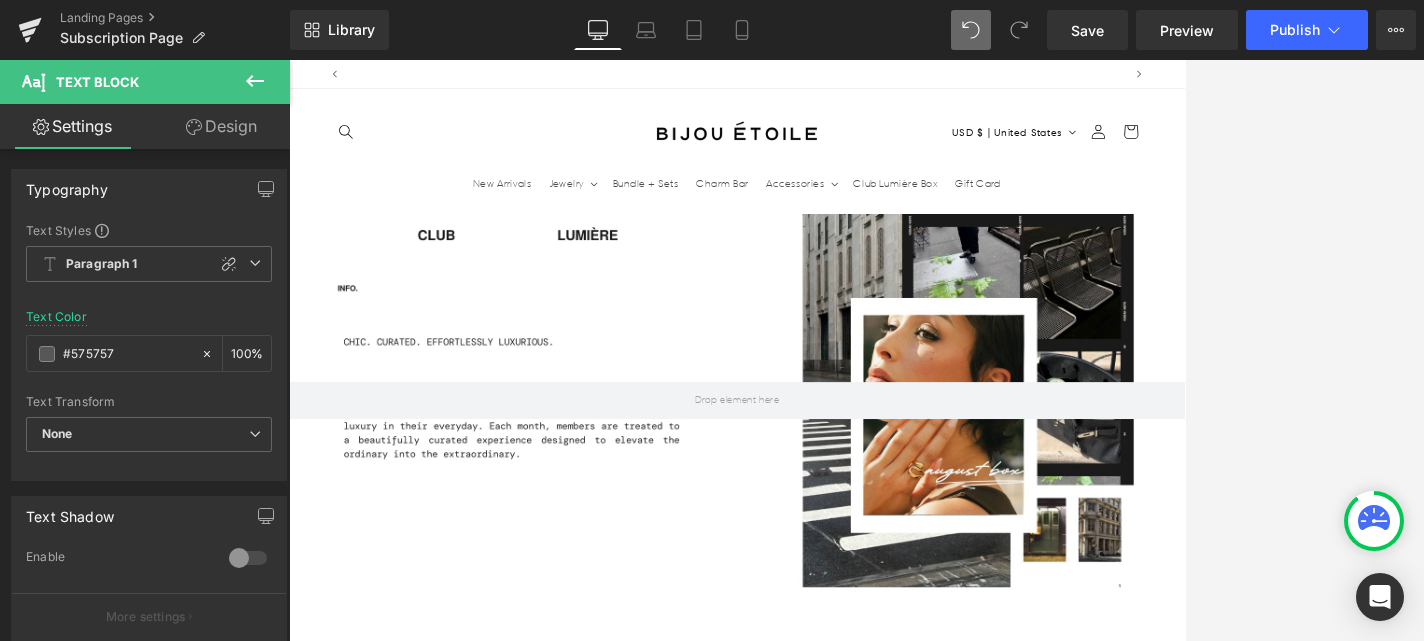 scroll, scrollTop: 0, scrollLeft: 1050, axis: horizontal 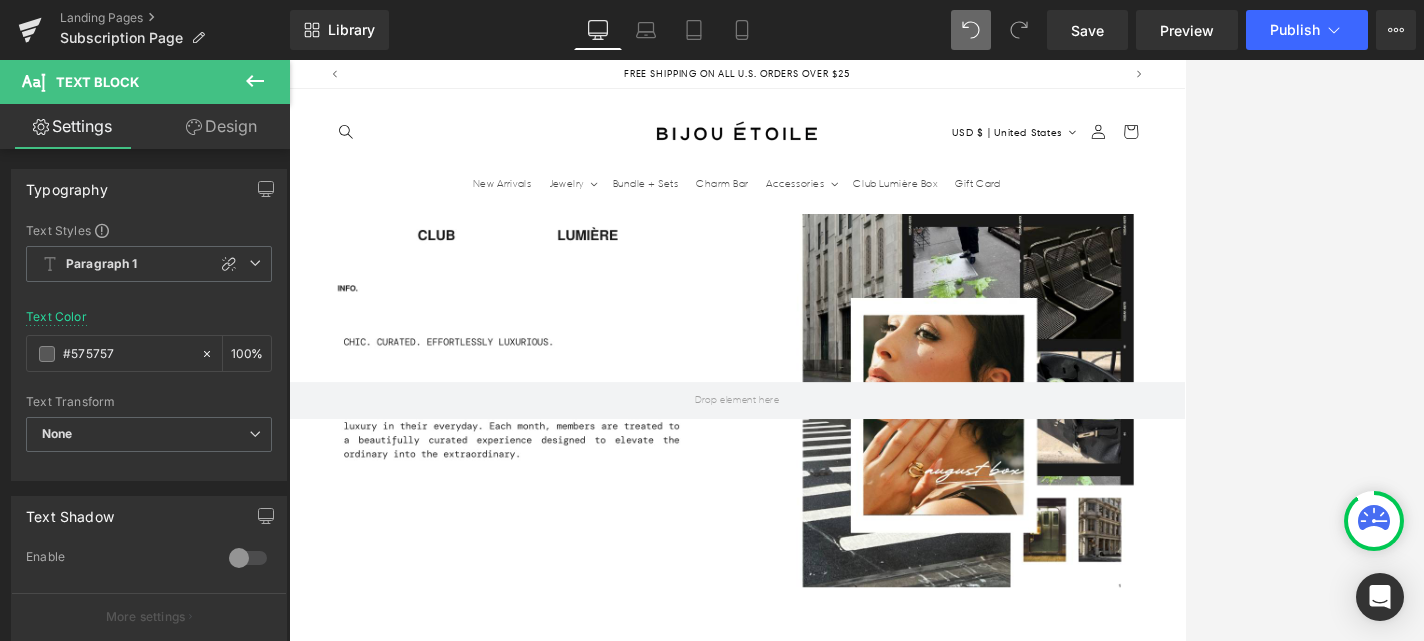 click on "A luxe lip treatment designed to deeply nourish, soften, and restore. Infused with skin-loving ingredients, it delivers a glossy, supple finish for effortless everyday wear. Each box includes a flavor chosen at random, offering a little moment of surprise in your beauty ritual. Perfect for keeping lips hydrated and smooth—whether at home or on the go." at bounding box center [1042, 2075] 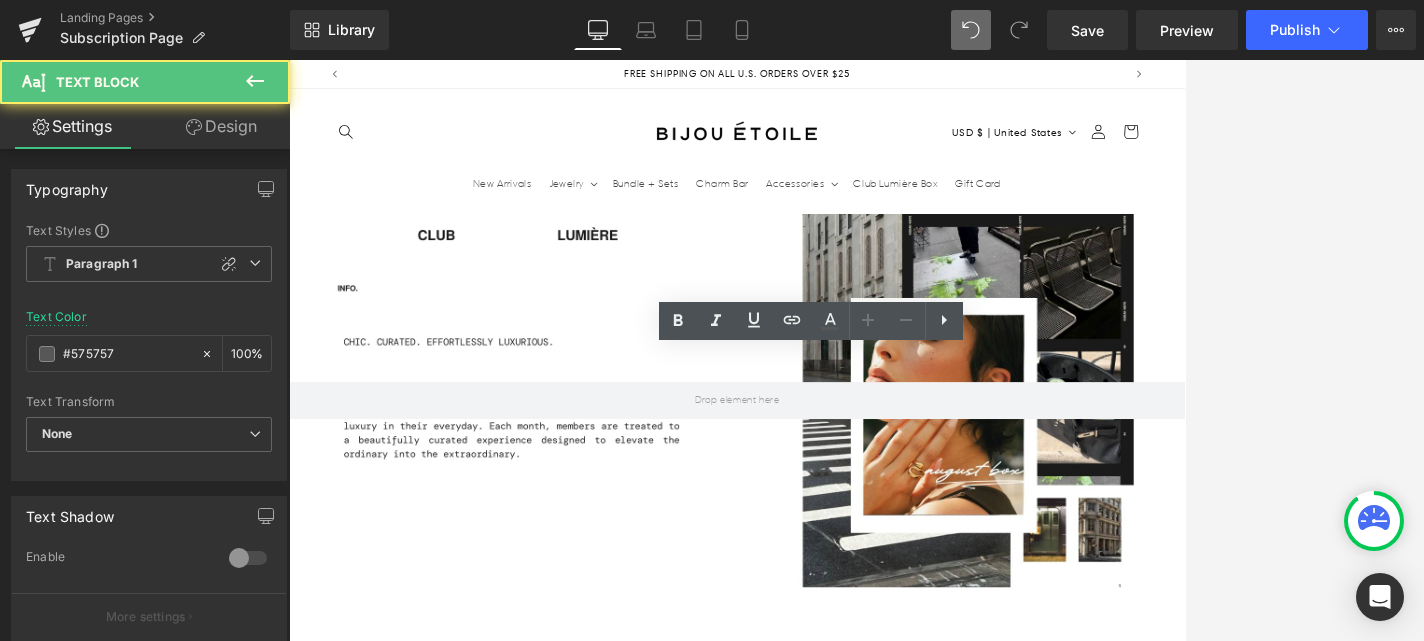 click on "A luxe lip treatment designed to deeply nourish, soften, and restore. Infused with skin-loving ingredients, it delivers a glossy, supple finish for effortless everyday wear. Each box includes a flavor chosen at random, offering a little moment of surprise in your beauty ritual. Perfect for keeping lips hydrated and smooth—whether at home or on the go." at bounding box center [1042, 2075] 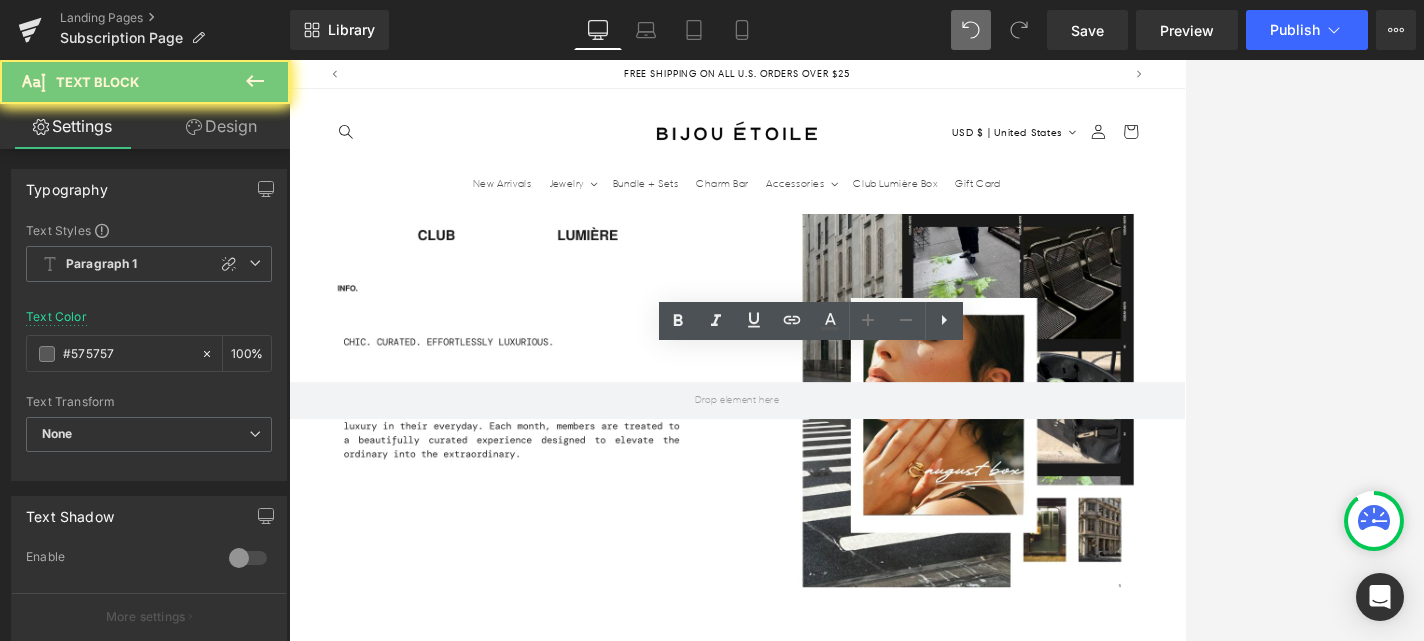 click on "A luxe lip treatment designed to deeply nourish, soften, and restore. Infused with skin-loving ingredients, it delivers a glossy, supple finish for effortless everyday wear. Each box includes a flavor chosen at random, offering a little moment of surprise in your beauty ritual. Perfect for keeping lips hydrated and smooth—whether at home or on the go." at bounding box center [1042, 2075] 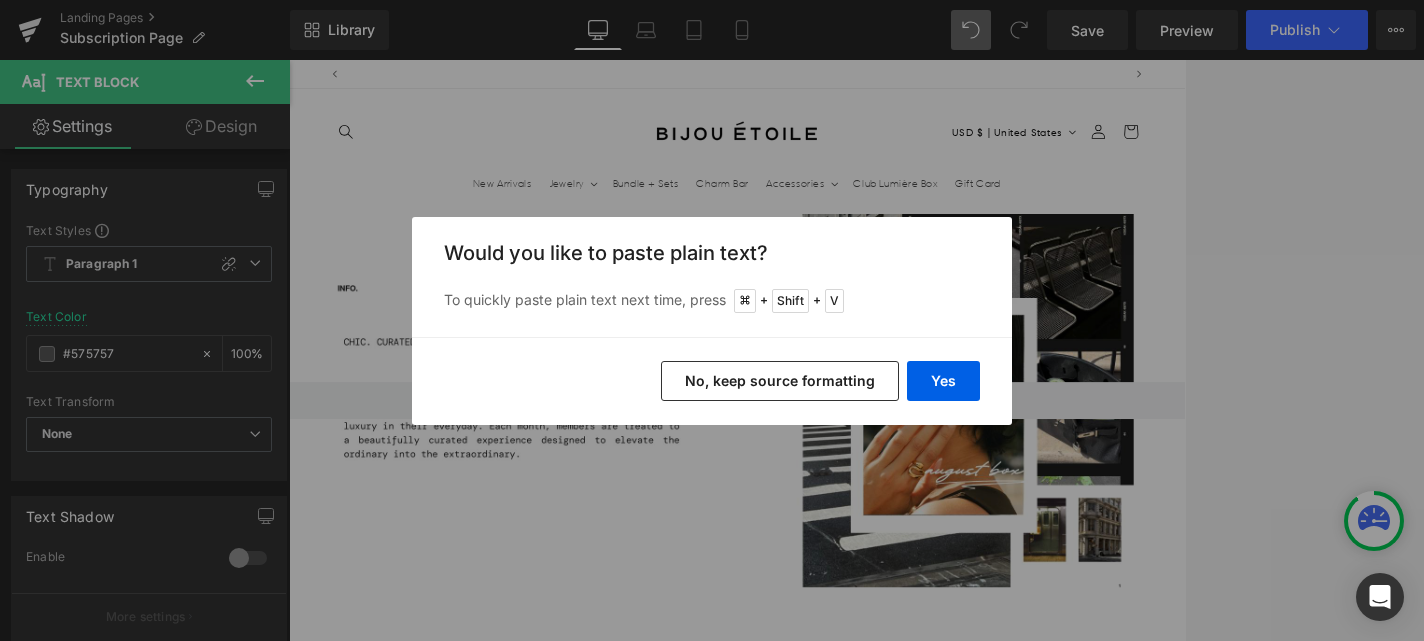 scroll, scrollTop: 0, scrollLeft: 1050, axis: horizontal 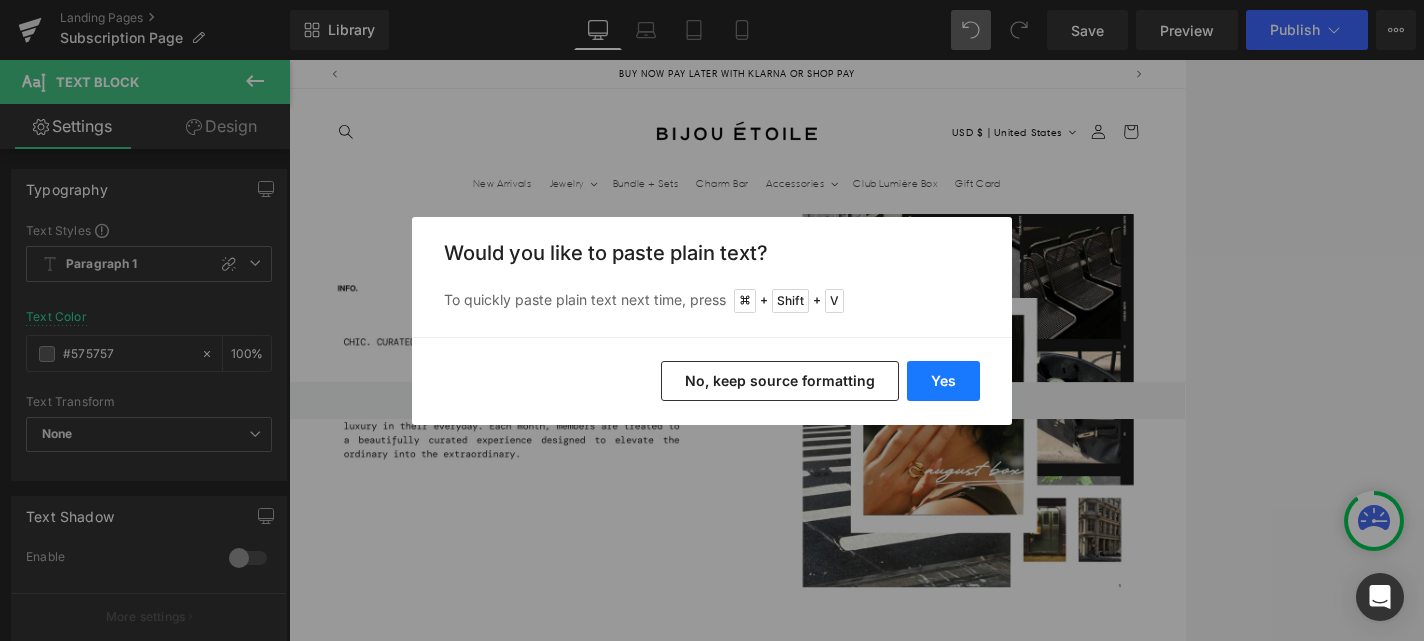 click on "Yes" at bounding box center (943, 381) 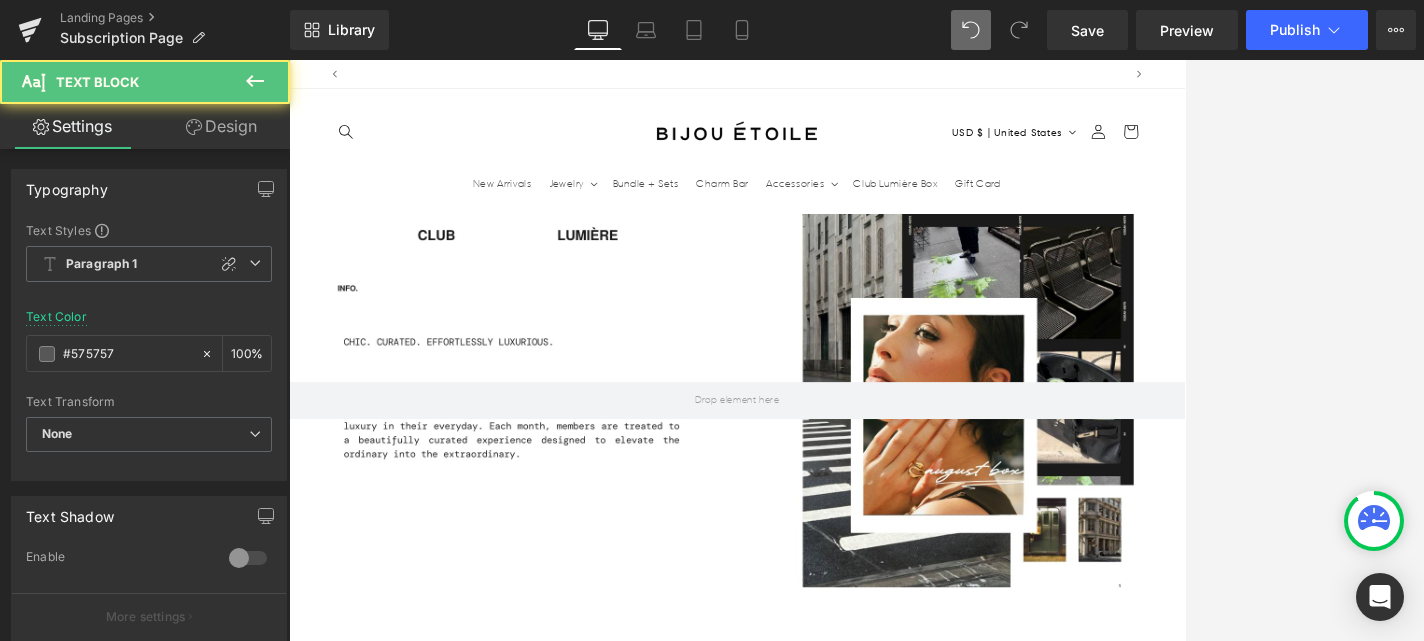 click on "n honor of Bijou Étoile founder Bella’s birthday, this month’s Girls’ Night Out box includes a sweet bonus — decadent gluten-free cookies, the perfect treat to enjoy while you celebrate in style." at bounding box center (1042, 2030) 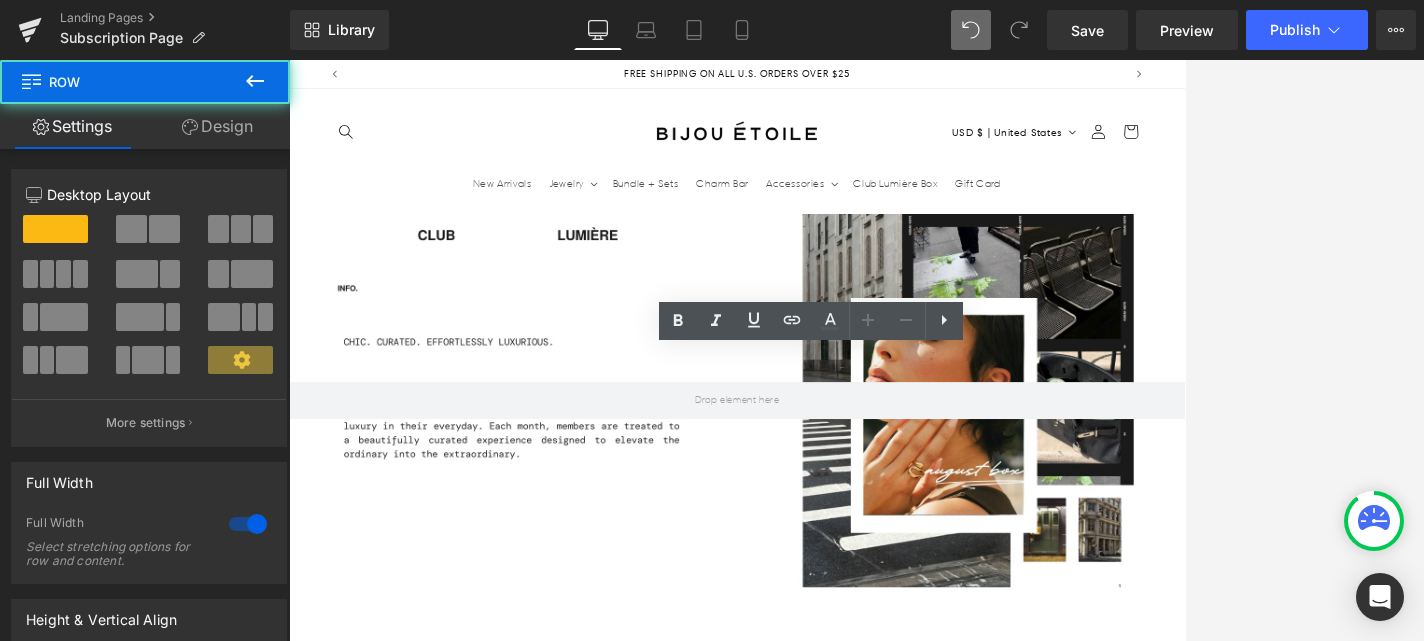 click on "What's inside? Heading         Our favorite products! Text Block
Image         Bijou Étoile Jewelry Text Block          This month’s box includes an chic pair of teardrop stud earrings and oval link bracelet. Choose your preferred finish: gold or silver. Each piece is waterproof, hypoallergenic, and designed for effortless luxury in your signature metal. Text Block         ⭑ Trending  Text Block
Image         Bijou Étoile Monthly/Color Cards Text Block" at bounding box center (894, 1783) 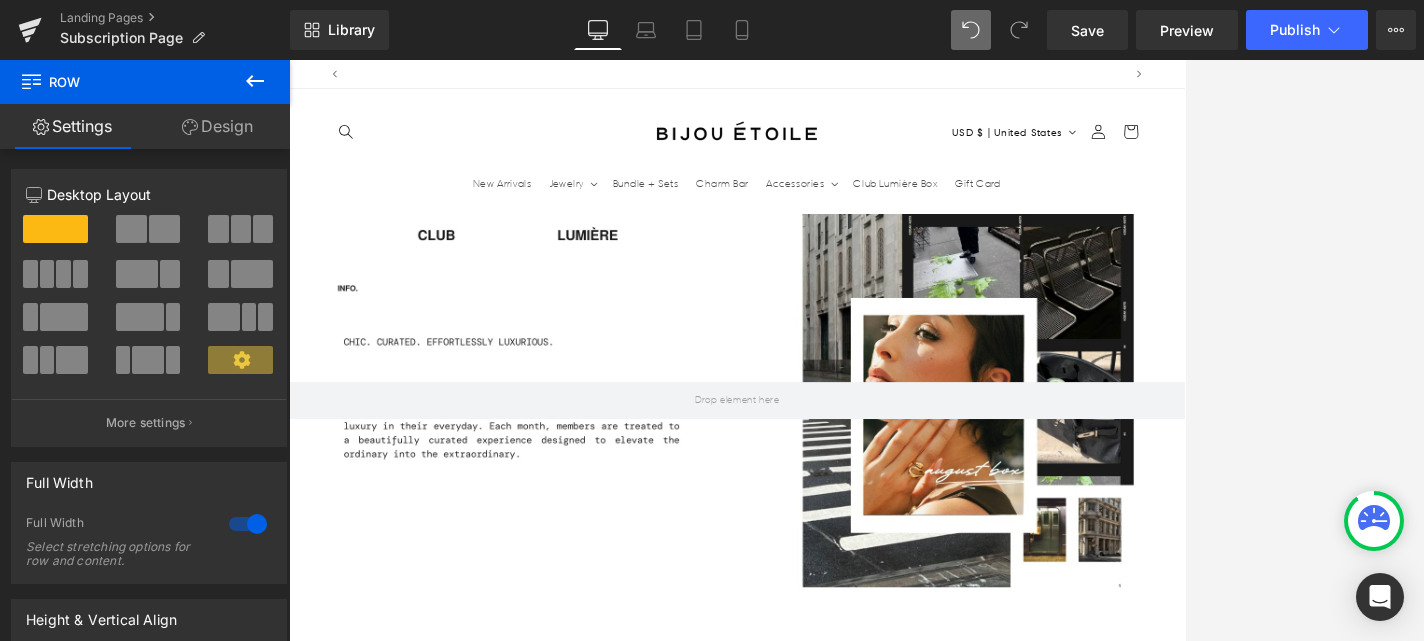 scroll, scrollTop: 0, scrollLeft: 1050, axis: horizontal 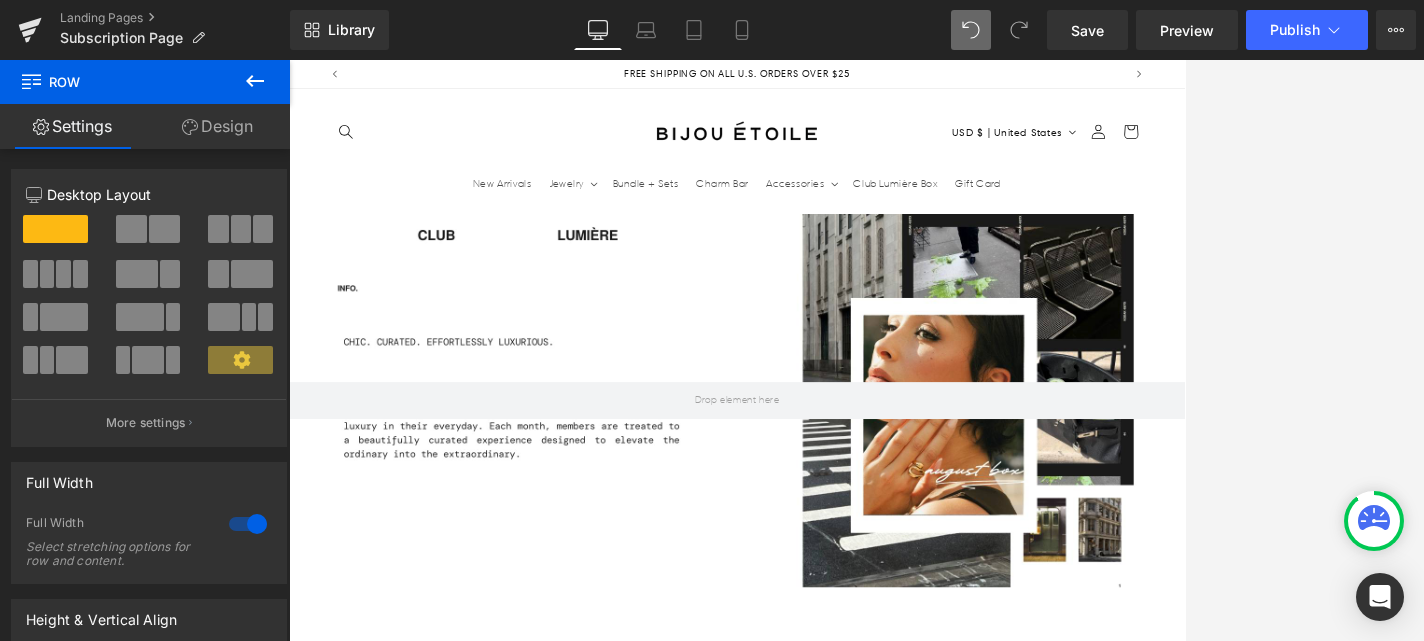 click on "Introducing our Strawberry Matcha Latte Depuffing & Hydrating Eye Patches – our remedy designed to revive tired eyes and elevate your skincare experience. Infused with green tea extracts and niacinamide, this vegan hydrogel eye patch is your go-to solution for hydrating and reducing the appearance of puffiness under your eyes." at bounding box center [1337, 2052] 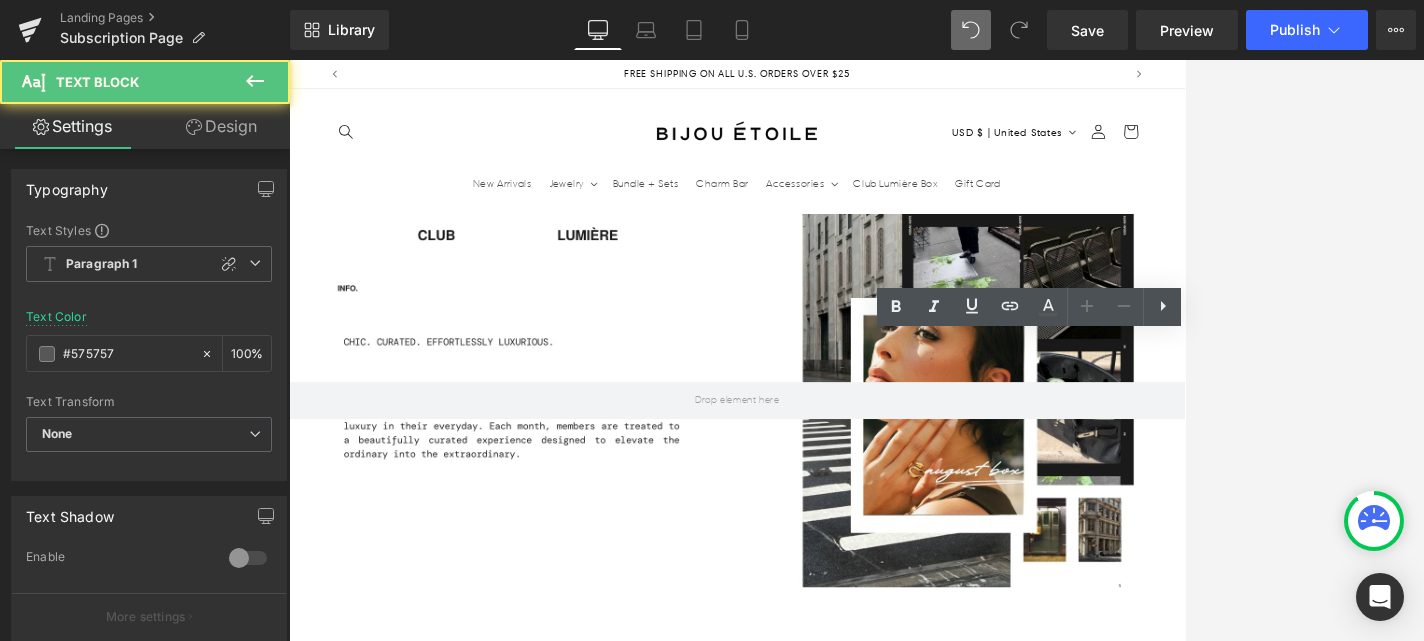 click on "Introducing our Strawberry Matcha Latte Depuffing & Hydrating Eye Patches – our remedy designed to revive tired eyes and elevate your skincare experience. Infused with green tea extracts and niacinamide, this vegan hydrogel eye patch is your go-to solution for hydrating and reducing the appearance of puffiness under your eyes." at bounding box center [1337, 2052] 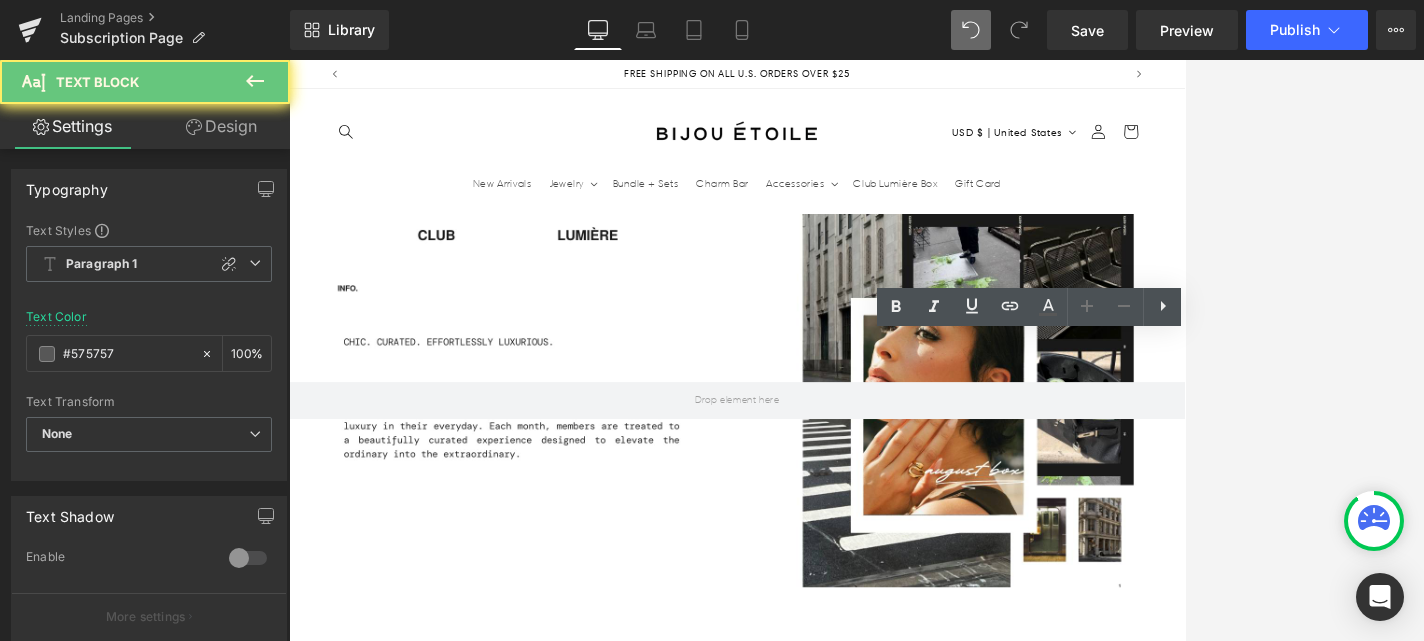 click on "Introducing our Strawberry Matcha Latte Depuffing & Hydrating Eye Patches – our remedy designed to revive tired eyes and elevate your skincare experience. Infused with green tea extracts and niacinamide, this vegan hydrogel eye patch is your go-to solution for hydrating and reducing the appearance of puffiness under your eyes." at bounding box center [1337, 2052] 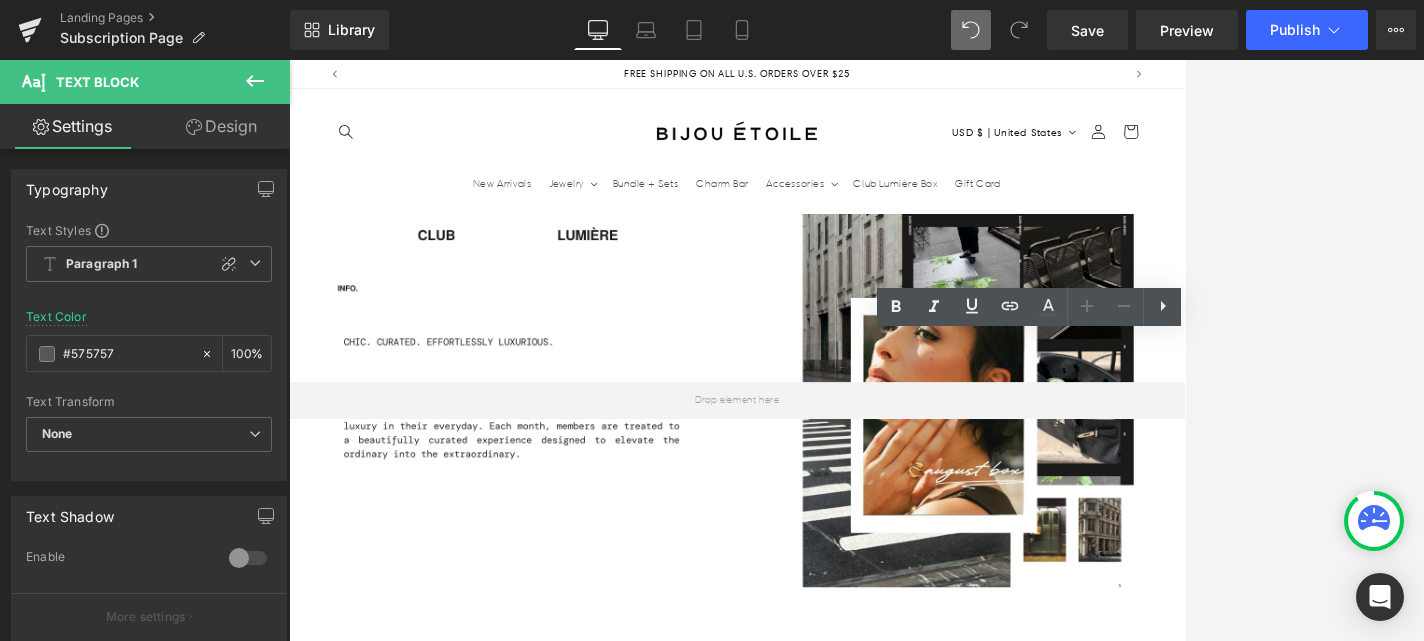 click on "Introducing our Strawberry Matcha Latte Depuffing & Hydrating Eye Patches – our remedy designed to revive tired eyes and elevate your skincare experience. Infused with green tea extracts and niacinamide, this vegan hydrogel eye patch is your go-to solution for hydrating and reducing the appearance of puffiness under your eyes." at bounding box center [1337, 2052] 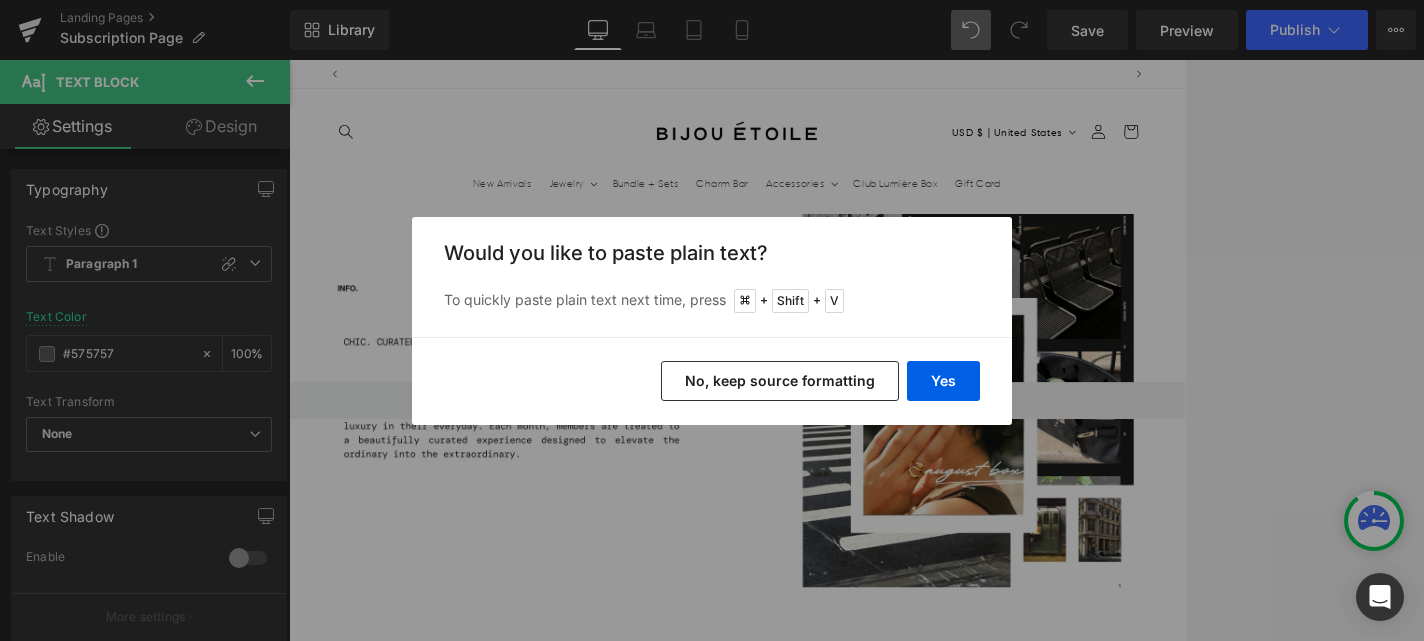 scroll, scrollTop: 0, scrollLeft: 1050, axis: horizontal 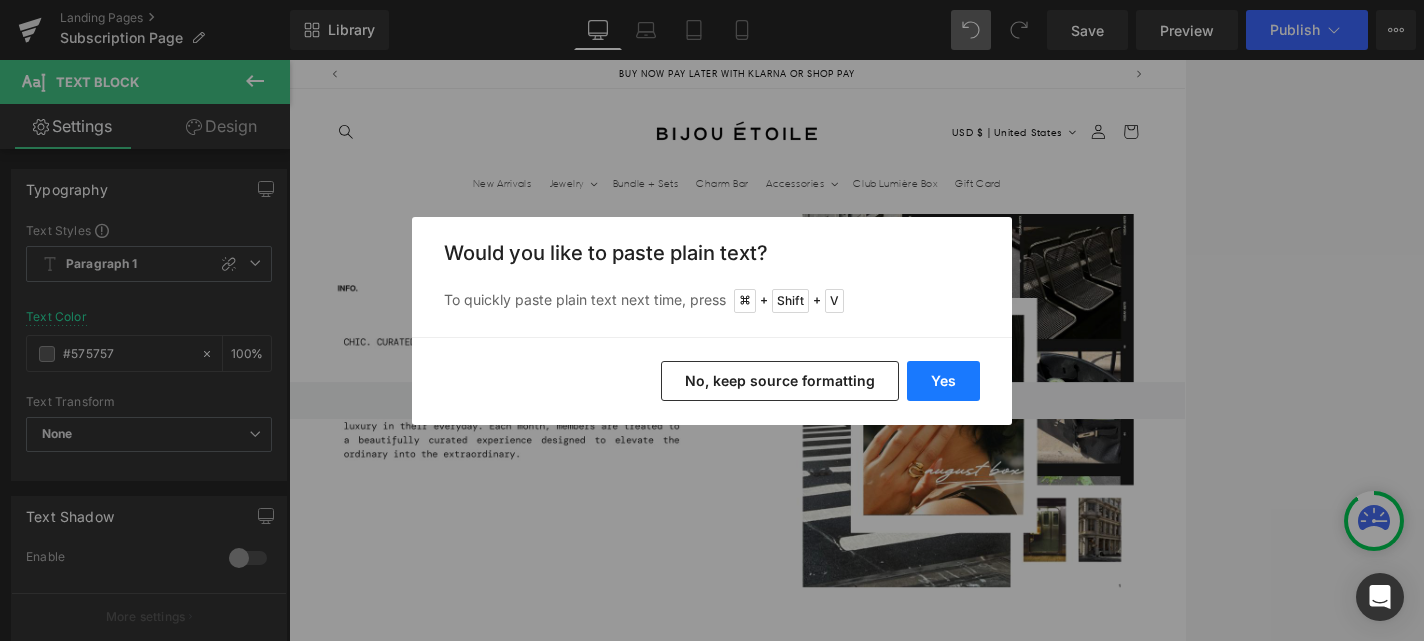 click on "Yes" at bounding box center [943, 381] 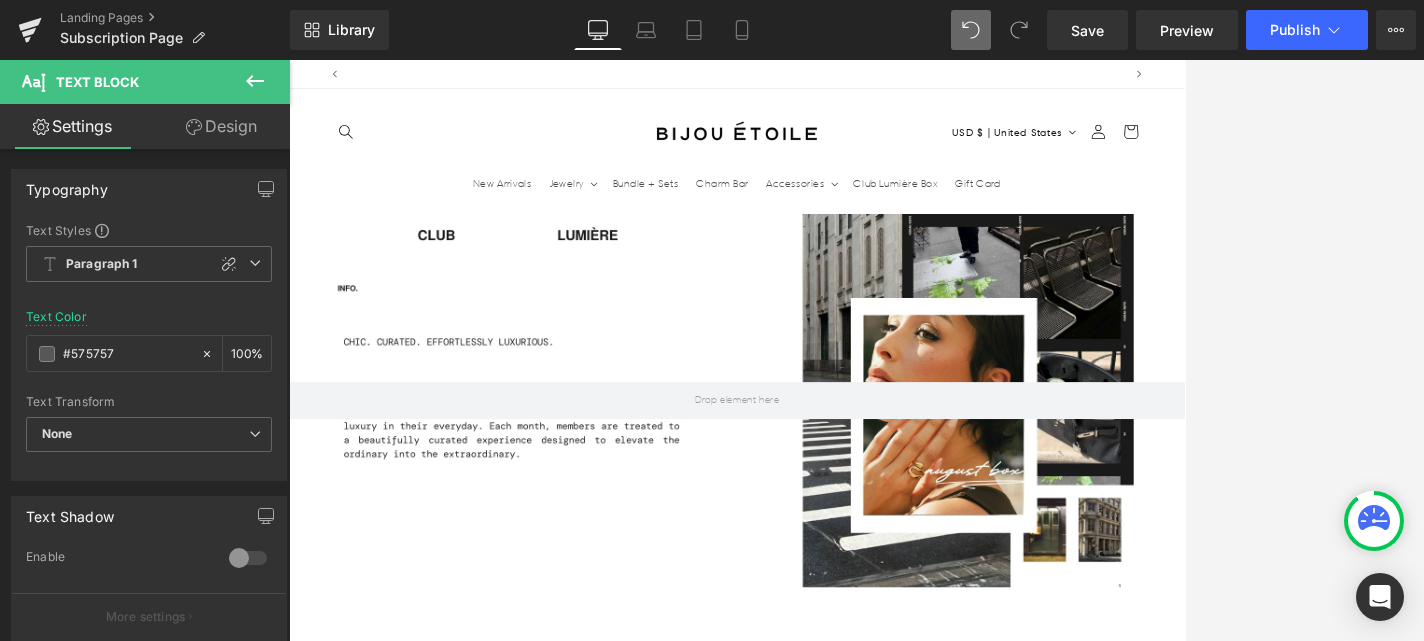 scroll, scrollTop: 0, scrollLeft: 0, axis: both 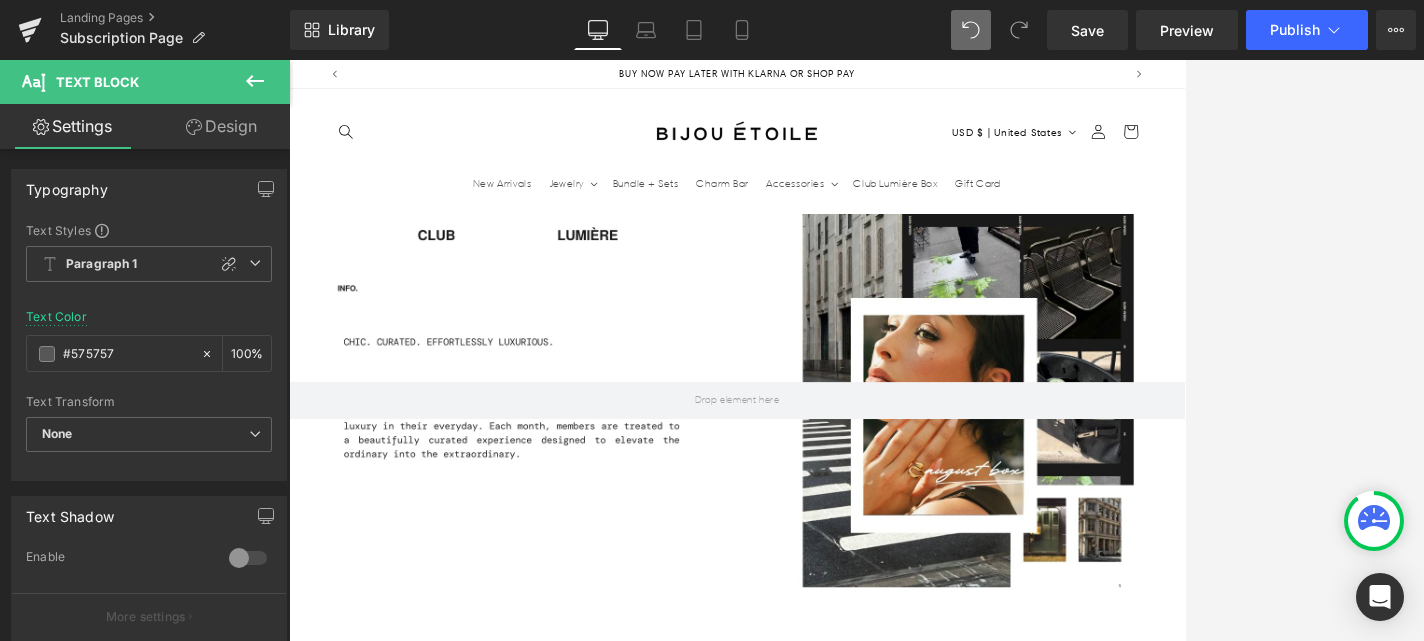 click on "›" at bounding box center (1449, 1814) 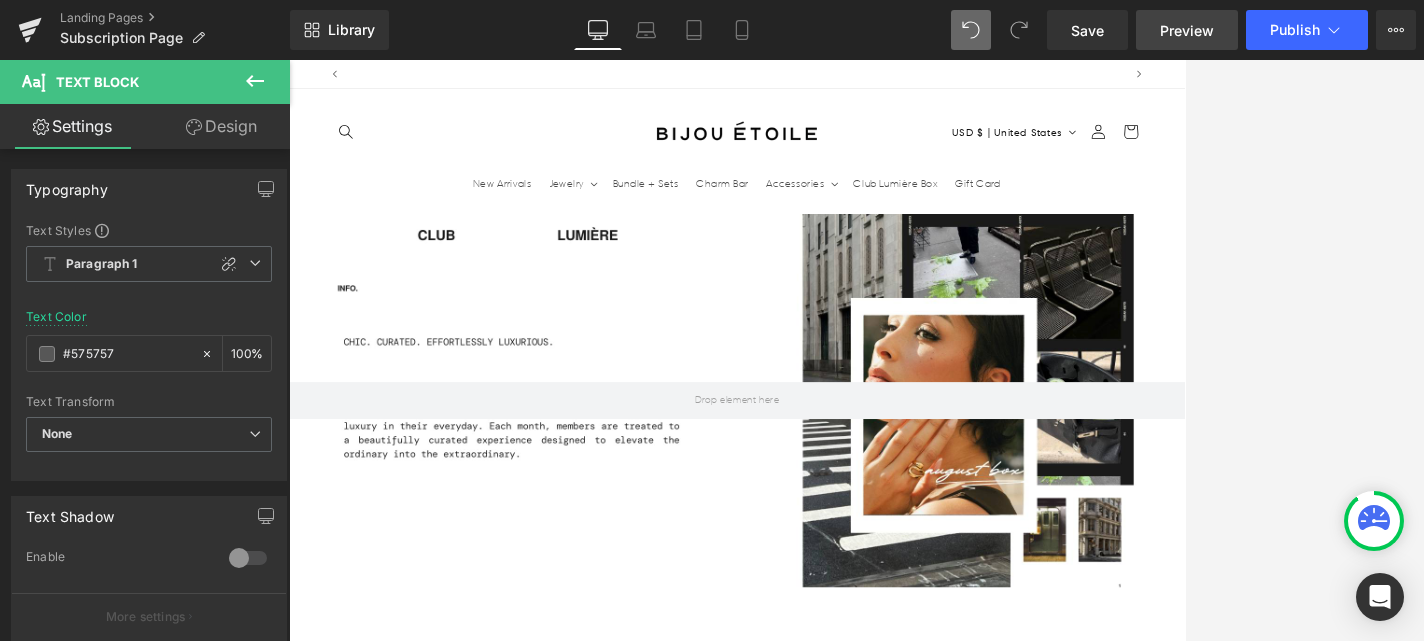 scroll, scrollTop: 0, scrollLeft: 0, axis: both 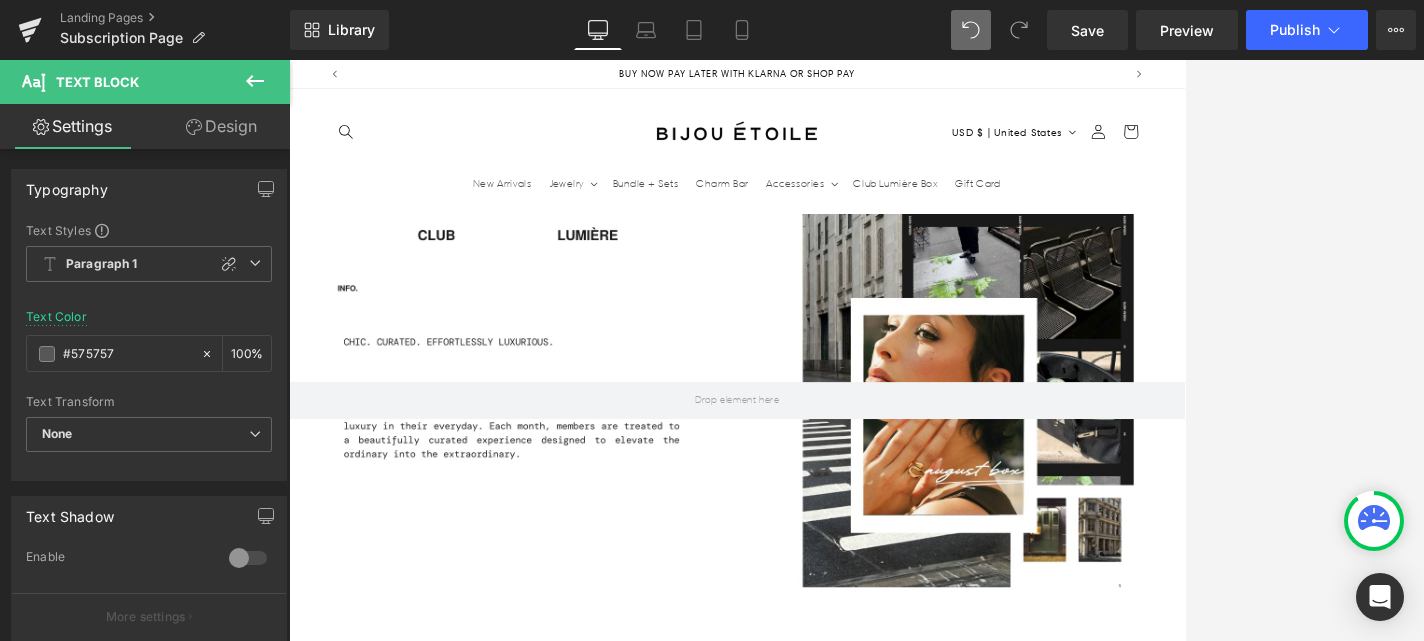 click on "Introducing our Strawberry Matcha Latte Depuffing & Hydrating Eye Patches – our remedy designed to revive tired eyes and elevate your skincare experience. Infused with green tea extracts and niacinamide, this vegan hydrogel eye patch is your go-to solution for hydrating and reducing the appearance of puffiness under your eyes." at bounding box center (1336, 2052) 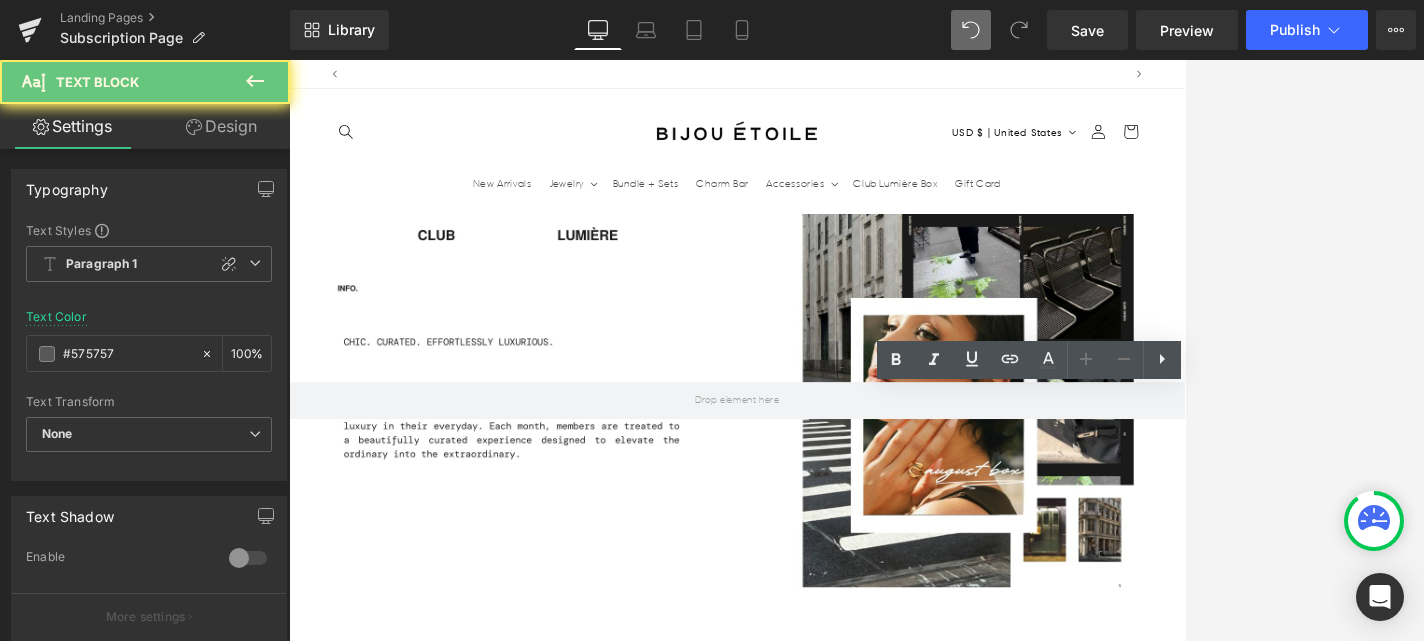 click on "Introducing our Strawberry Matcha Latte Depuffing & Hydrating Eye Patches – our remedy designed to revive tired eyes and elevate your skincare experience. Infused with green tea extracts and niacinamide, this vegan hydrogel eye patch is your go-to solution for hydrating and reducing the appearance of puffiness under your eyes." at bounding box center (1336, 2052) 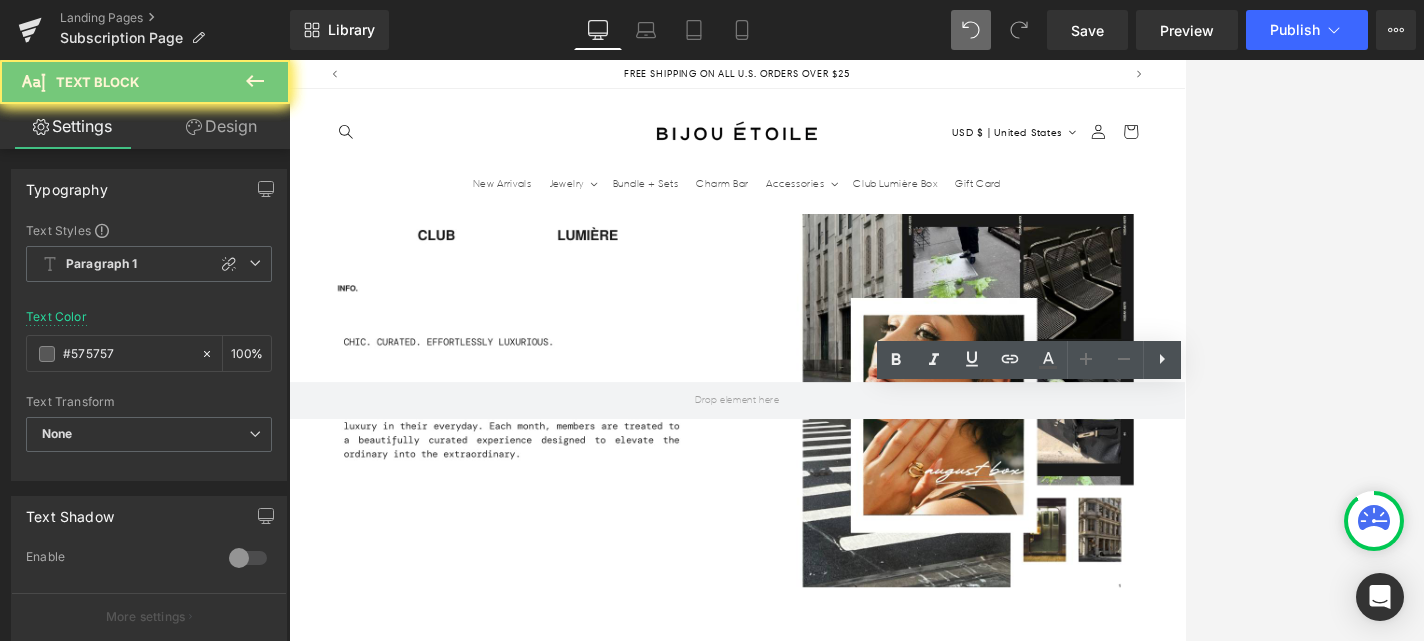 click on "Introducing our Strawberry Matcha Latte Depuffing & Hydrating Eye Patches – our remedy designed to revive tired eyes and elevate your skincare experience. Infused with green tea extracts and niacinamide, this vegan hydrogel eye patch is your go-to solution for hydrating and reducing the appearance of puffiness under your eyes." at bounding box center [1336, 2052] 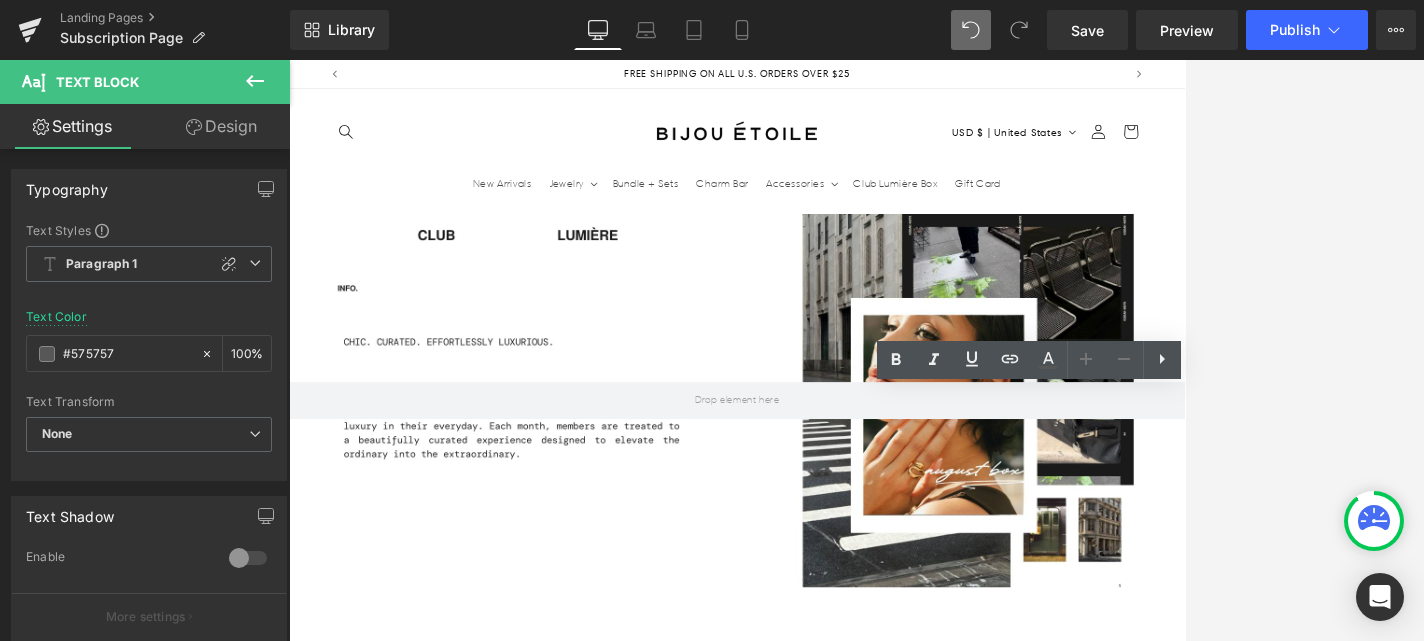 click on "Introducing our Strawberry Matcha Latte Depuffing & Hydrating Eye Patches – our remedy designed to revive tired eyes and elevate your skincare experience. Infused with green tea extracts and niacinamide, this vegan hydrogel eye patch is your go-to solution for hydrating and reducing the appearance of puffiness under your eyes." at bounding box center (1336, 2052) 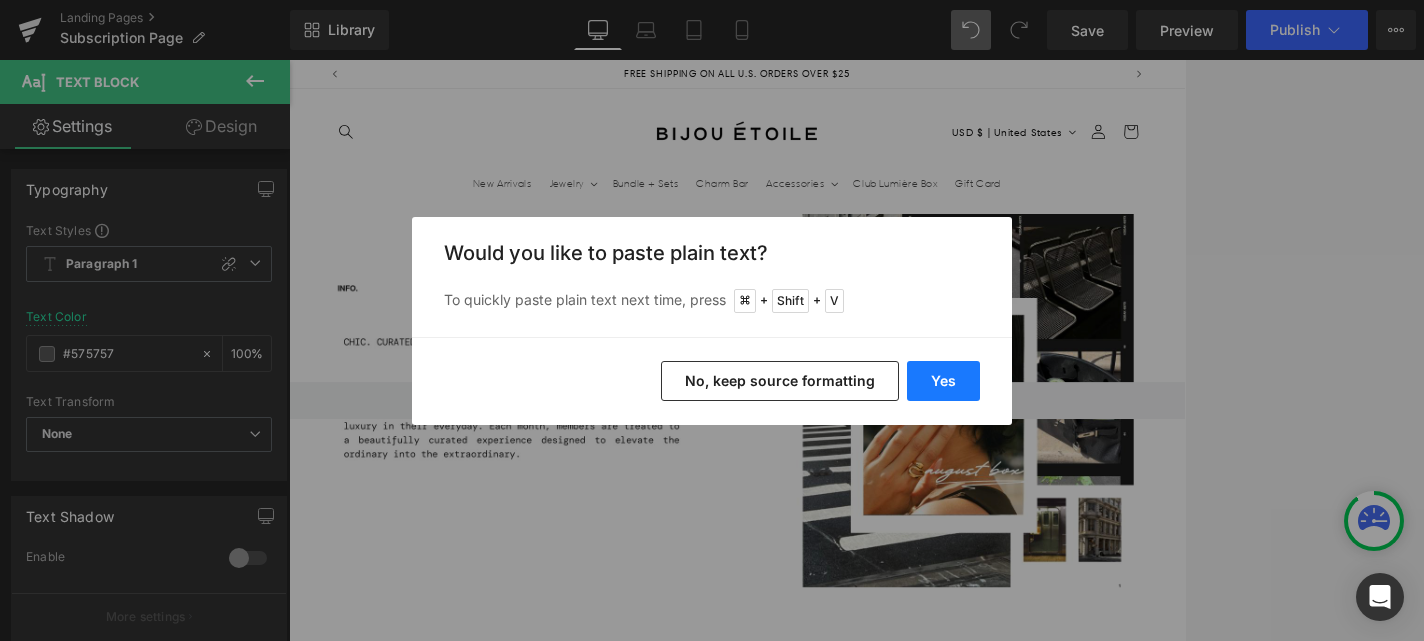 click on "Yes" at bounding box center [943, 381] 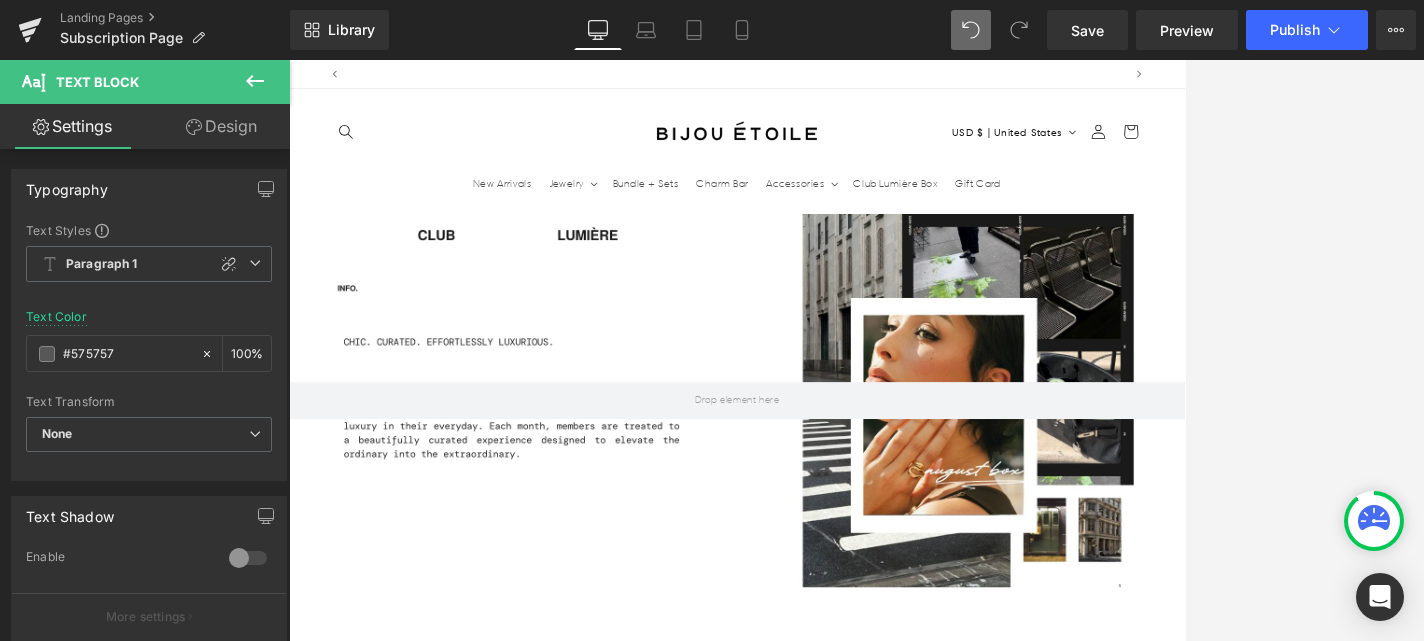 scroll, scrollTop: 0, scrollLeft: 0, axis: both 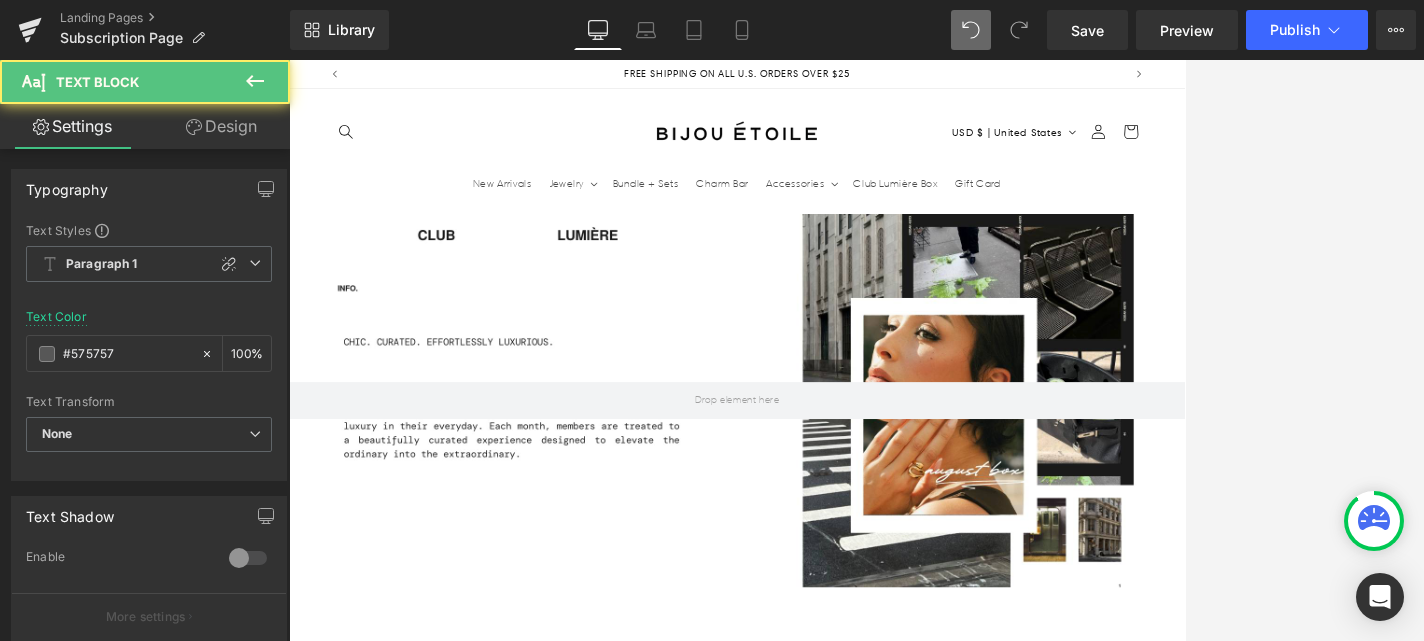 click on "A sweet treat for your nails — and your bag. Each box includes a randomly selected scent like Vanilla Ice Cream, Brownie, or more. Our advanced 5-in-1 formula blends nail-strengthening vitamins with Sweet Almond, Jojoba, Avocado, Mineral, and Vitamin E oils to nourish, protect, and promote flawless nail growth — all in a sleek, travel-friendly pen." at bounding box center (1336, 2063) 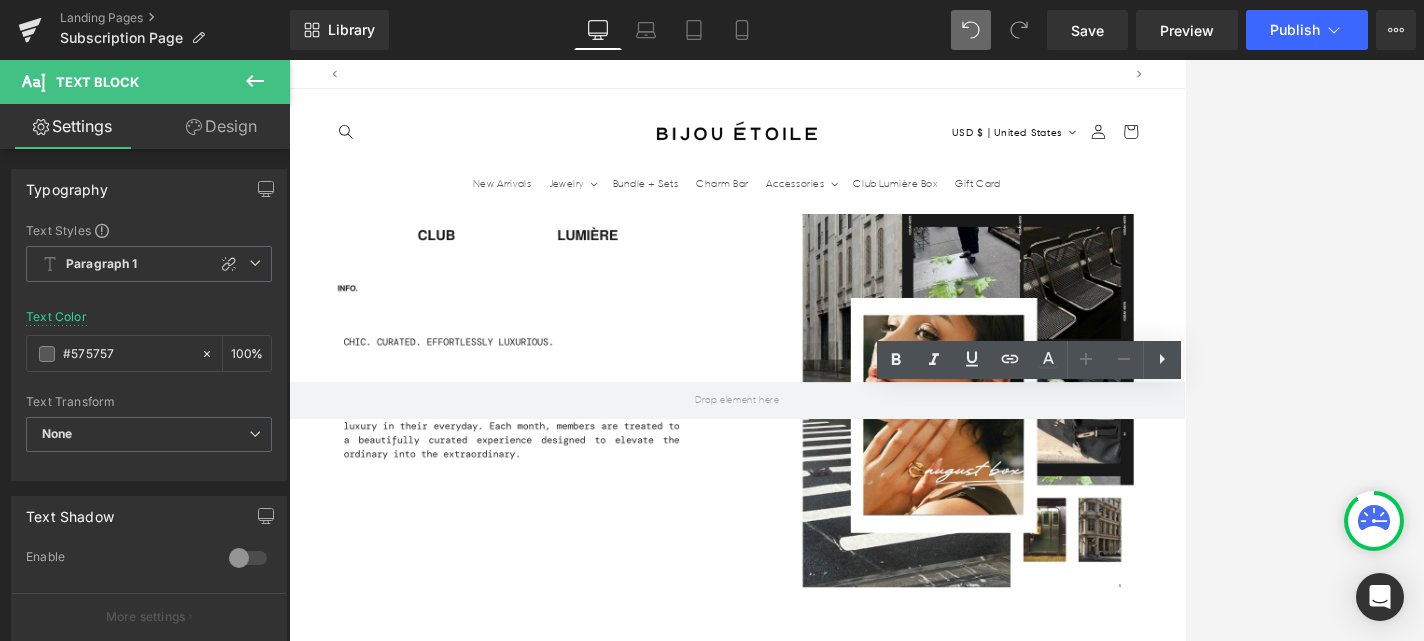 scroll, scrollTop: 0, scrollLeft: 1050, axis: horizontal 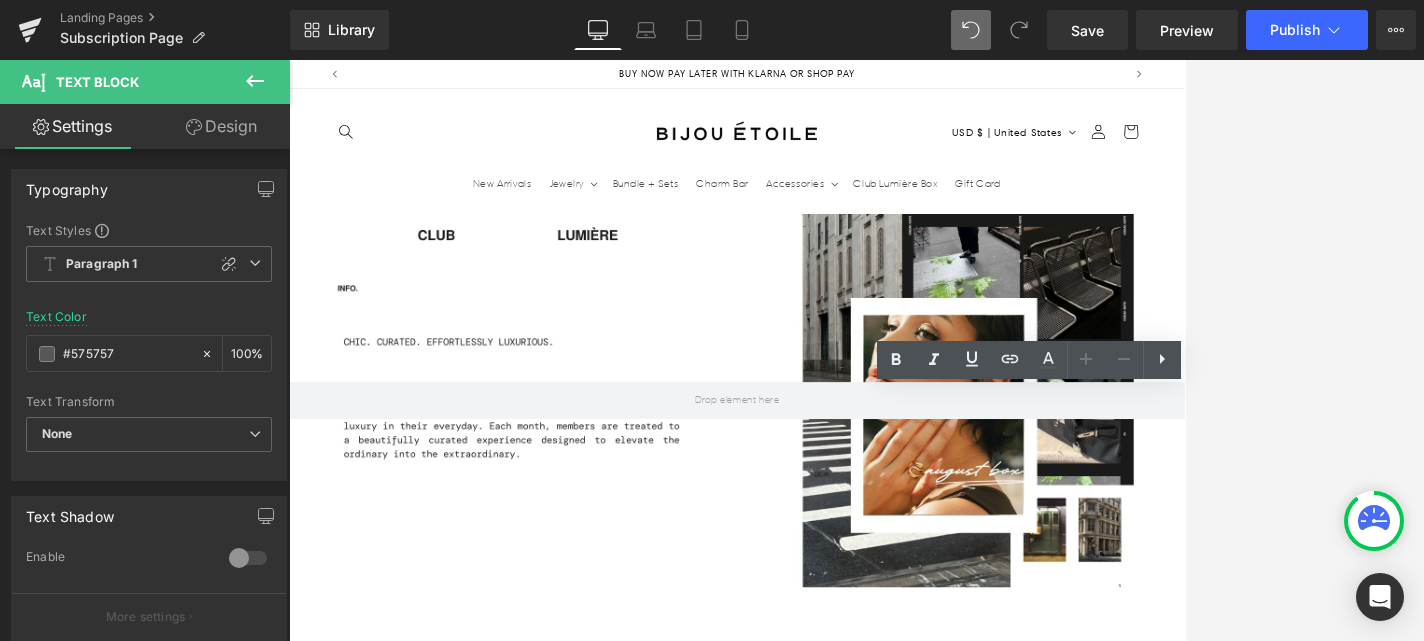 click on "A sweet treat for your nails — and your bag. Each box includes a randomly selected scent like Vanilla Ice Cream, Brownie, or more. Our advanced 5-in-1 formula blends nail-strengthening vitamins with Sweet Almond, Jojoba, Avocado, Mineral, and Vitamin E oils to nourish, protect, and promote flawless nail growth — all in a sleek, travel-friendly pen." at bounding box center (1336, 2063) 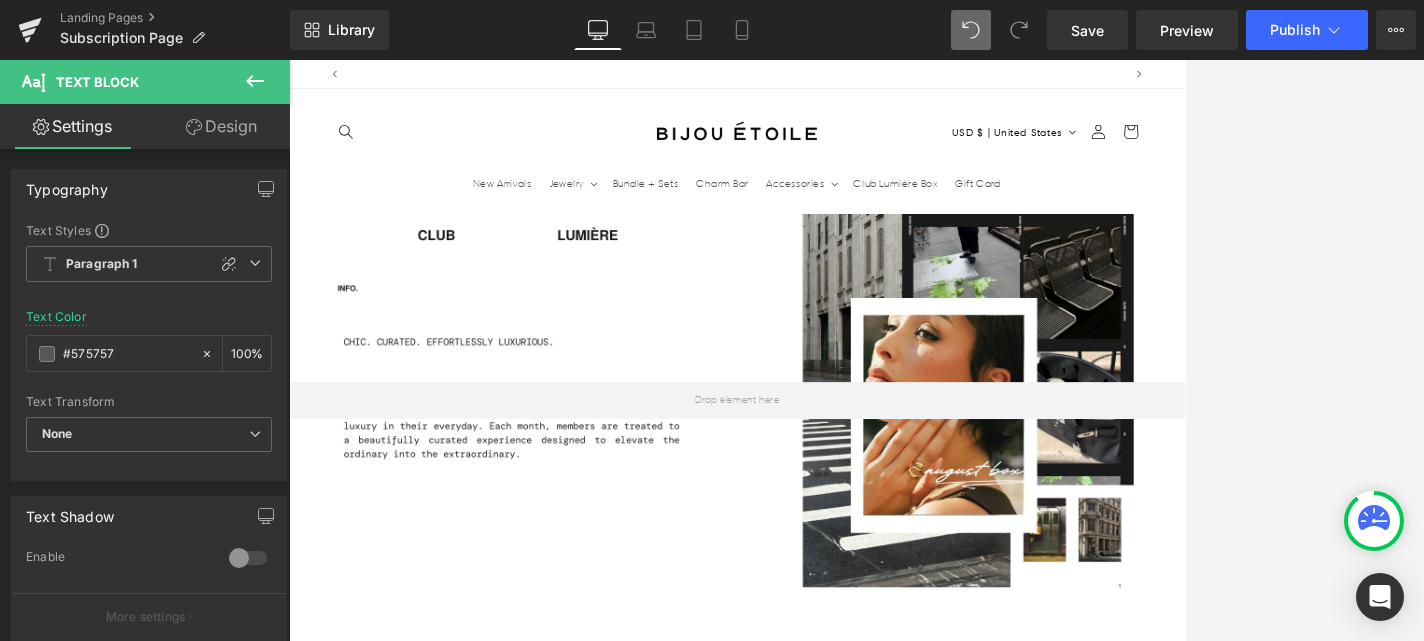 scroll, scrollTop: 0, scrollLeft: 1050, axis: horizontal 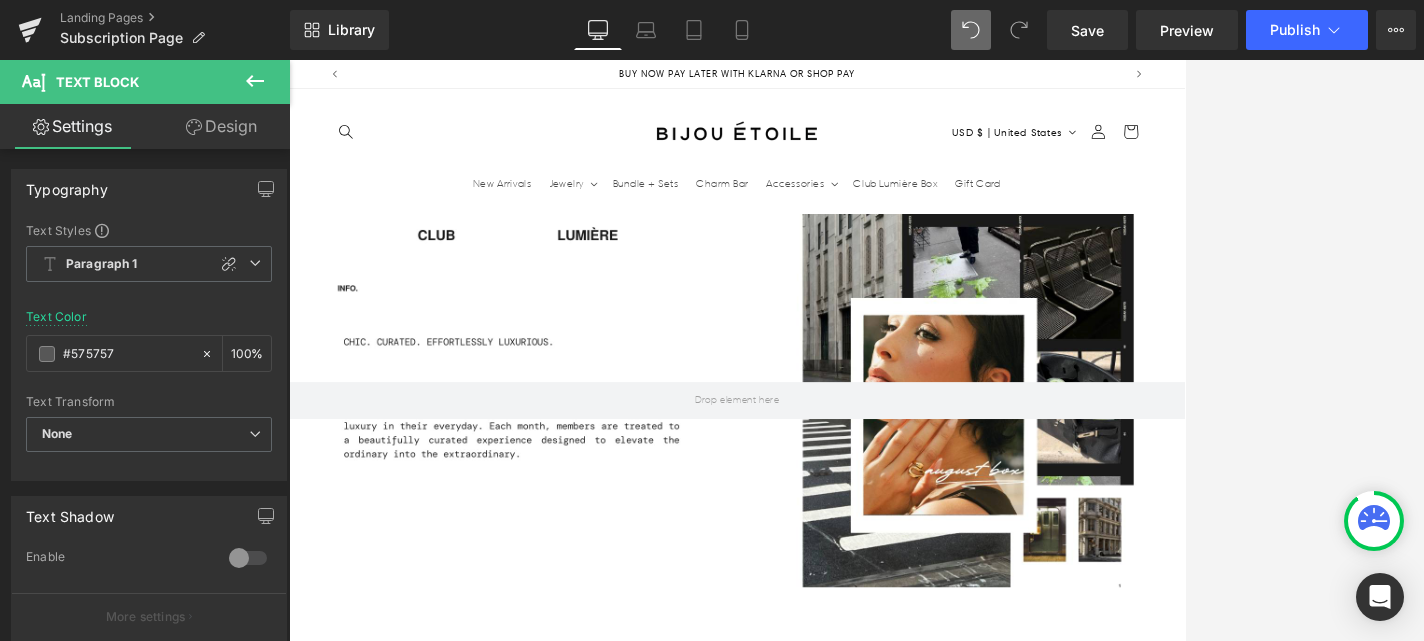 click on "What's inside? Heading         Our favorite products! Text Block
Image         Bijou Étoile Jewelry Text Block          This month’s box includes an chic pair of teardrop stud earrings and oval link bracelet. Choose your preferred finish: gold or silver. Each piece is waterproof, hypoallergenic, and designed for effortless luxury in your signature metal. Text Block         ⭑ Trending  Text Block
Image         Bijou Étoile Monthly/Color Cards Text Block" at bounding box center (894, 1794) 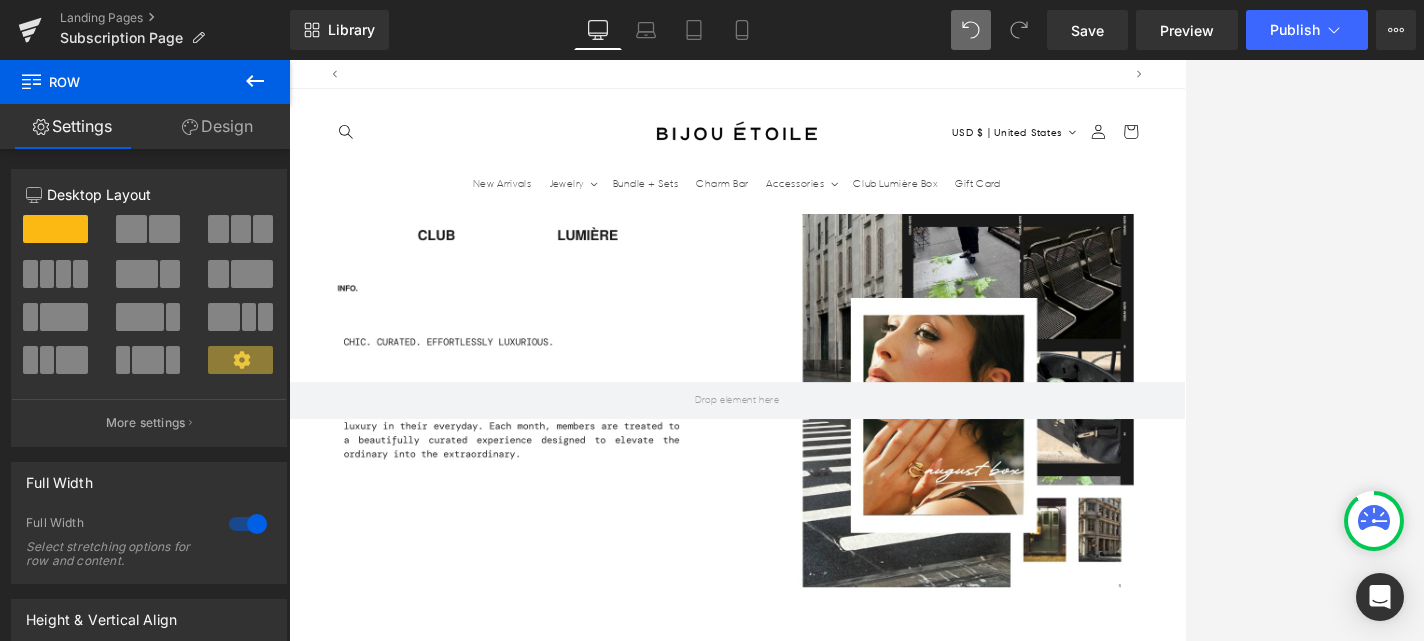scroll, scrollTop: 0, scrollLeft: 1050, axis: horizontal 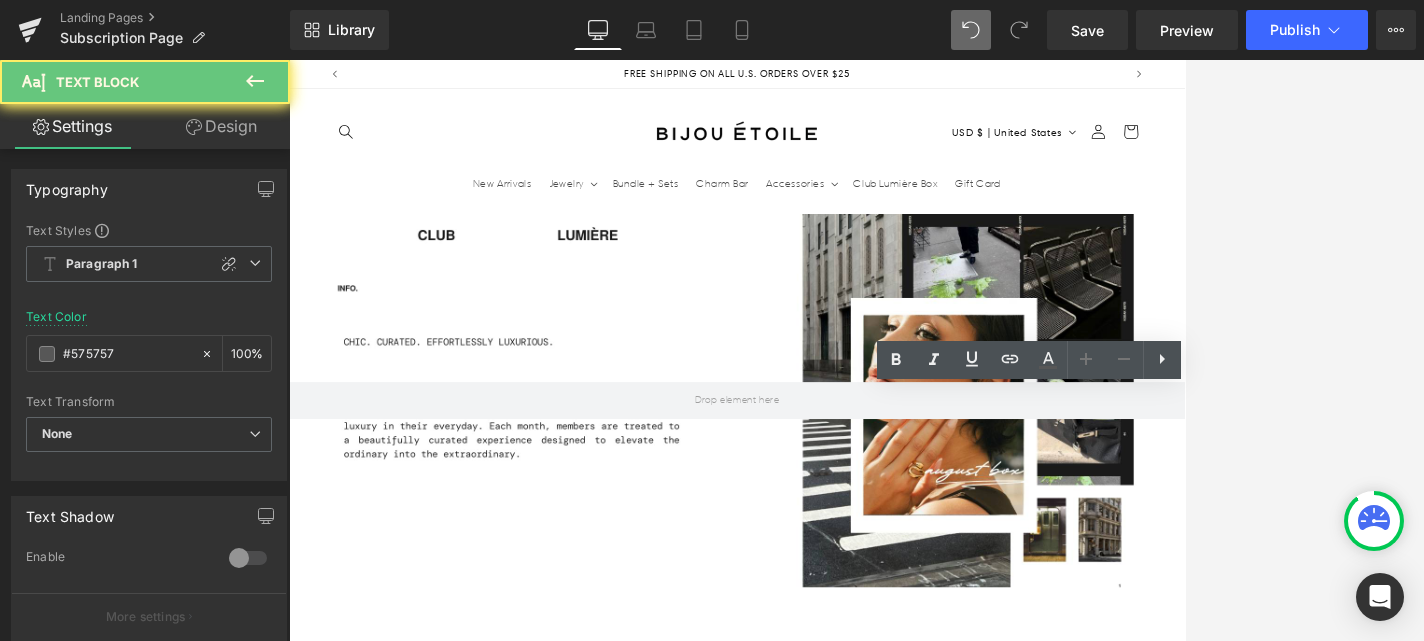 click on "A sweet treat for your nails — and your bag. Each box includes a randomly selected scent like [PRODUCT], [PRODUCT], or more. Advanced 5-in-1 formula blends nail-strengthening vitamins with [PRODUCT], [PRODUCT], [PRODUCT], [PRODUCT], and [PRODUCT] oils to nourish, protect, and promote flawless nail growth — all in a sleek, travel-friendly pen." at bounding box center (1336, 2063) 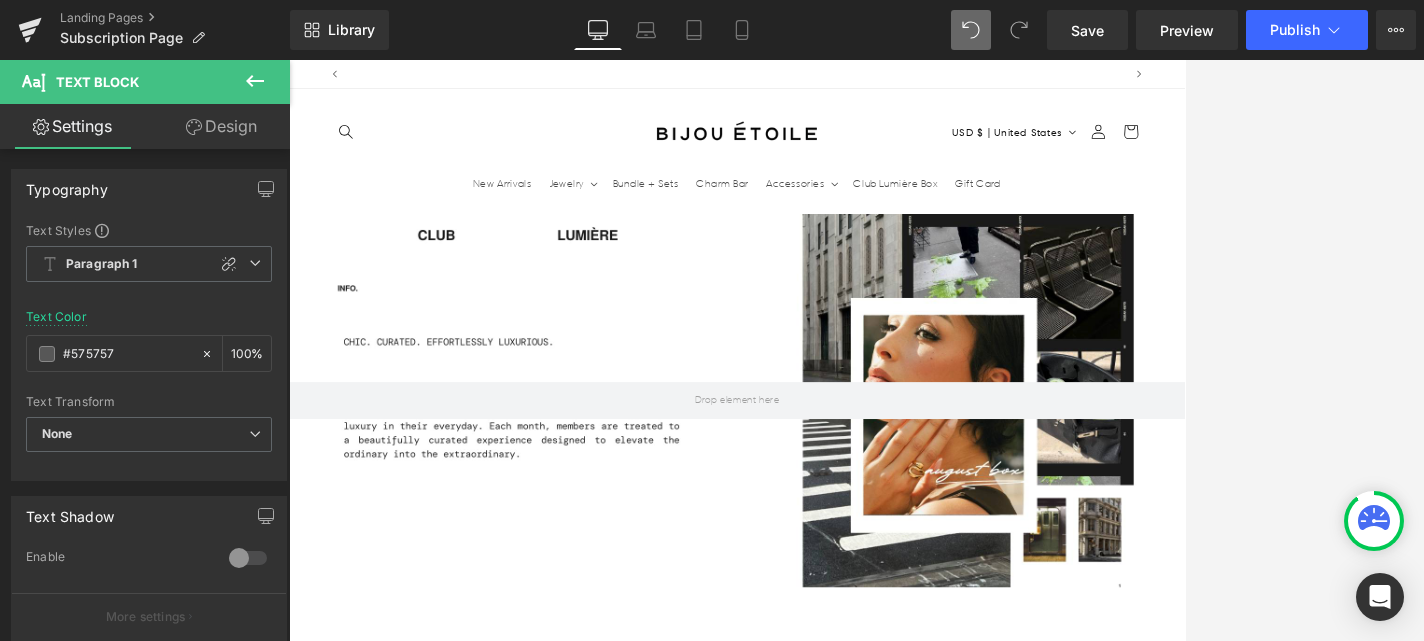 scroll, scrollTop: 0, scrollLeft: 1050, axis: horizontal 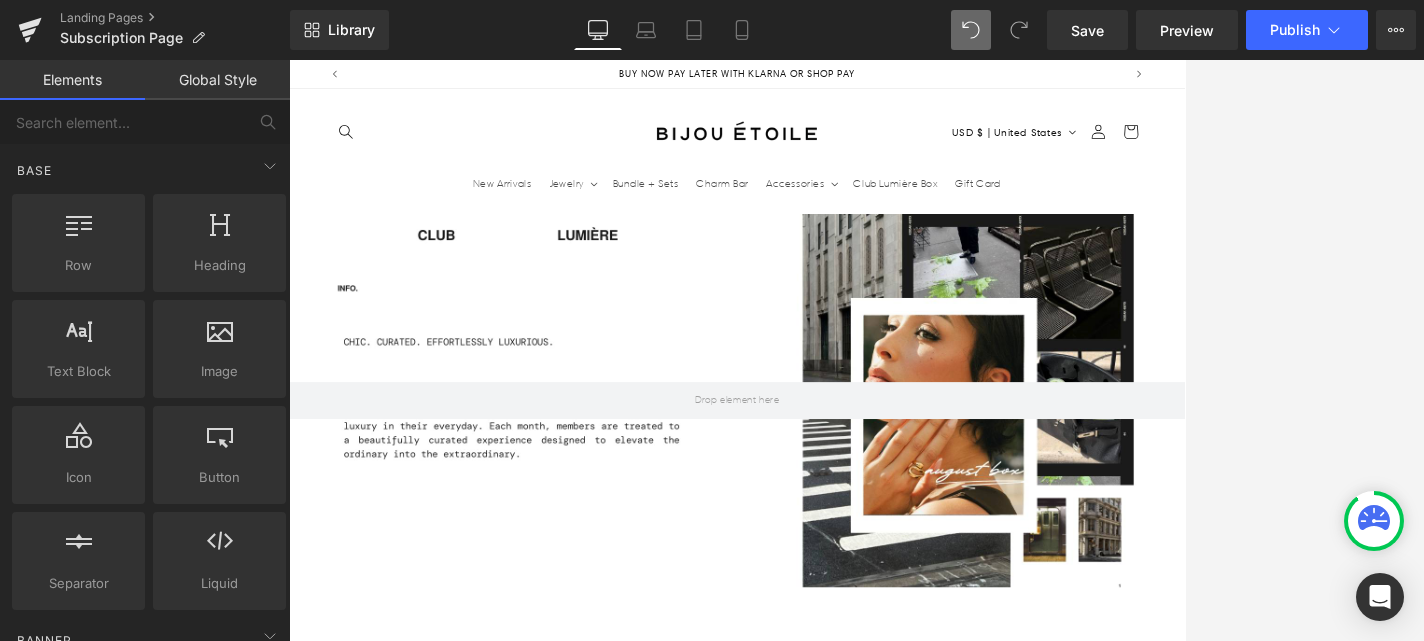 click at bounding box center [856, 350] 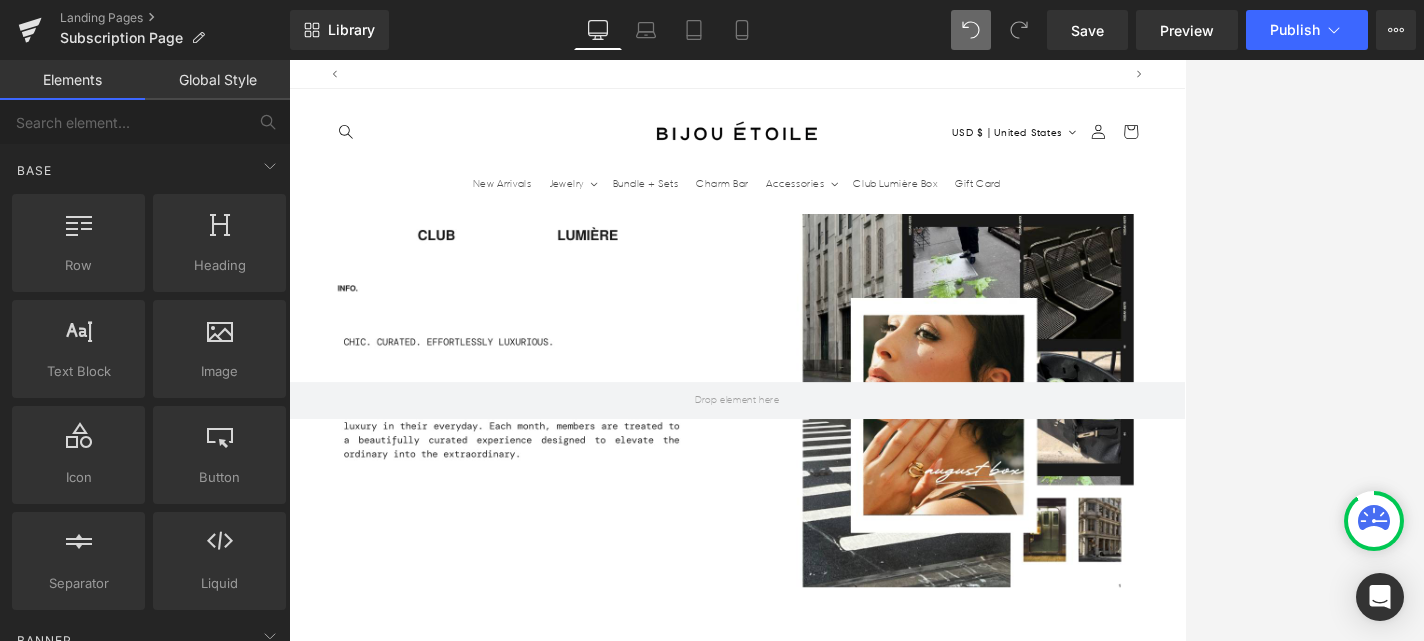 scroll, scrollTop: 0, scrollLeft: 0, axis: both 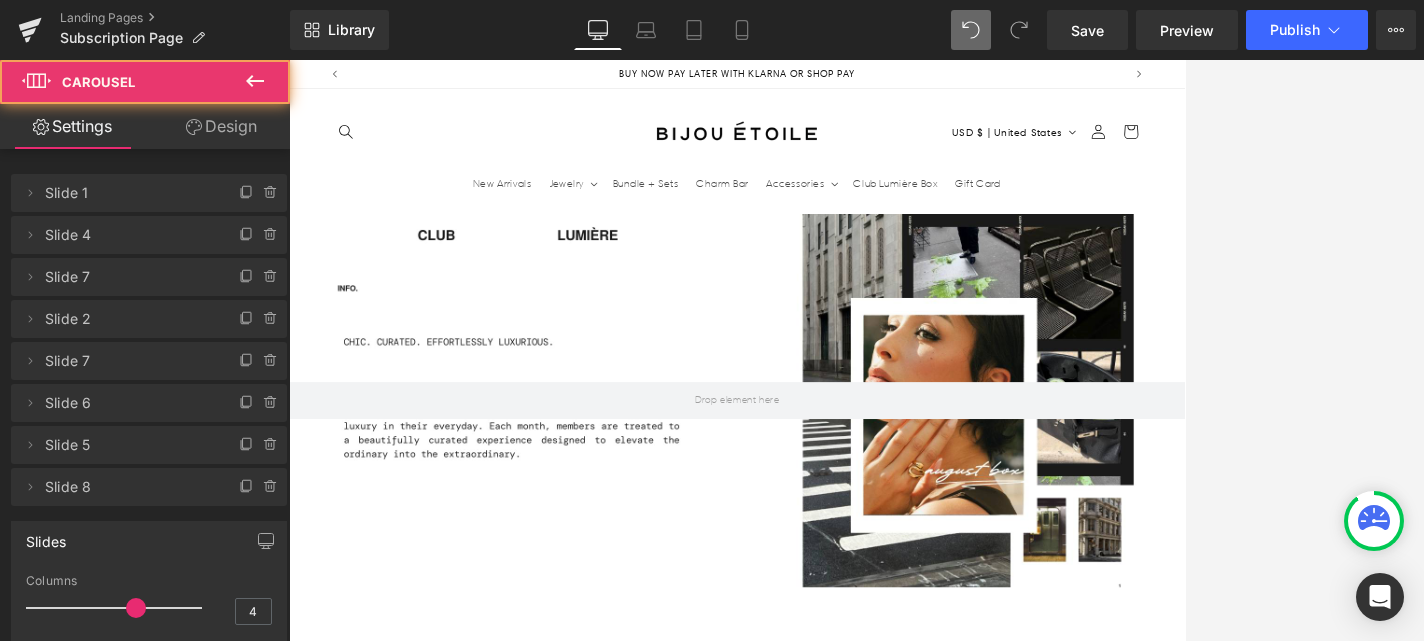 click at bounding box center [906, 2159] 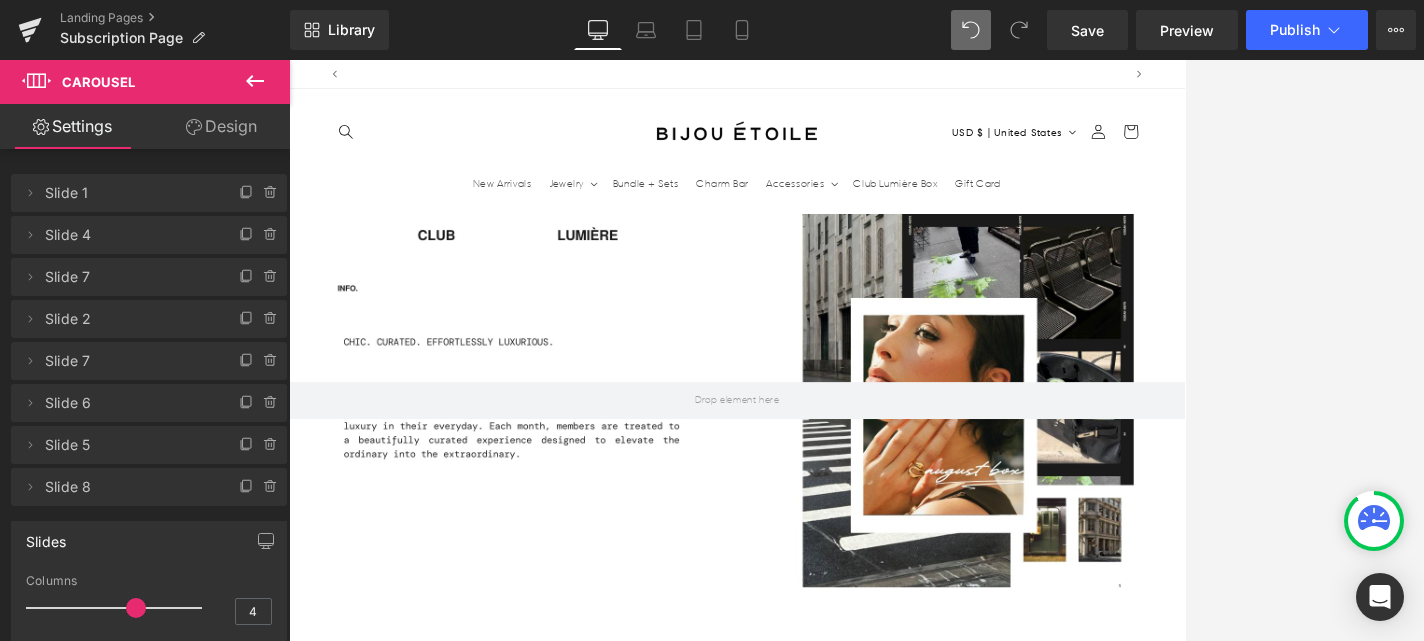 scroll, scrollTop: 0, scrollLeft: 1050, axis: horizontal 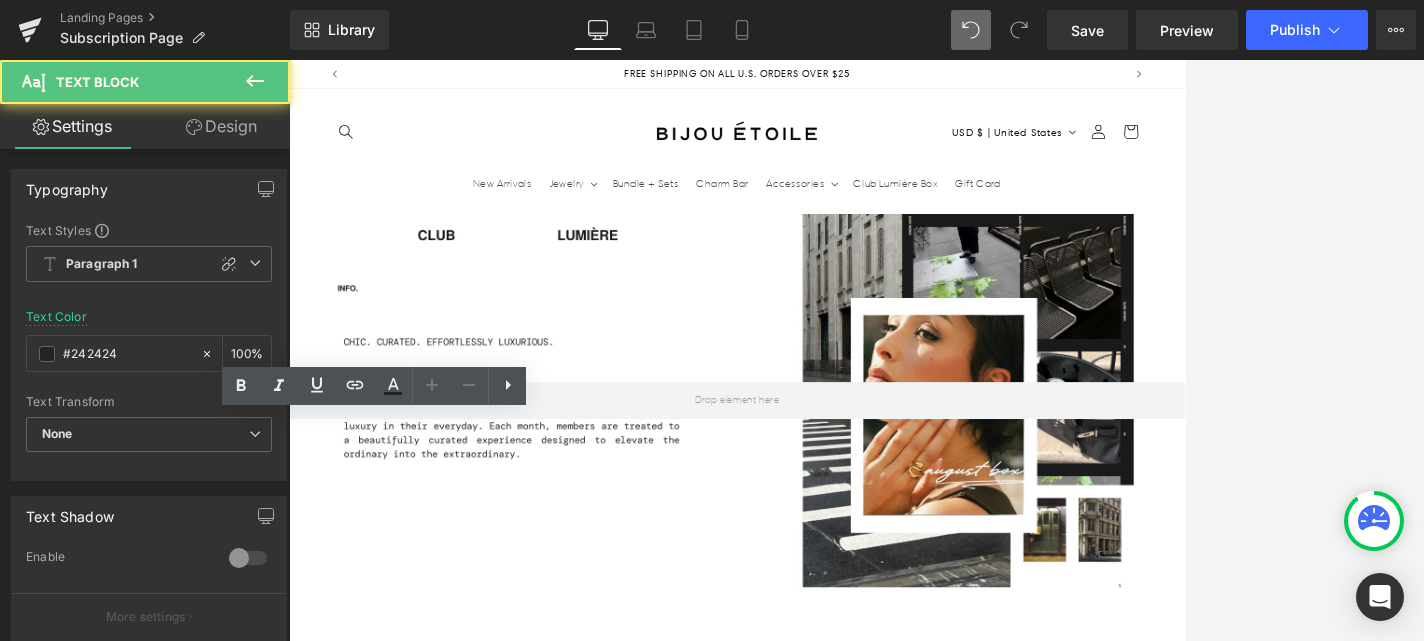 click on "Noshinku Bergamont Hand Sanitzer" at bounding box center (452, 1926) 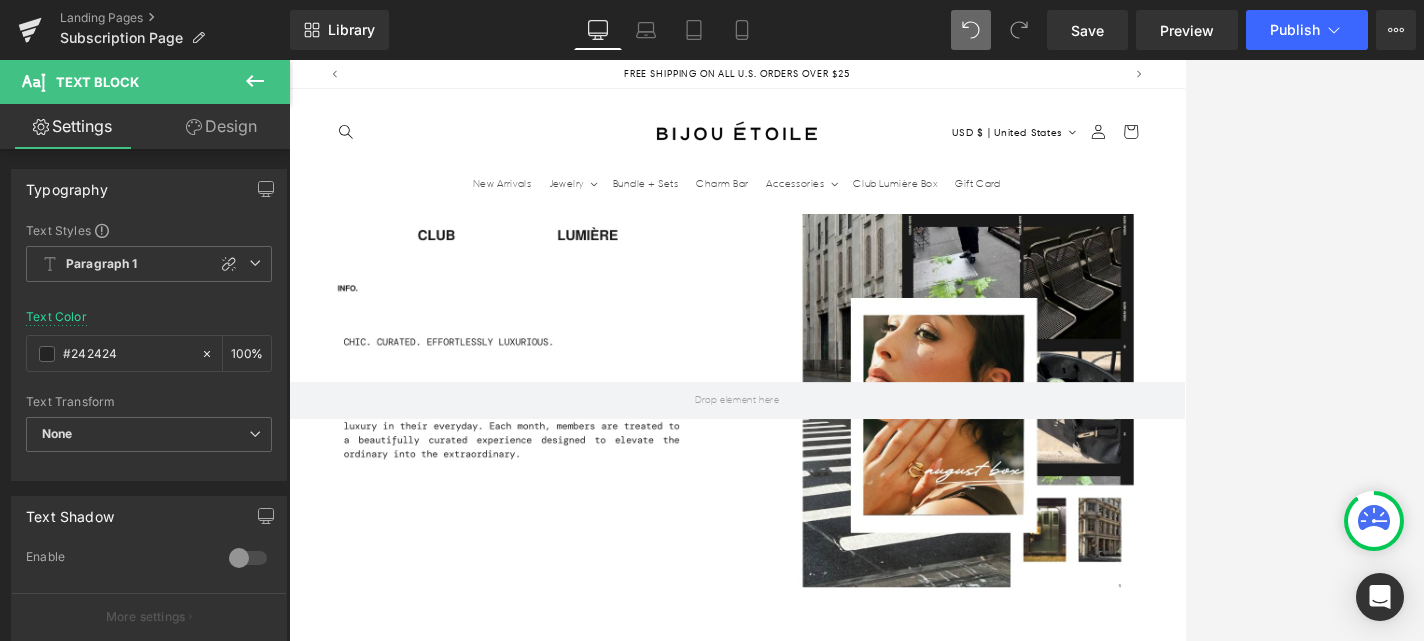 click at bounding box center (505, 2029) 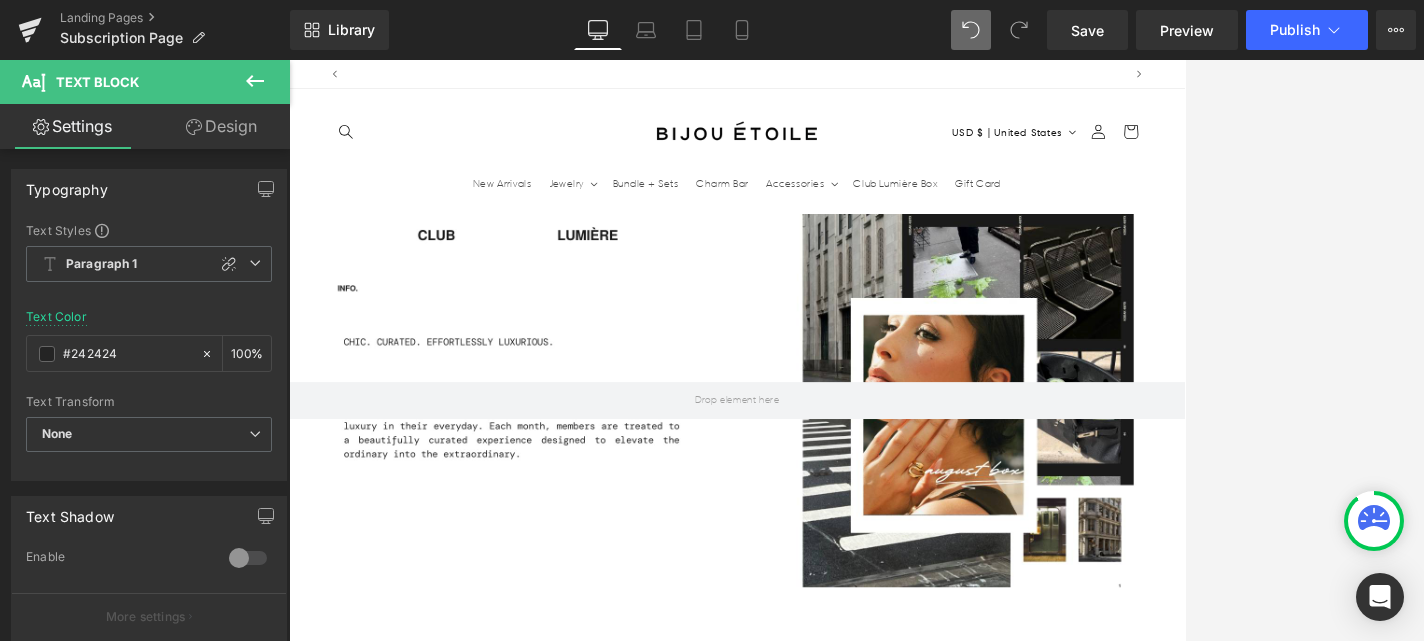 scroll, scrollTop: 0, scrollLeft: 1050, axis: horizontal 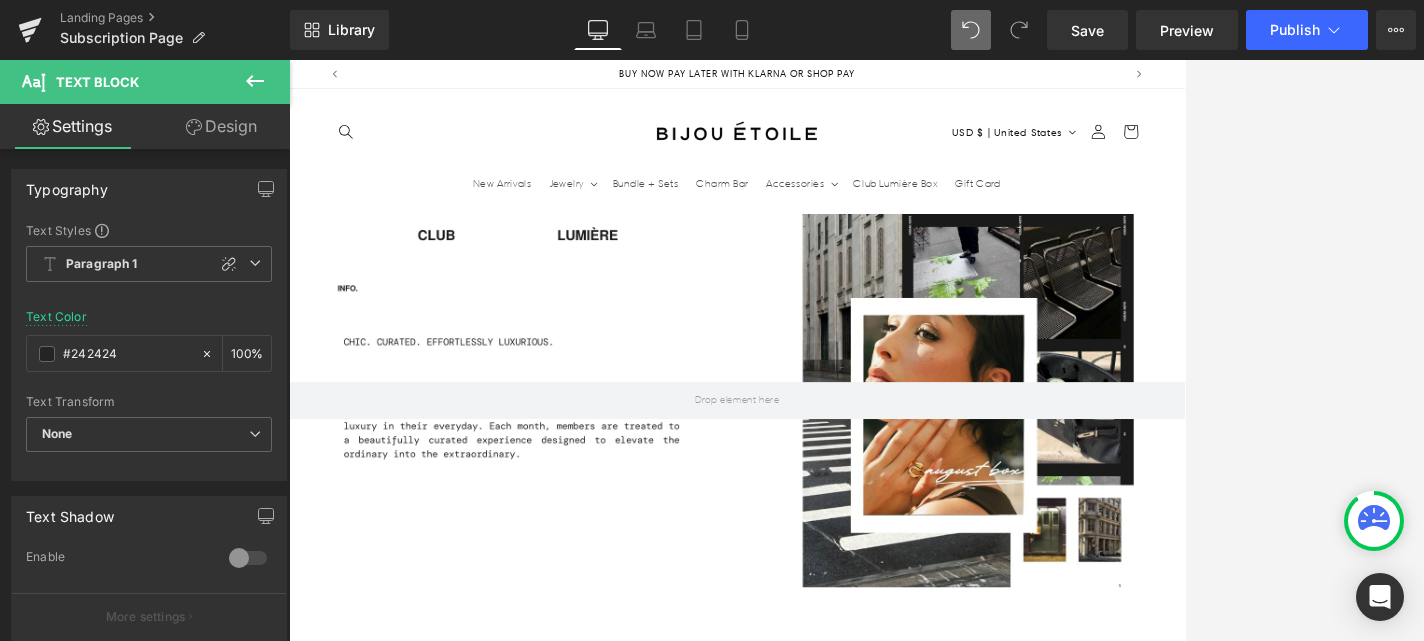 click on "[FIRST] [LAST] Hand Sanitzer" at bounding box center (452, 1926) 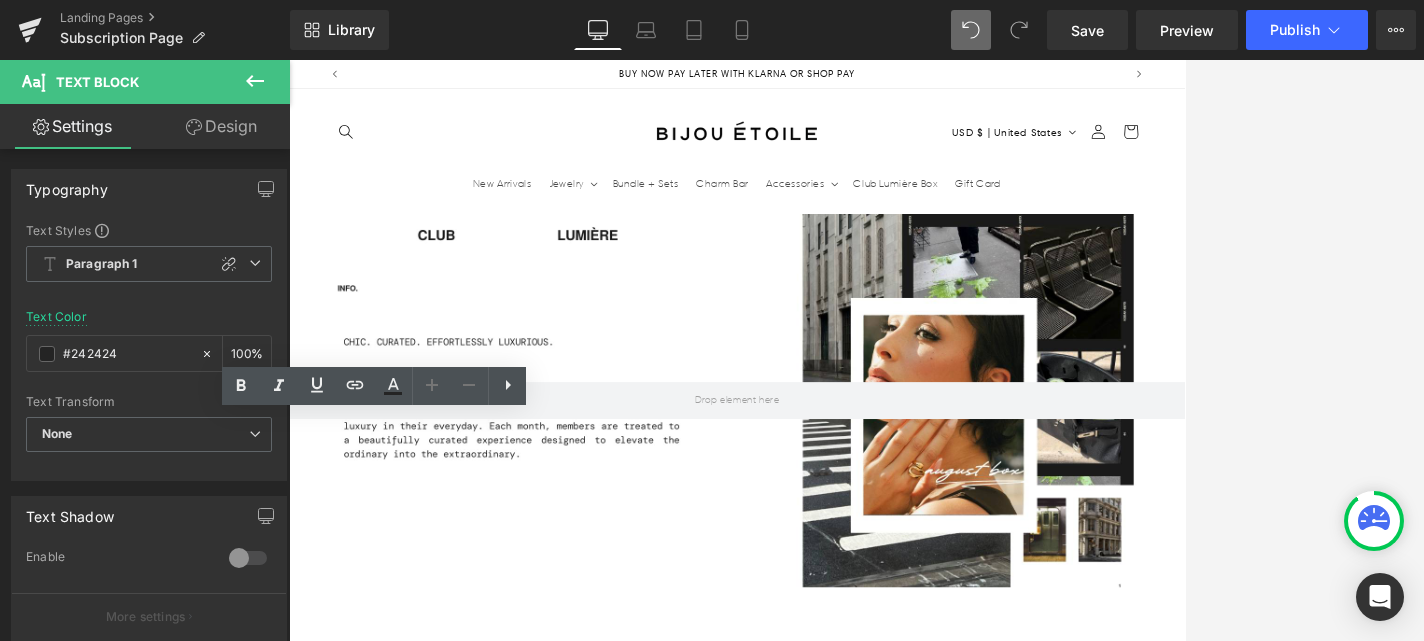 click on "[FIRST] [LAST] Hand Sanitzer" at bounding box center [452, 1926] 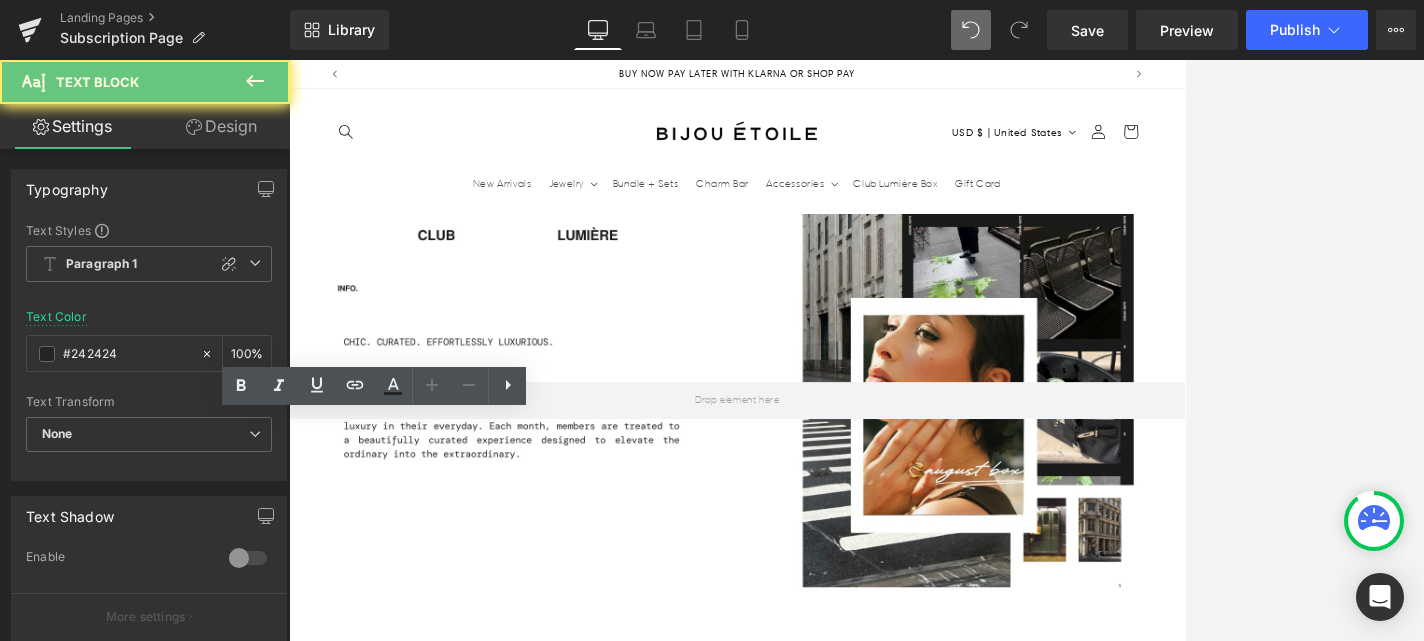 click on "[FIRST] [LAST] Hand Sanitzer" at bounding box center [452, 1926] 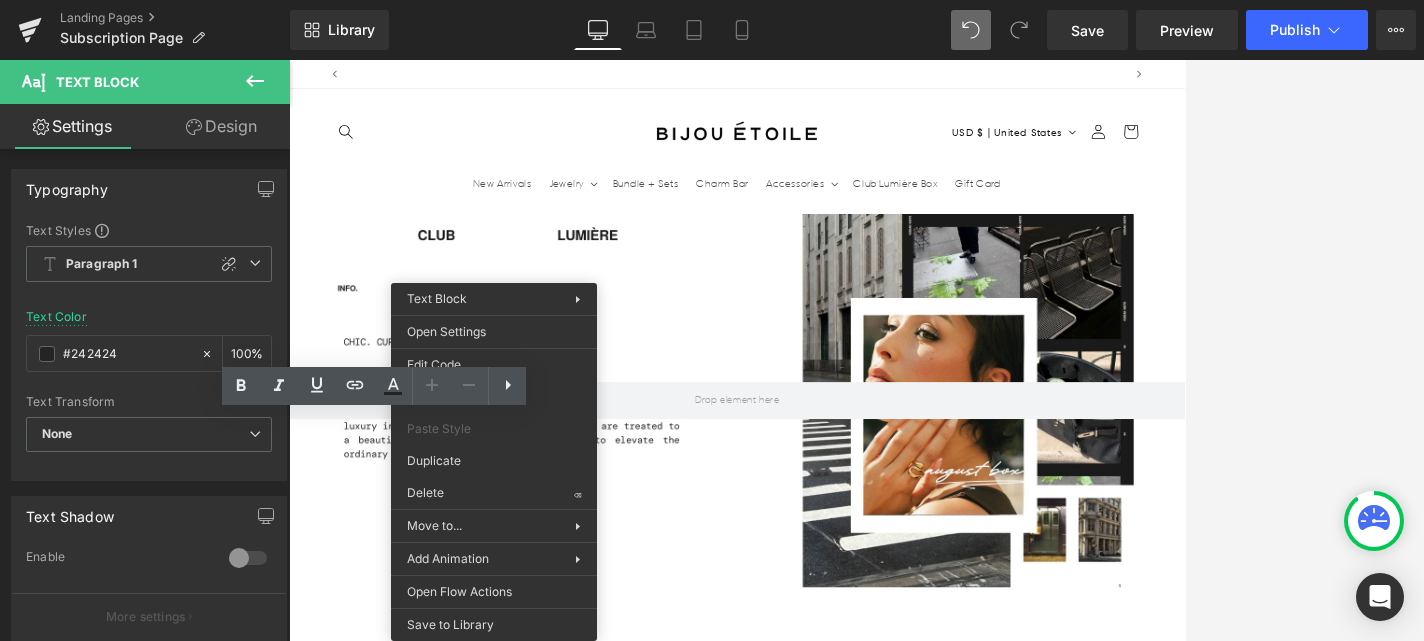 scroll, scrollTop: 0, scrollLeft: 0, axis: both 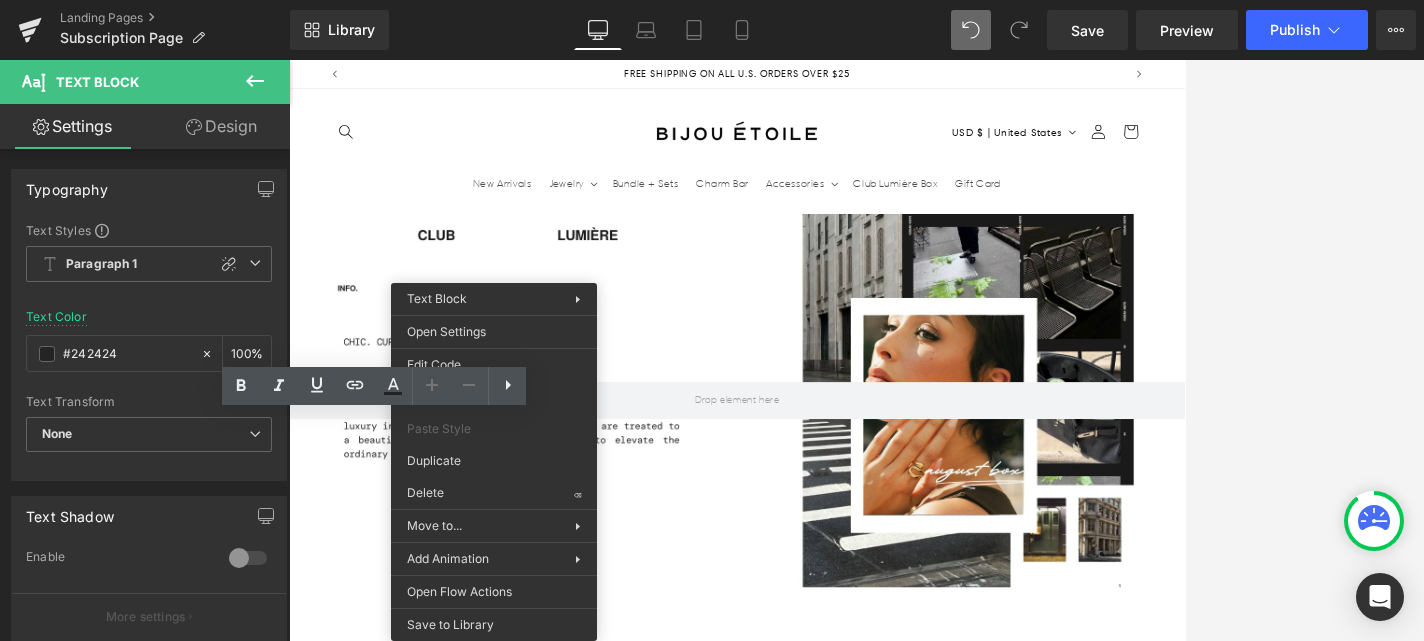 click on "In partnership with Noshinku, we’ve added a chic, pocket-friendly hand sanitizer to your bag — a true staple for any Girls’ Night Out. Luxuriously scented and perfectly sized, it keeps you feeling fresh without compromising style." at bounding box center (452, 2029) 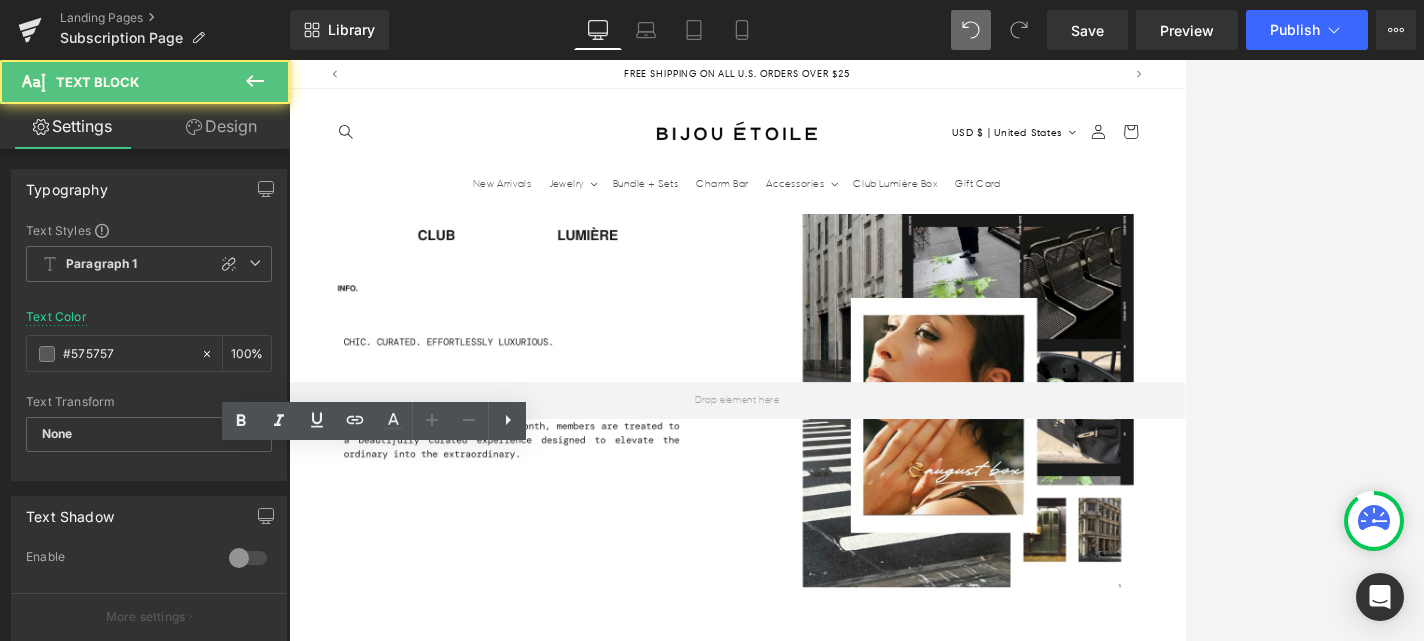 click on "[FIRST] [LAST] Hand Sanitzer" at bounding box center (452, 1926) 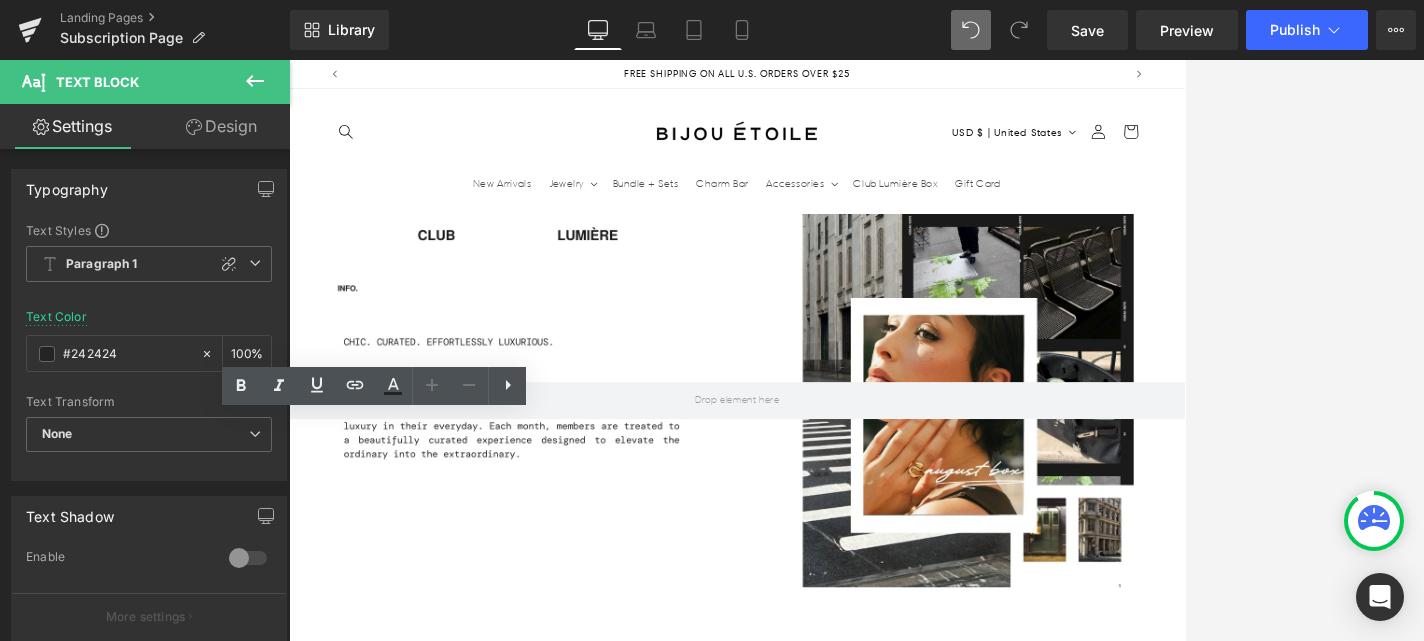click on "[FIRST] [LAST] Hand Sanitzer" at bounding box center (452, 1926) 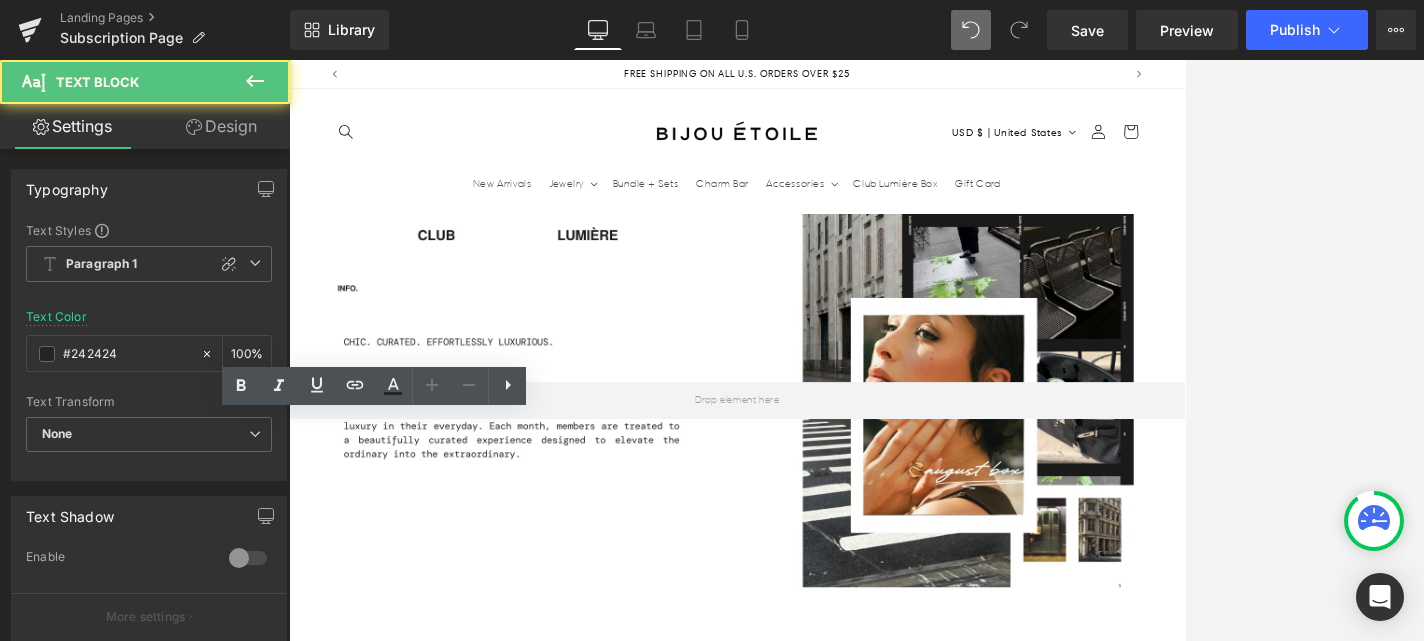 click on "[FIRST] [LAST] Hand Sanitzer" at bounding box center (452, 1926) 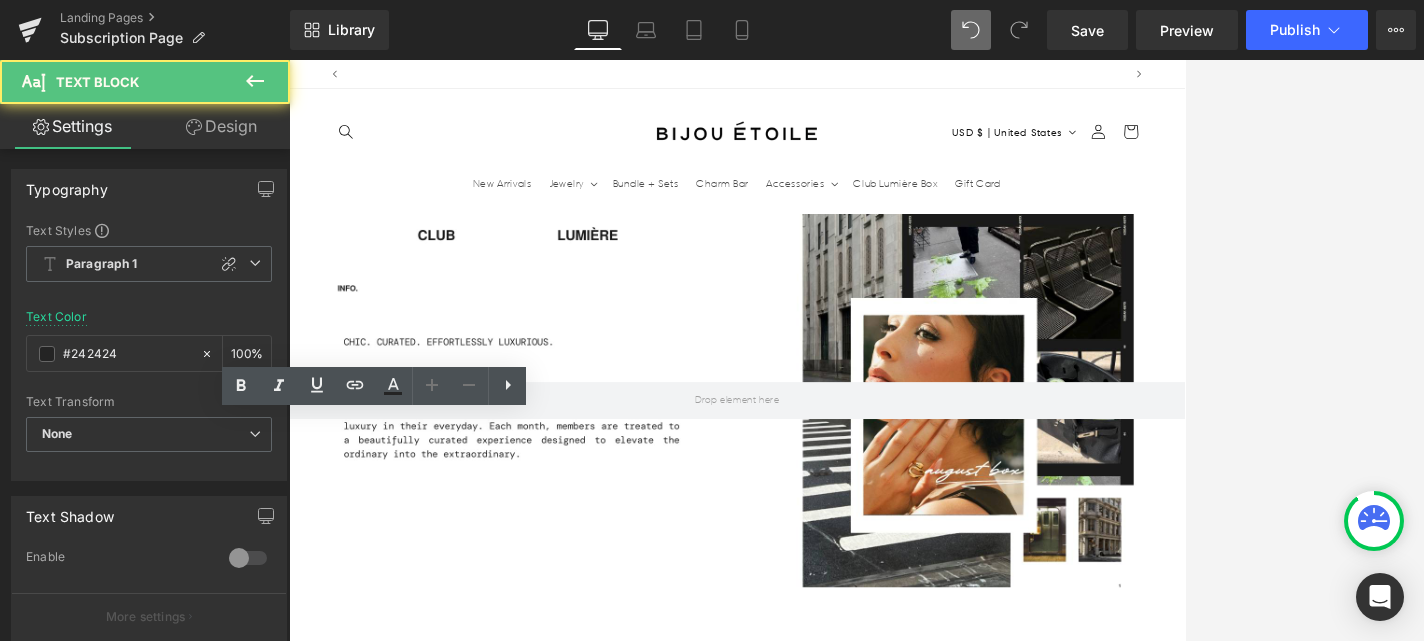 click on "[FIRST] [LAST] Hand Sanitzer" at bounding box center [452, 1926] 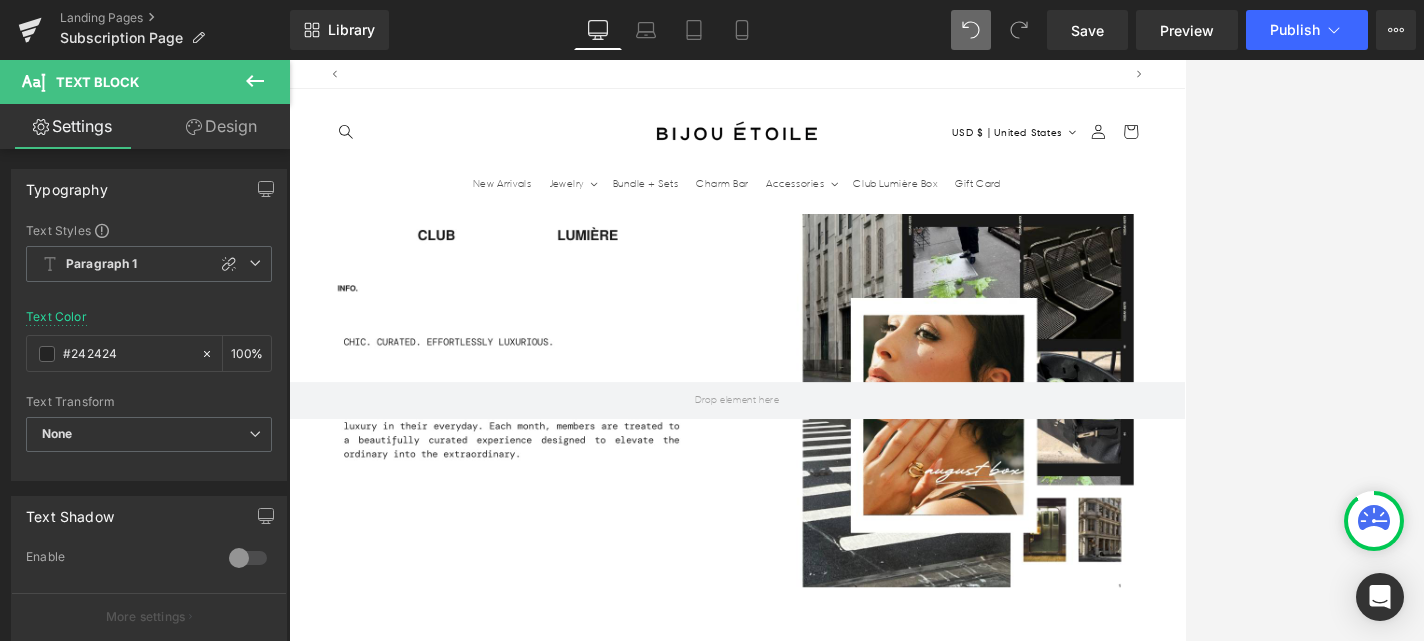 scroll, scrollTop: 0, scrollLeft: 1050, axis: horizontal 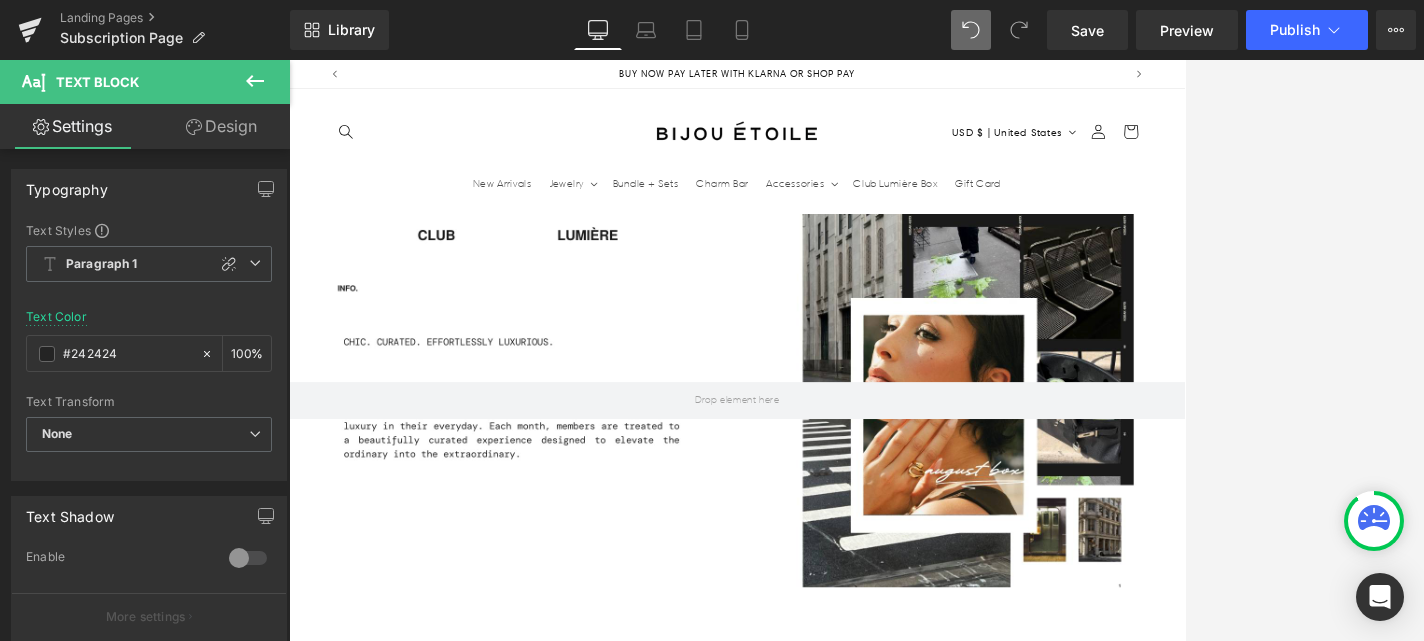 click on "Image         Bijou Étoile Jewelry Text Block          This month’s box includes an chic pair of teardrop stud earrings and oval link bracelet. Choose your preferred finish: gold or silver. Each piece is waterproof, hypoallergenic, and designed for effortless luxury in your signature metal. Text Block         ⭑ Trending  Text Block
Image         Bijou Étoile Monthly/Color Cards Text Block         Text Block
Image         Bijou Étoile Stationery" at bounding box center [894, 1825] 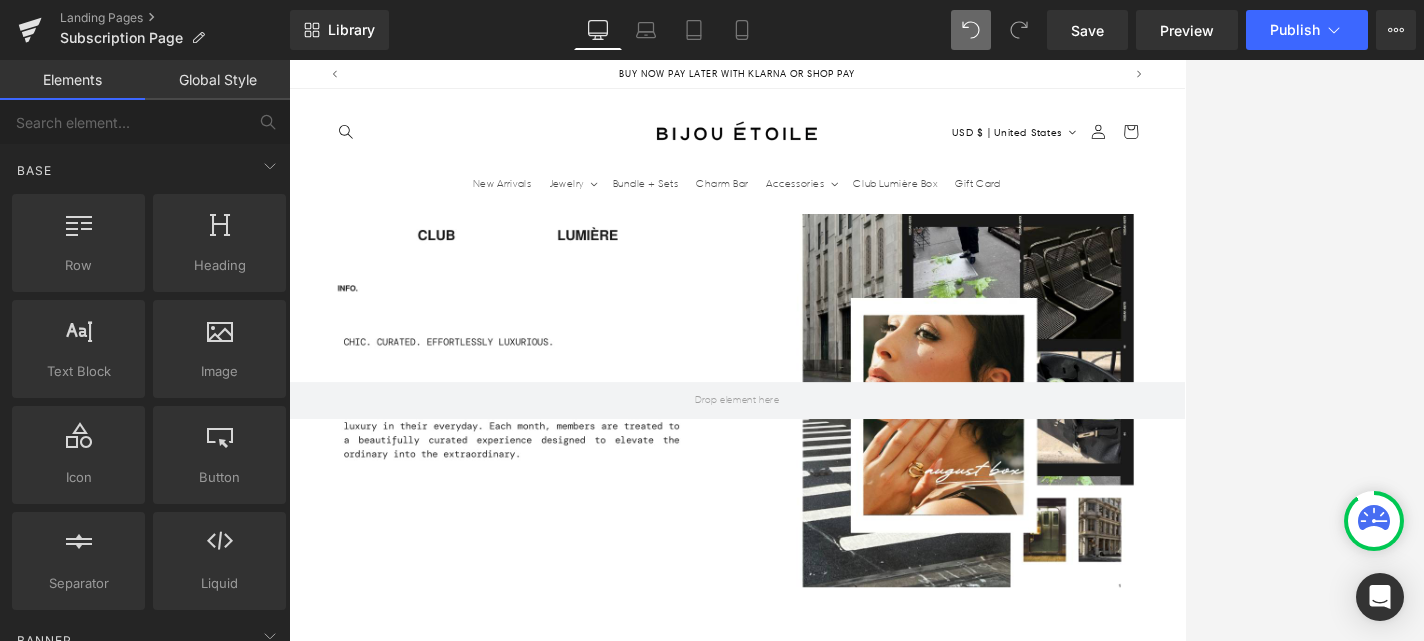 click at bounding box center (856, 350) 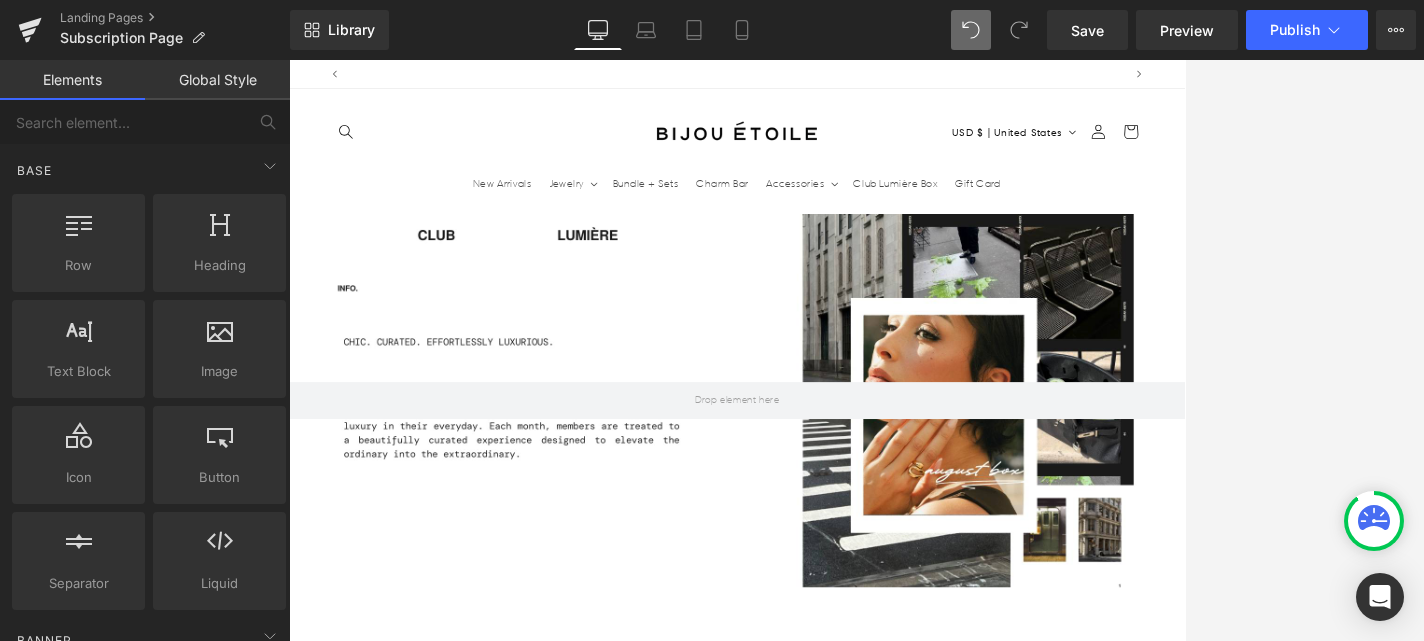 scroll, scrollTop: 0, scrollLeft: 0, axis: both 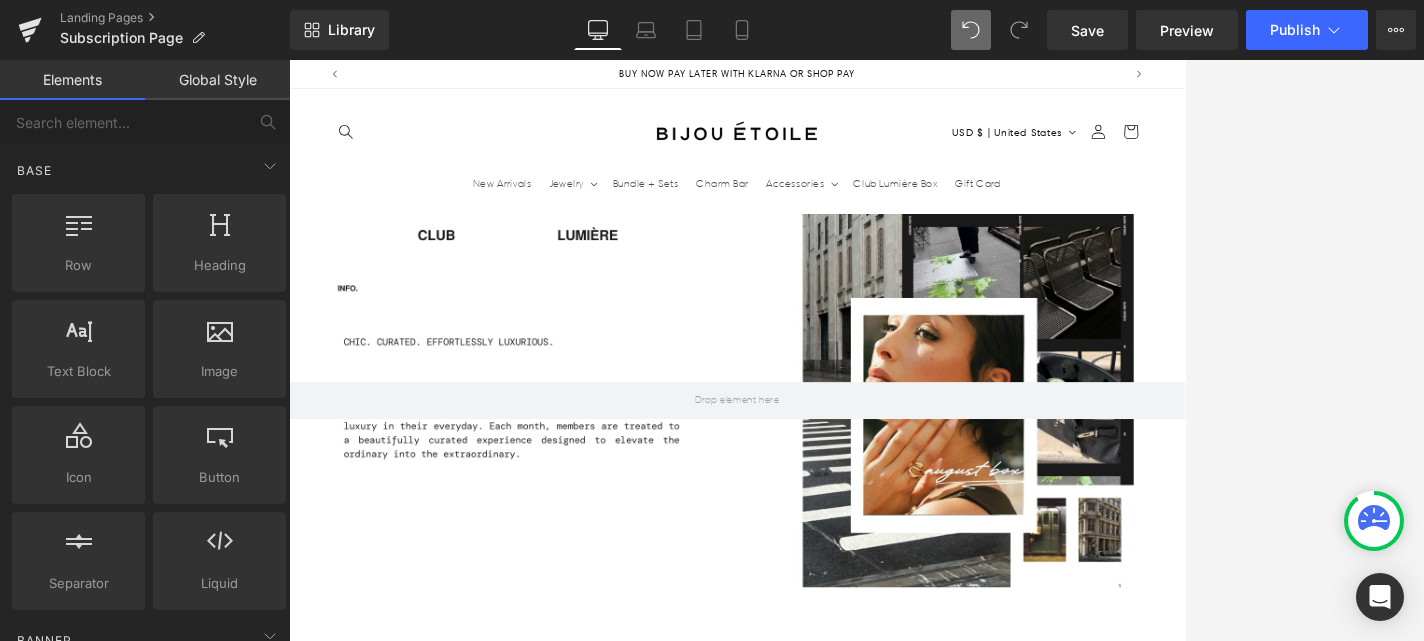 click on "‹" at bounding box center (339, 1826) 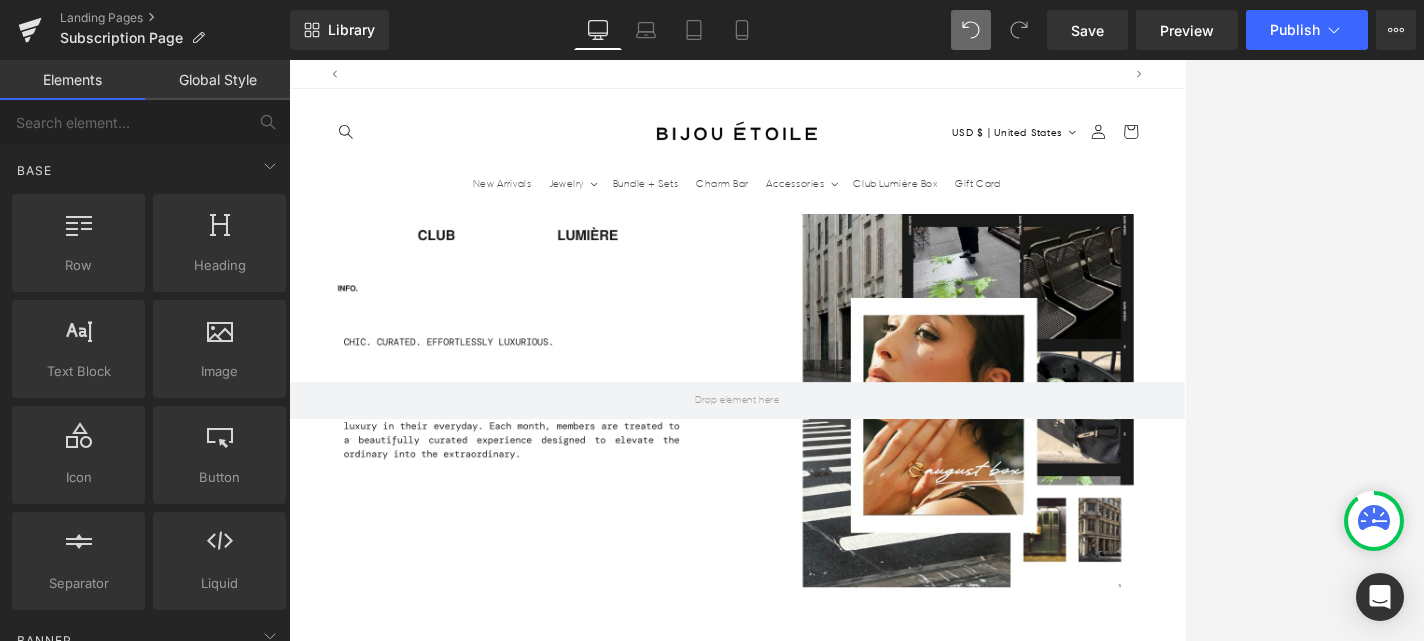 scroll, scrollTop: 0, scrollLeft: 0, axis: both 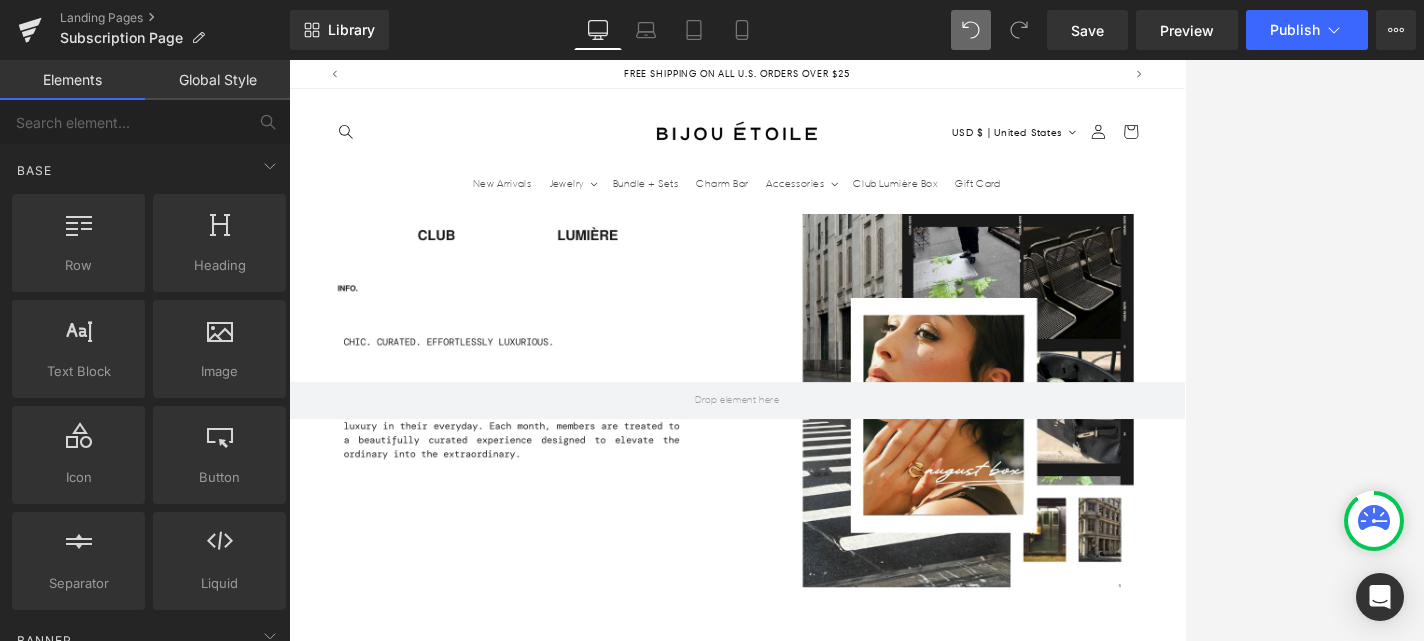 click on "›" at bounding box center [1449, 1826] 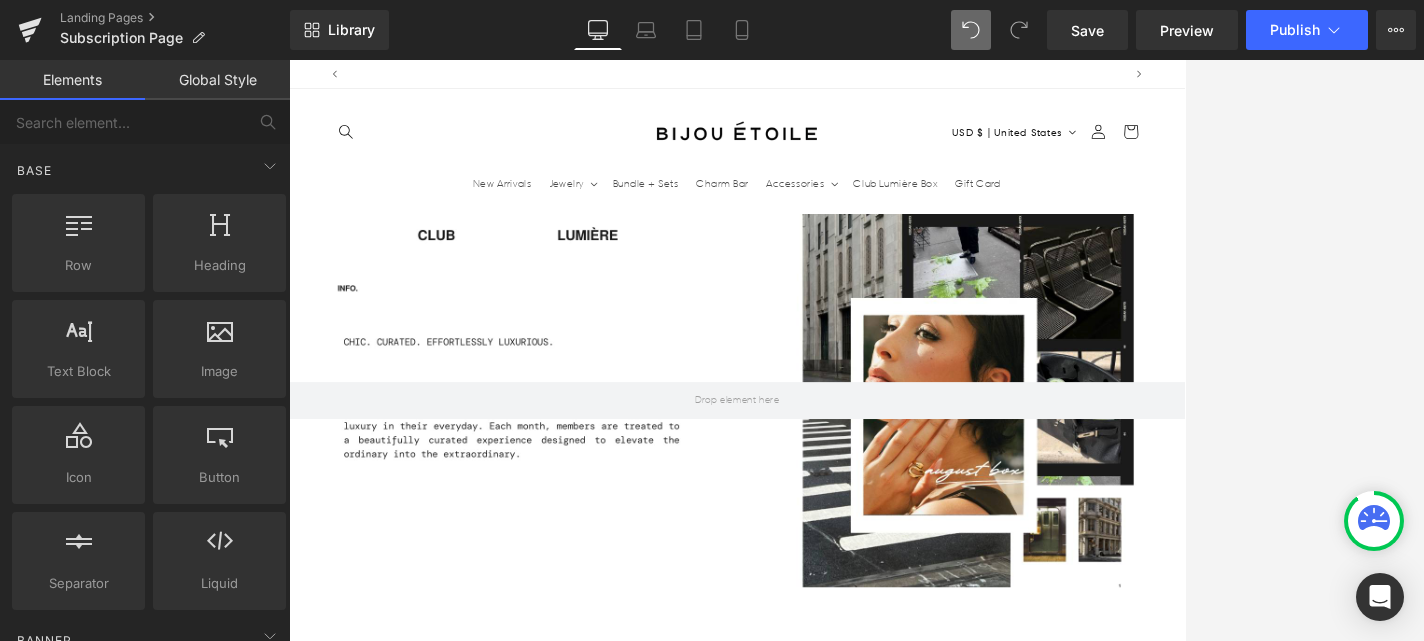 click on "›" at bounding box center (1449, 1826) 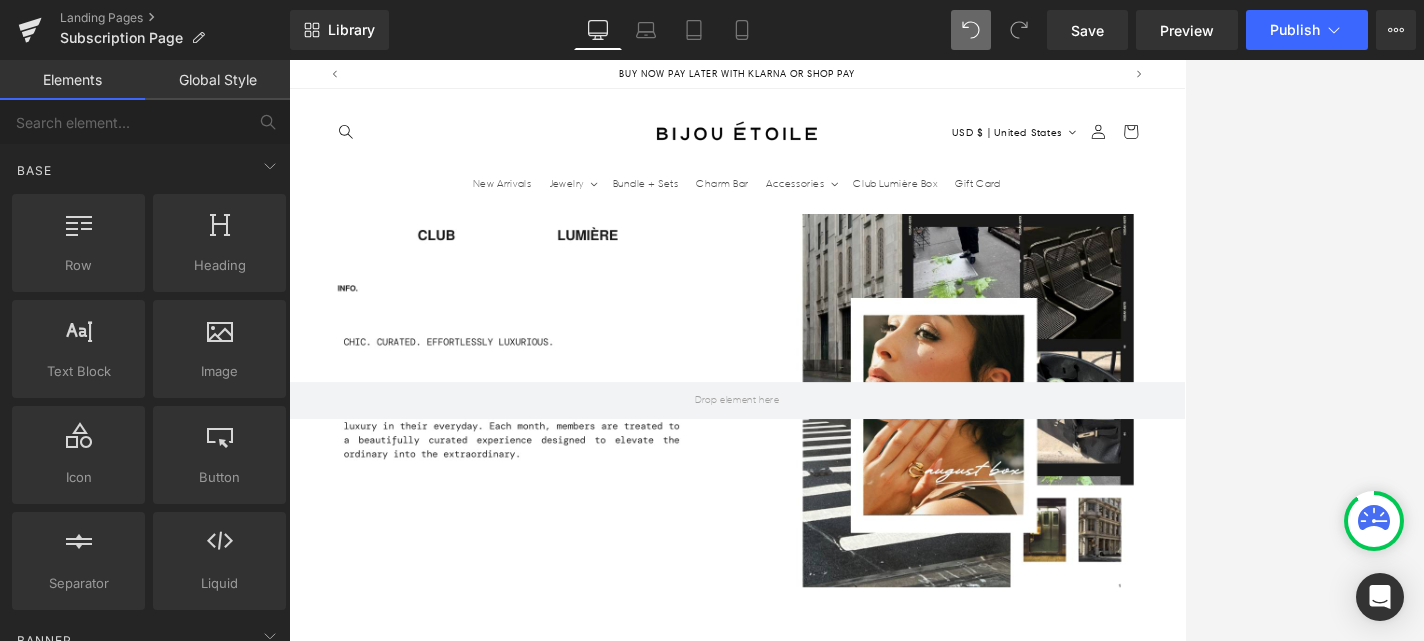 click on "›" at bounding box center [1449, 1826] 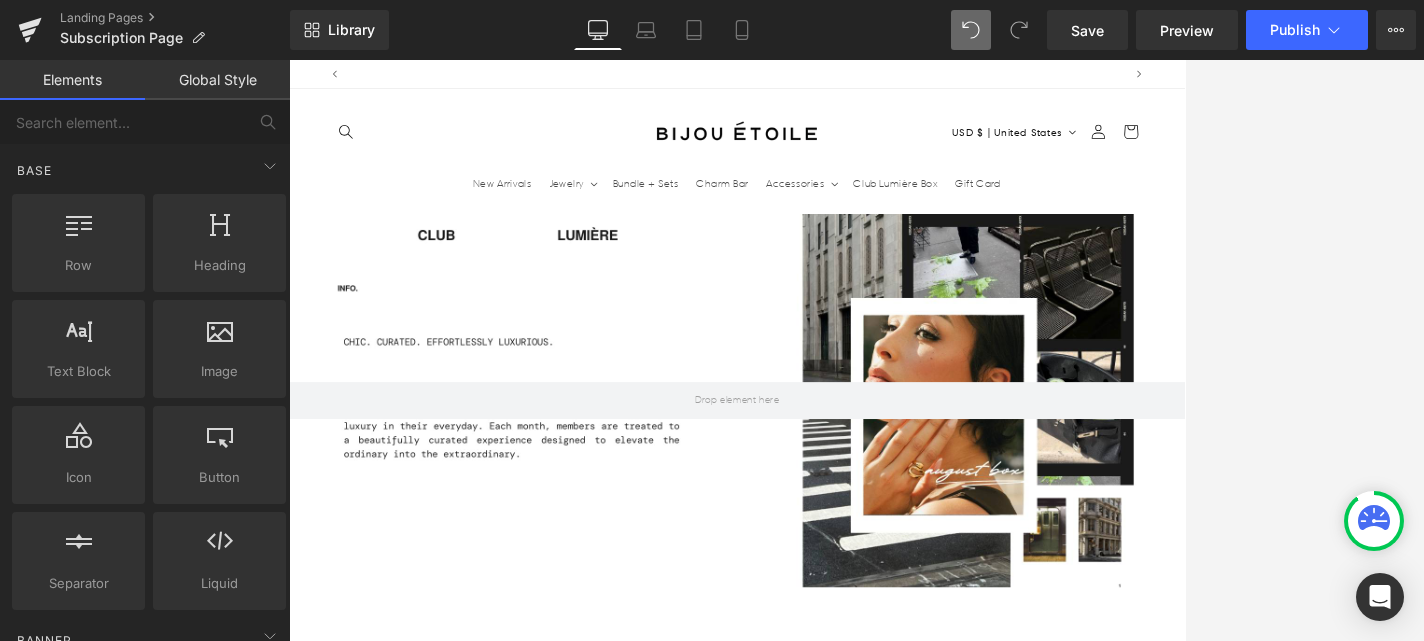 scroll, scrollTop: 0, scrollLeft: 1050, axis: horizontal 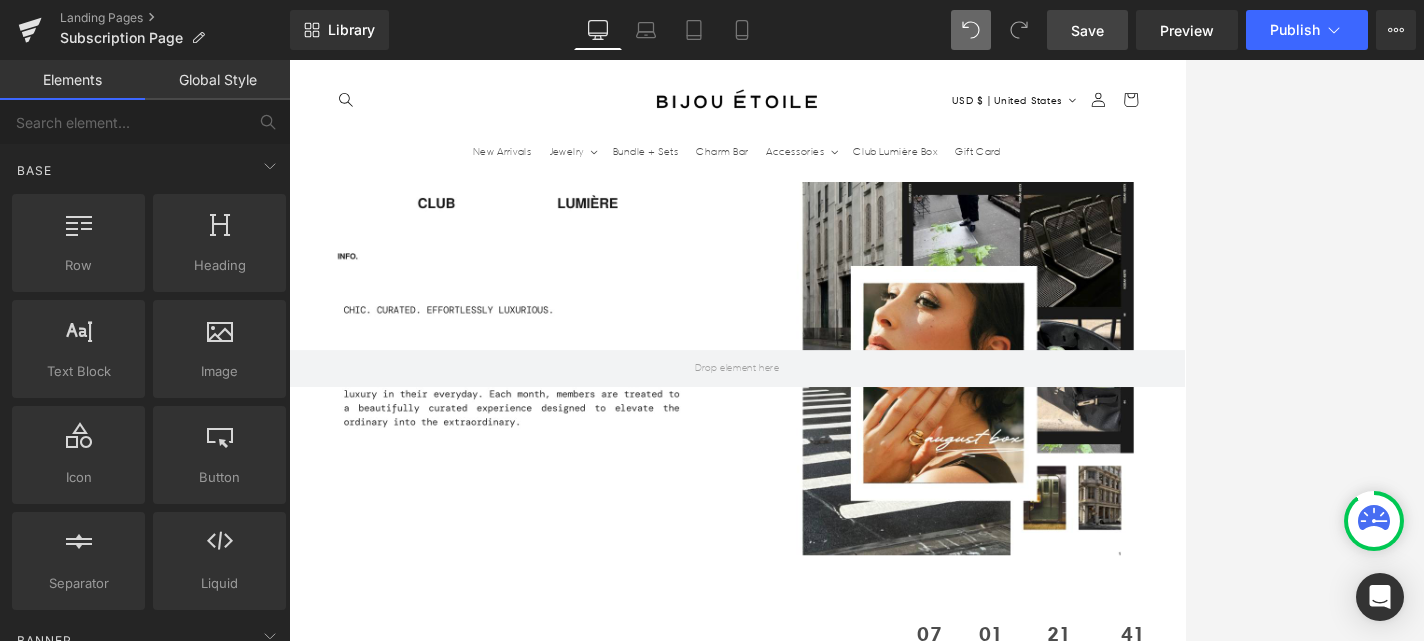 click on "Save" at bounding box center (1087, 30) 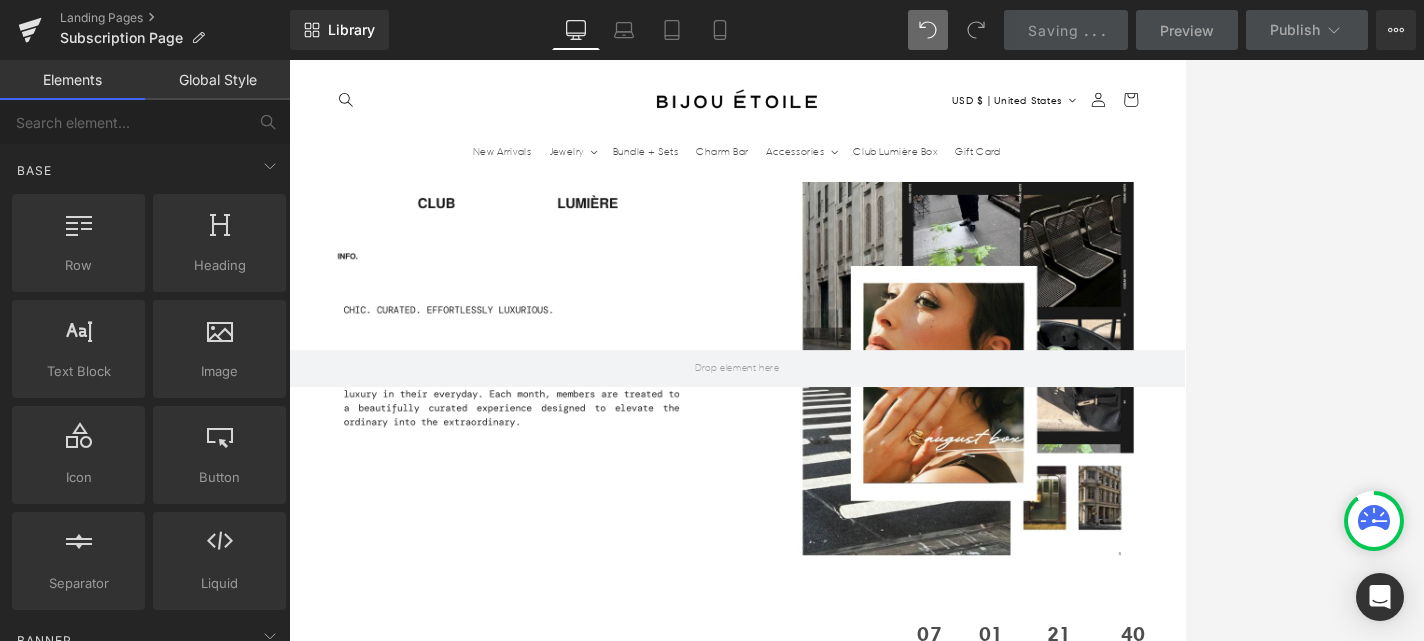 scroll, scrollTop: 0, scrollLeft: 0, axis: both 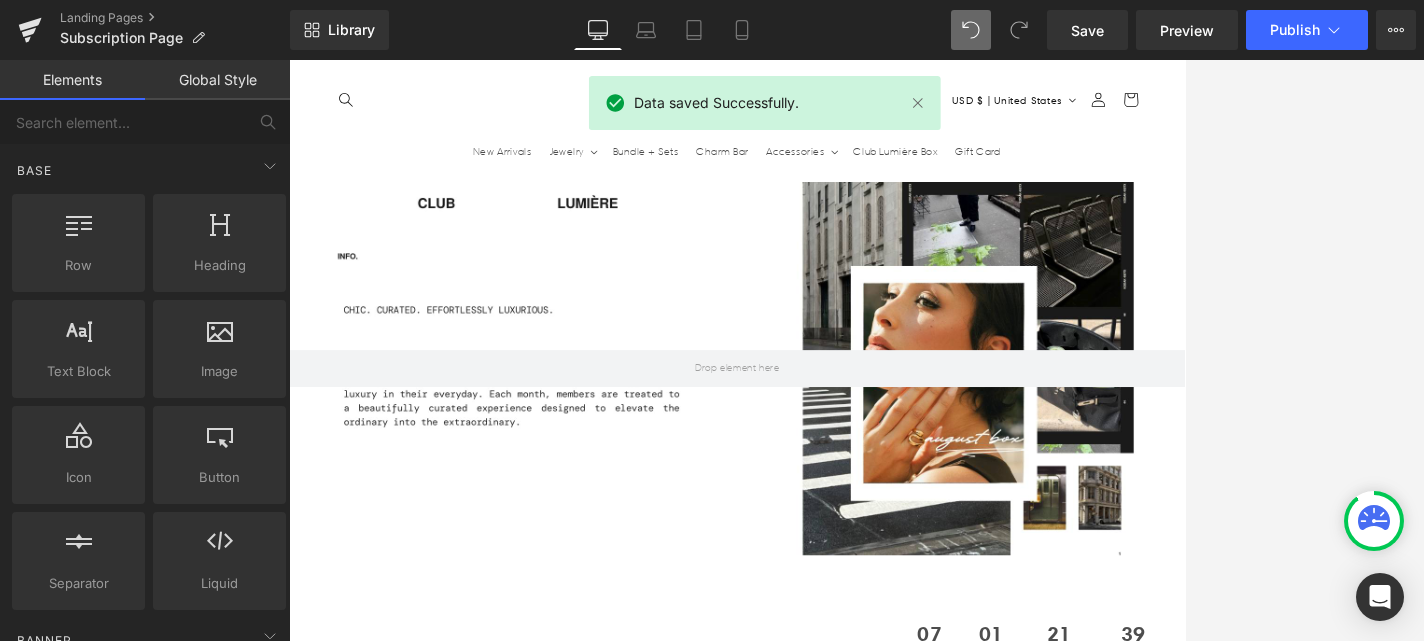 click on "‹" at bounding box center [339, 1784] 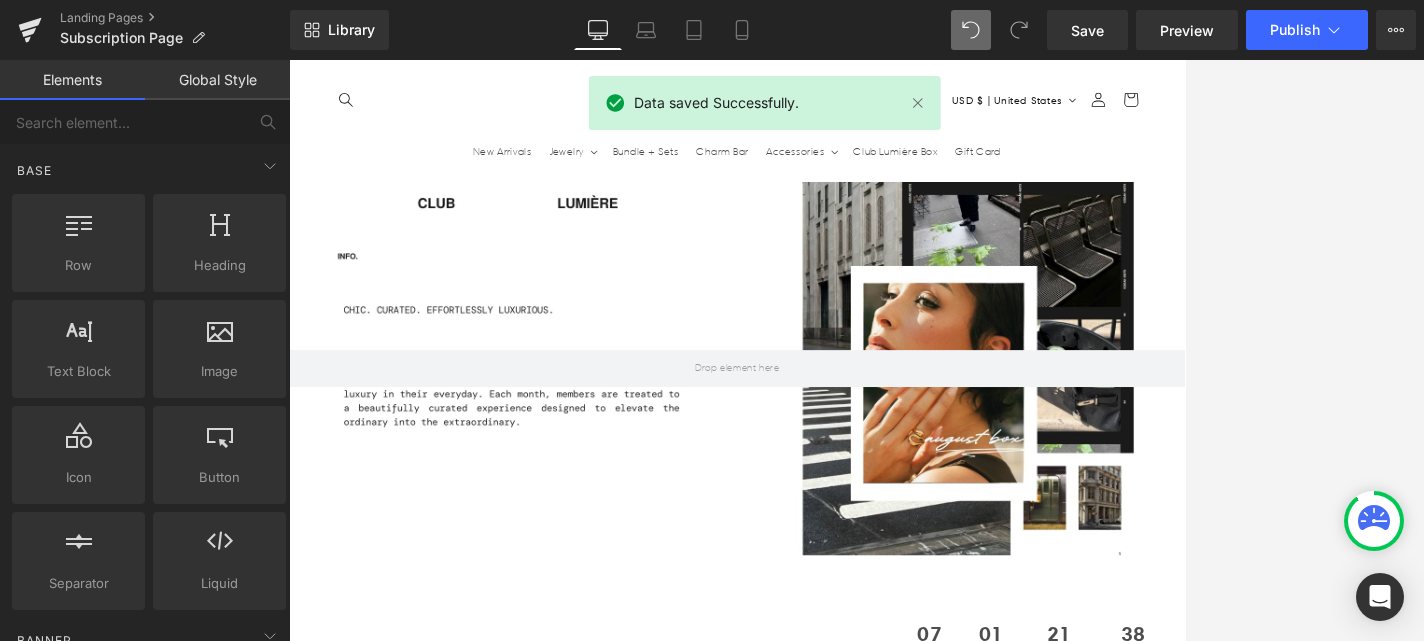 click on "‹" at bounding box center [339, 1784] 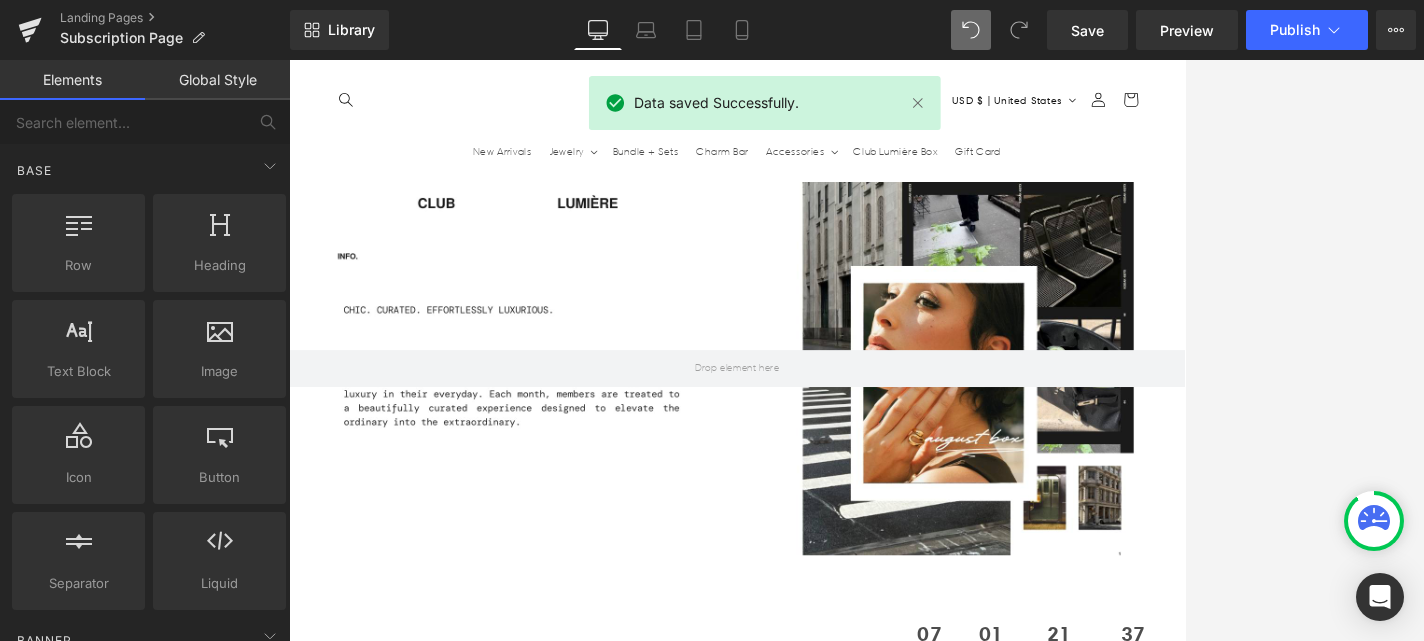 scroll, scrollTop: 0, scrollLeft: 1050, axis: horizontal 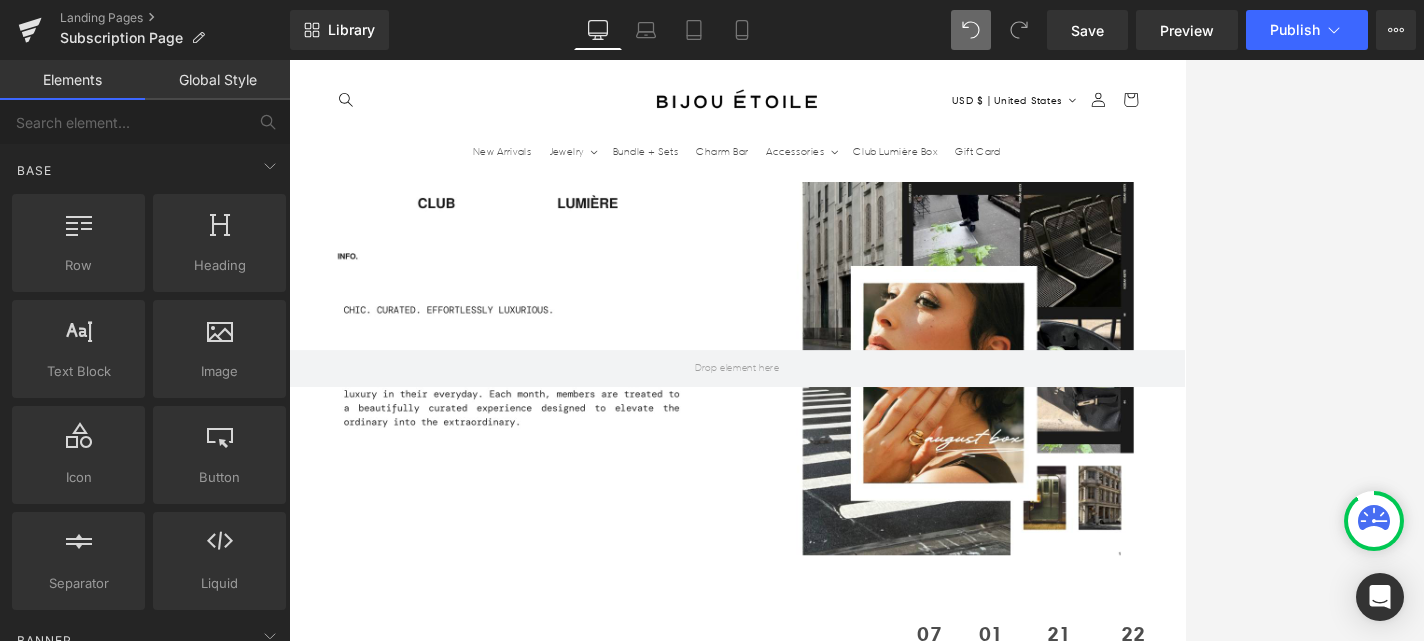 click on "Bonus product." at bounding box center (899, 2681) 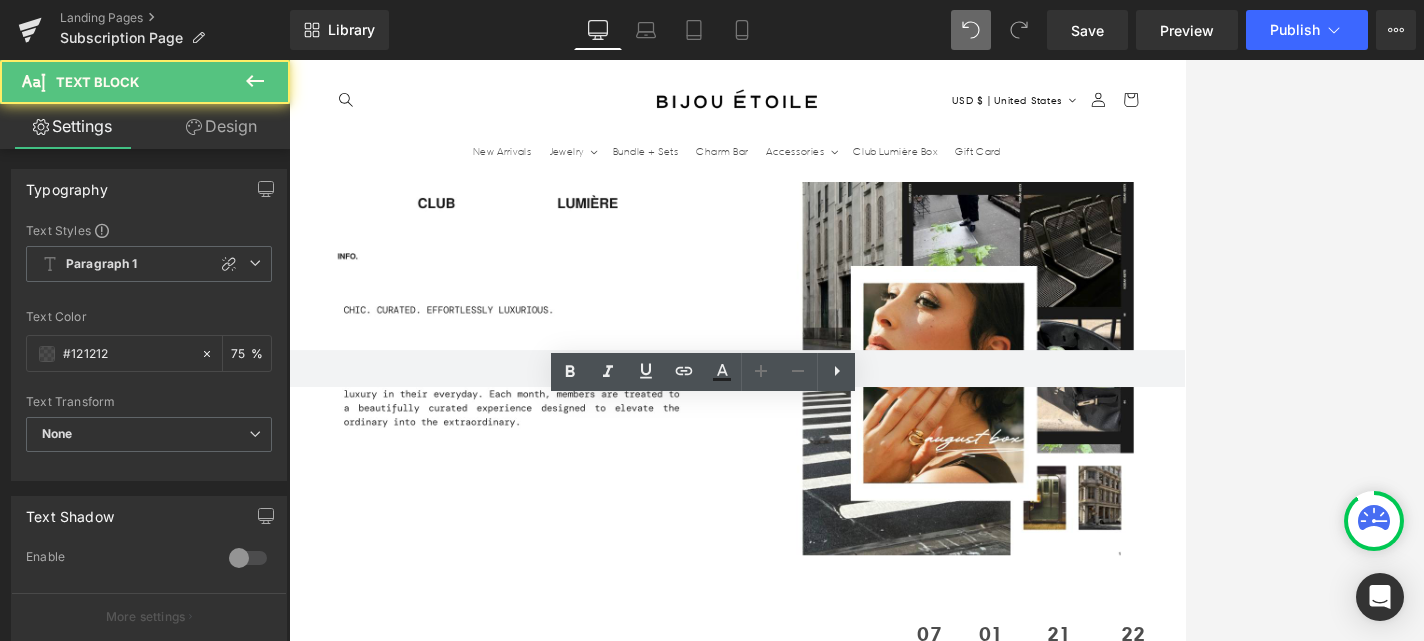 scroll, scrollTop: 0, scrollLeft: 0, axis: both 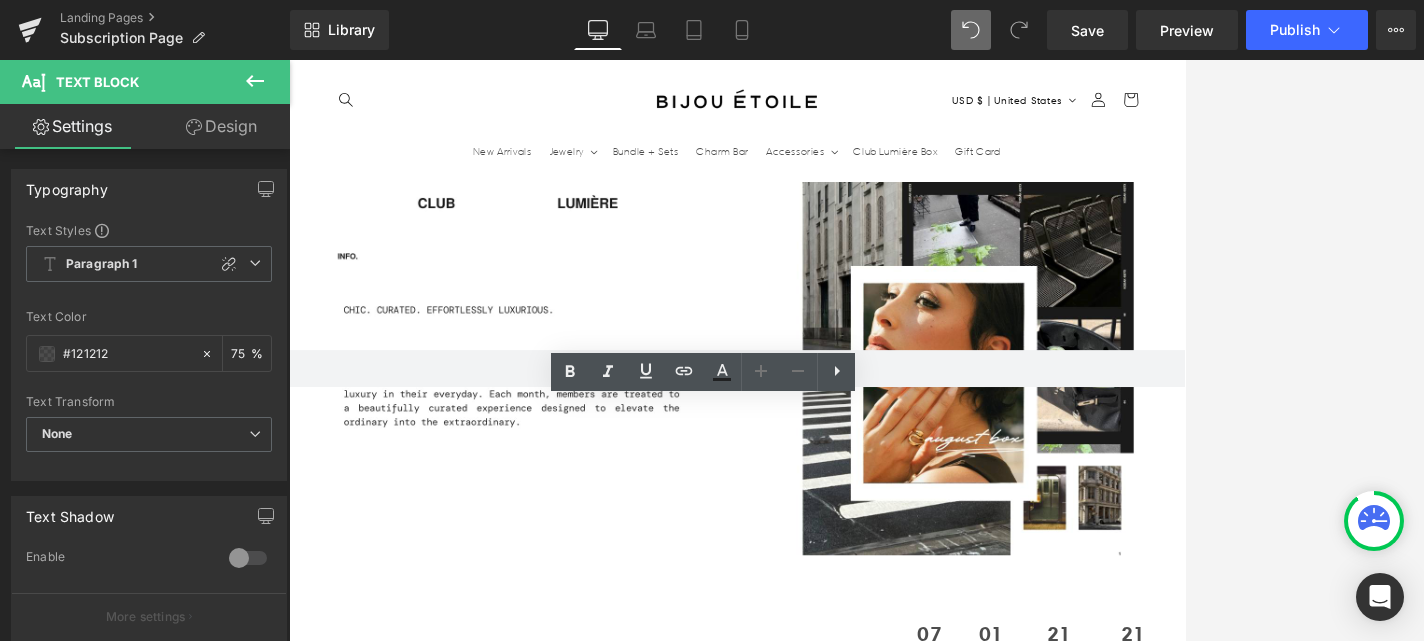 type 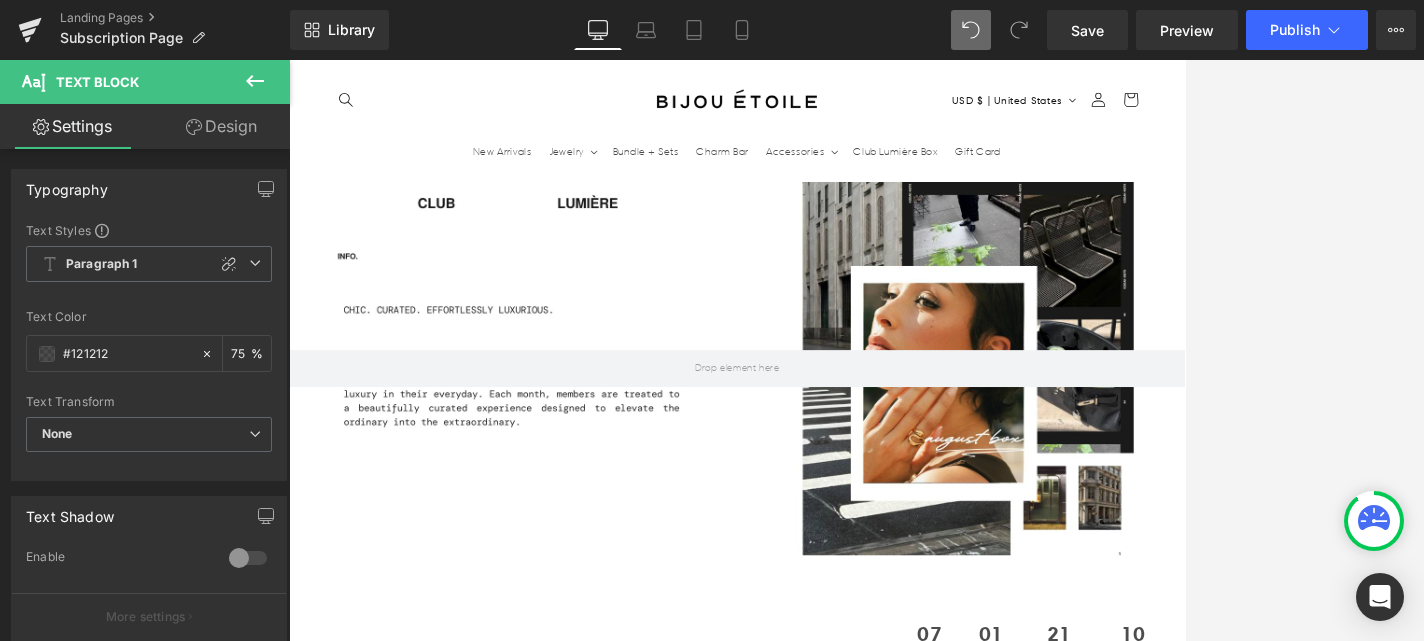 scroll, scrollTop: 0, scrollLeft: 0, axis: both 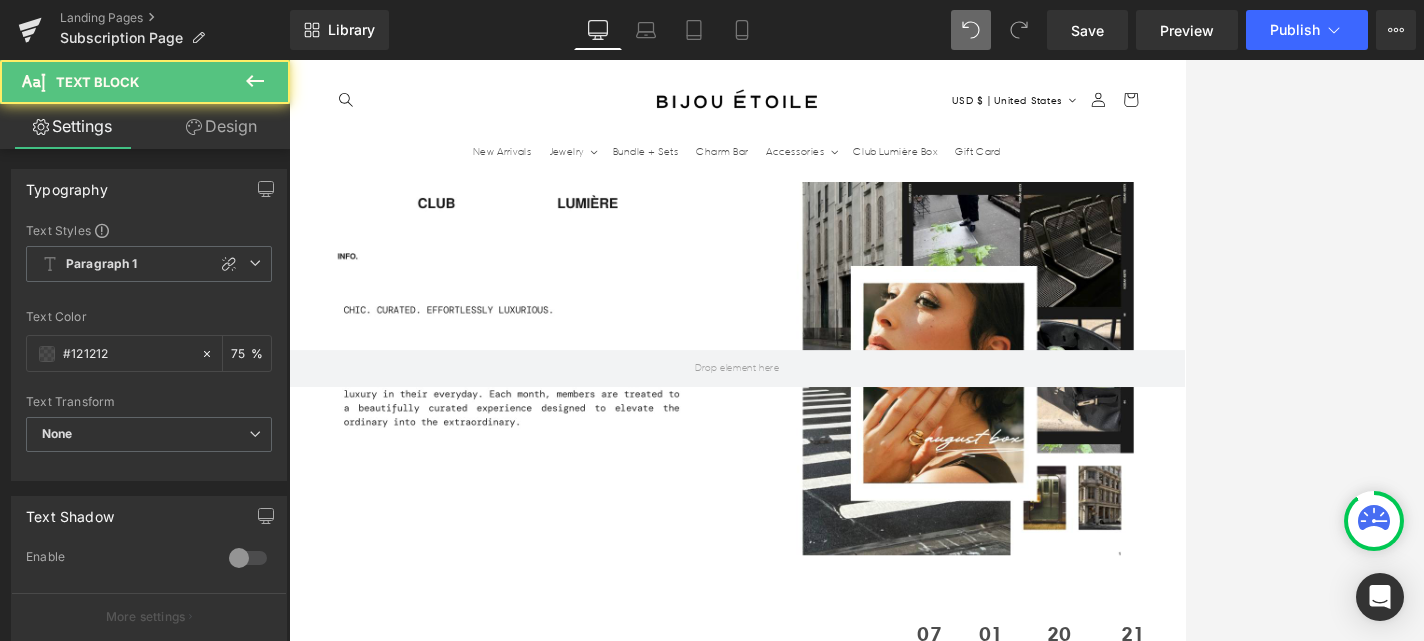 click on "Bijou Étoile branded product." at bounding box center (899, 2681) 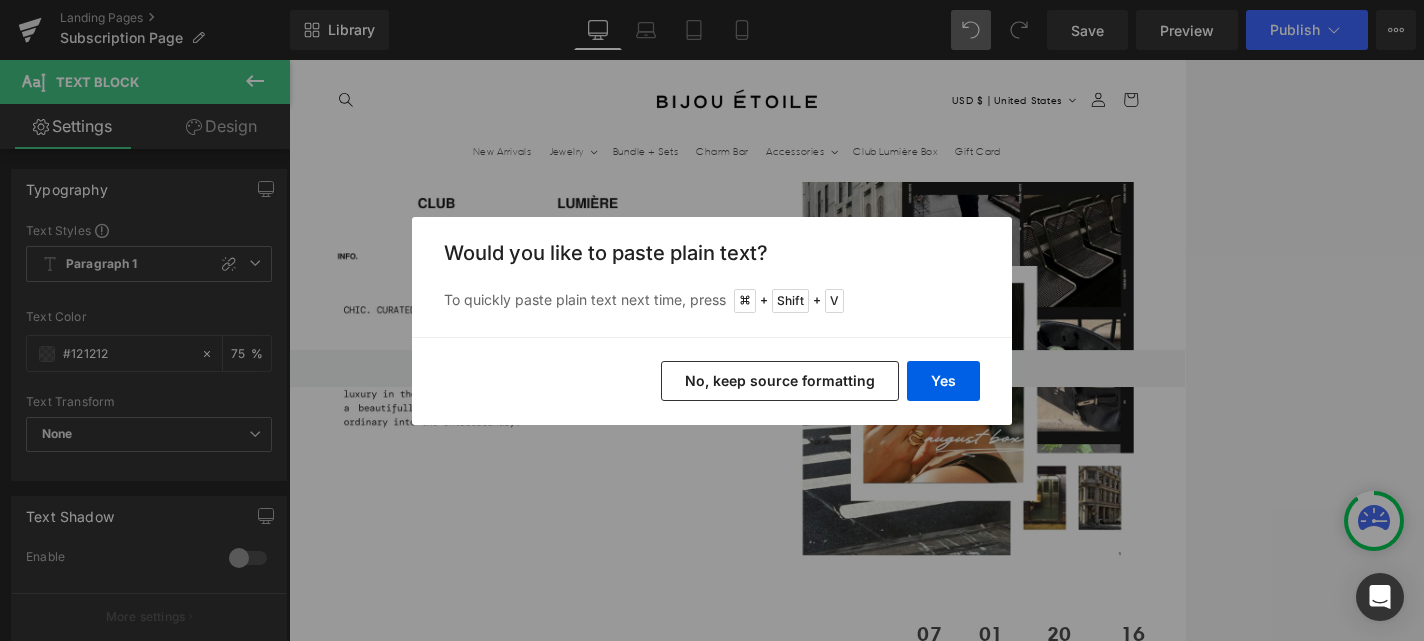 scroll, scrollTop: 0, scrollLeft: 0, axis: both 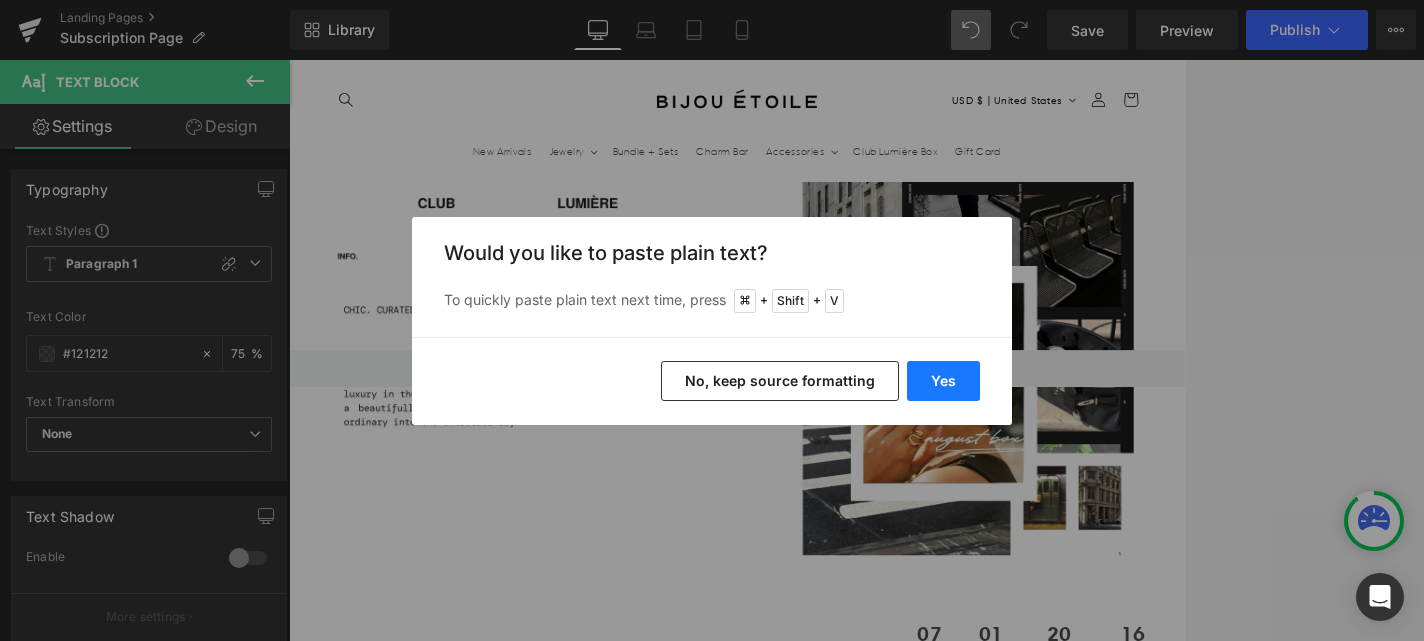 click on "Yes" at bounding box center [943, 381] 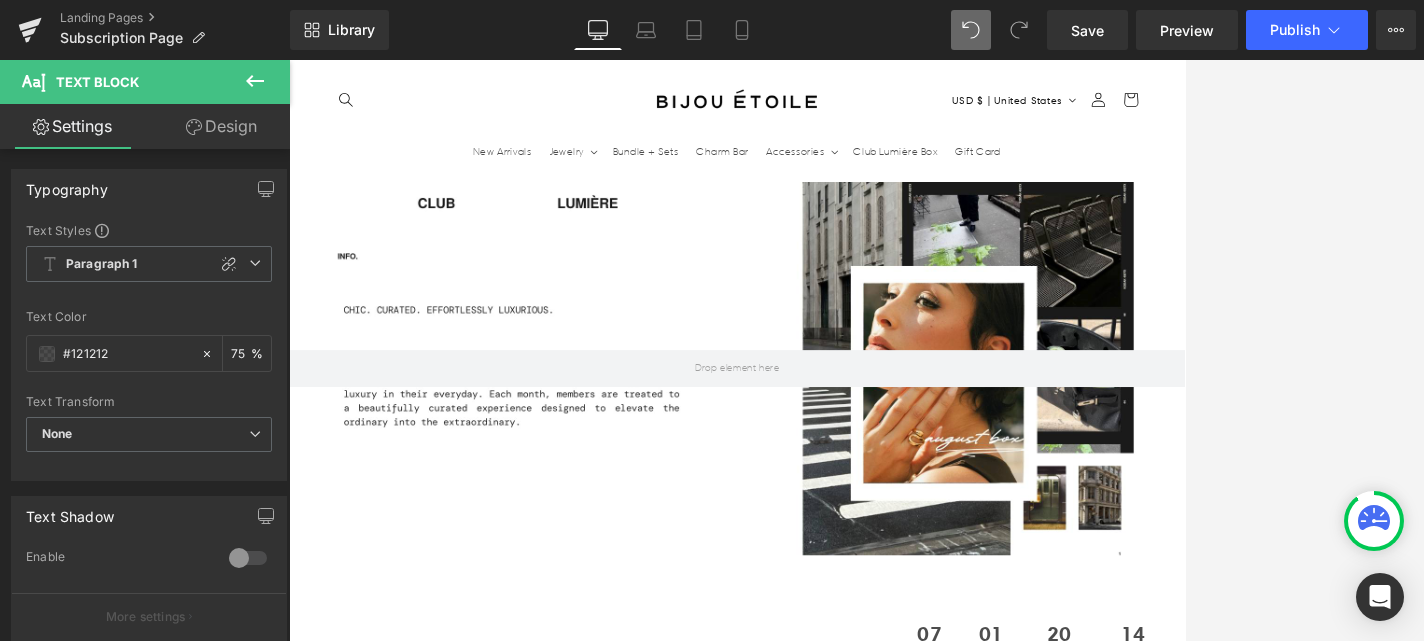 click on "Bijou Étoile  Bijou Étoile keepsake." at bounding box center (899, 2681) 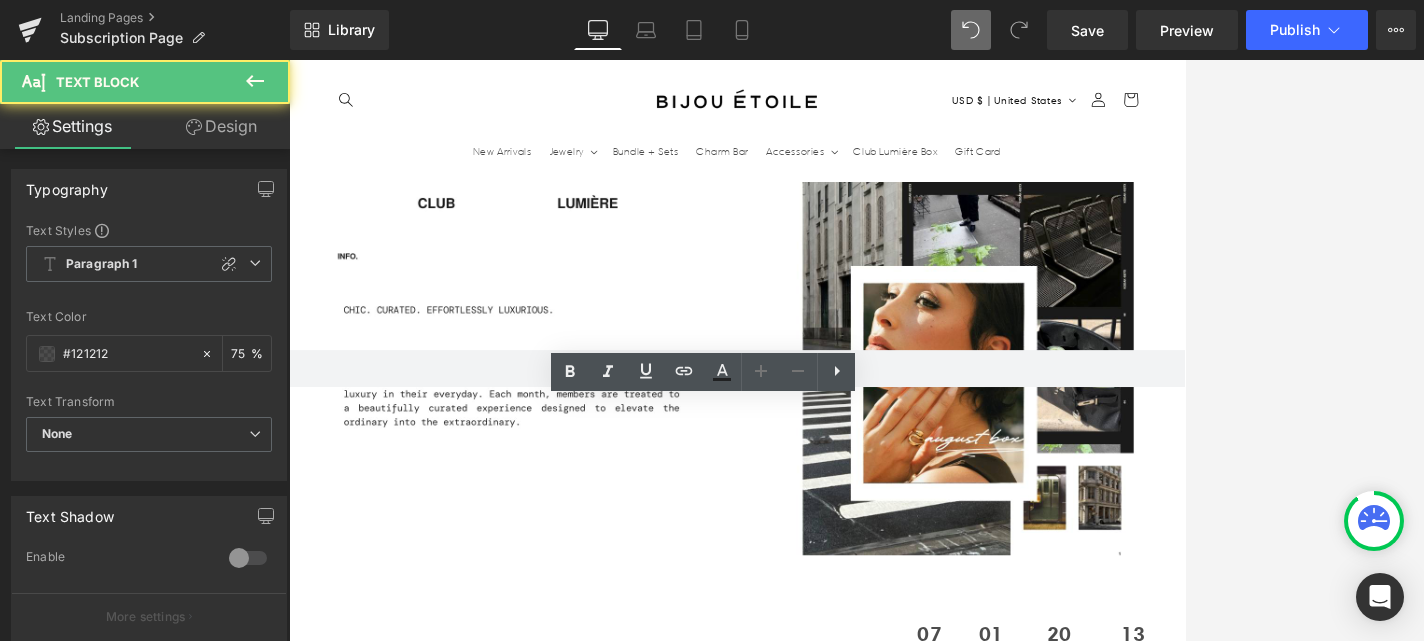 scroll, scrollTop: 0, scrollLeft: 1050, axis: horizontal 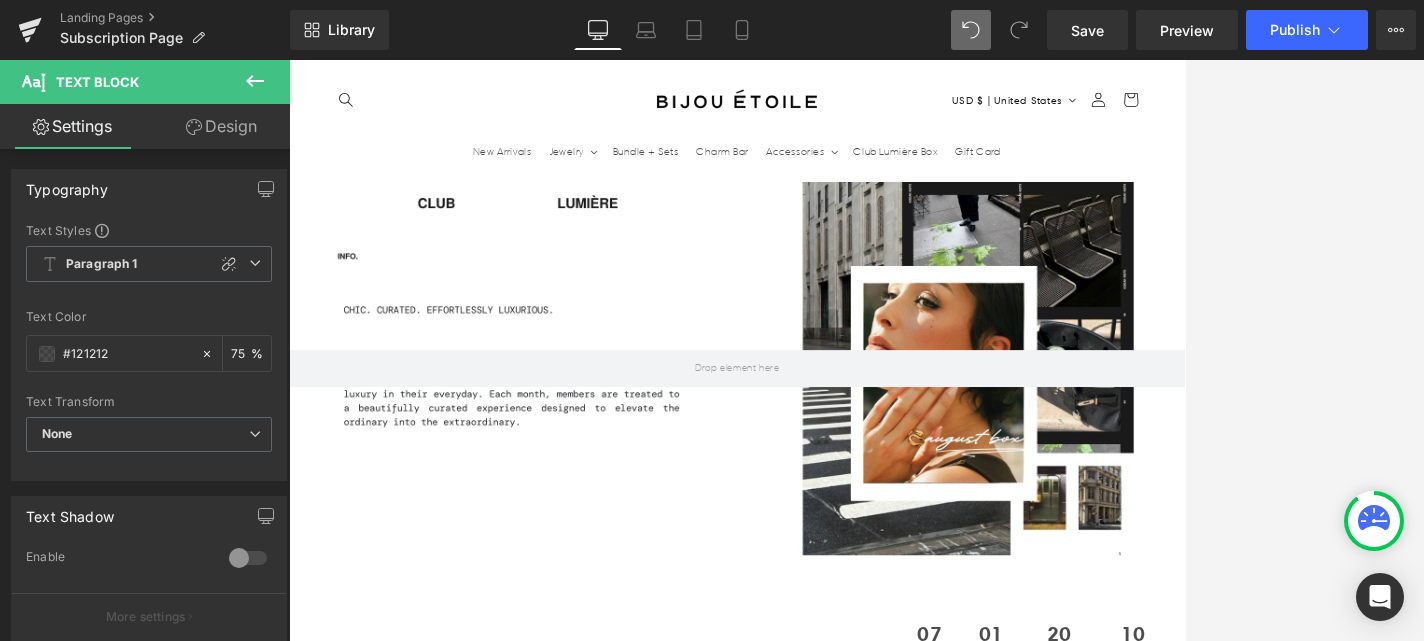 click on "*Subscriptions will renew automatically until canceled. Text Block         Row         Row" at bounding box center (894, 2787) 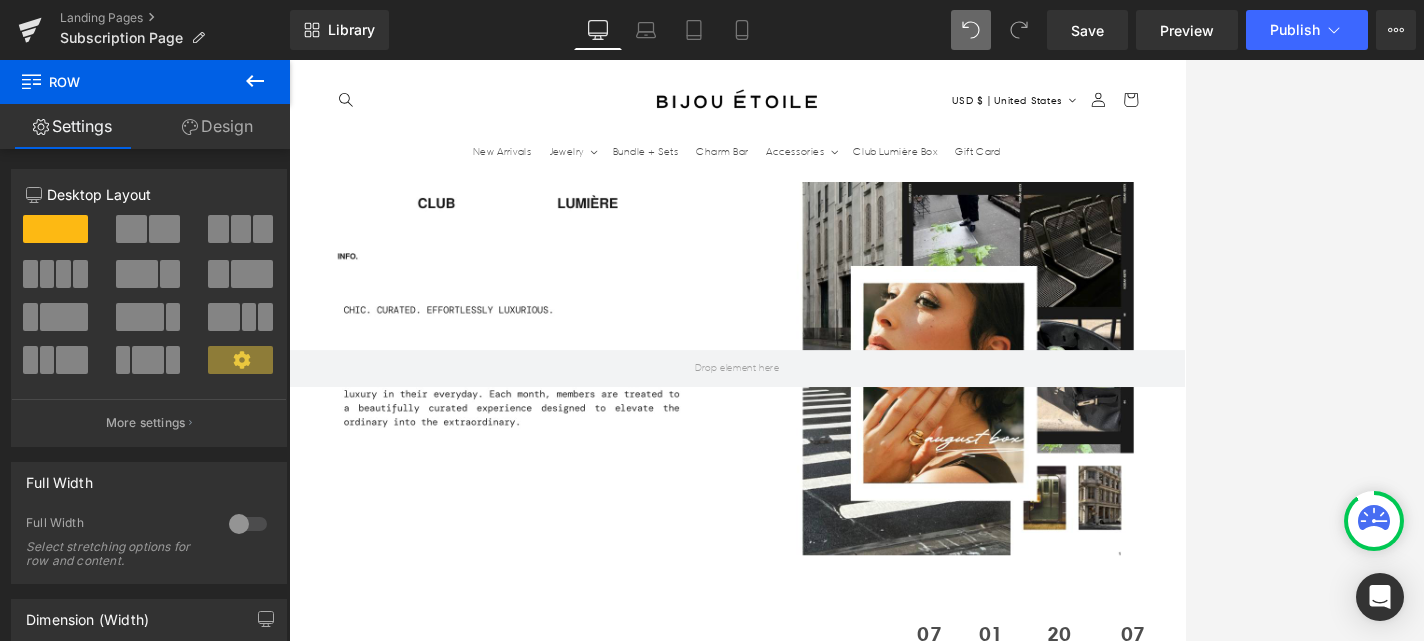 scroll, scrollTop: 0, scrollLeft: 1050, axis: horizontal 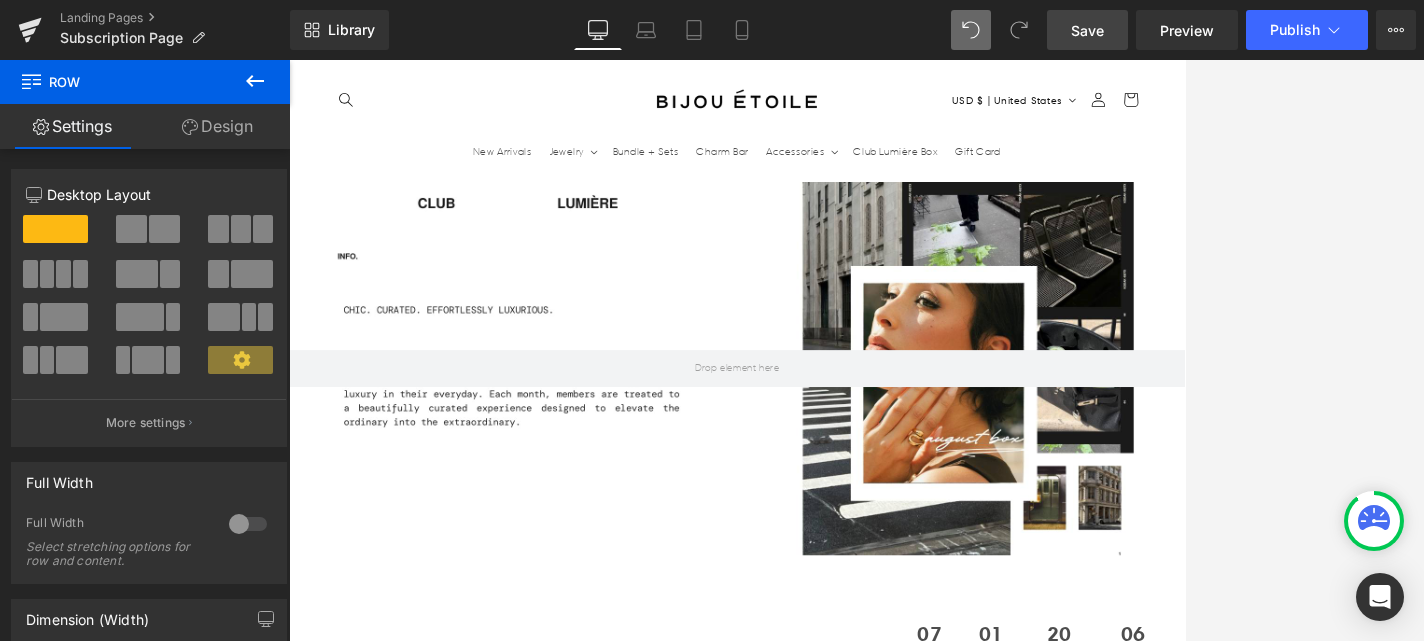click on "Save" at bounding box center (1087, 30) 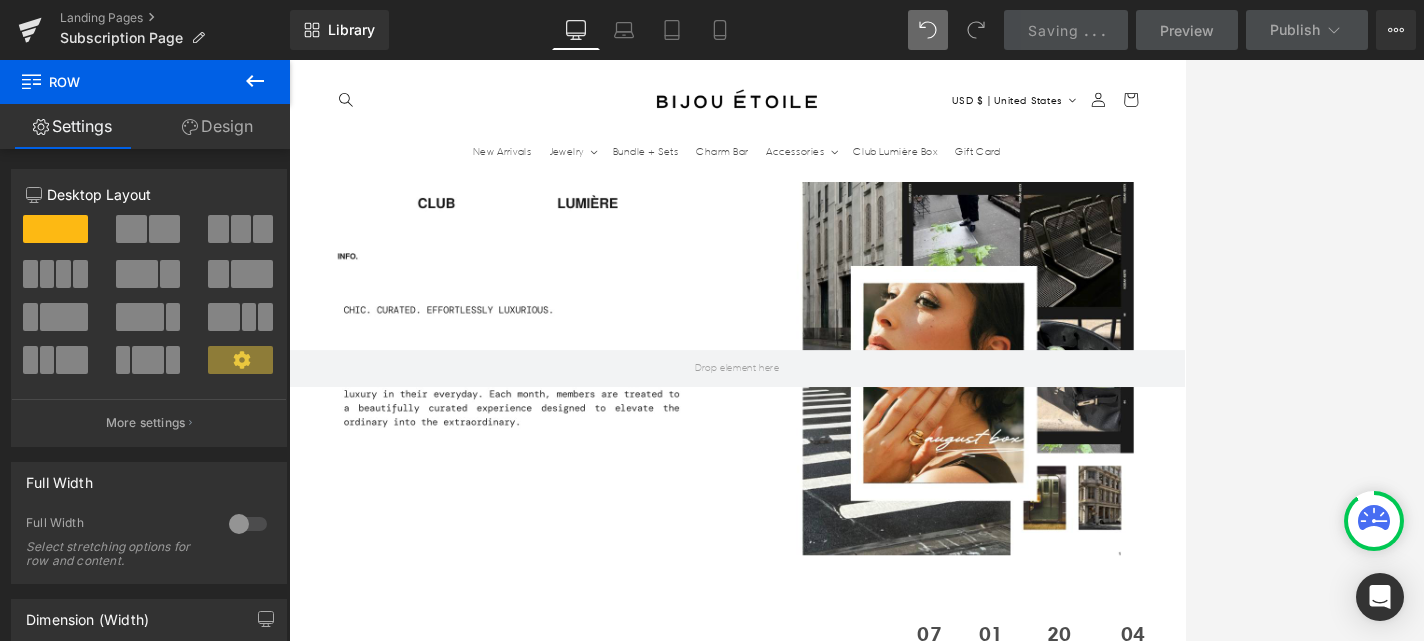 scroll, scrollTop: 0, scrollLeft: 0, axis: both 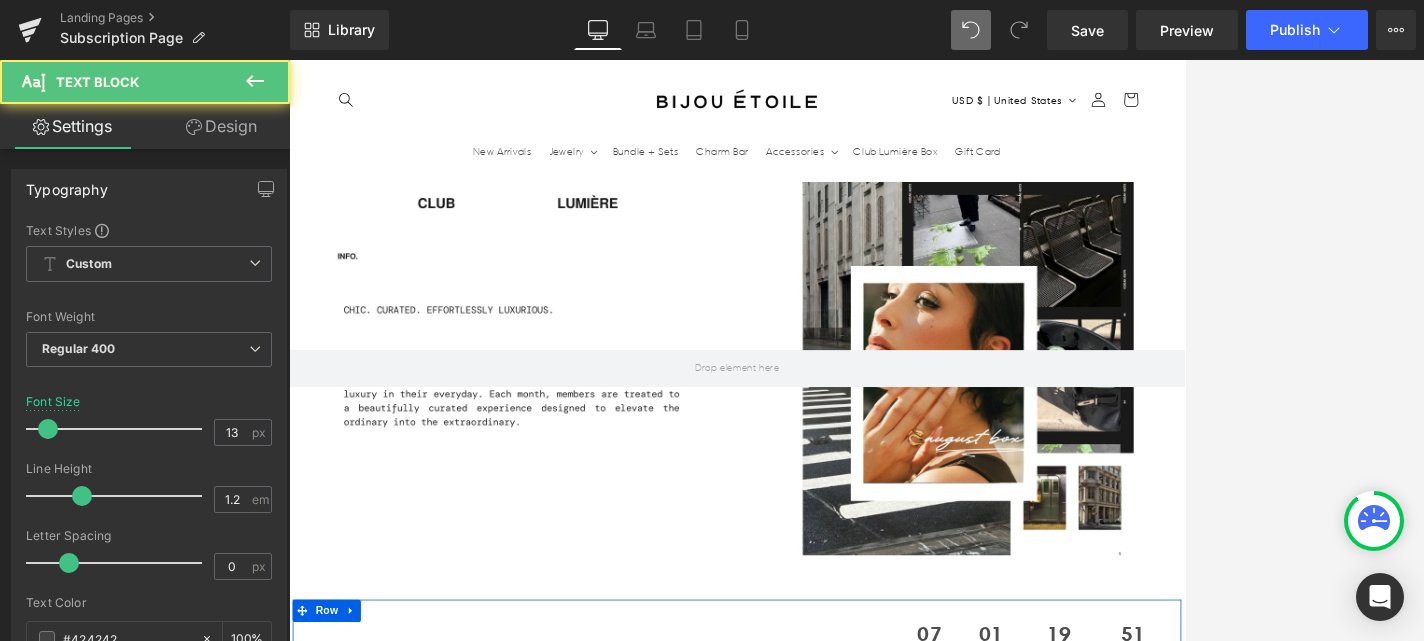 click on "Subscribe by 11:59 pm on July 15th for our July Box Your exclusive box ships the second week of each month—elevated essentials, right on time." at bounding box center (1194, 908) 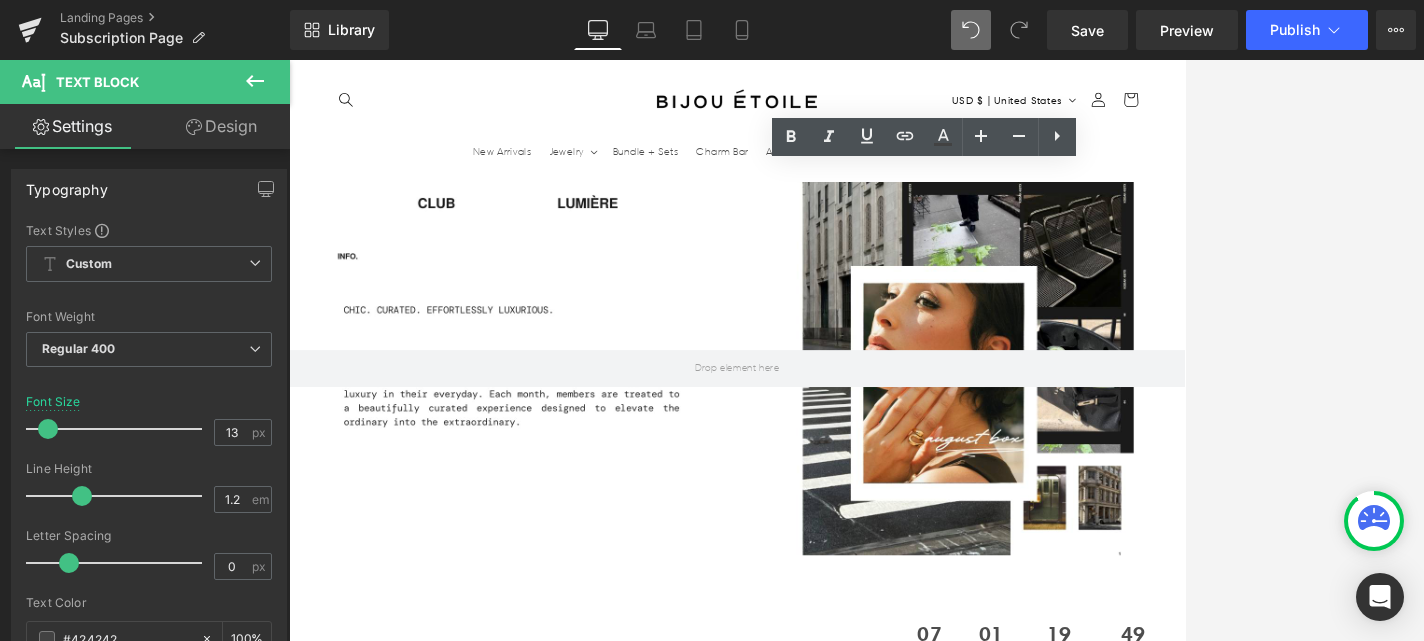 click on "Subscribe by 11:59 pm on July 15th for our July Box Your exclusive box ships the second week of each month—elevated essentials, right on time." at bounding box center (1194, 908) 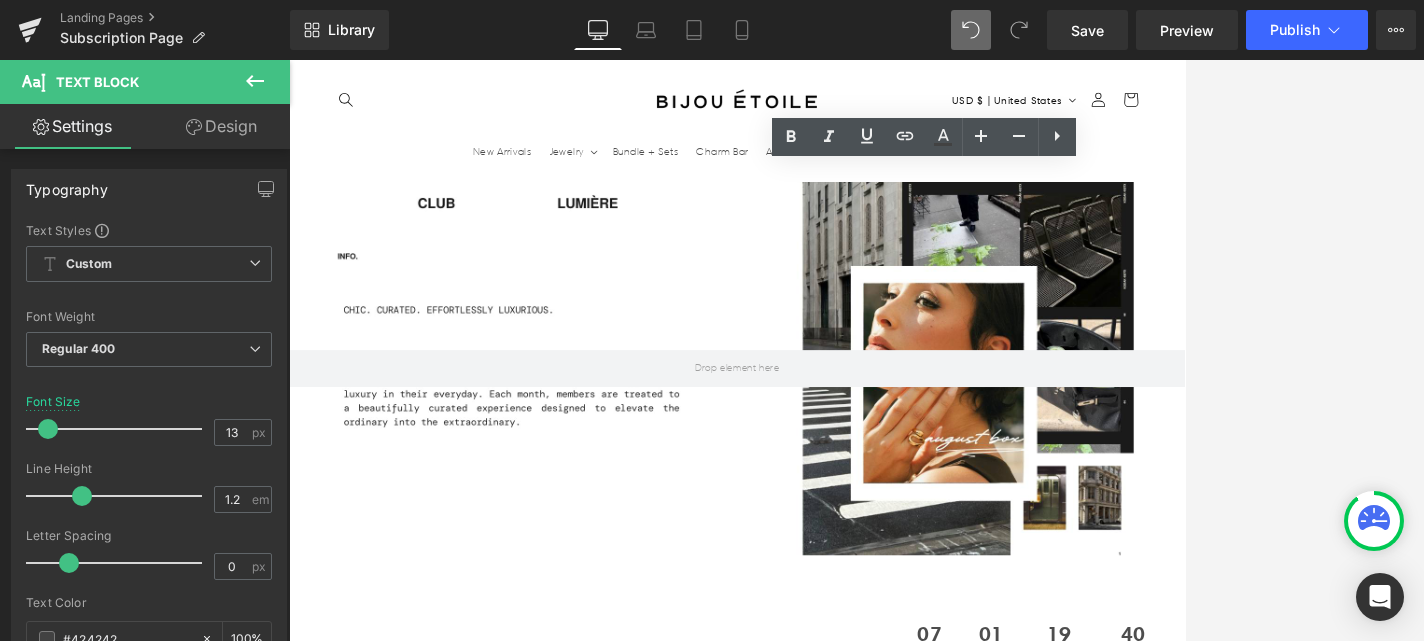 scroll, scrollTop: 0, scrollLeft: 0, axis: both 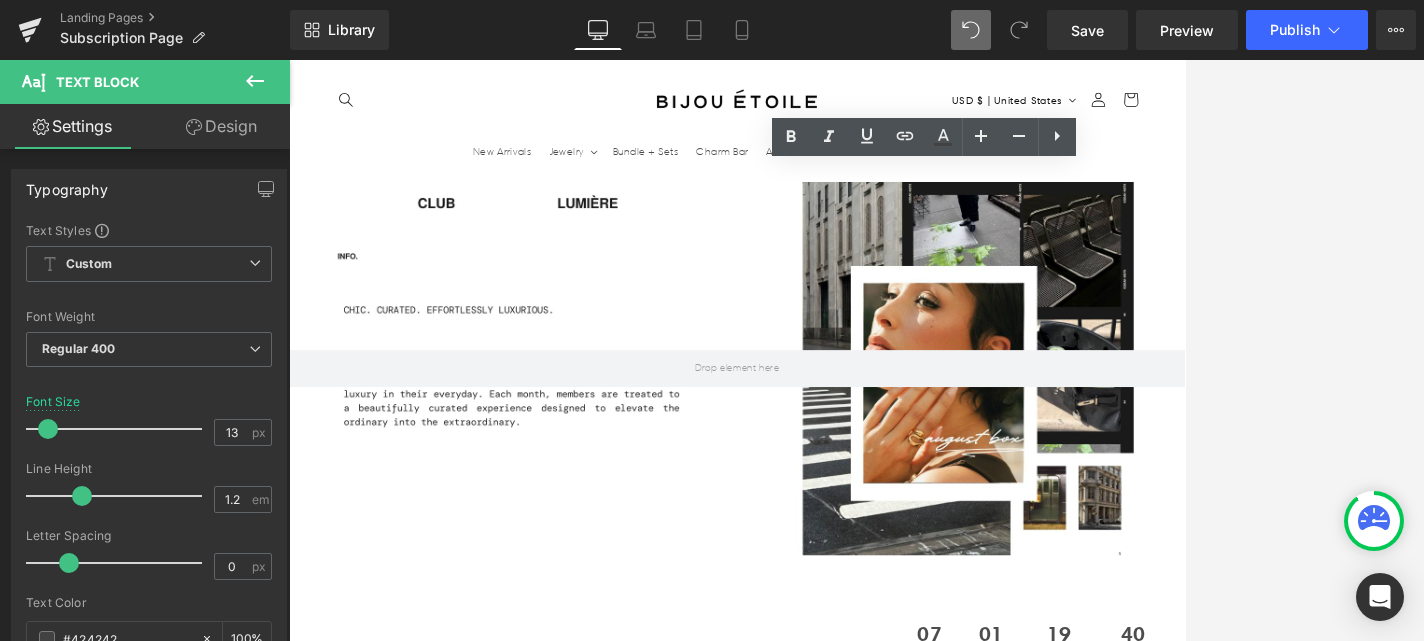 type 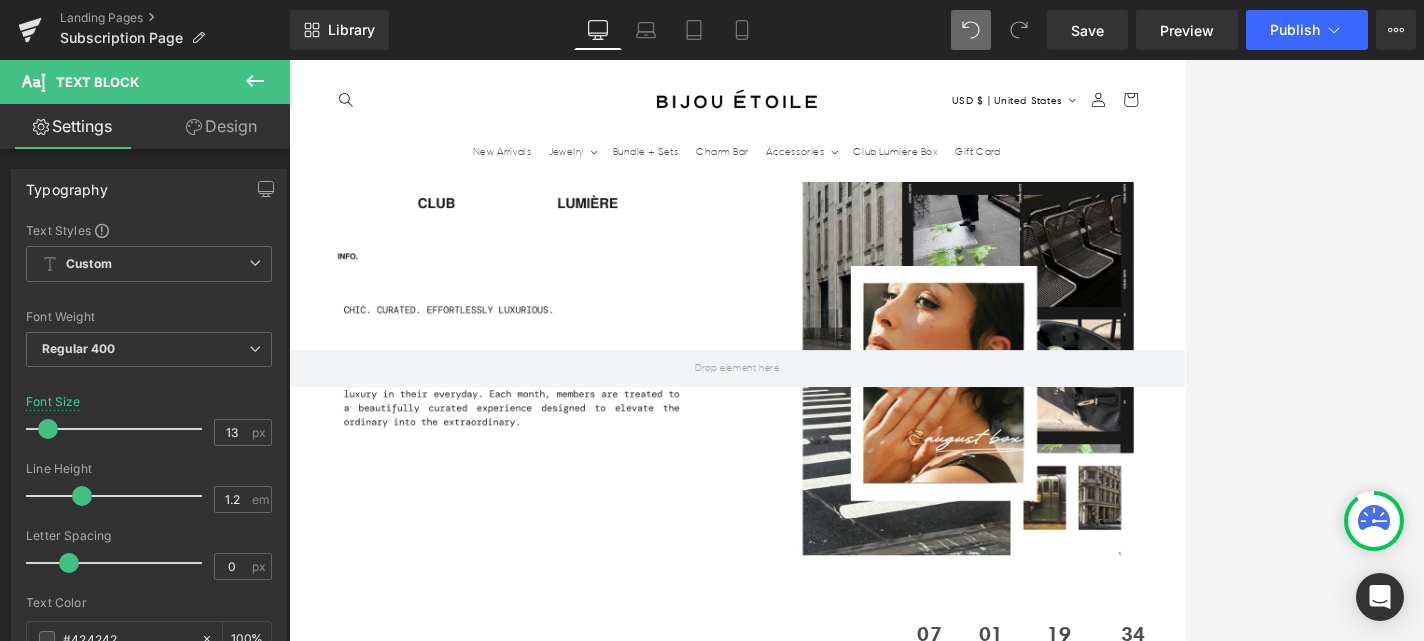 scroll, scrollTop: 0, scrollLeft: 0, axis: both 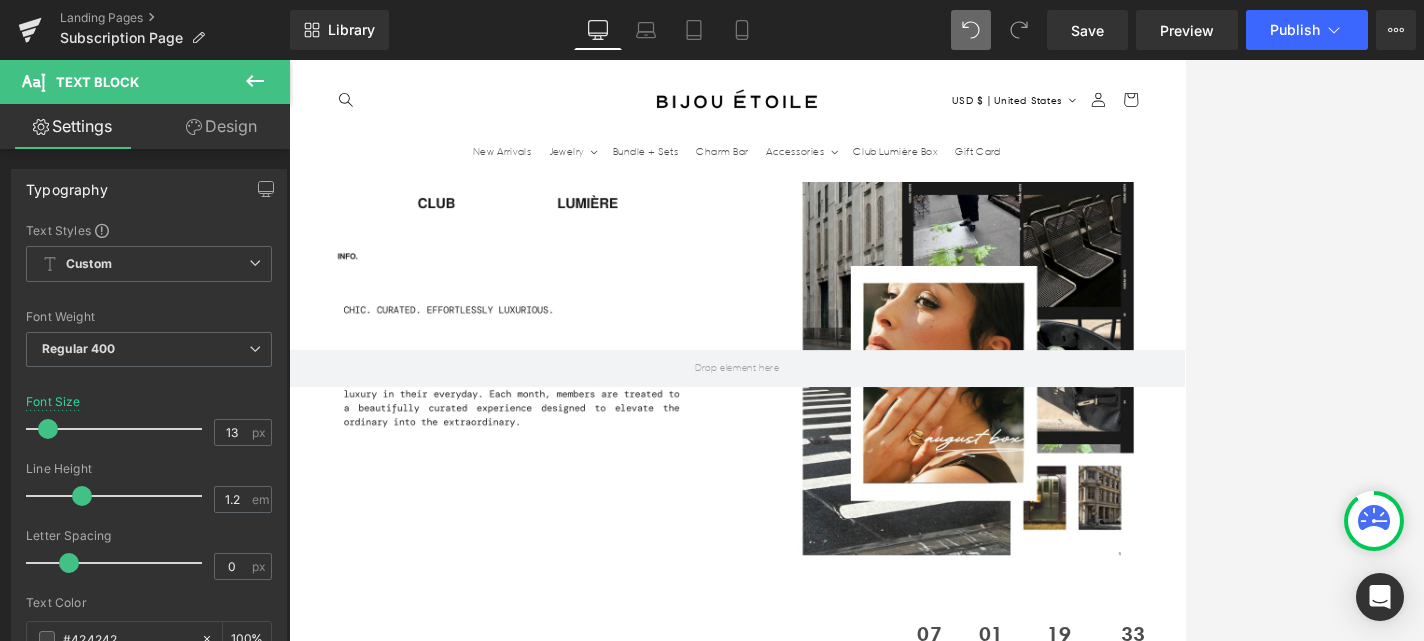 click on "Subscribe by 11:59 pm on September 15th for our July Box Your exclusive box ships the second week of each month—elevated essentials, right on time." at bounding box center (1194, 908) 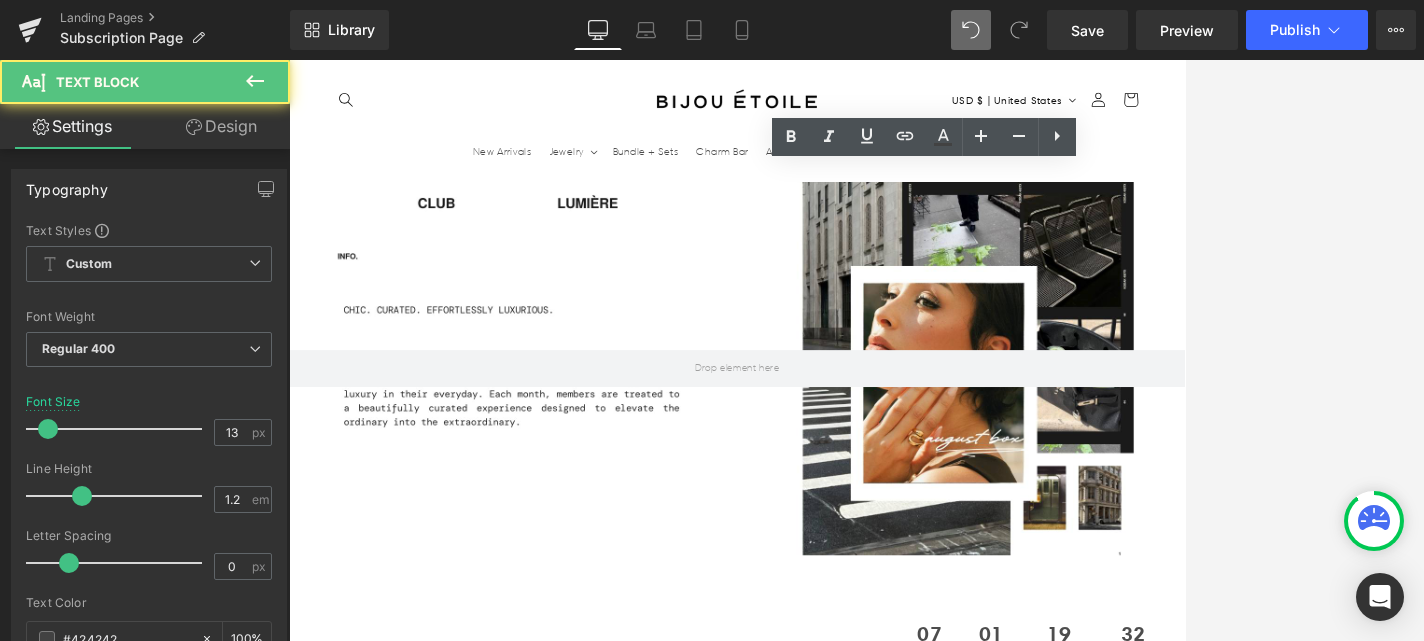 click on "Subscribe by 11:59 pm on September 15th for our July Box Your exclusive box ships the second week of each month—elevated essentials, right on time." at bounding box center [1194, 908] 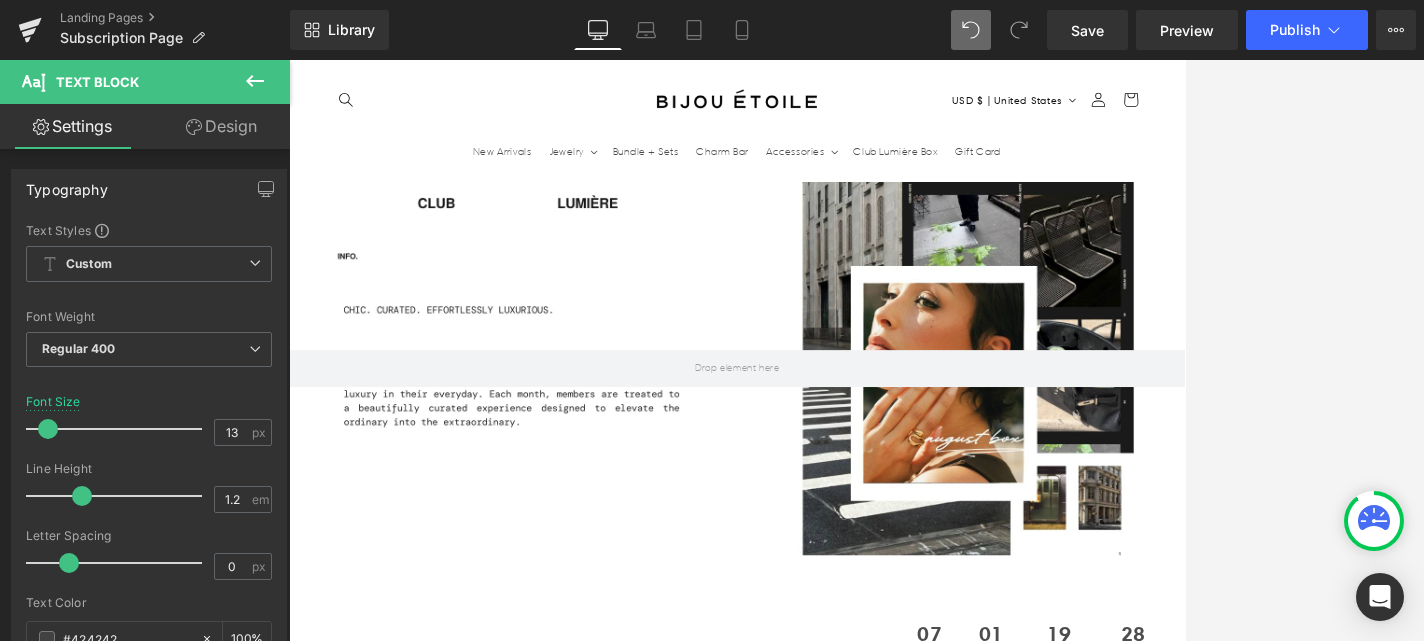 scroll, scrollTop: 0, scrollLeft: 0, axis: both 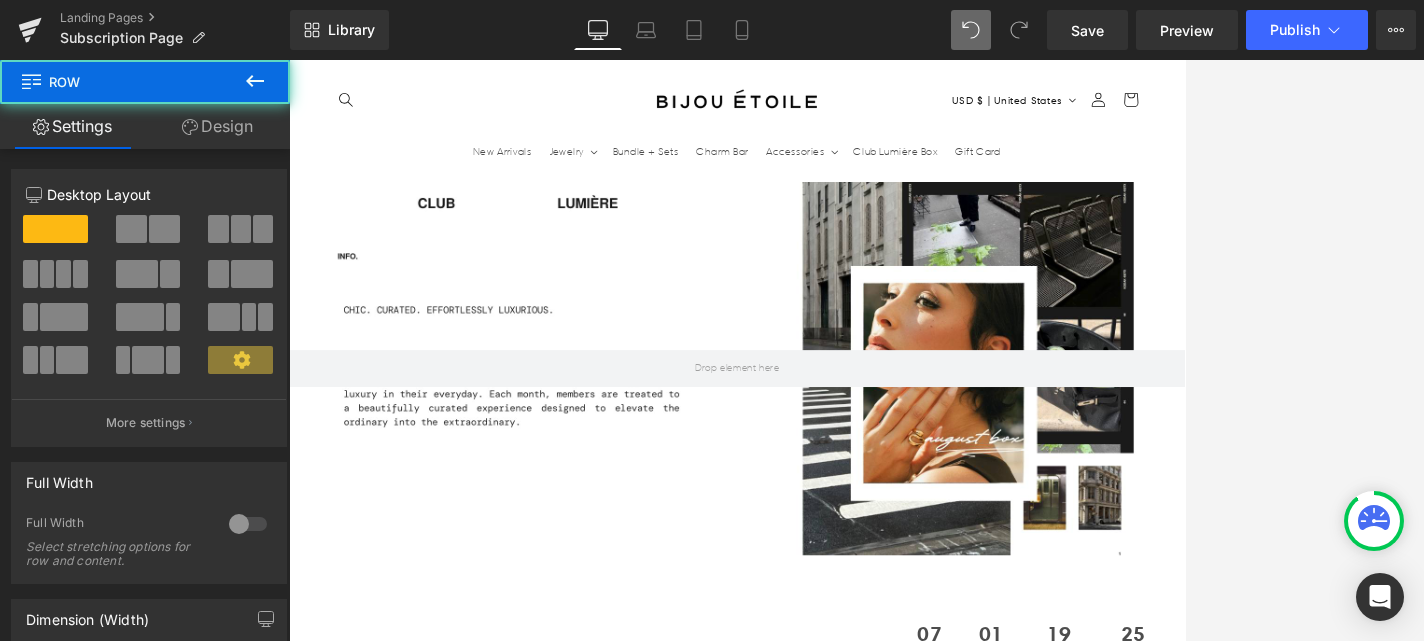 click on "What's inside? Heading         Our favorite products! Text Block
Image         Bijou Étoile Jewelry Text Block          This month’s box includes an chic pair of teardrop stud earrings and oval link bracelet. Choose your preferred finish: gold or silver. Each piece is waterproof, hypoallergenic, and designed for effortless luxury in your signature metal. Text Block         ⭑ Trending  Text Block
Image         Bijou Étoile Monthly/Color Cards Text Block" at bounding box center [894, 1717] 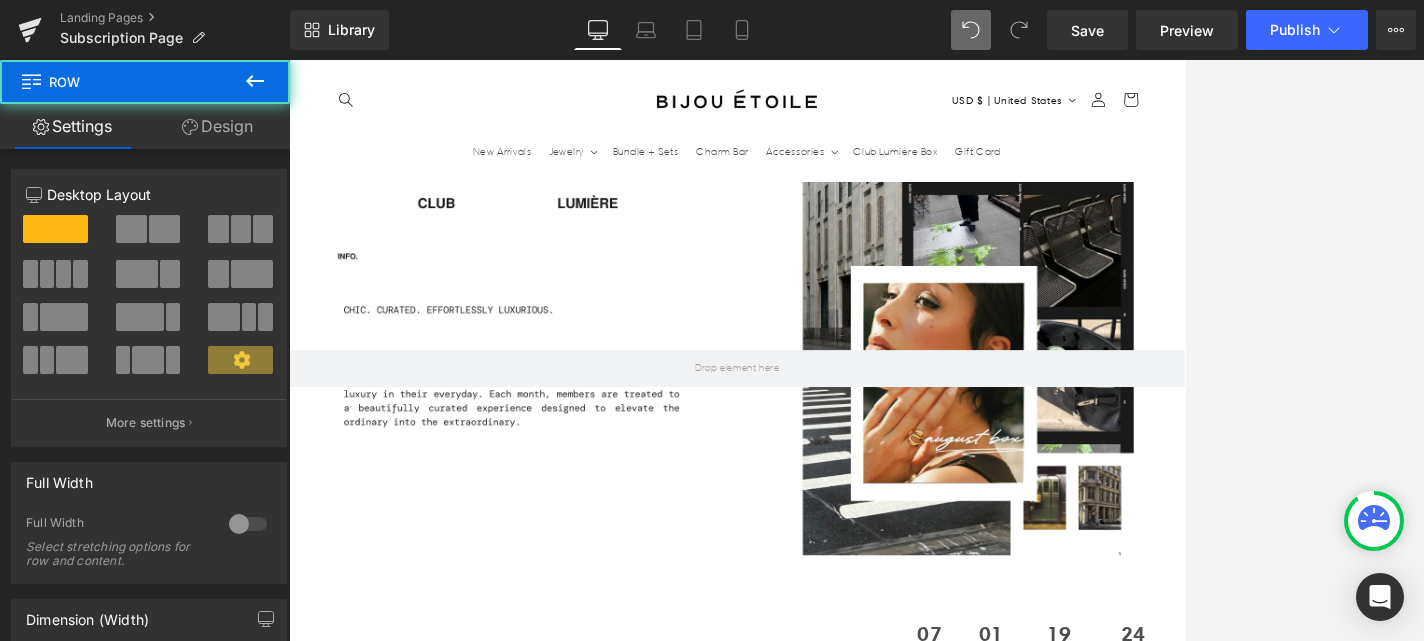 click at bounding box center [856, 350] 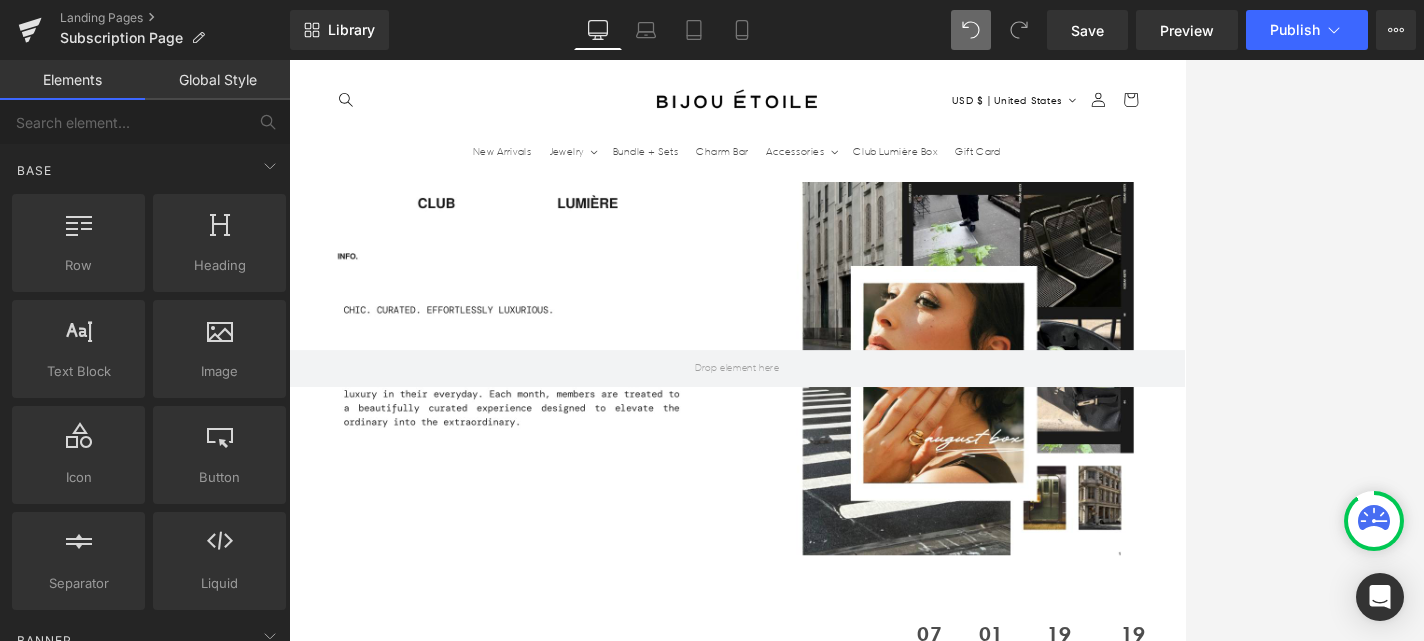 scroll, scrollTop: 0, scrollLeft: 1050, axis: horizontal 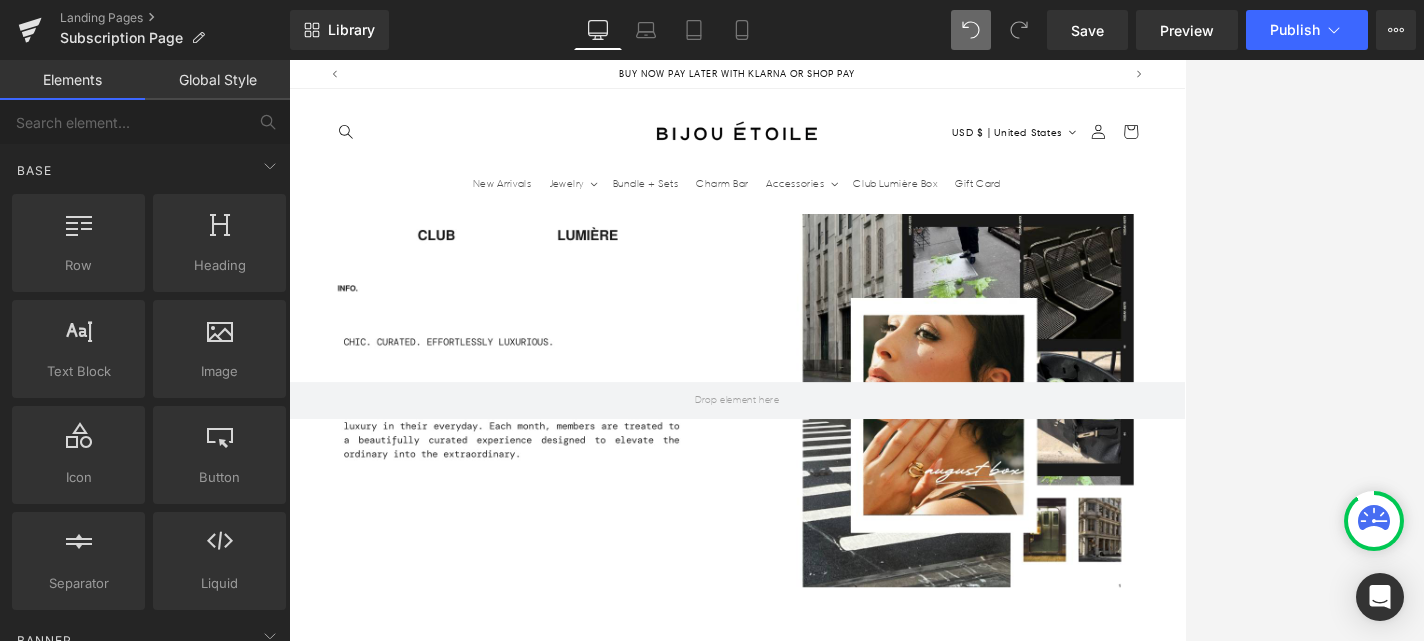 click at bounding box center (1466, 3360) 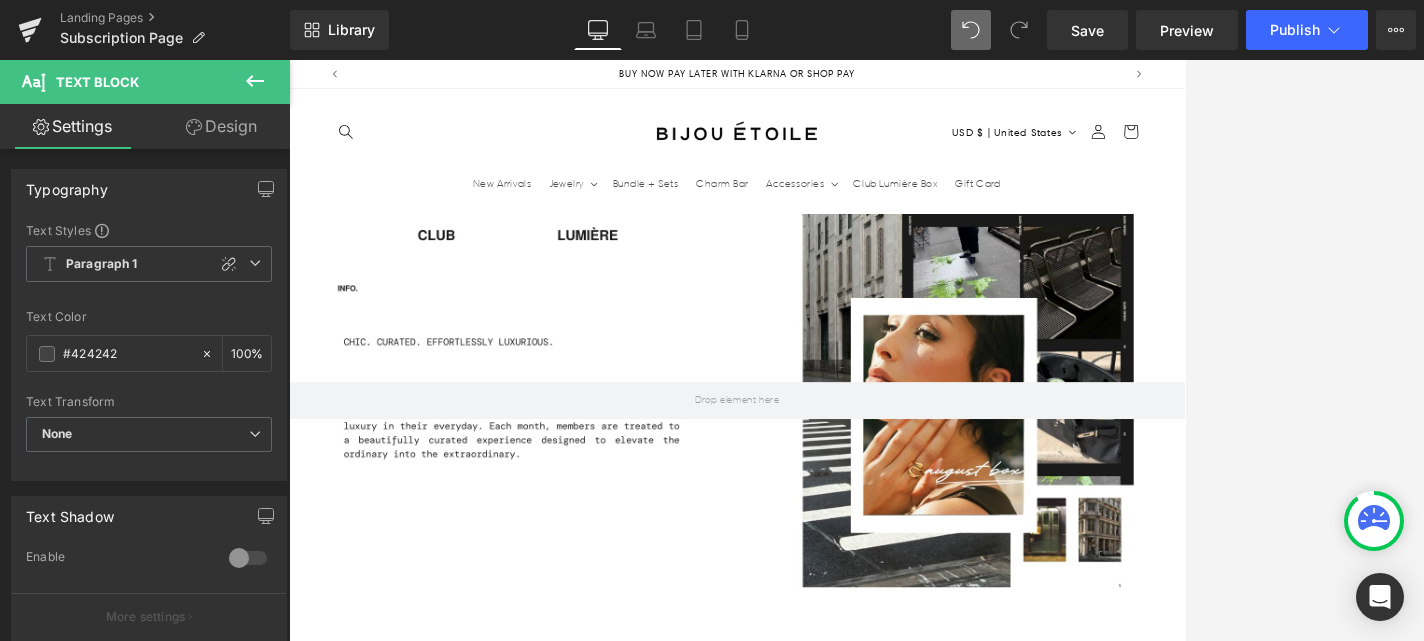 drag, startPoint x: 945, startPoint y: 248, endPoint x: 1101, endPoint y: 246, distance: 156.01282 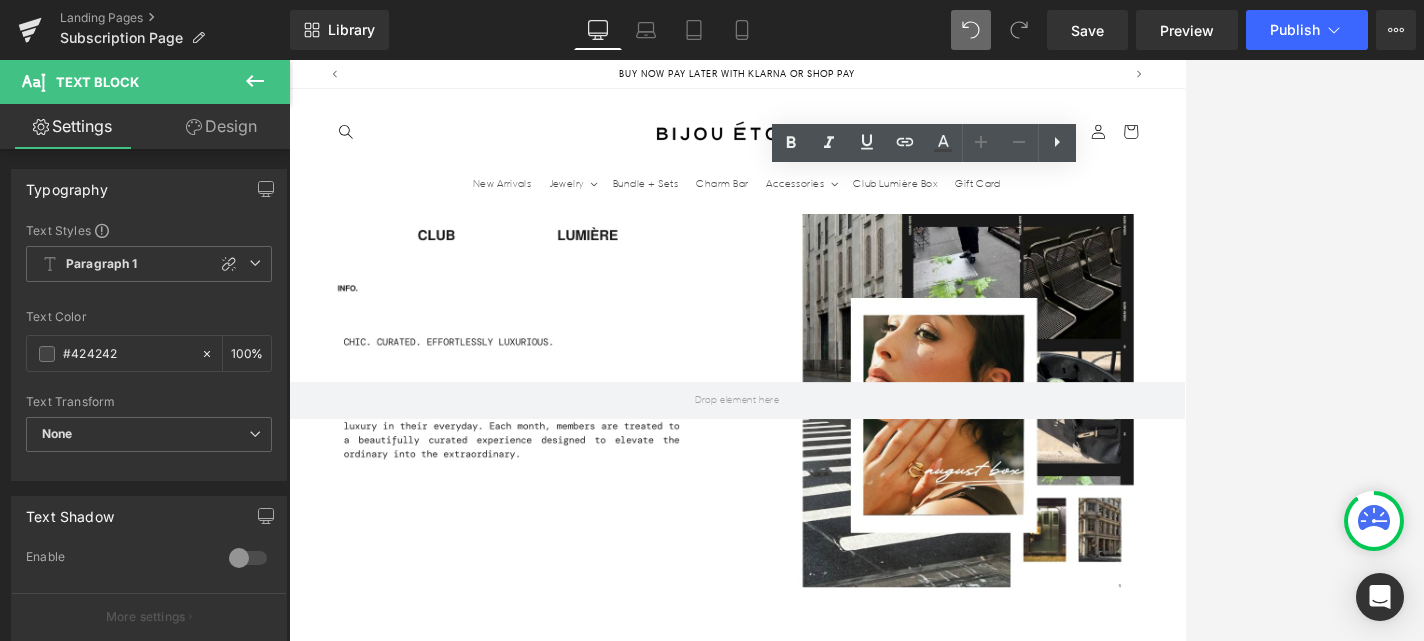 copy on "once payment is received" 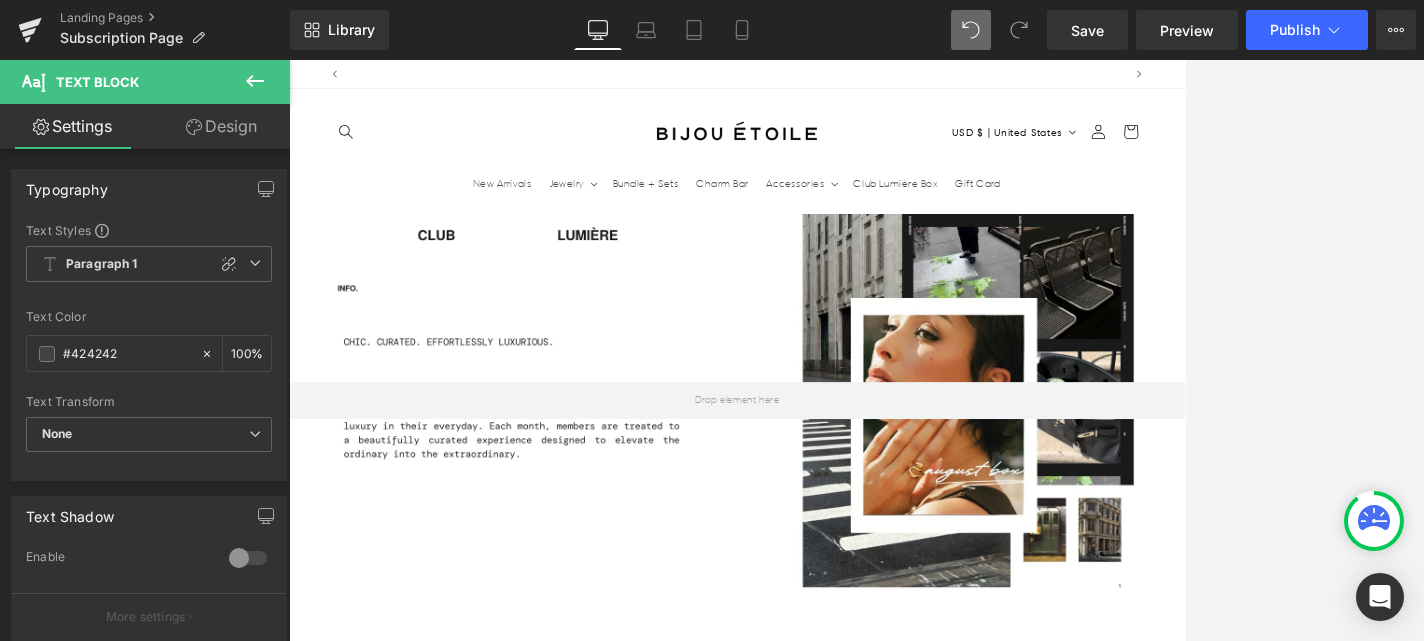 click on "Got Questions? Heading         Email us at [EMAIL] Text Block         JOIN THE CLUB Button         Row
When will I receive my box? When will I be billed again?
Text Block
Our cutoff date to subscribe each month is on the 15th. We begin shipping the subscription boxes once payment is received. You will receive an email when your shipment is in our queue with a tracking number. U.S. customers typically receive their boxes in 2-4 business days following shipment." at bounding box center [894, 3665] 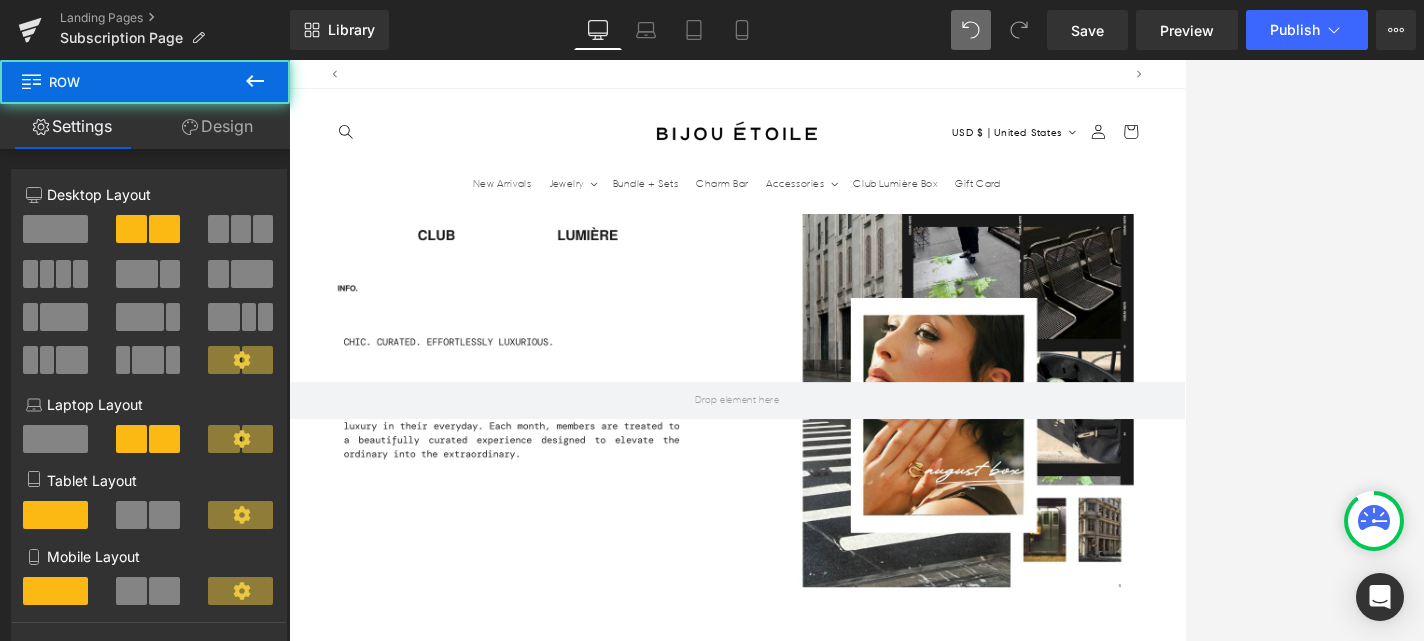 scroll, scrollTop: 0, scrollLeft: 0, axis: both 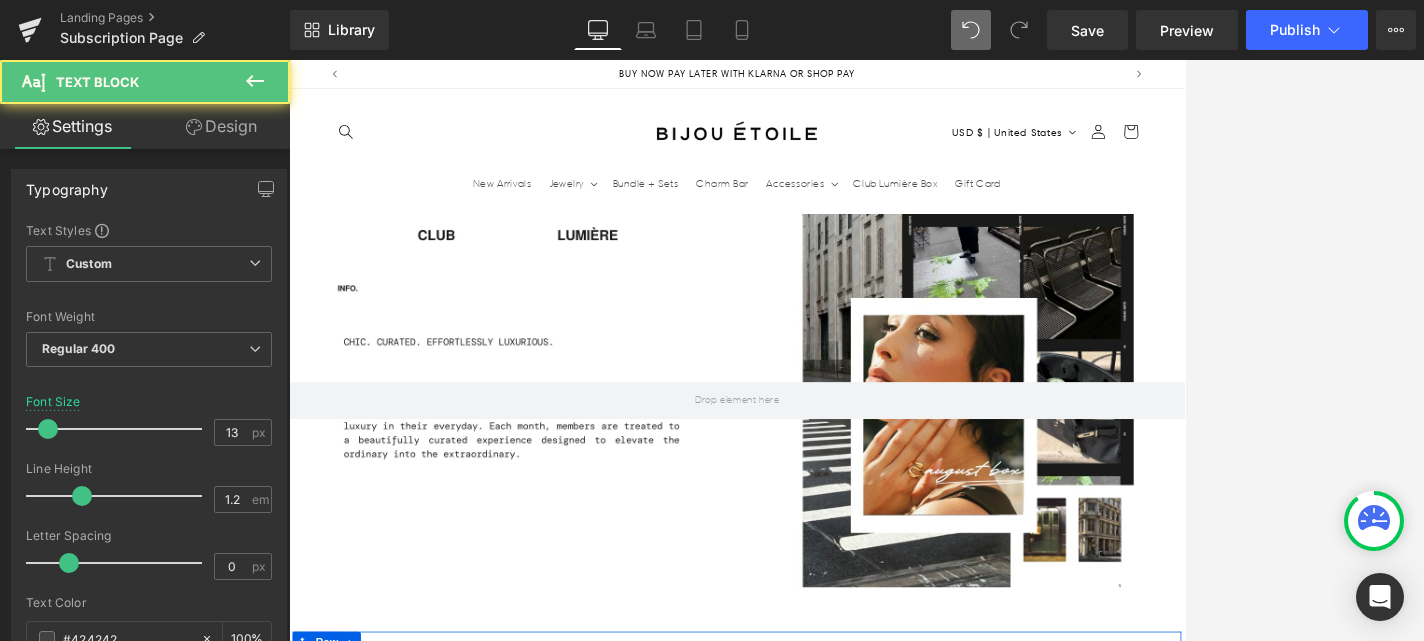 click on "Your exclusive box ships the second week of each month—elevated essentials, right on time." at bounding box center [1194, 959] 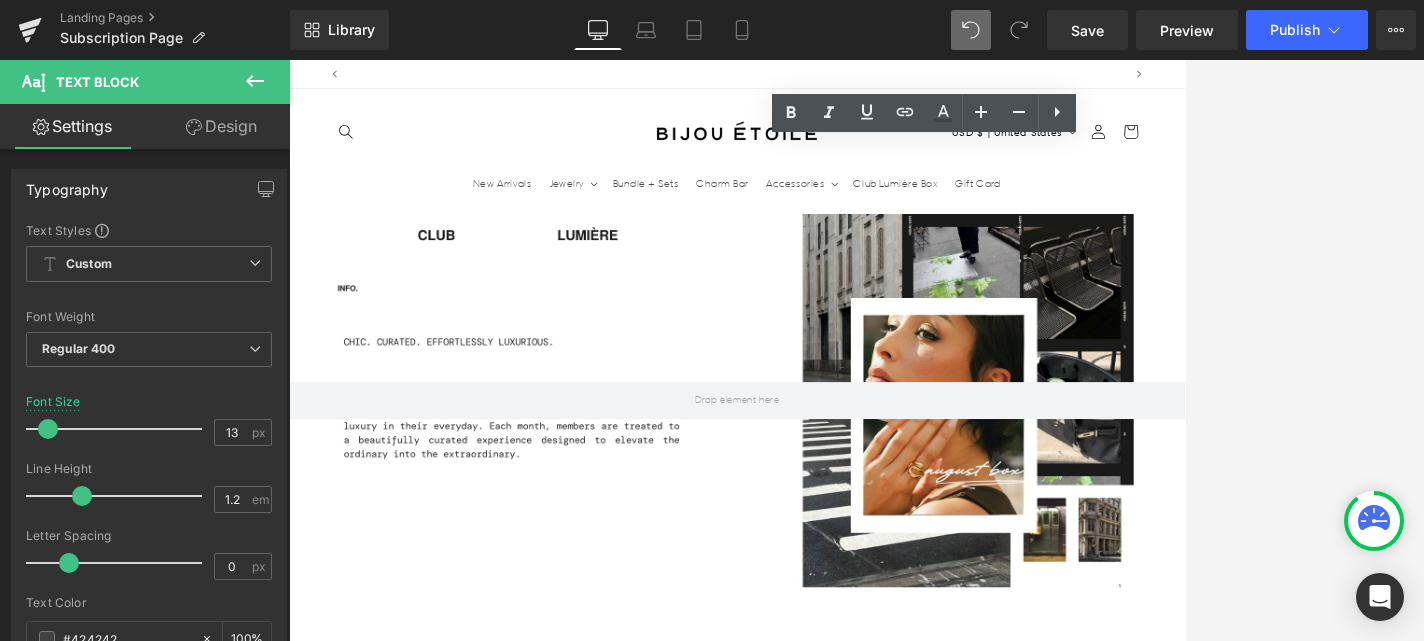 scroll, scrollTop: 0, scrollLeft: 0, axis: both 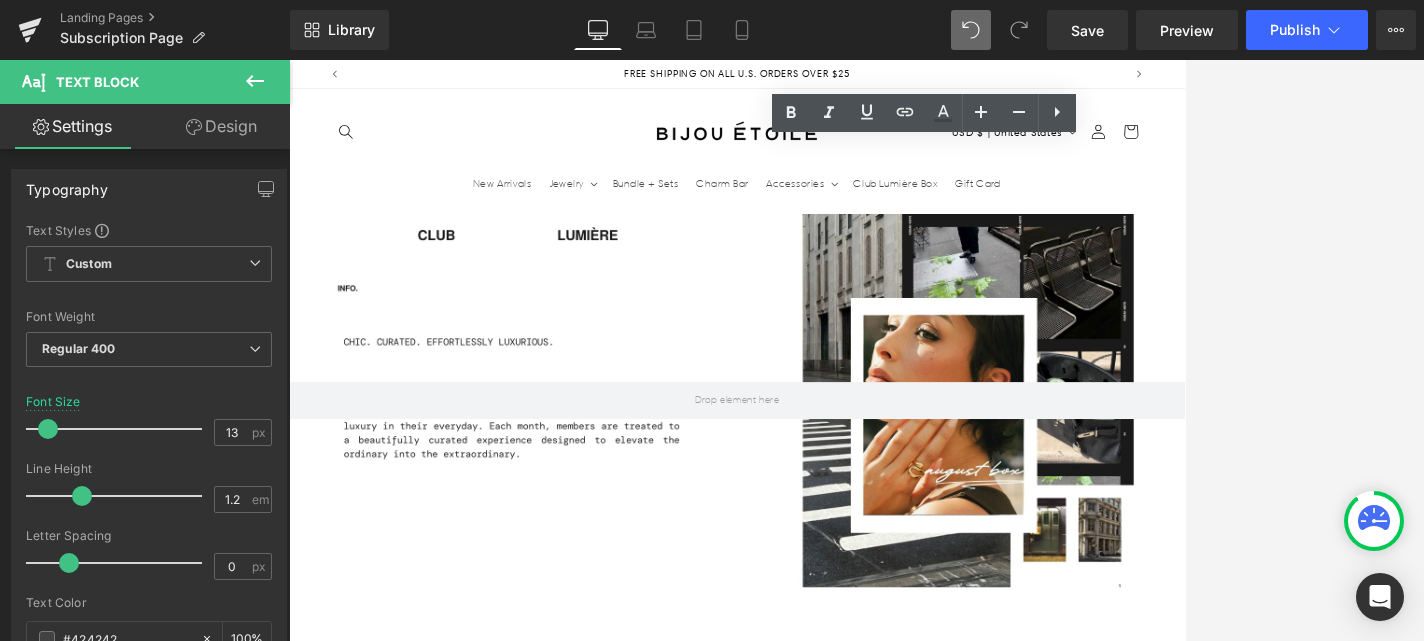 drag, startPoint x: 1293, startPoint y: 198, endPoint x: 1133, endPoint y: 196, distance: 160.0125 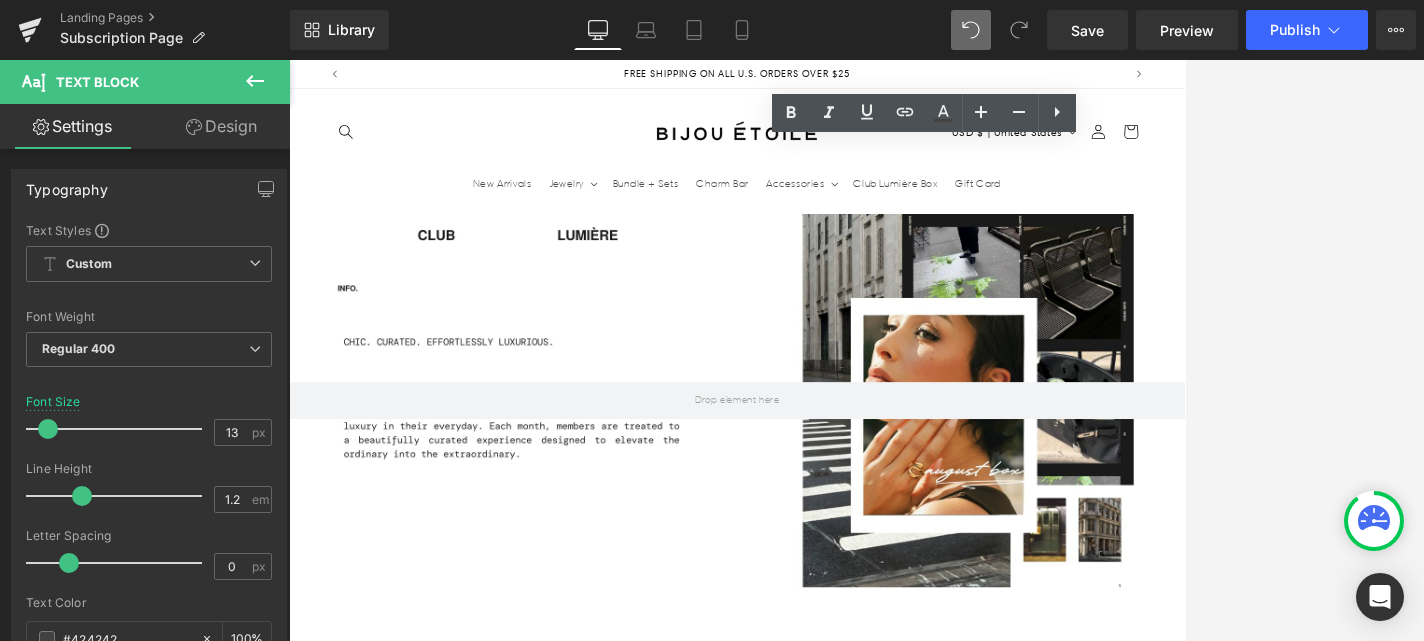 click on "Your exclusive box ships the second week of each month—elevated essentials, right on time." at bounding box center (1194, 959) 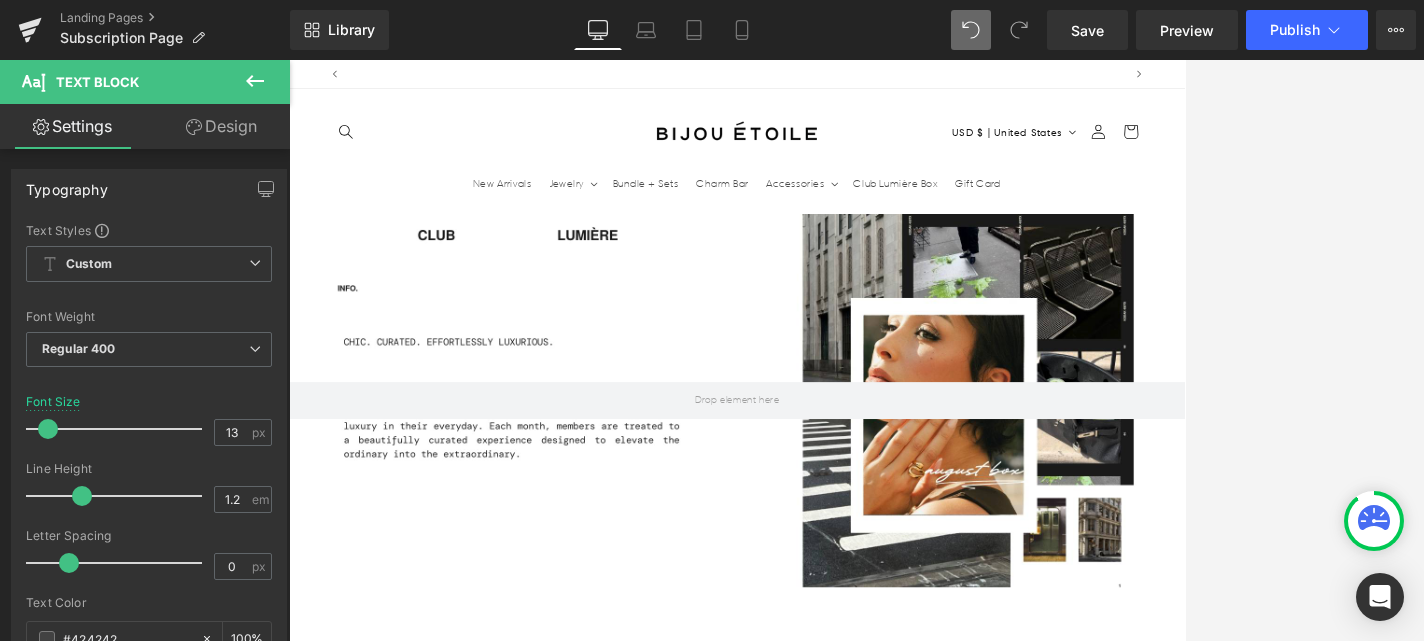 scroll, scrollTop: 0, scrollLeft: 0, axis: both 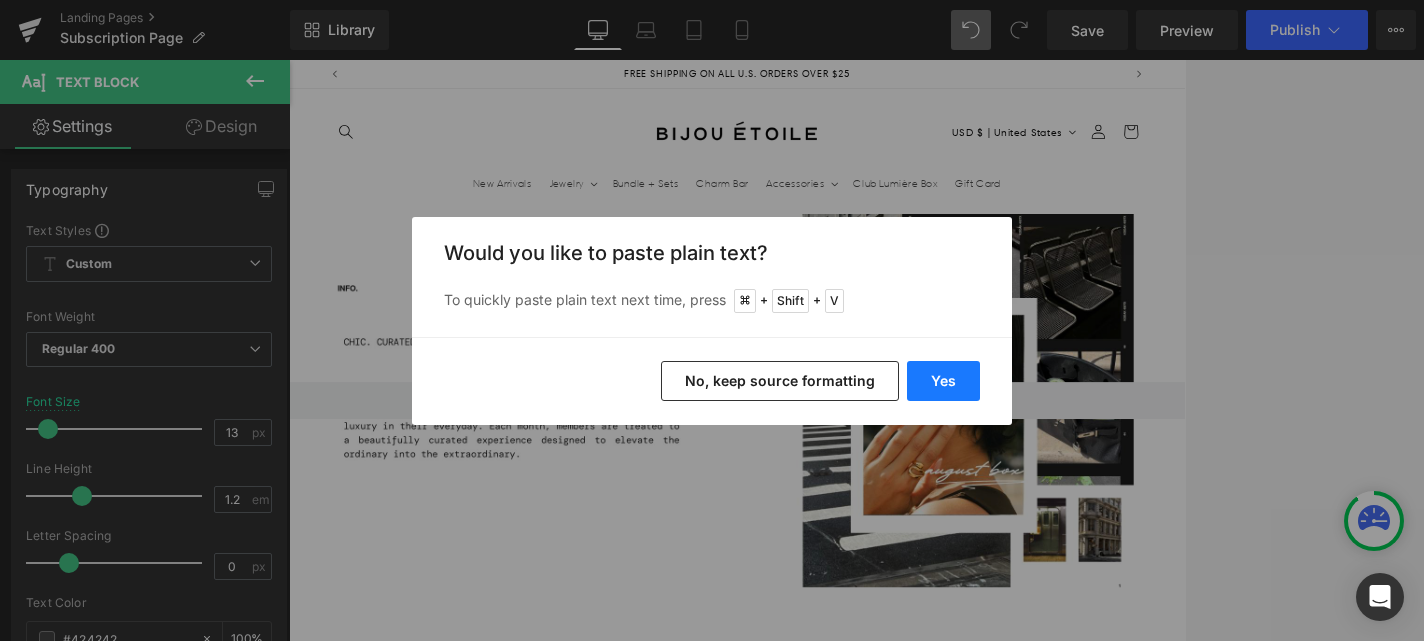 click on "Yes" at bounding box center (943, 381) 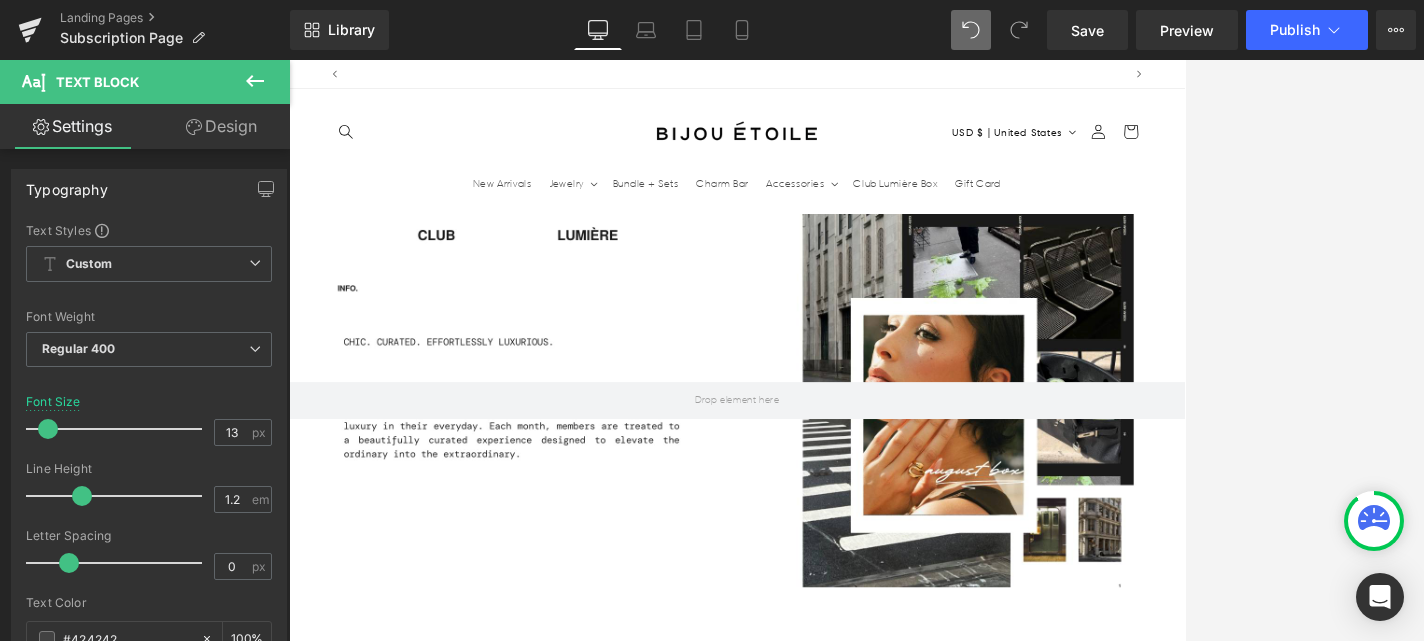 scroll, scrollTop: 0, scrollLeft: 1050, axis: horizontal 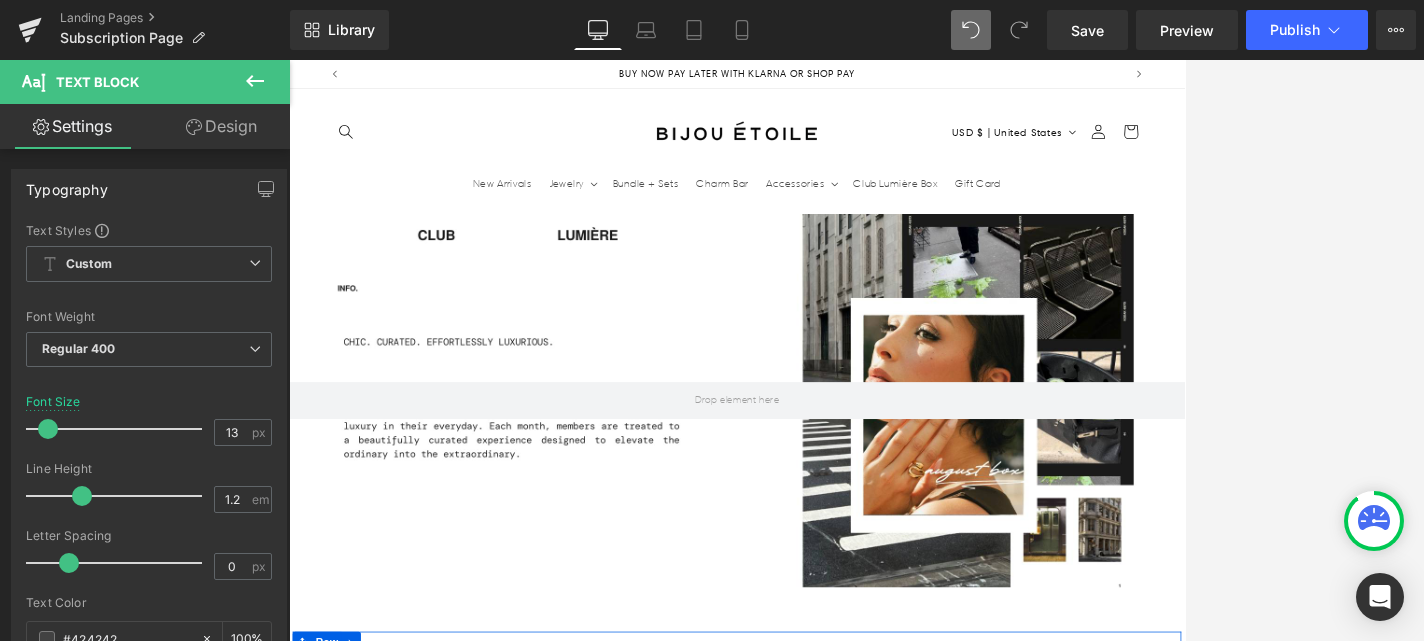 click on "Your exclusive box ships  once payment is received—elevated essentials, right on time." at bounding box center (1194, 959) 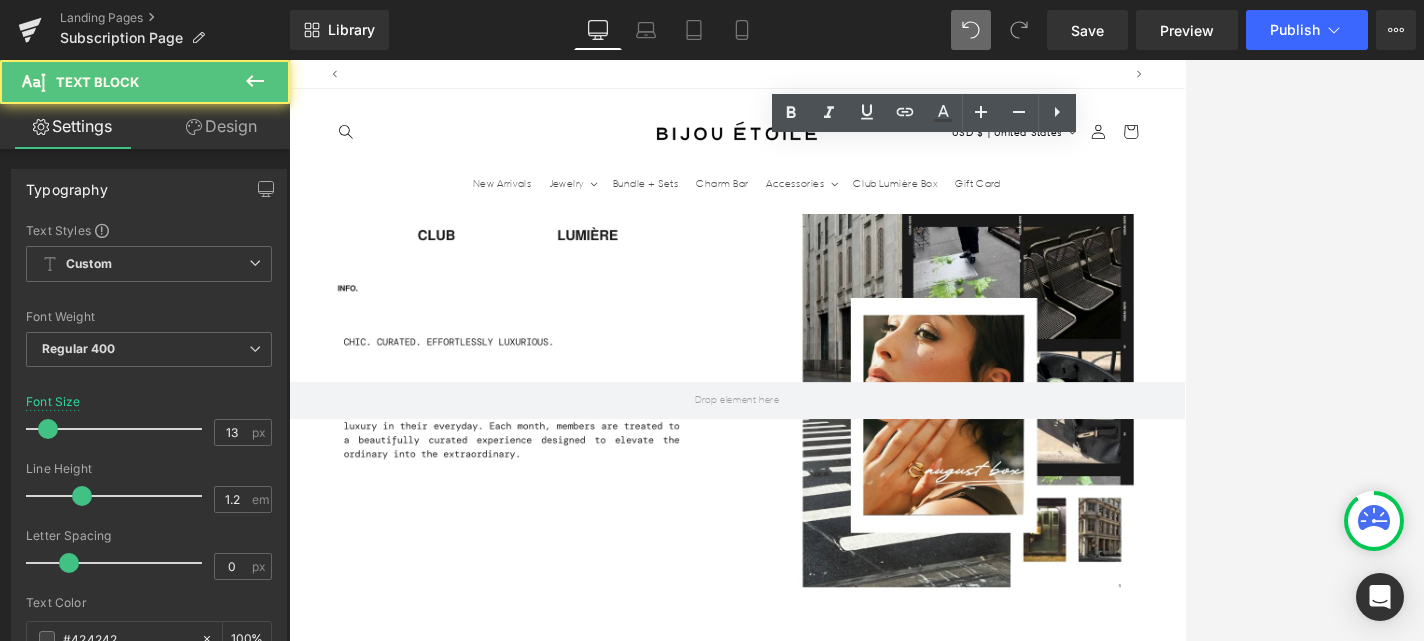 scroll, scrollTop: 0, scrollLeft: 0, axis: both 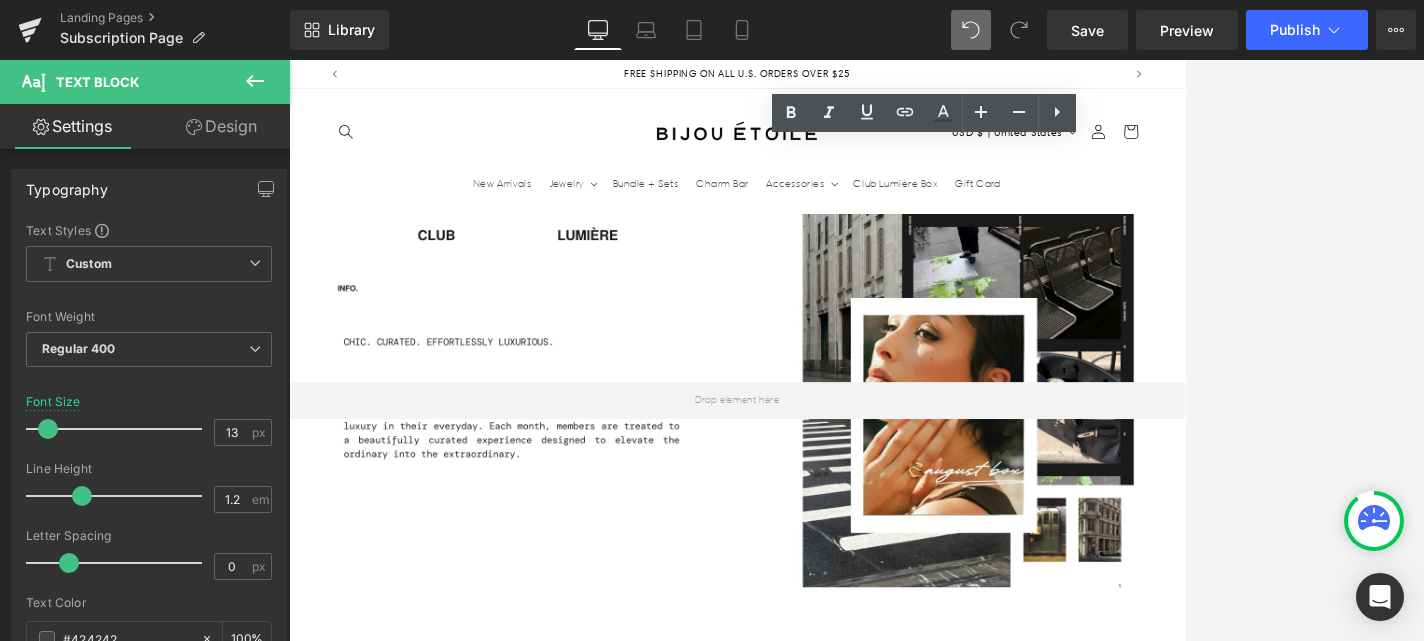 click on "Your exclusive box ships  once payment is received—elevated essentials, right on time." at bounding box center (1194, 959) 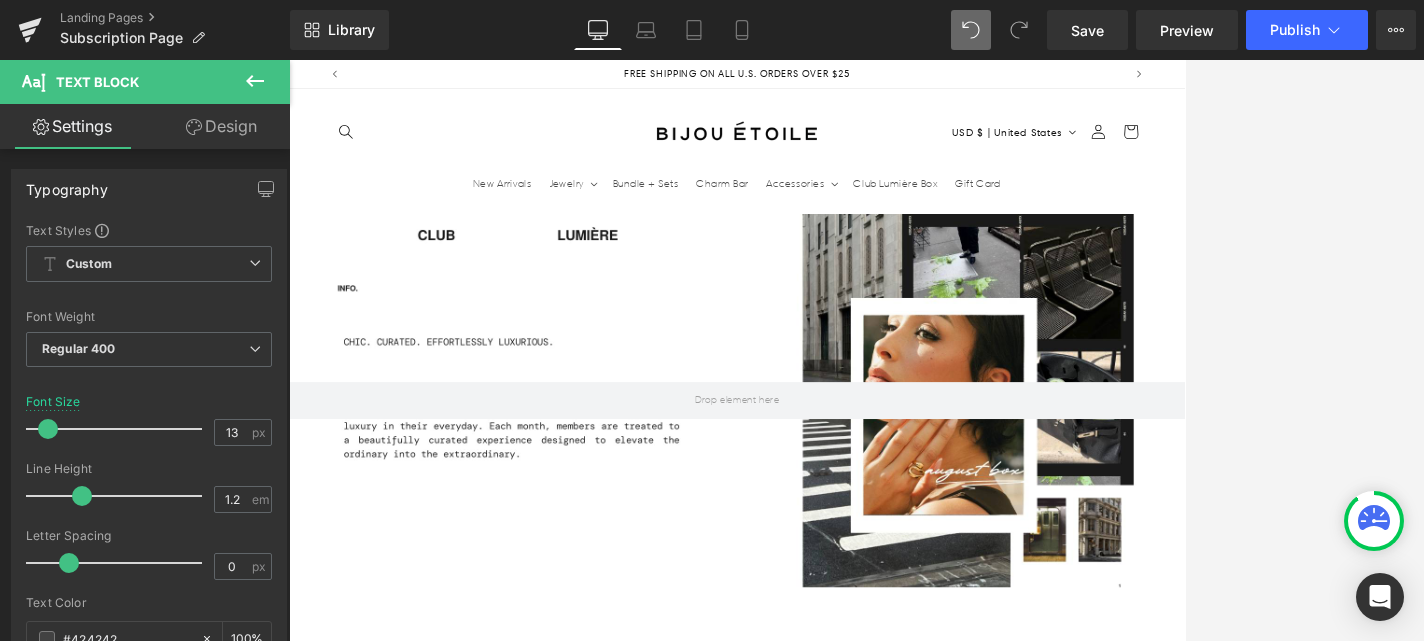click on "Our favorite products!" at bounding box center [894, 1433] 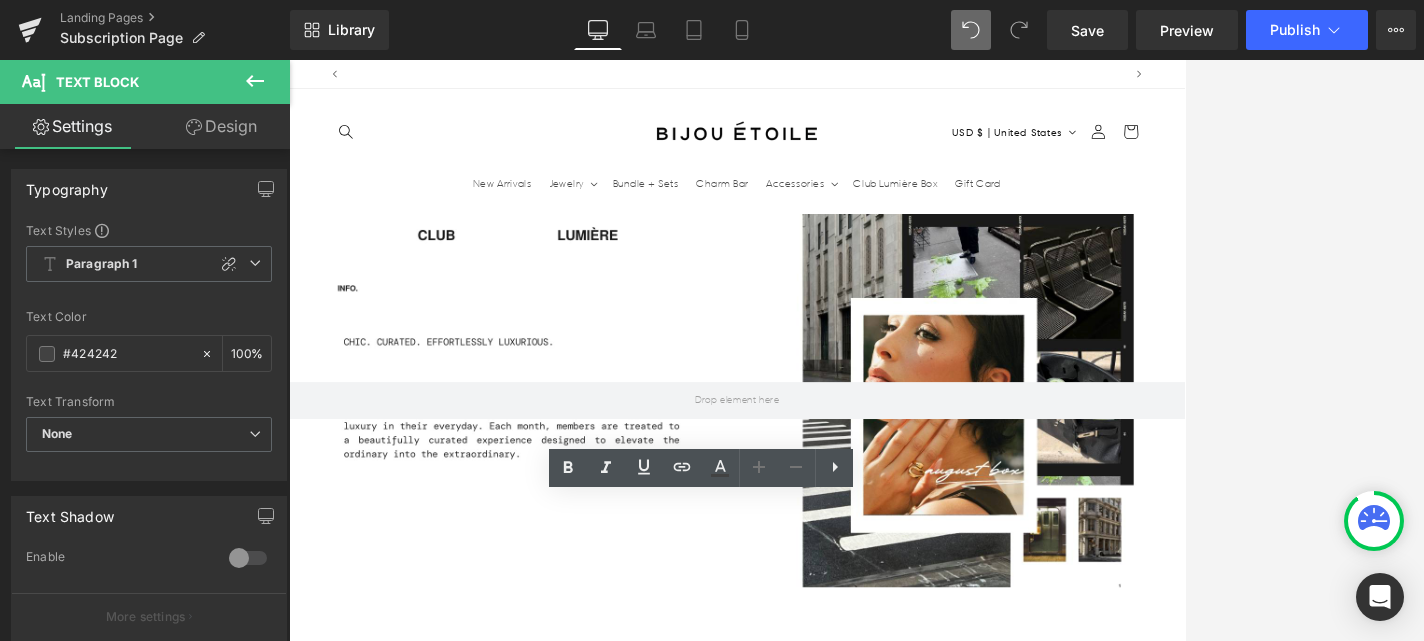 scroll, scrollTop: 0, scrollLeft: 0, axis: both 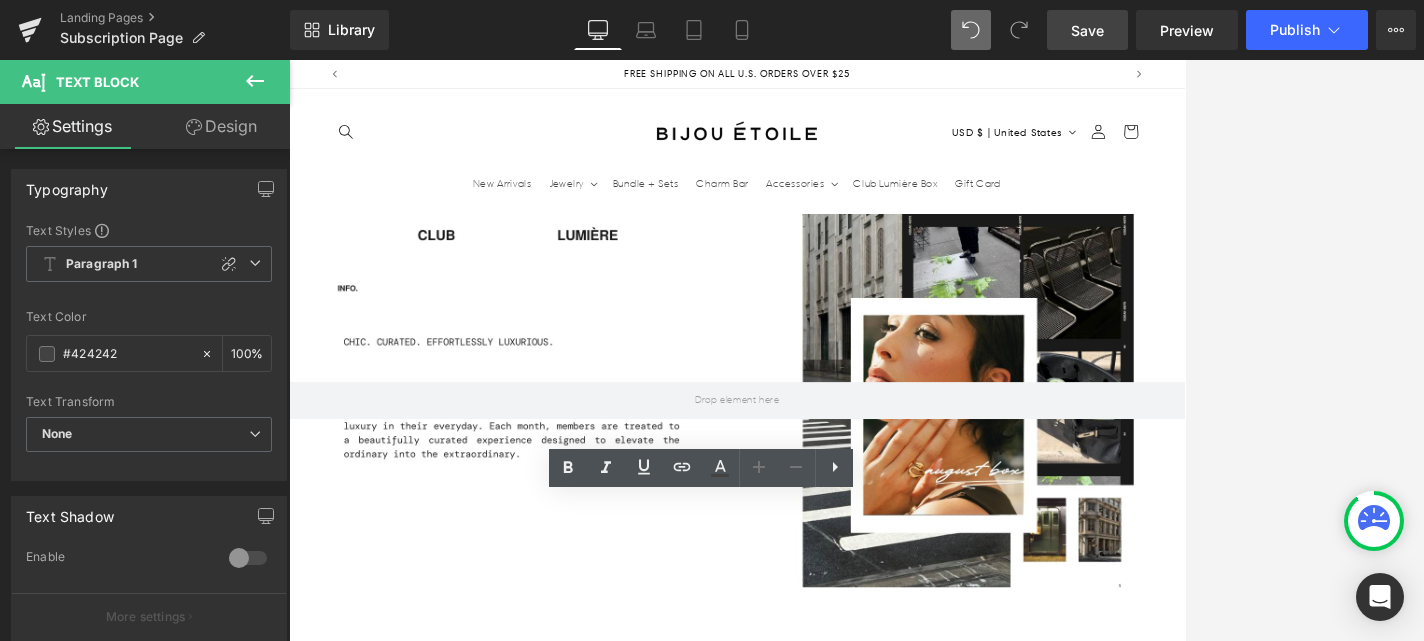 click on "Save" at bounding box center (1087, 30) 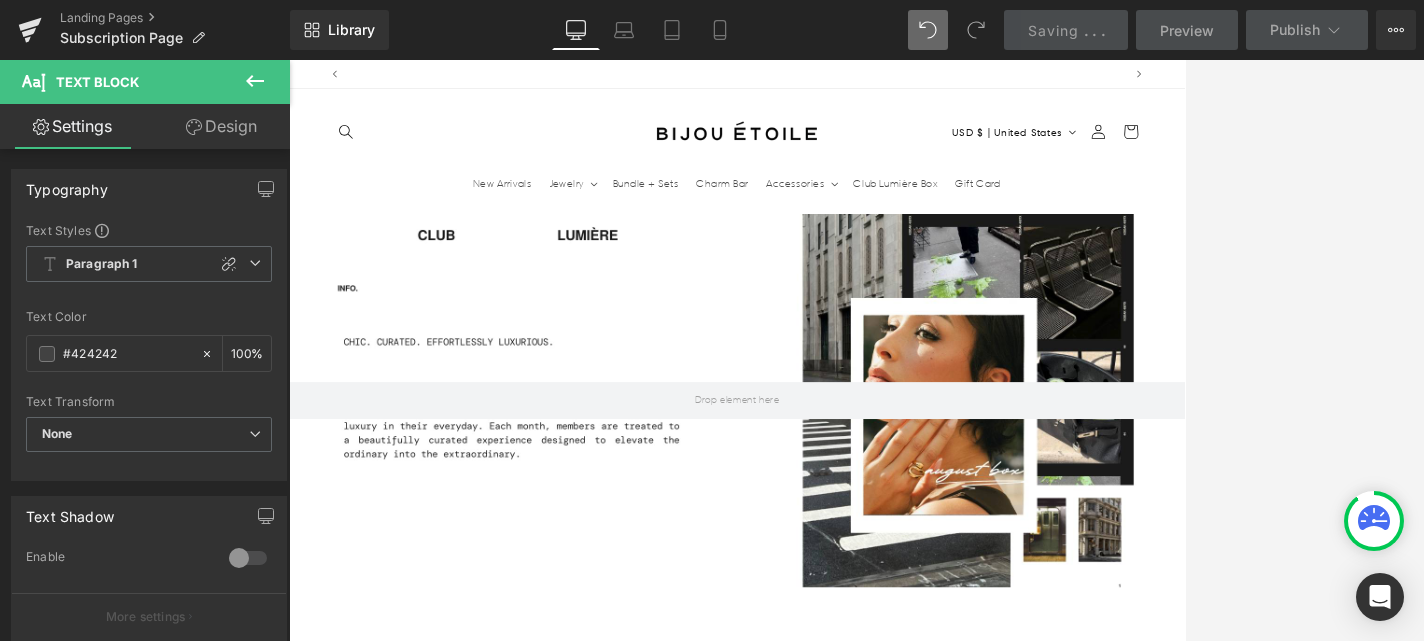 scroll, scrollTop: 0, scrollLeft: 1050, axis: horizontal 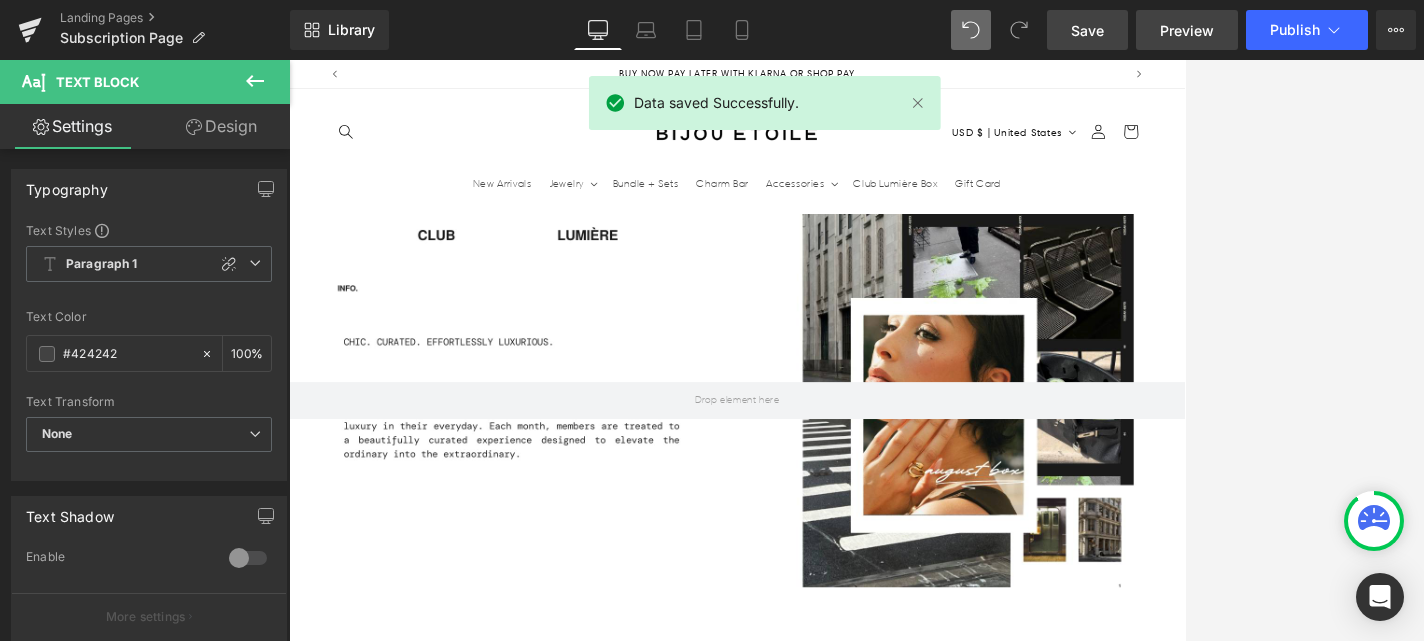 click on "Preview" at bounding box center (1187, 30) 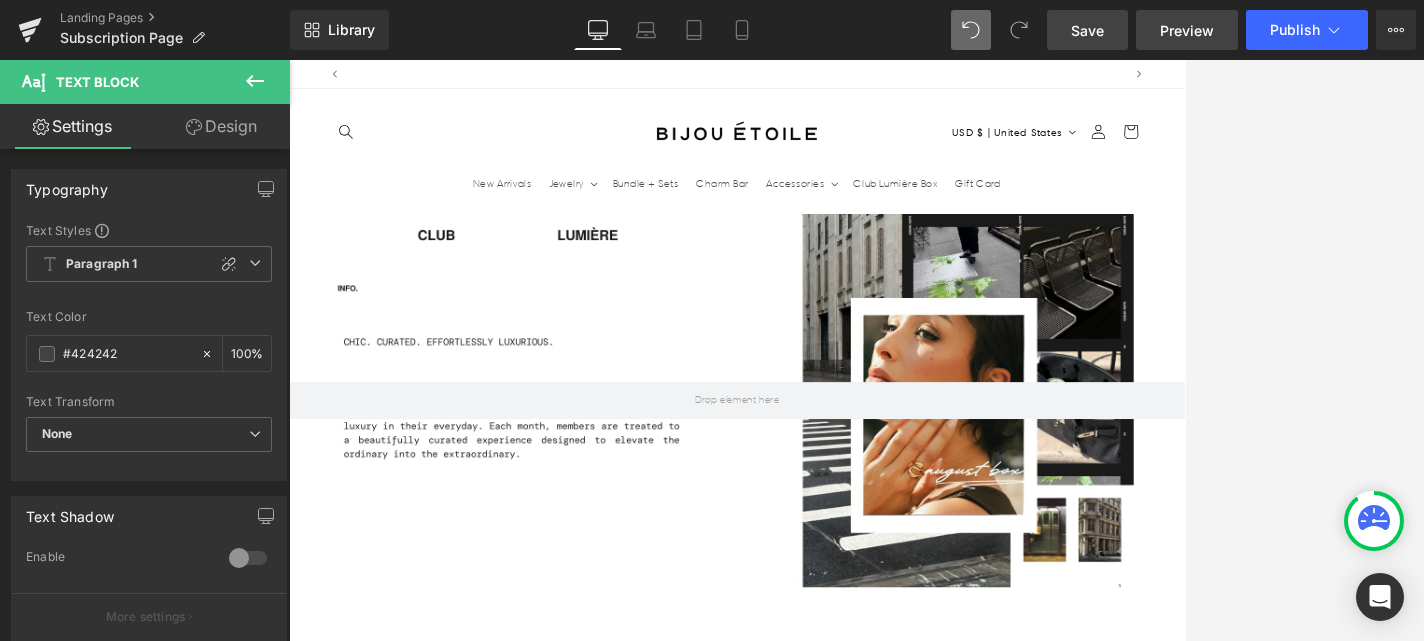 scroll, scrollTop: 0, scrollLeft: 0, axis: both 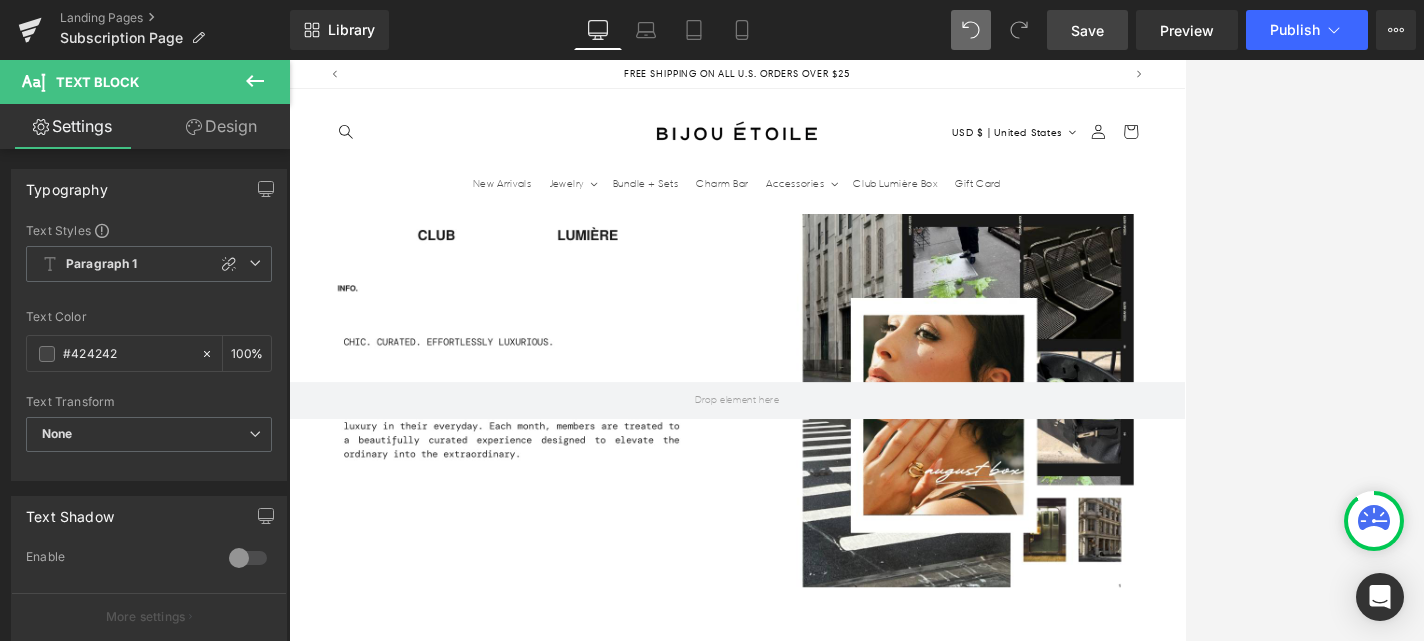 click on "Save" at bounding box center [1087, 30] 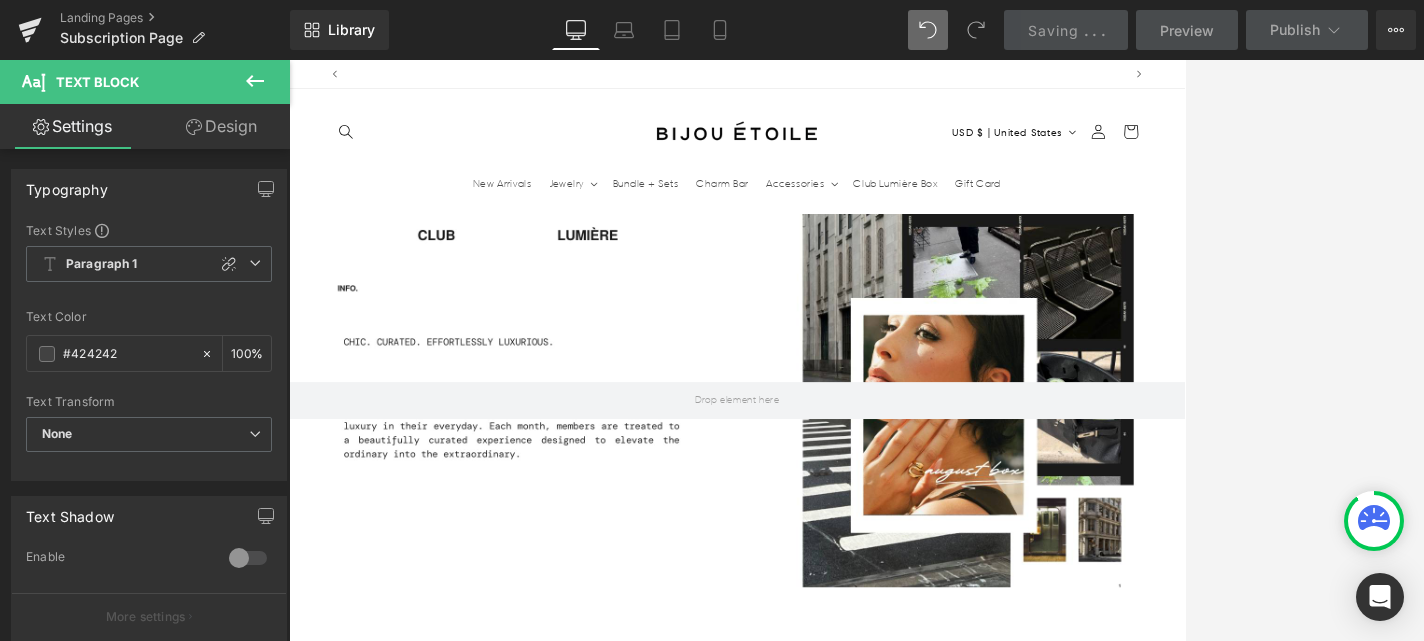 scroll, scrollTop: 0, scrollLeft: 1050, axis: horizontal 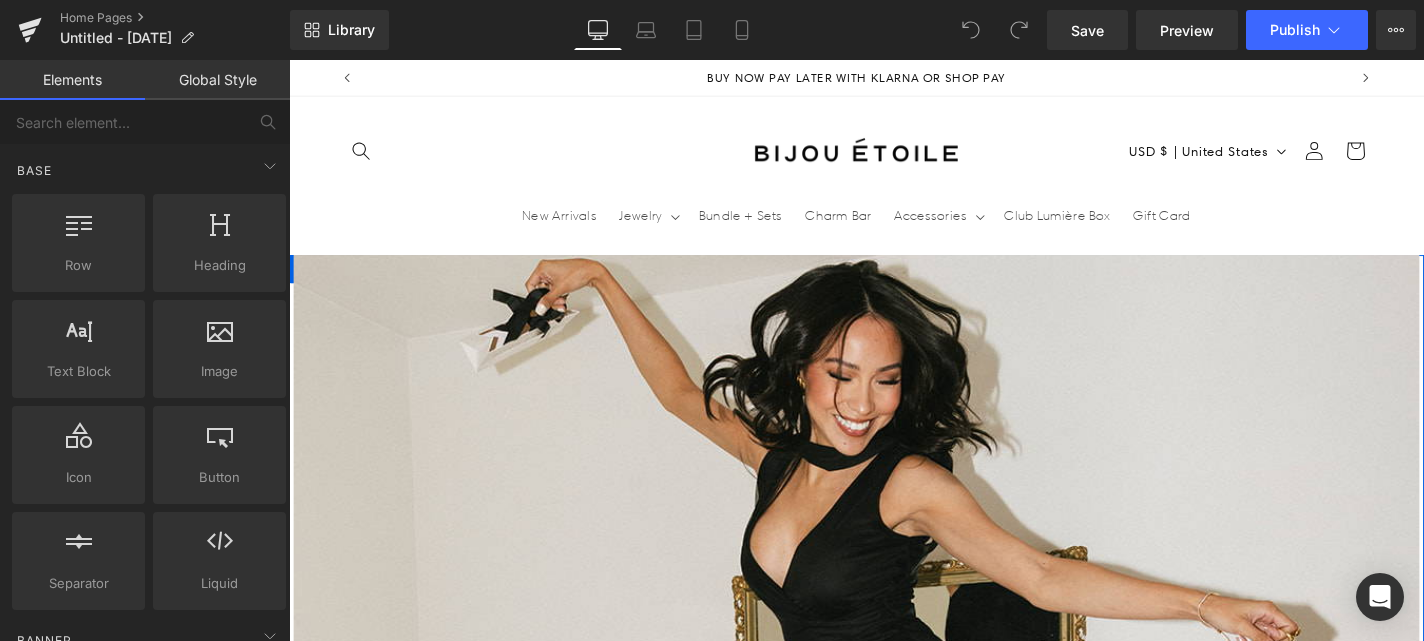 click on "38px" at bounding box center [894, 1563] 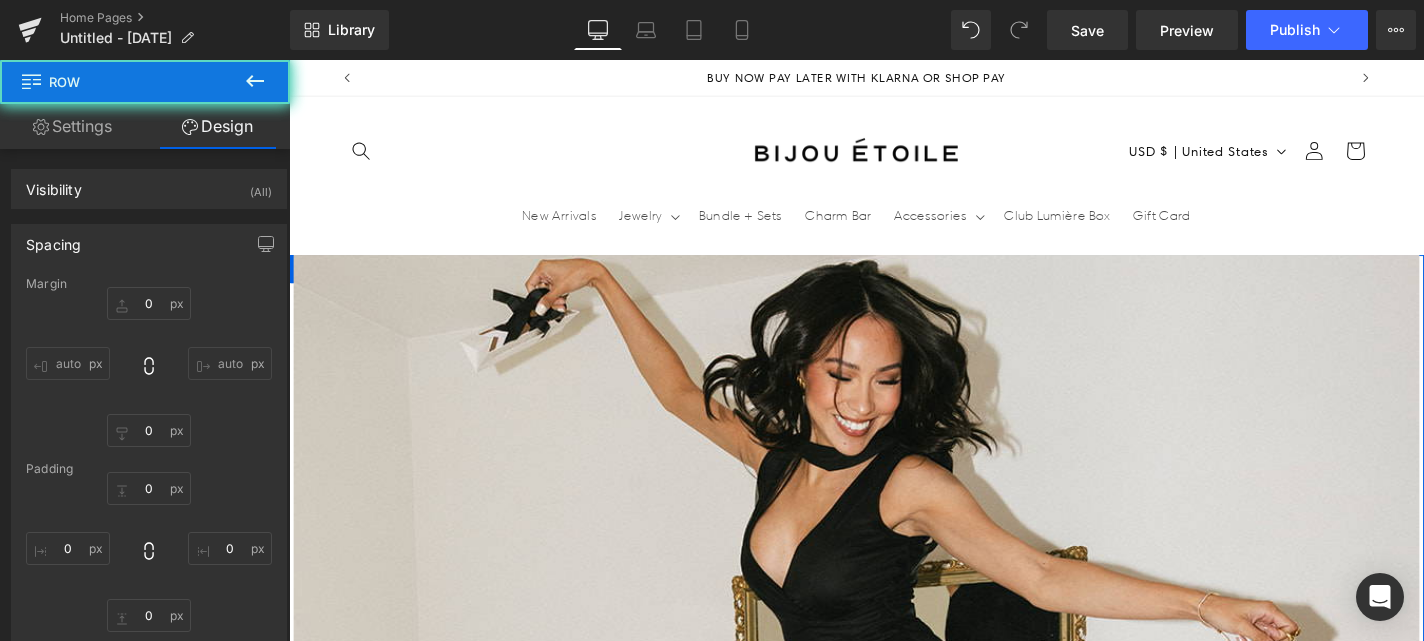 type on "0" 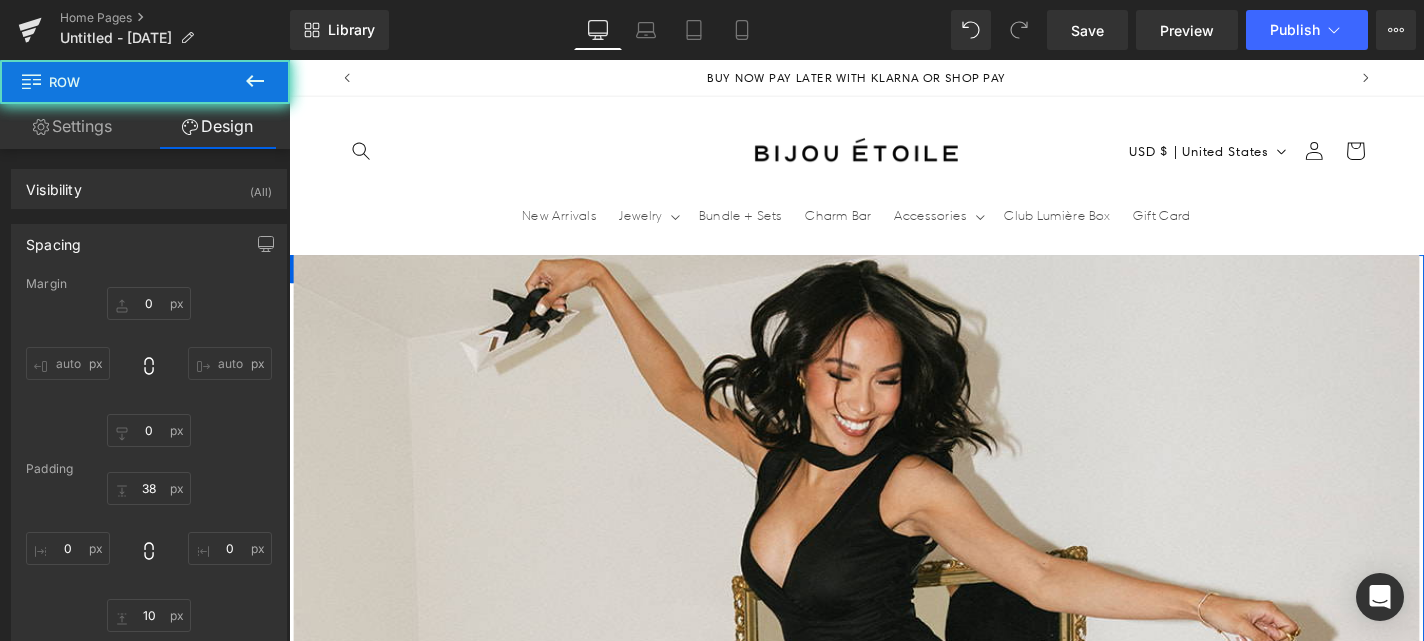 click at bounding box center (1285, 1617) 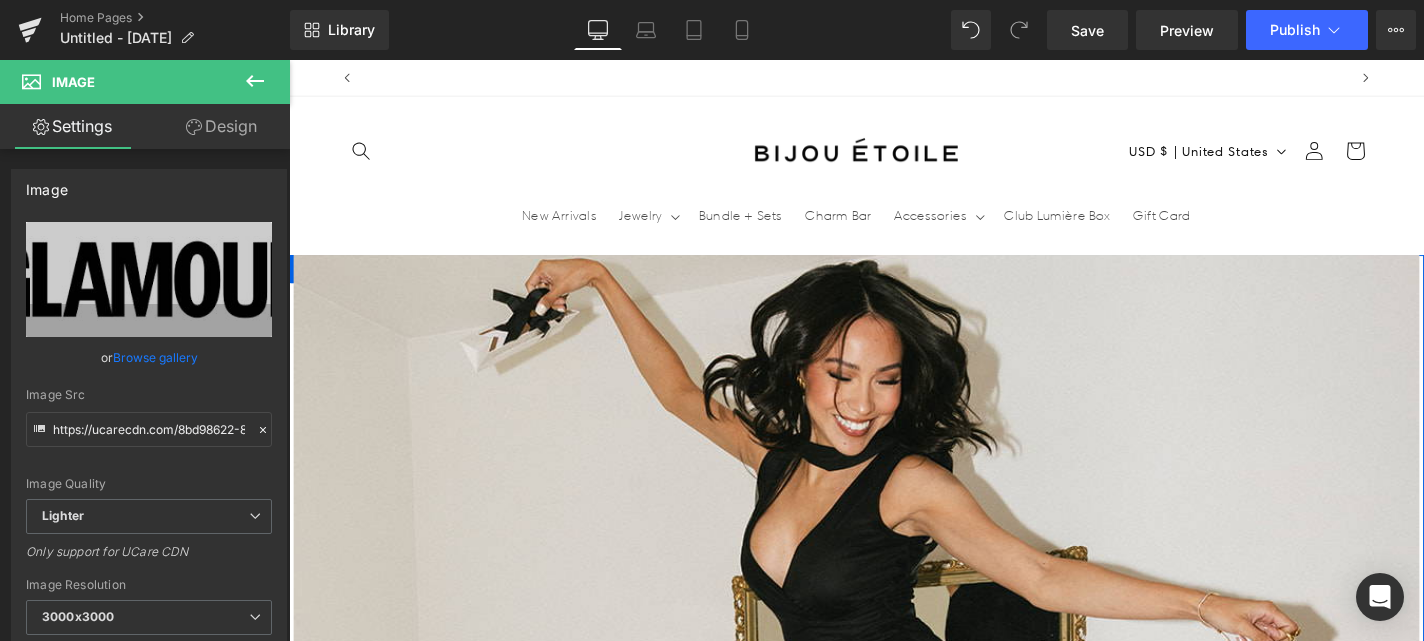 scroll, scrollTop: 0, scrollLeft: 0, axis: both 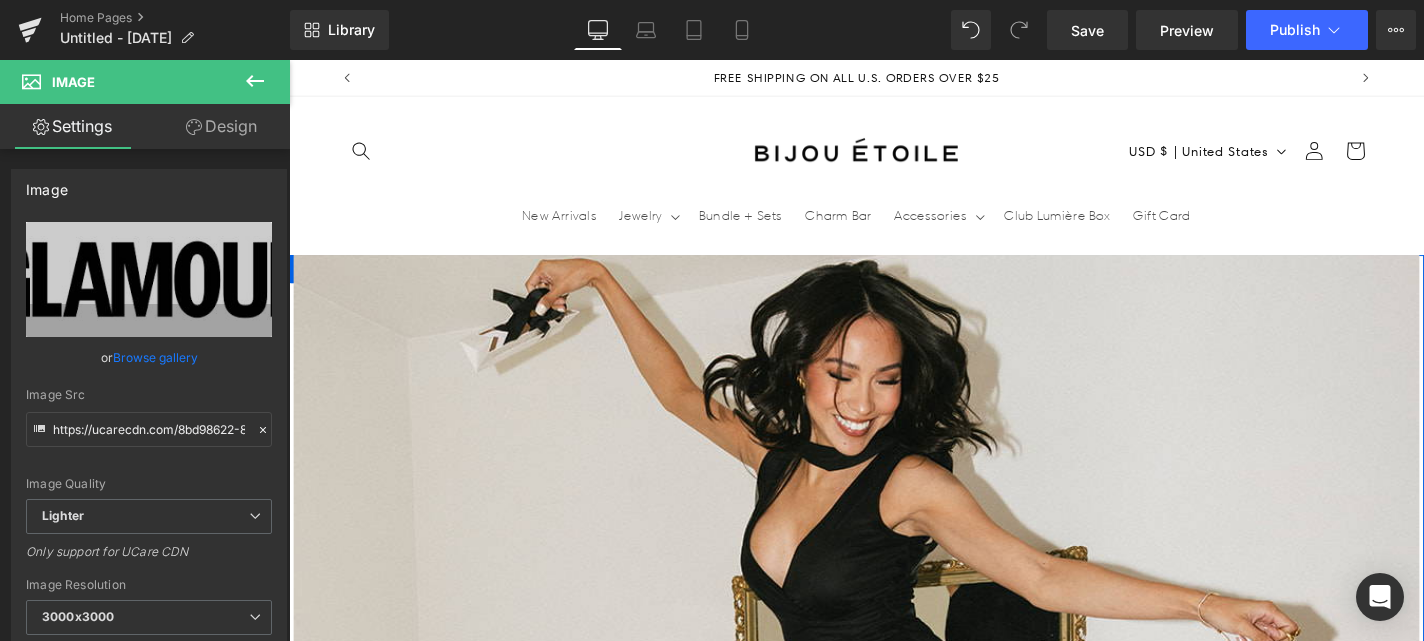 click on "Carousel" at bounding box center (894, 1598) 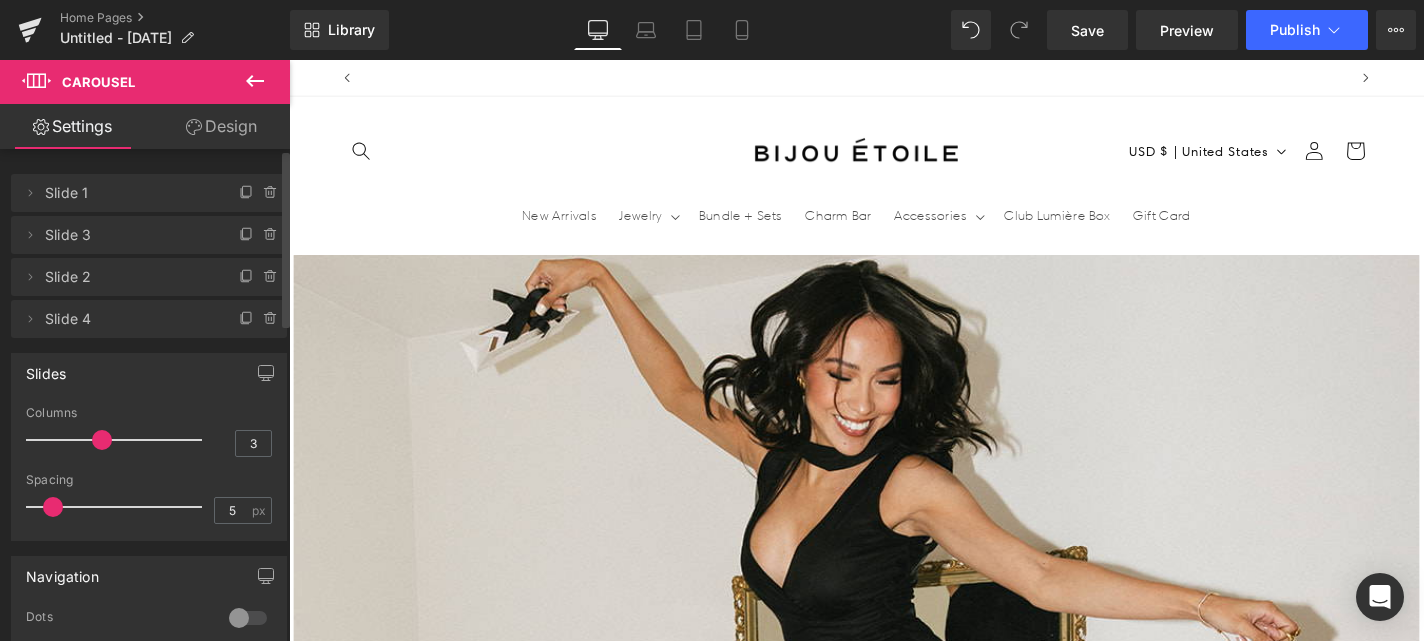 scroll, scrollTop: 0, scrollLeft: 1050, axis: horizontal 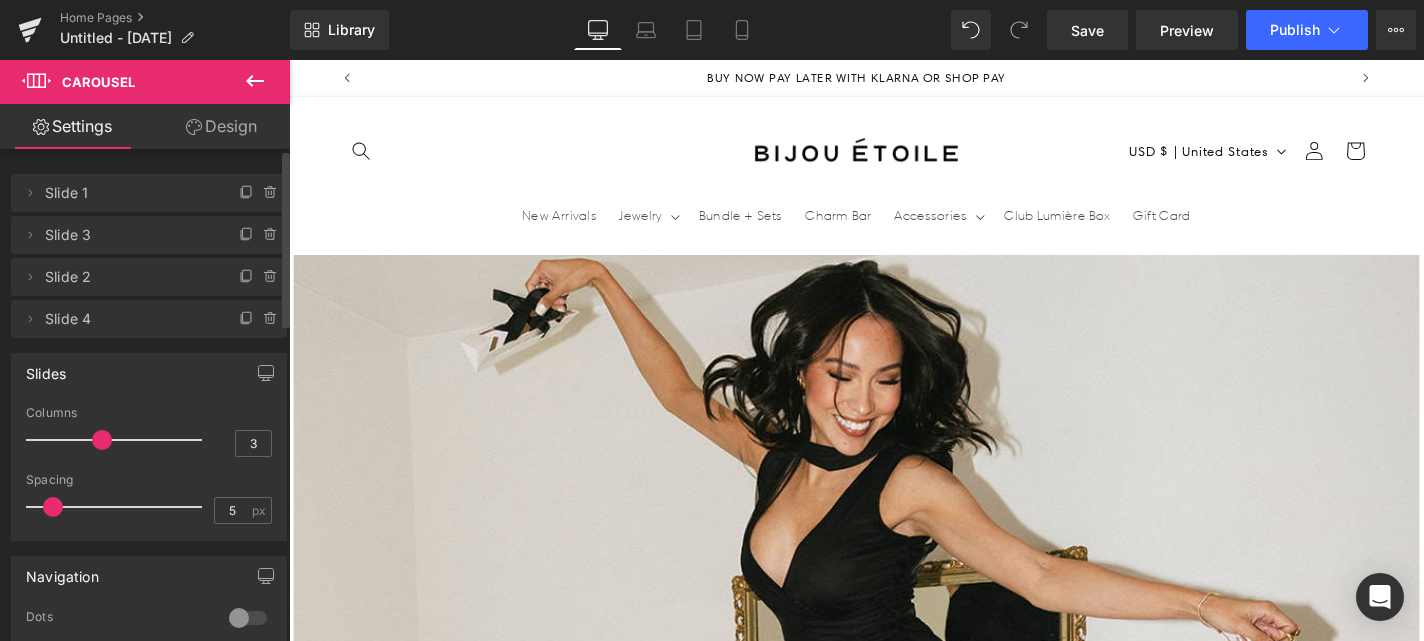 click on "Slide 4" at bounding box center (129, 319) 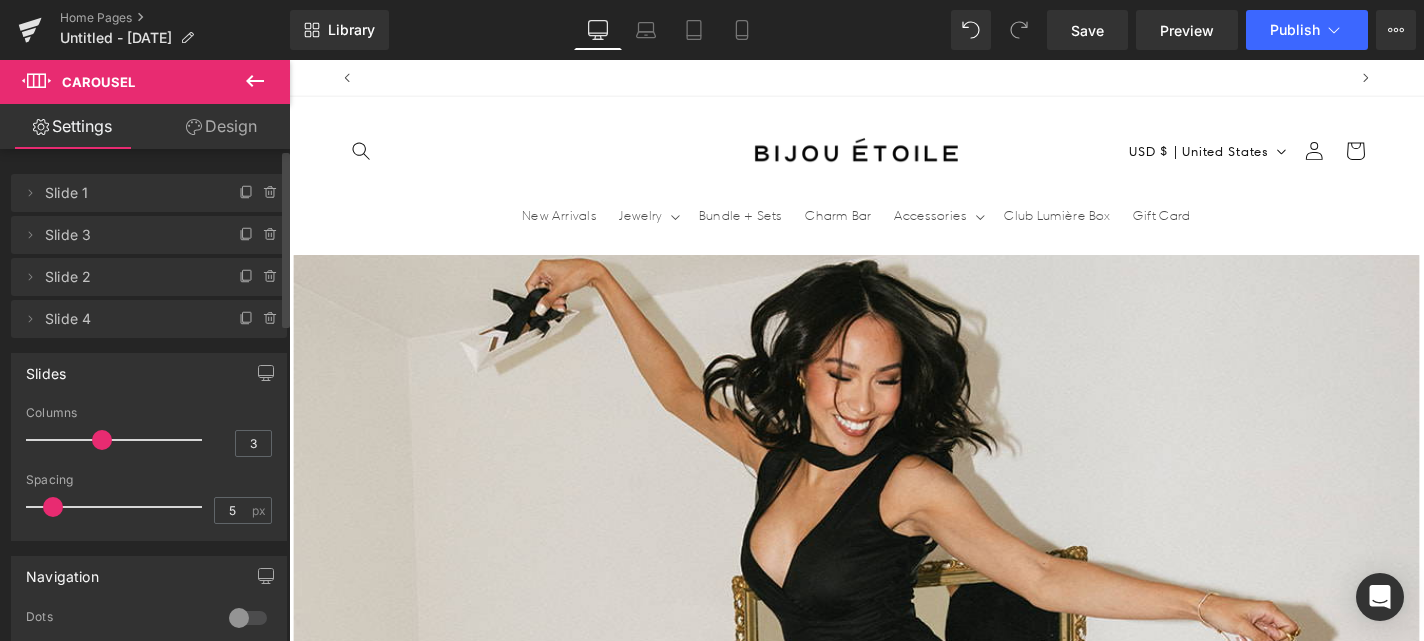 scroll, scrollTop: 0, scrollLeft: 0, axis: both 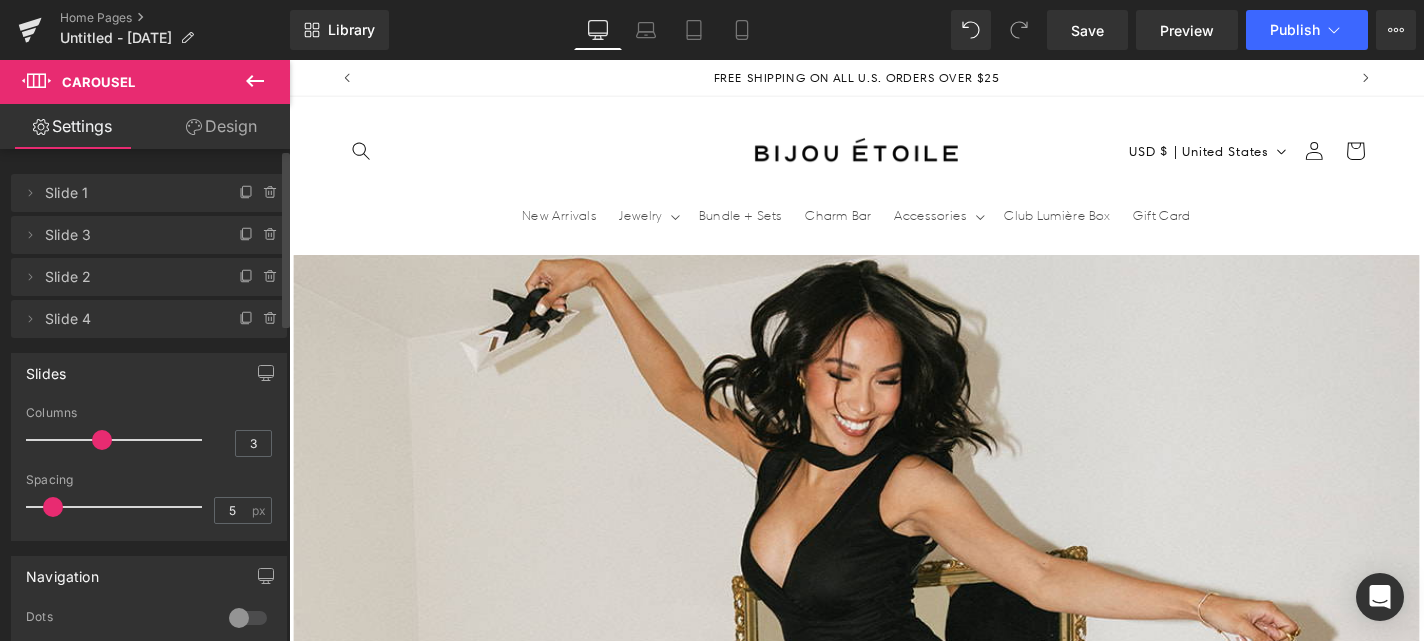 click on "Slide 4" at bounding box center (129, 319) 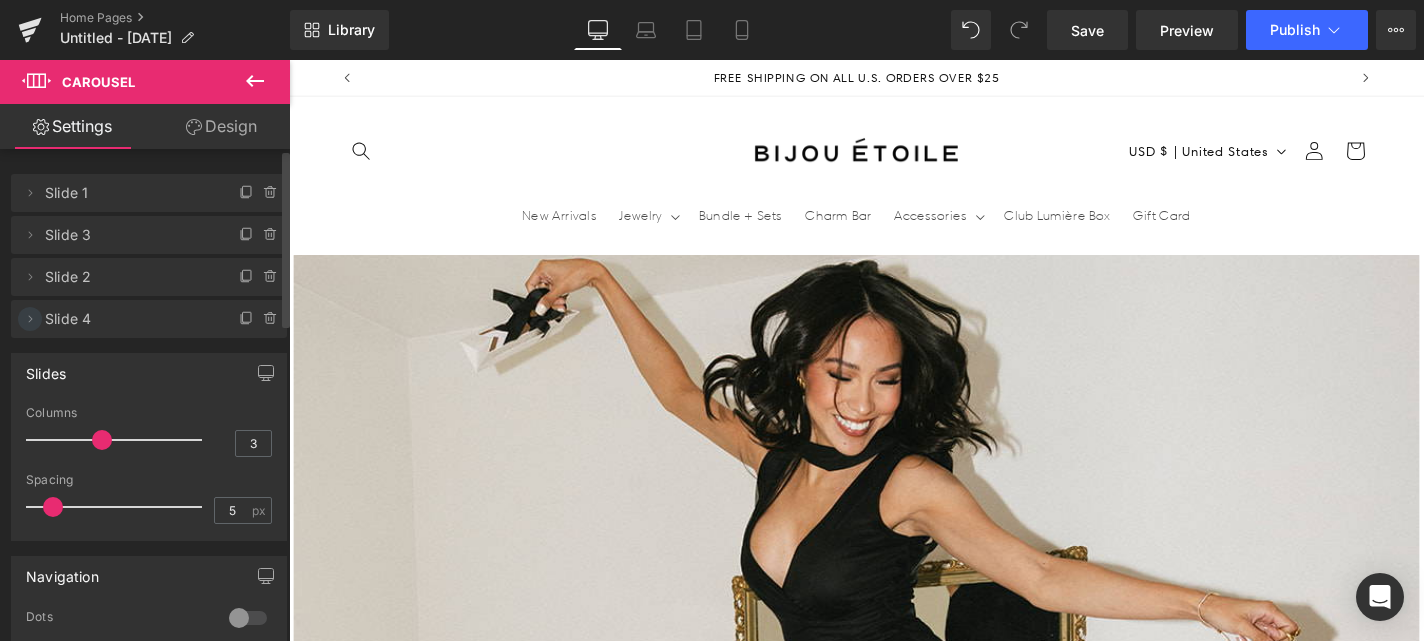 click 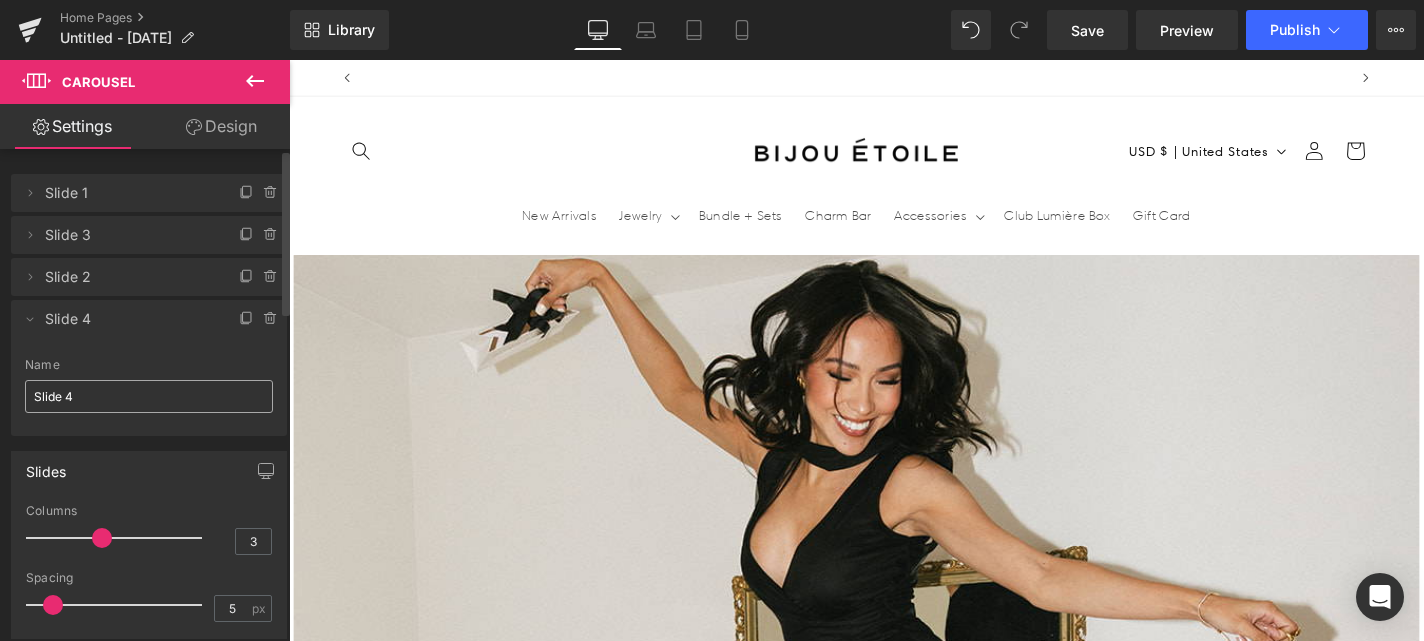 scroll, scrollTop: 0, scrollLeft: 1050, axis: horizontal 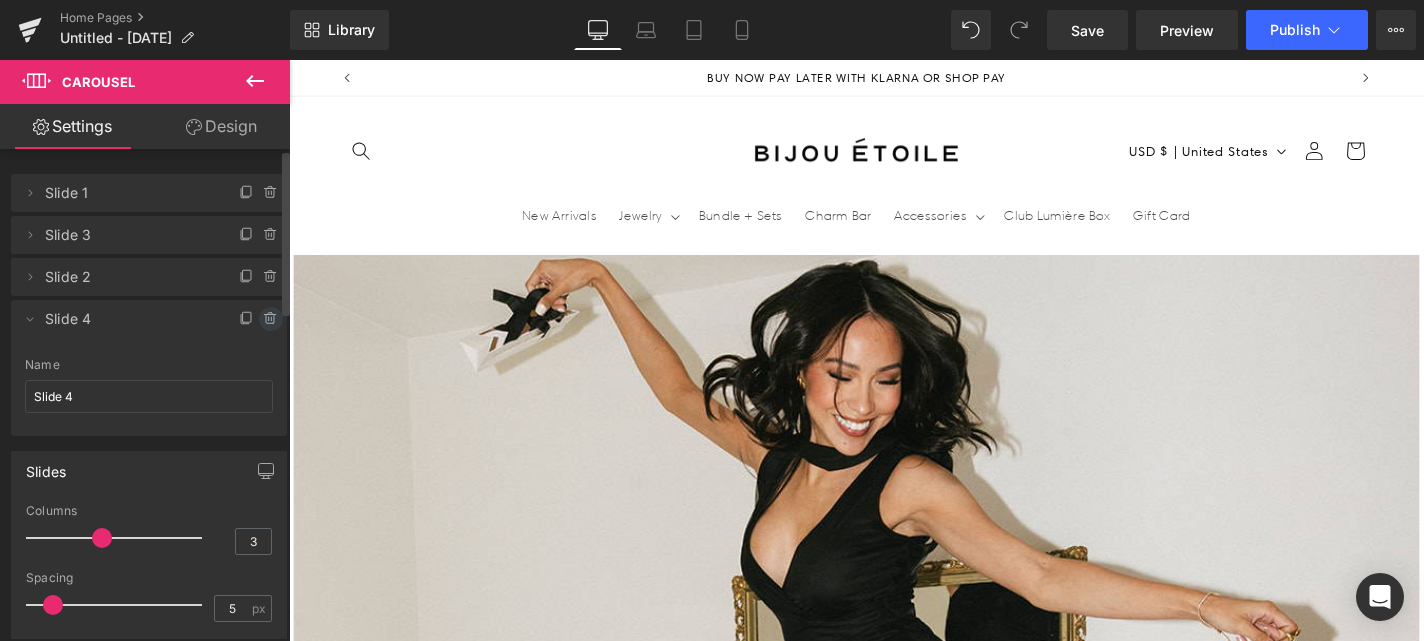 click 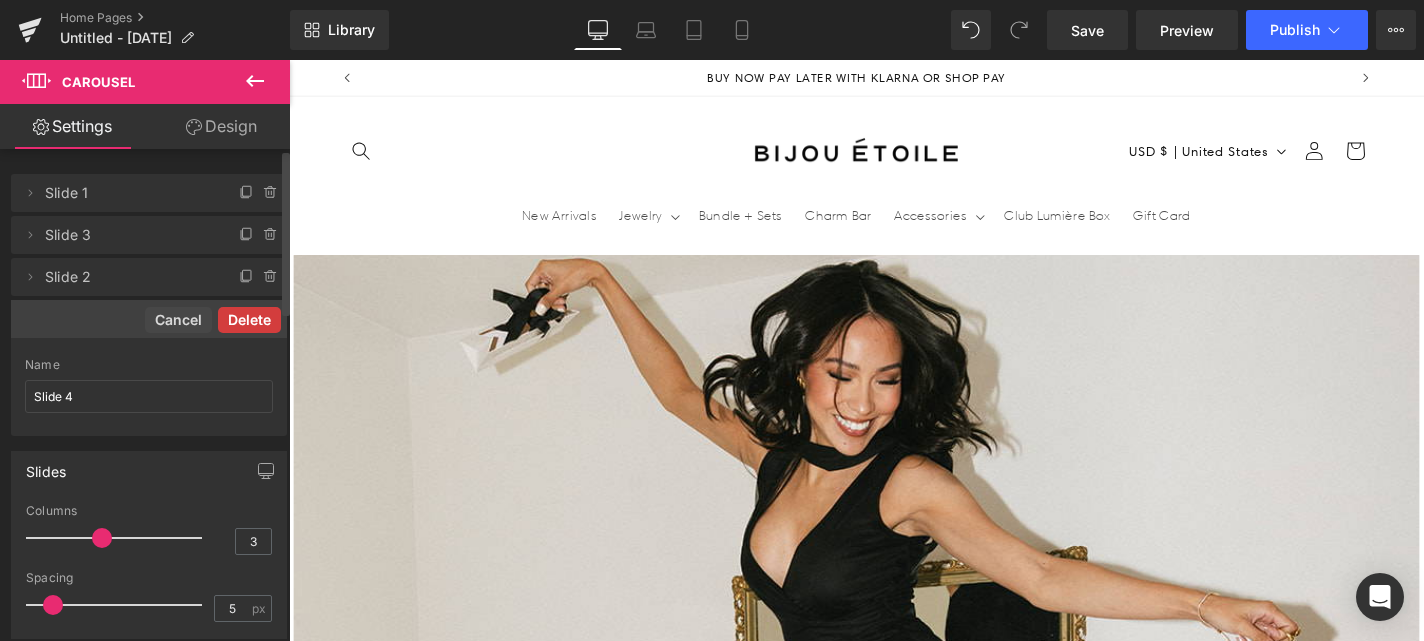 click on "Delete" at bounding box center (249, 320) 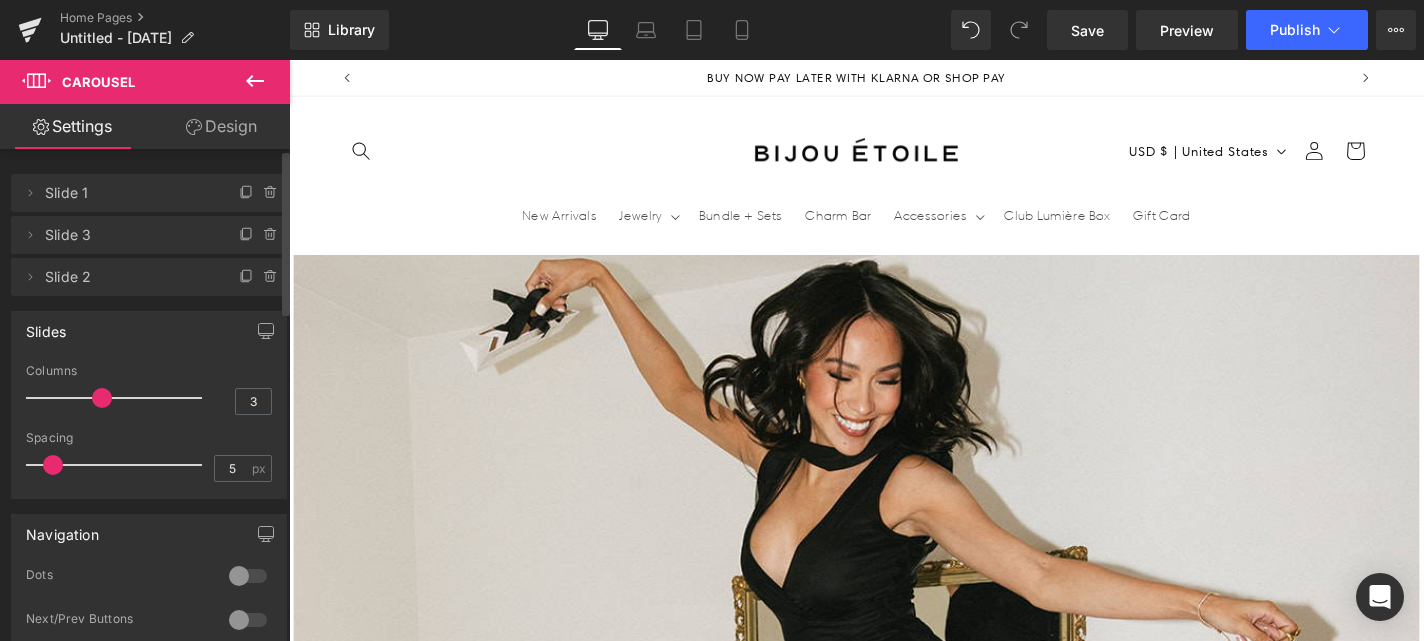 click on "Slide 2" at bounding box center (129, 277) 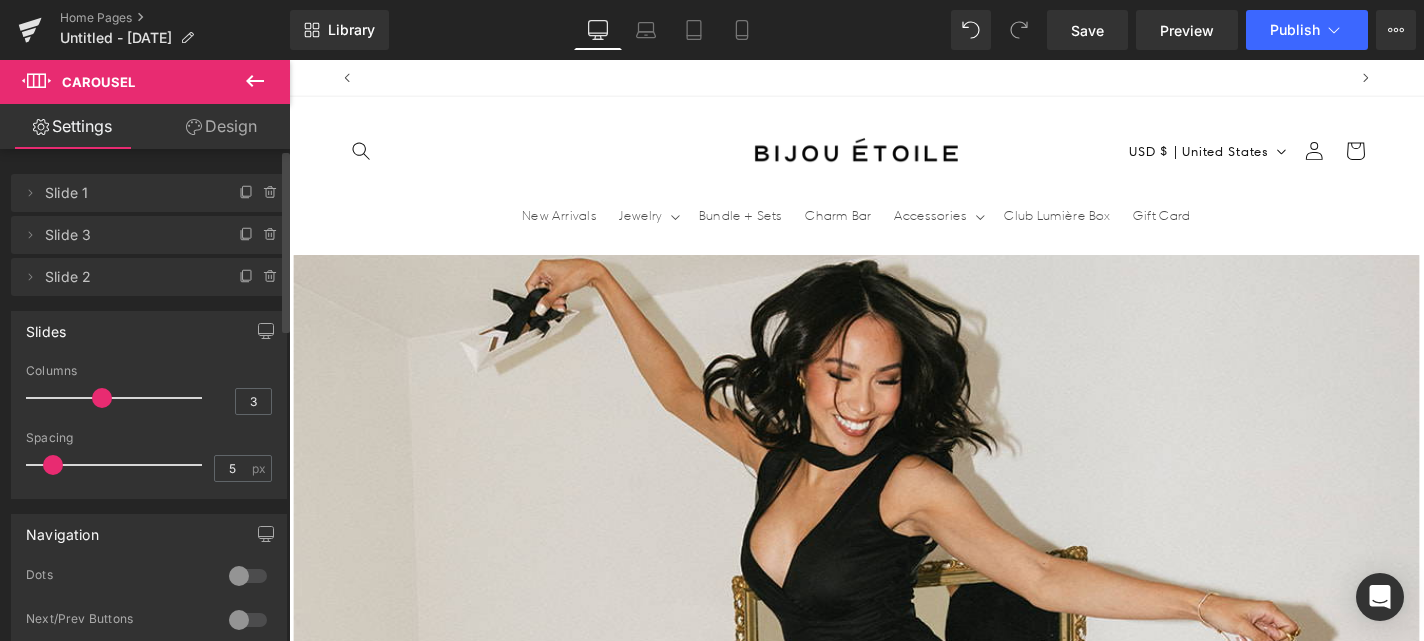 scroll, scrollTop: 0, scrollLeft: 0, axis: both 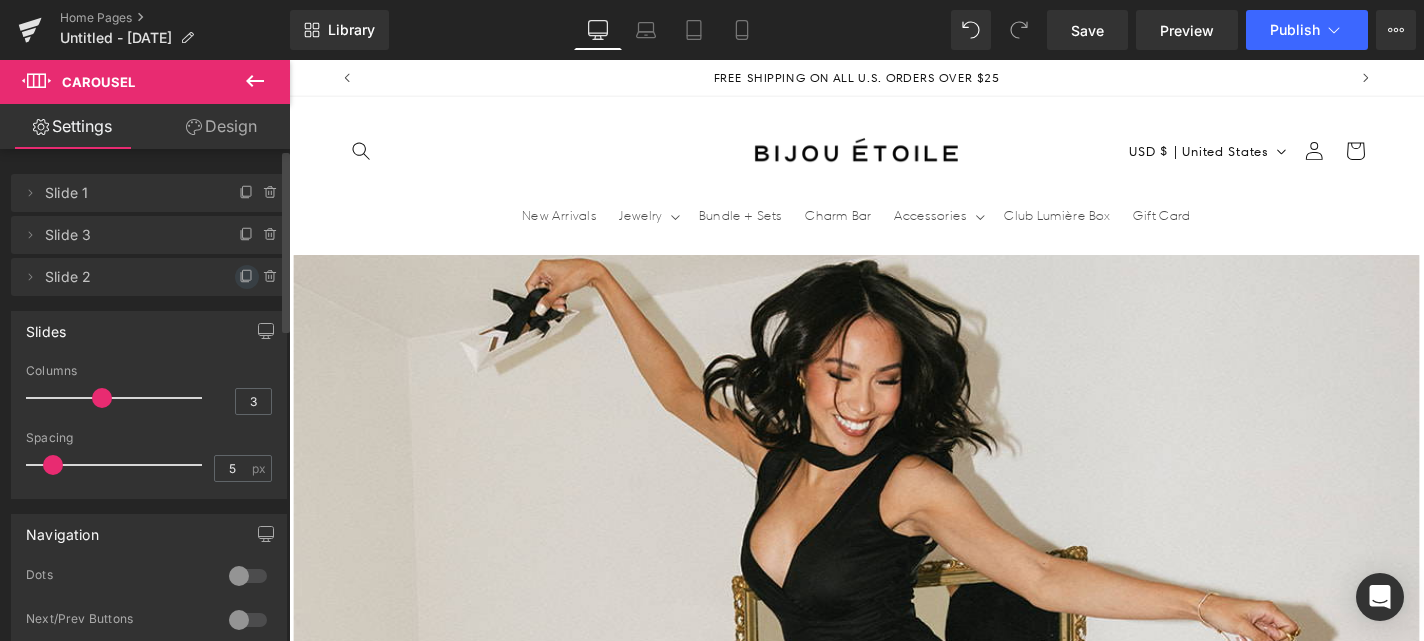click 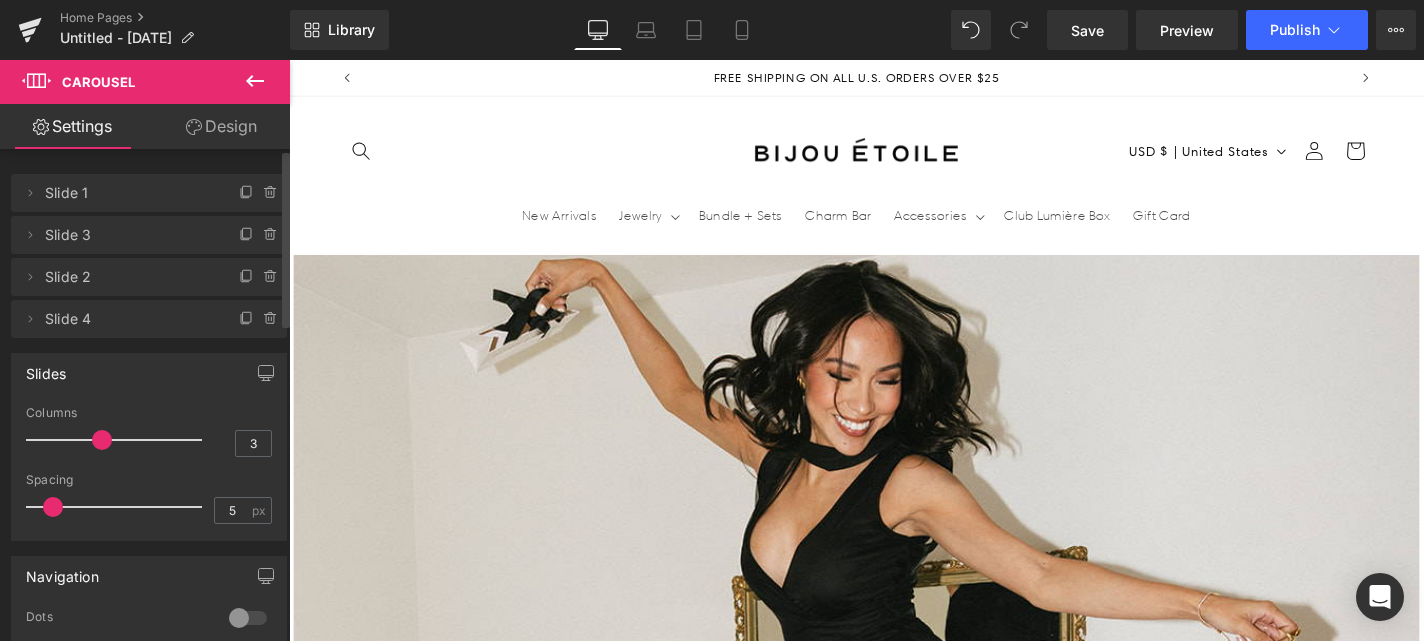 click on "Slide 4" at bounding box center (129, 319) 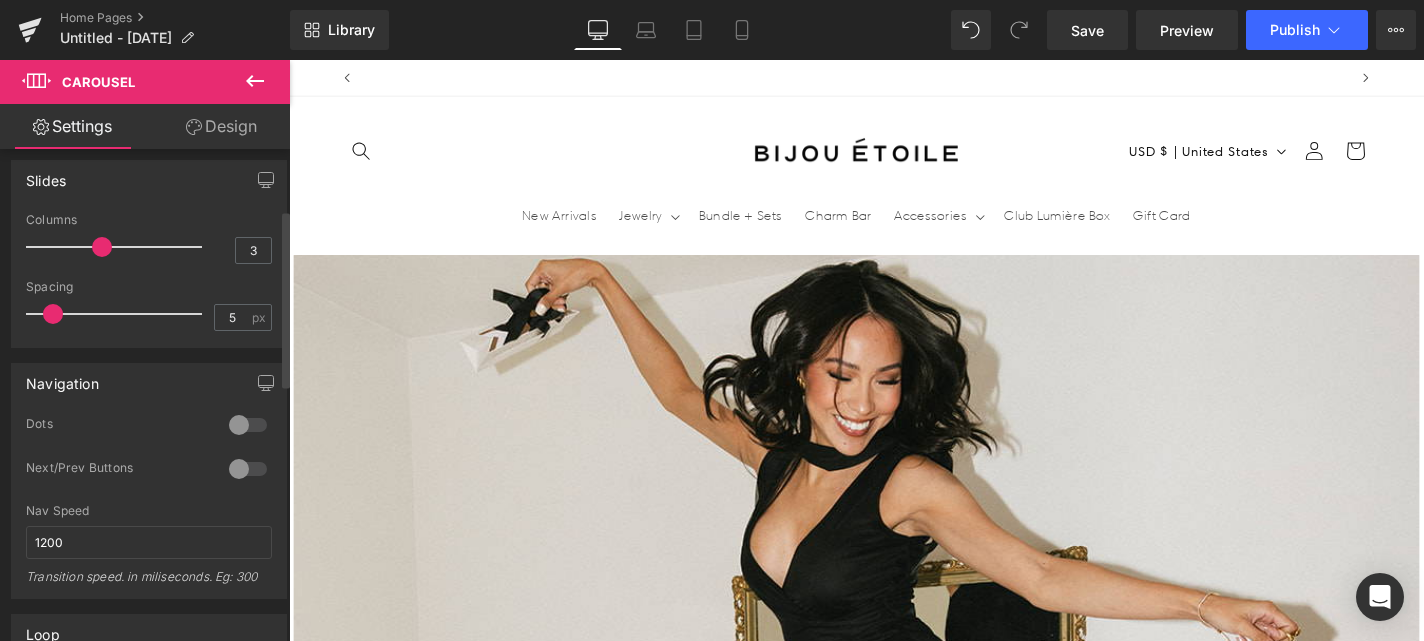 scroll, scrollTop: 195, scrollLeft: 0, axis: vertical 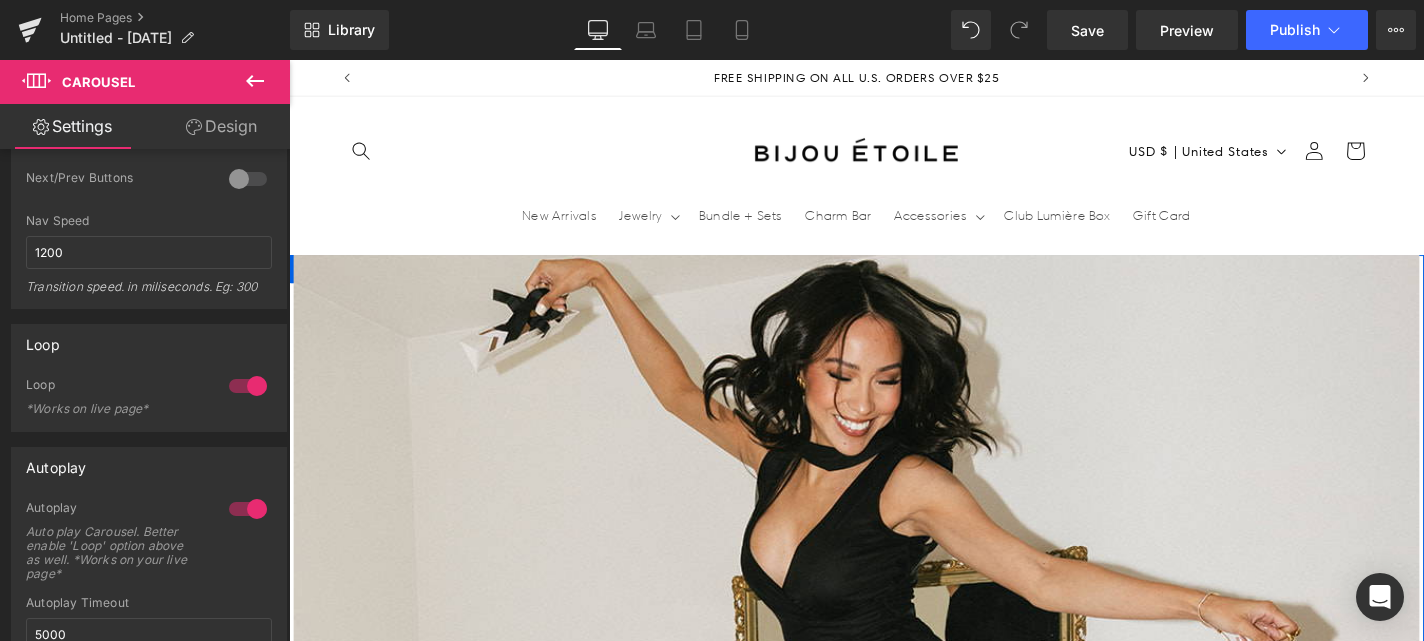 click on "Carousel" at bounding box center (894, 1598) 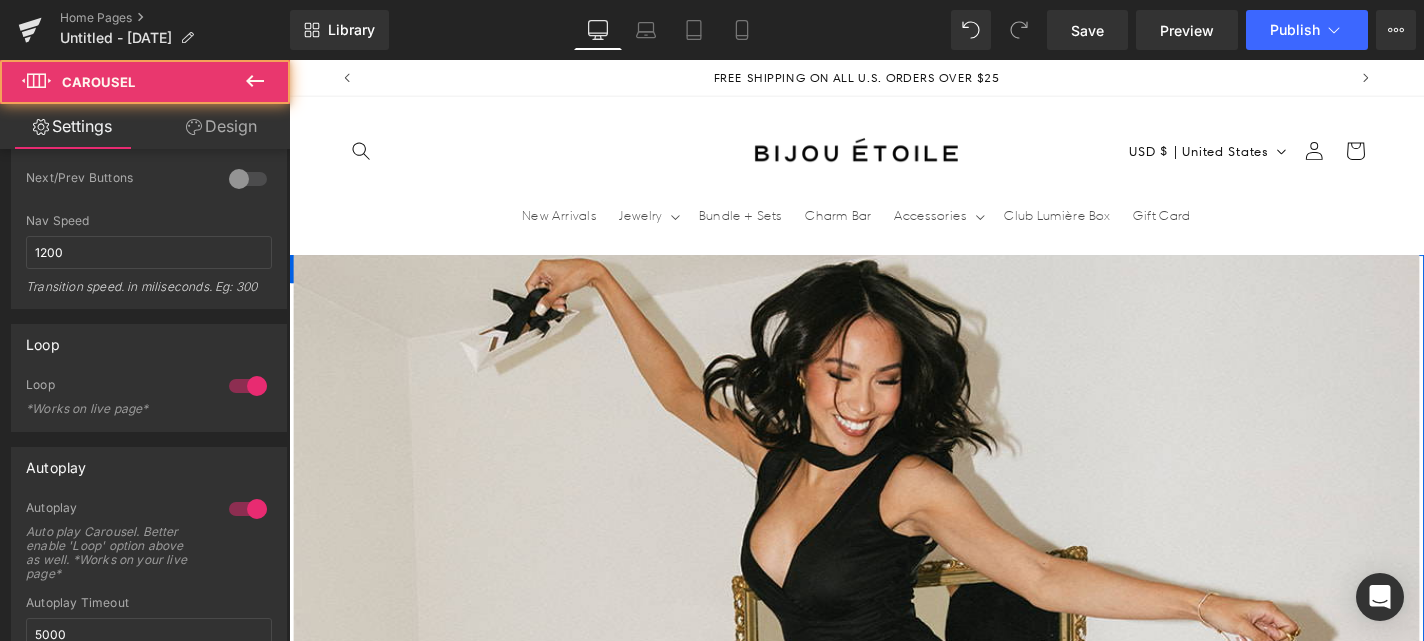 click 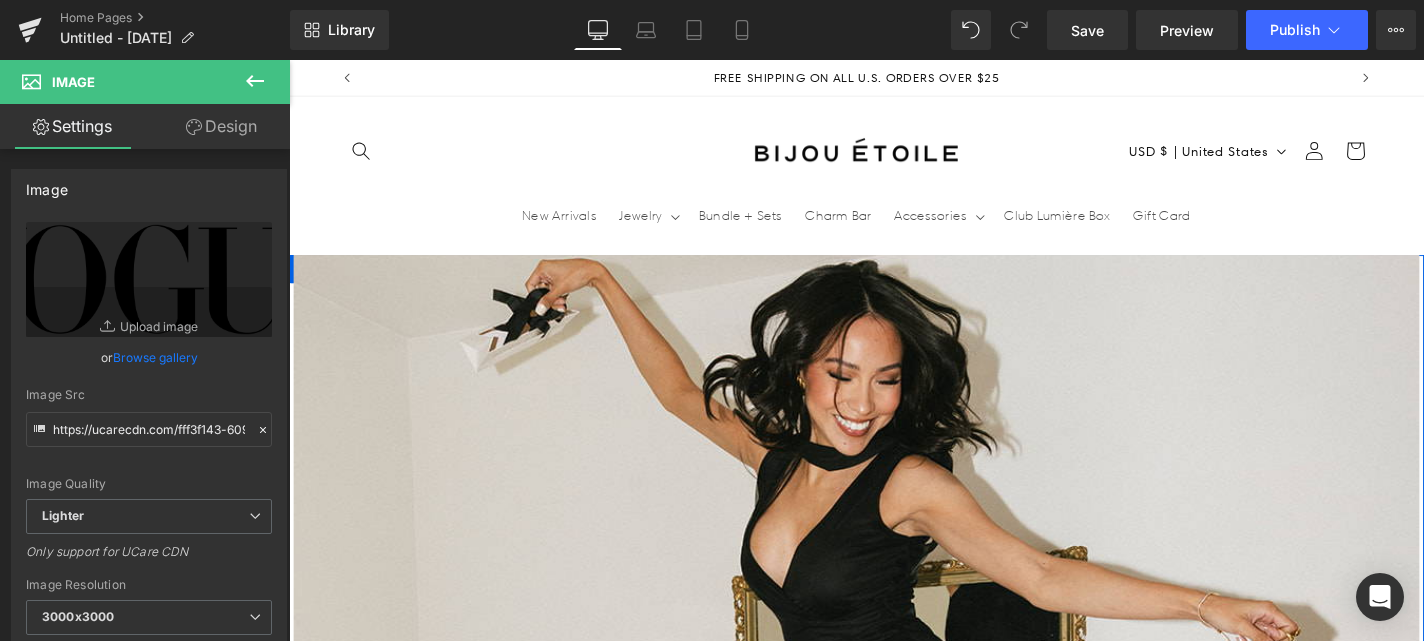 click on "Image" at bounding box center [894, 1619] 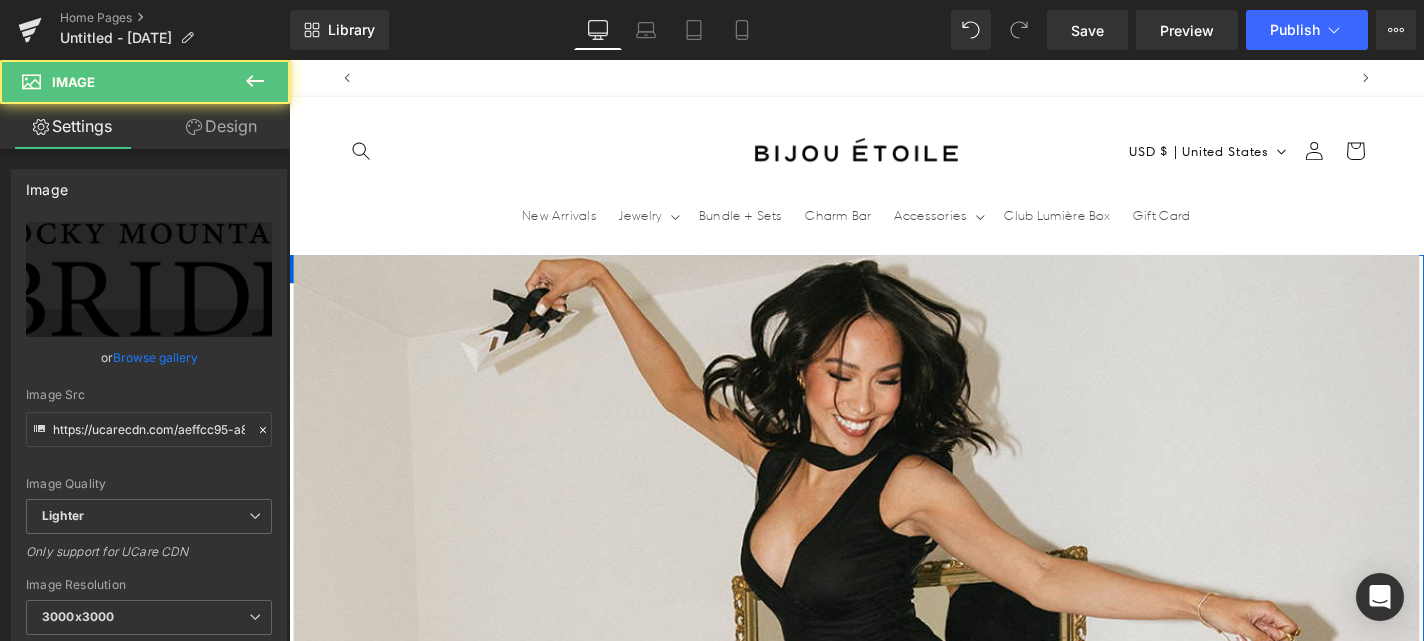 scroll, scrollTop: 0, scrollLeft: 1050, axis: horizontal 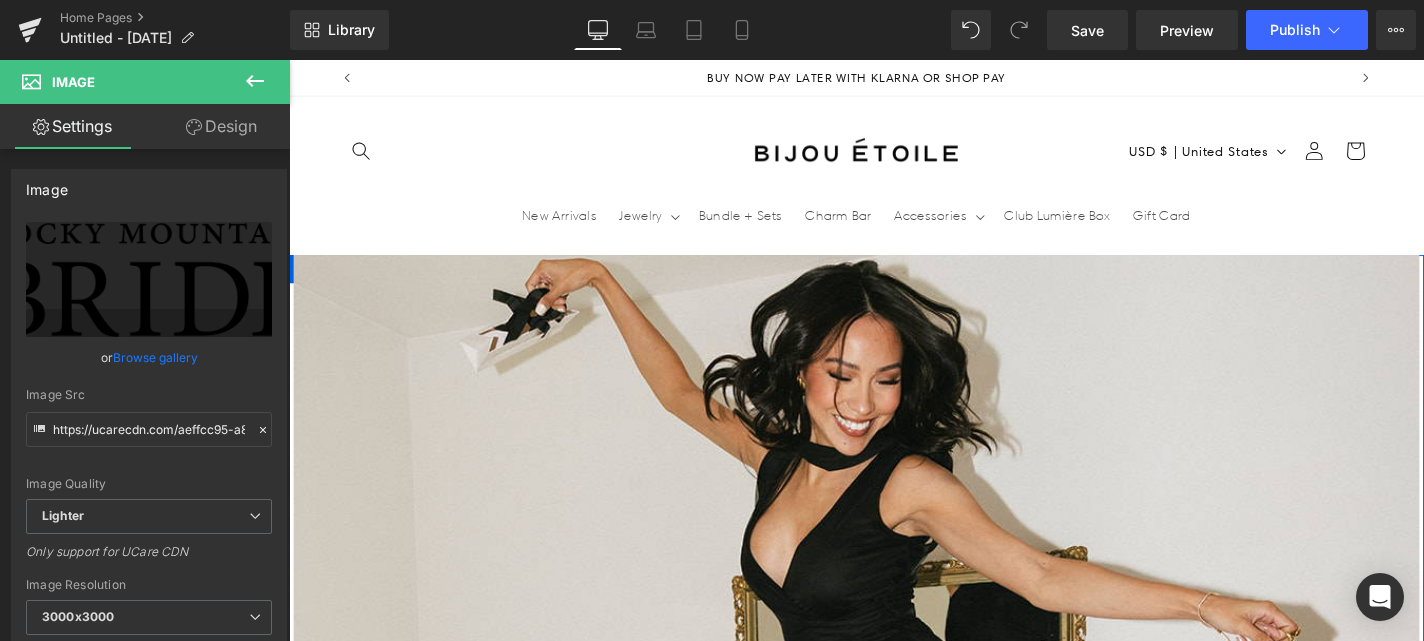 click at bounding box center [1316, 1617] 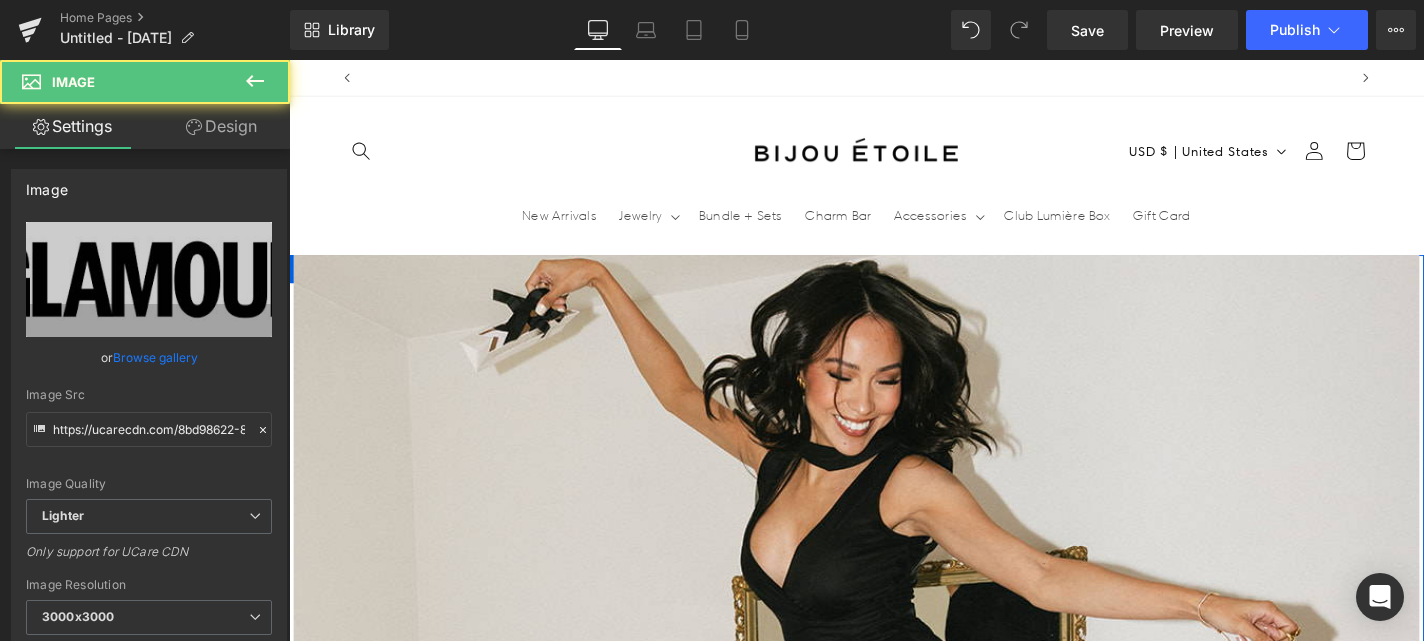 scroll, scrollTop: 0, scrollLeft: 0, axis: both 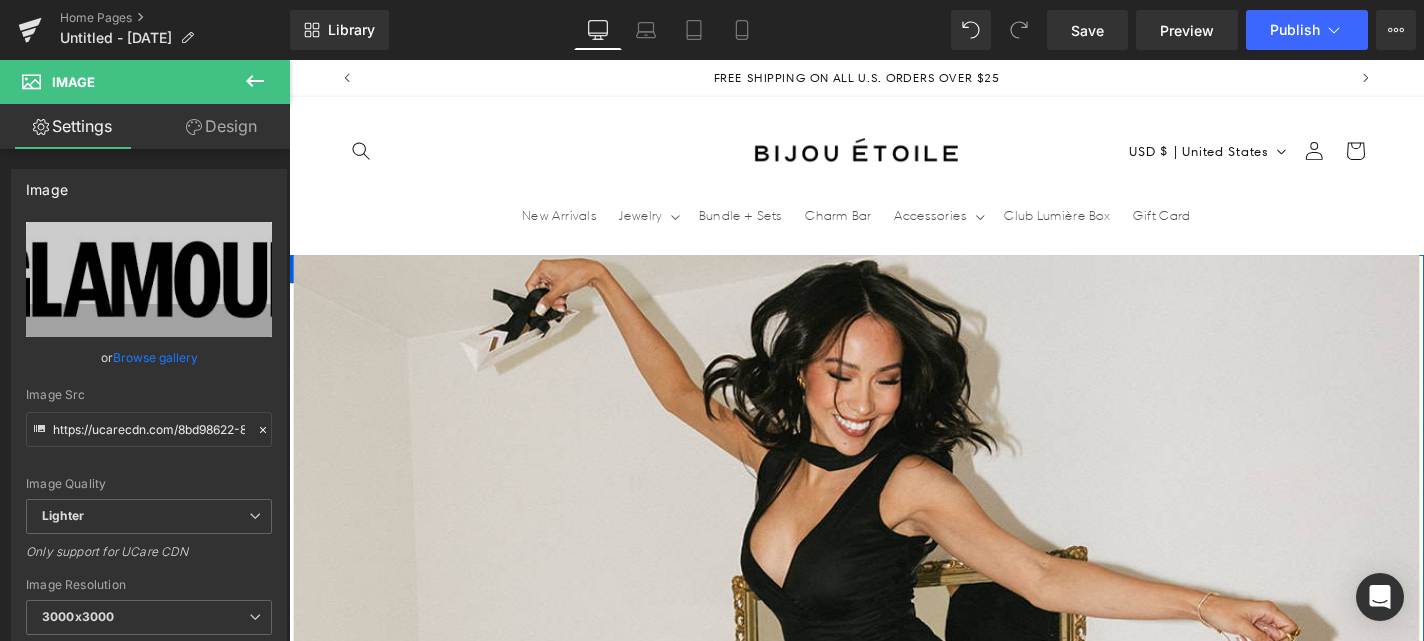 click on "38px" at bounding box center (894, 1563) 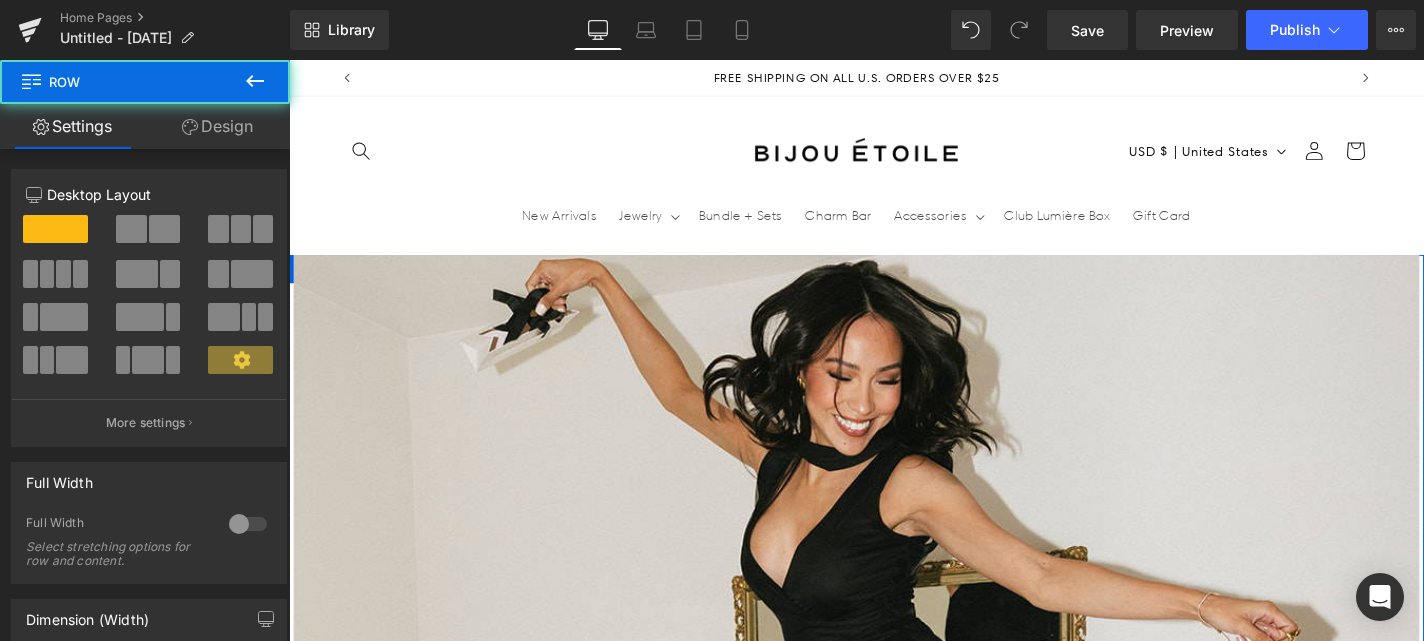 click at bounding box center [894, 1619] 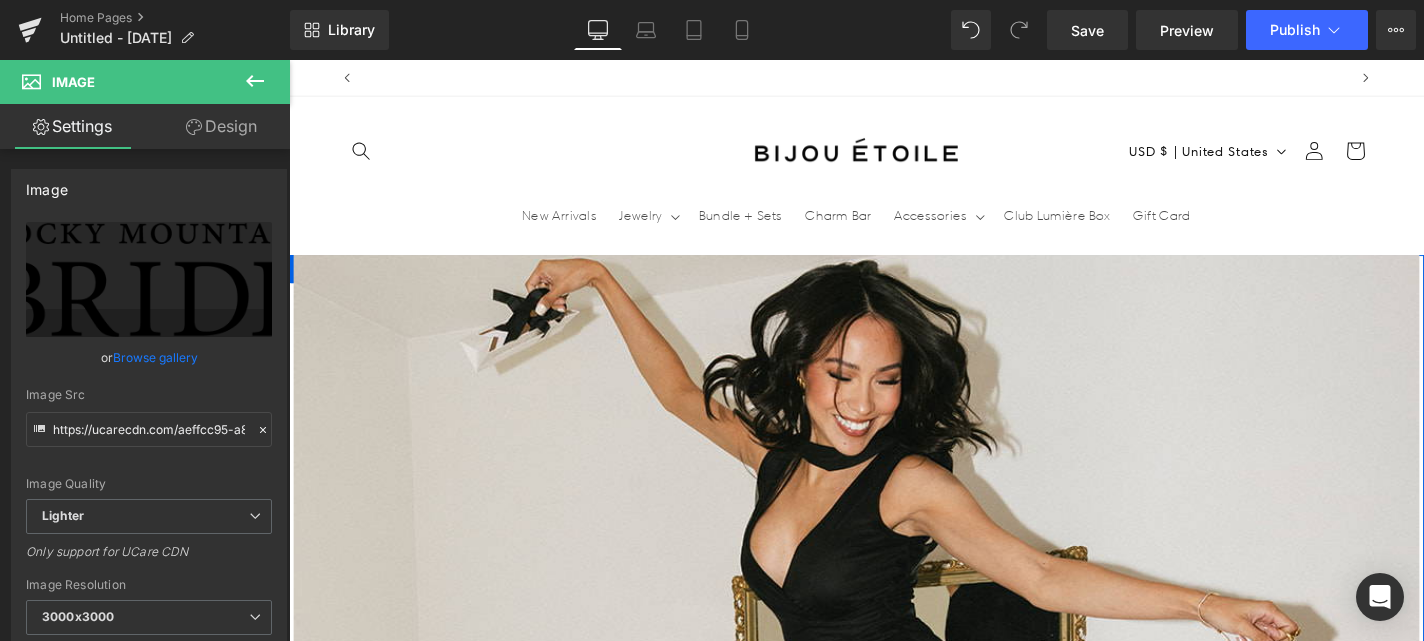 scroll, scrollTop: 0, scrollLeft: 1050, axis: horizontal 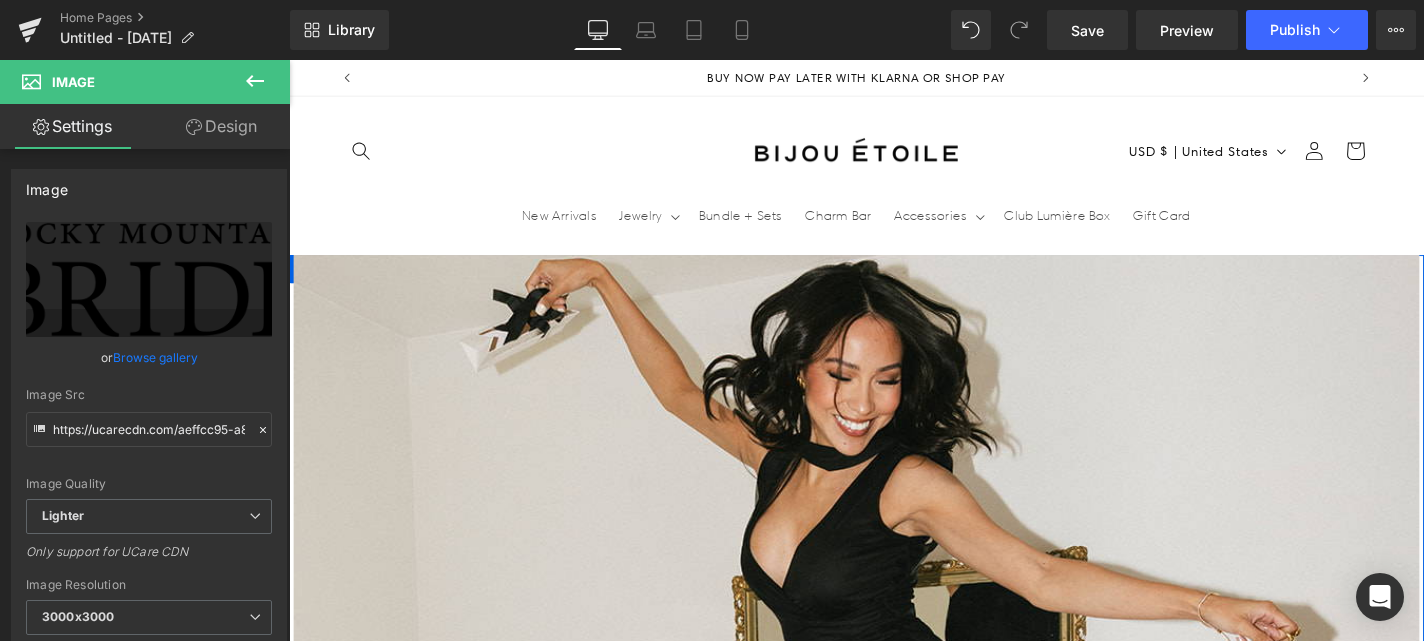 click on "Carousel" at bounding box center (894, 1597) 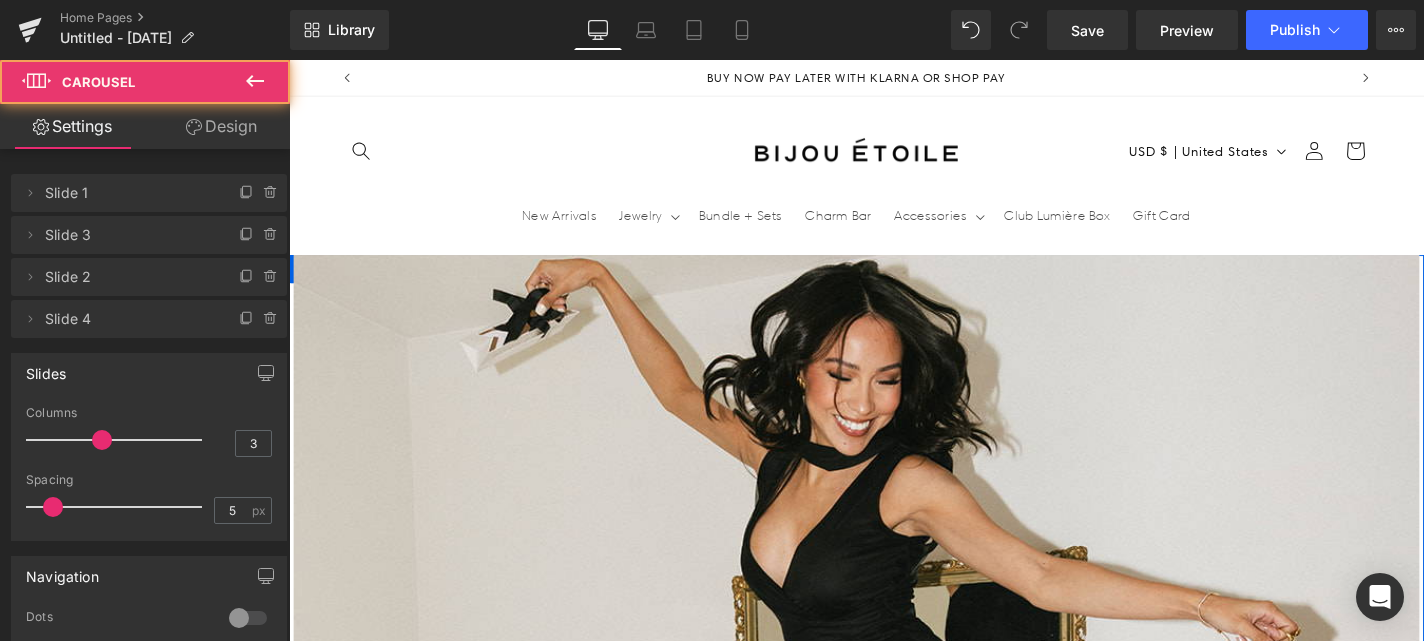 scroll, scrollTop: 0, scrollLeft: 0, axis: both 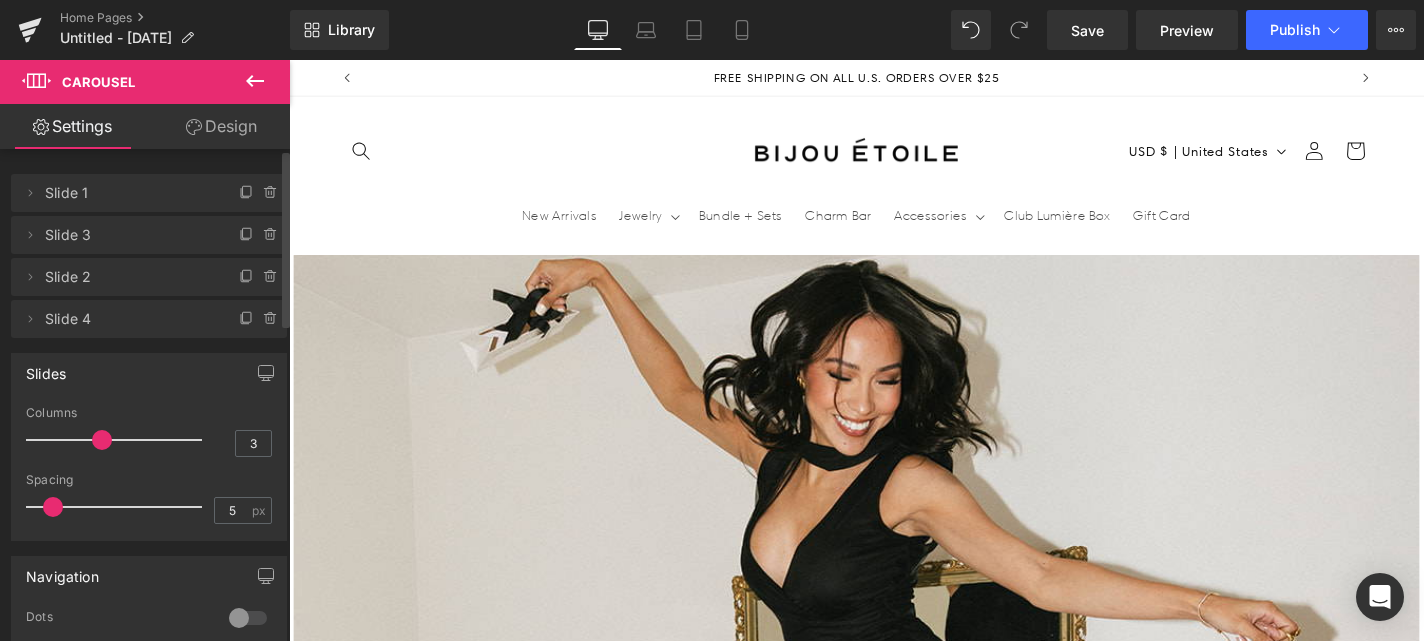 click on "Slide 4" at bounding box center [129, 319] 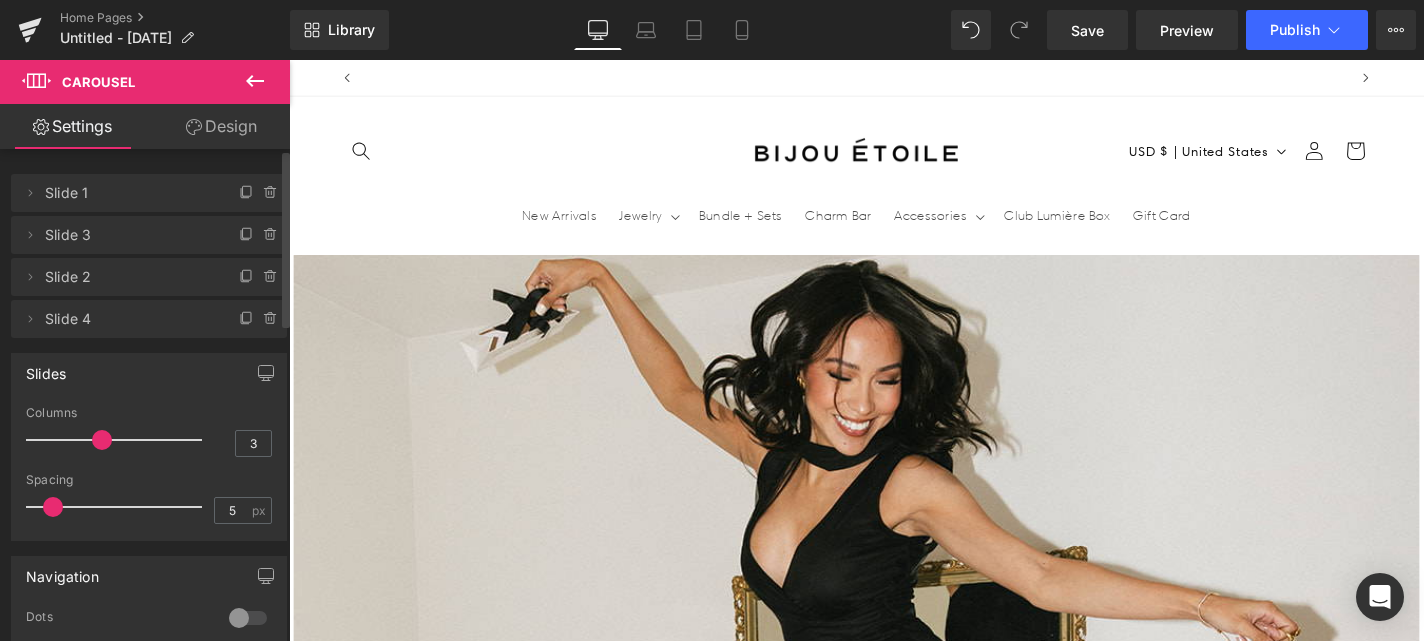 scroll, scrollTop: 0, scrollLeft: 1050, axis: horizontal 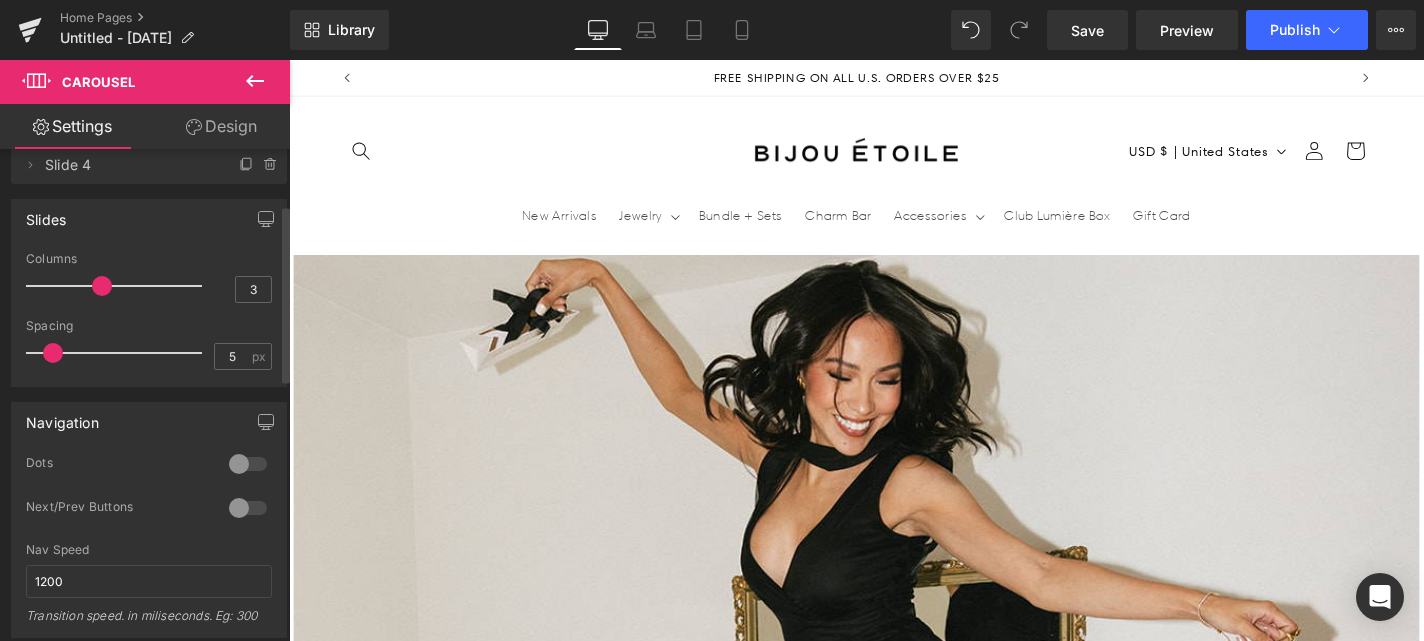 click at bounding box center [119, 286] 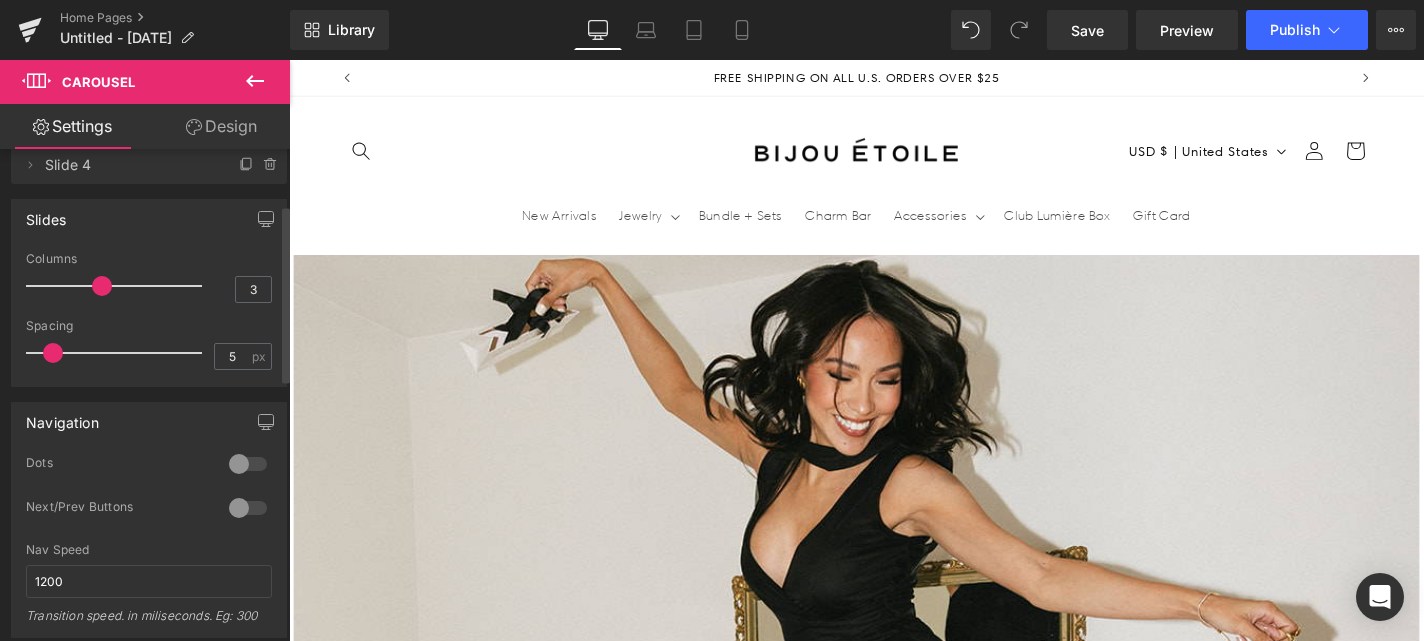 type on "4" 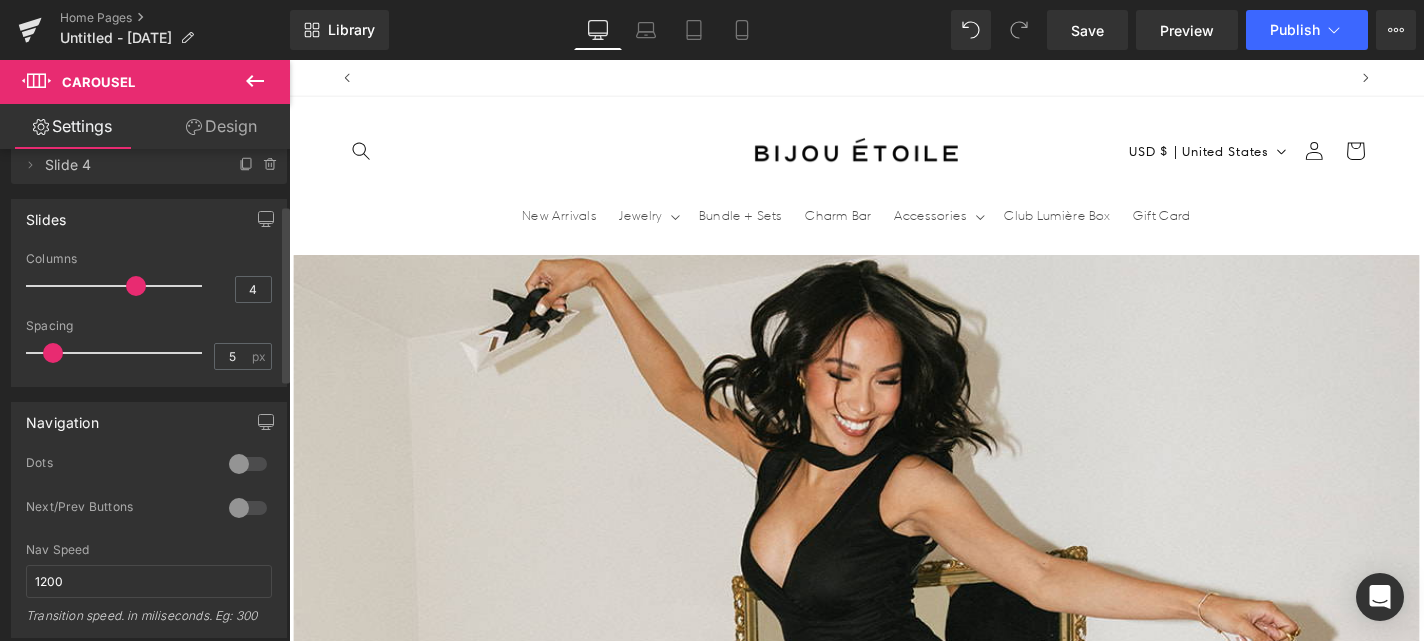 scroll, scrollTop: 0, scrollLeft: 1050, axis: horizontal 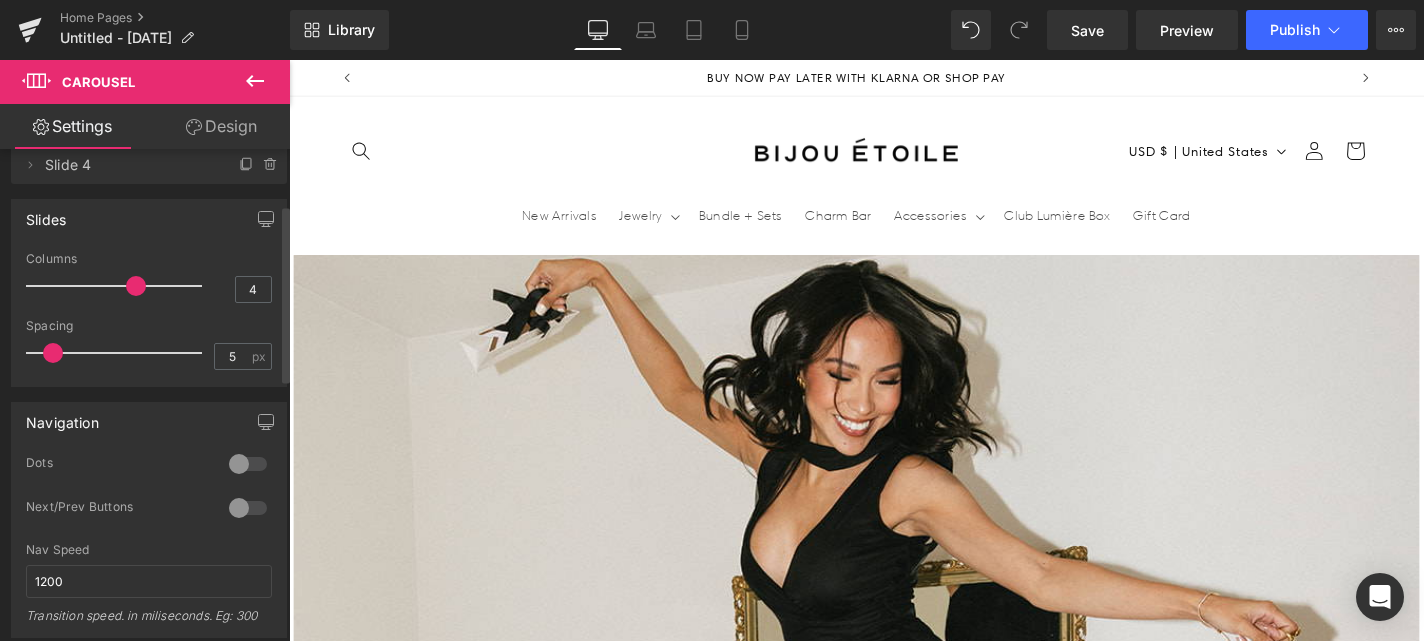 drag, startPoint x: 104, startPoint y: 287, endPoint x: 125, endPoint y: 282, distance: 21.587032 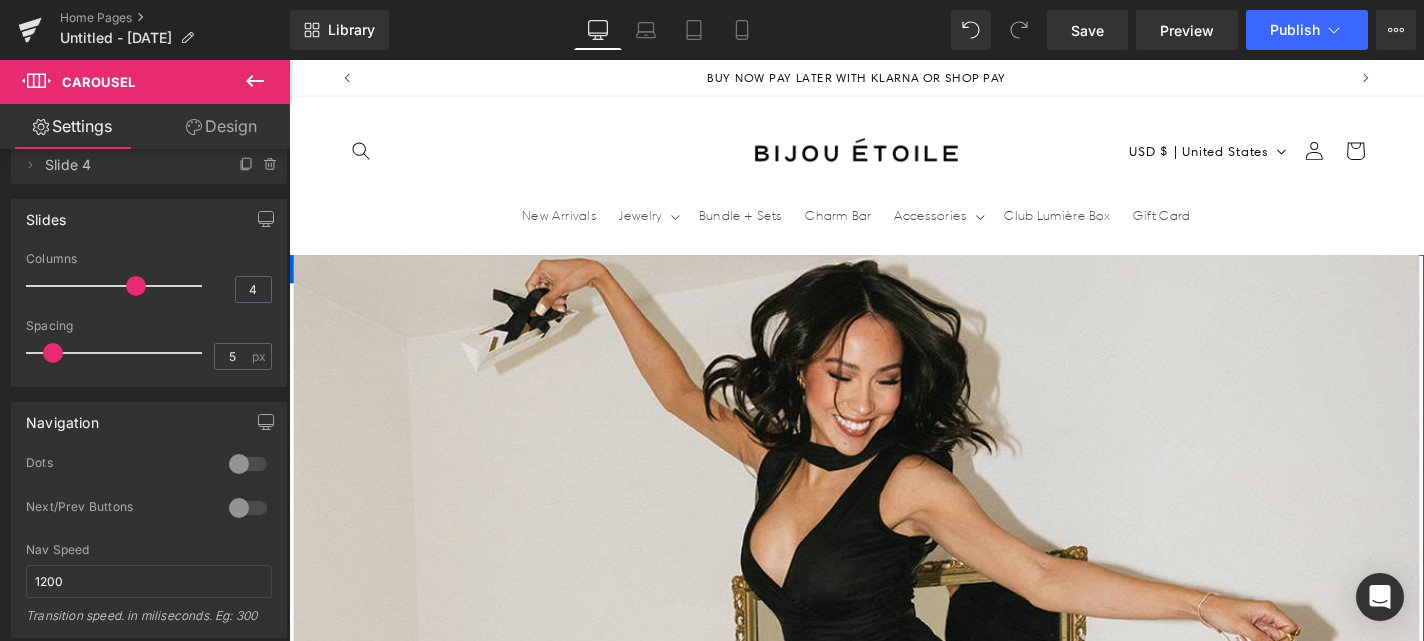 click at bounding box center [1335, 1617] 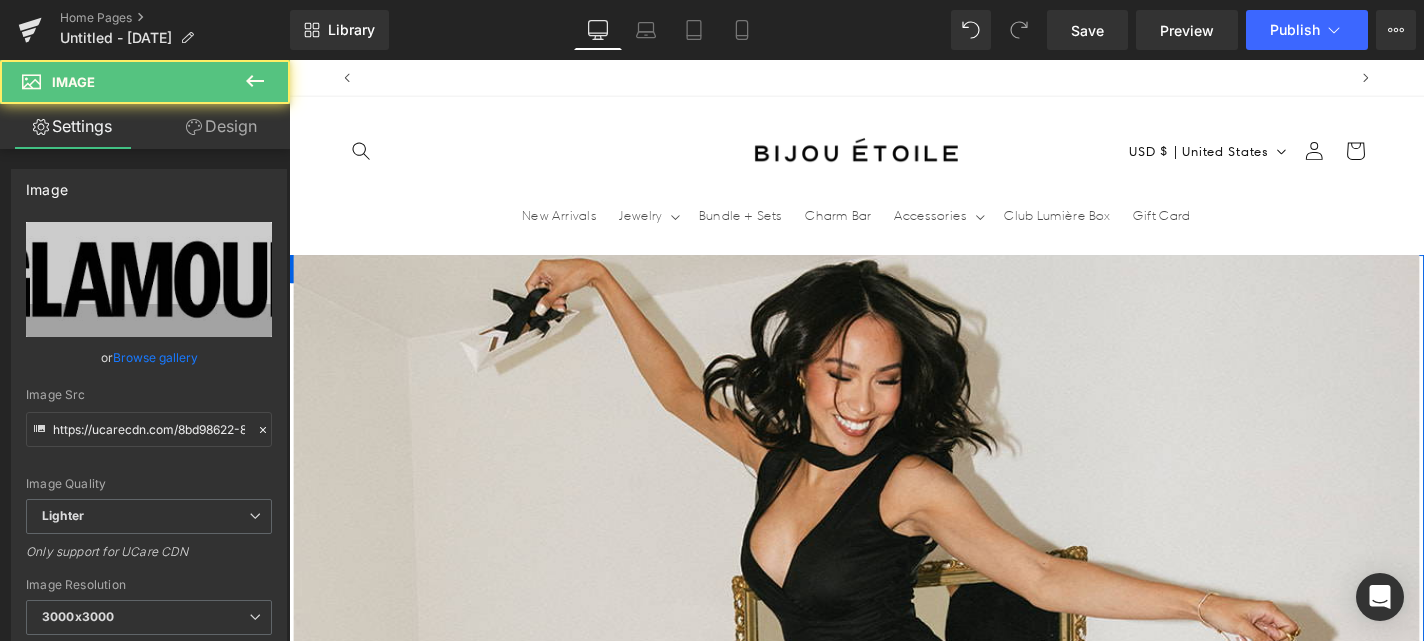 click on "Image" at bounding box center [1335, 1617] 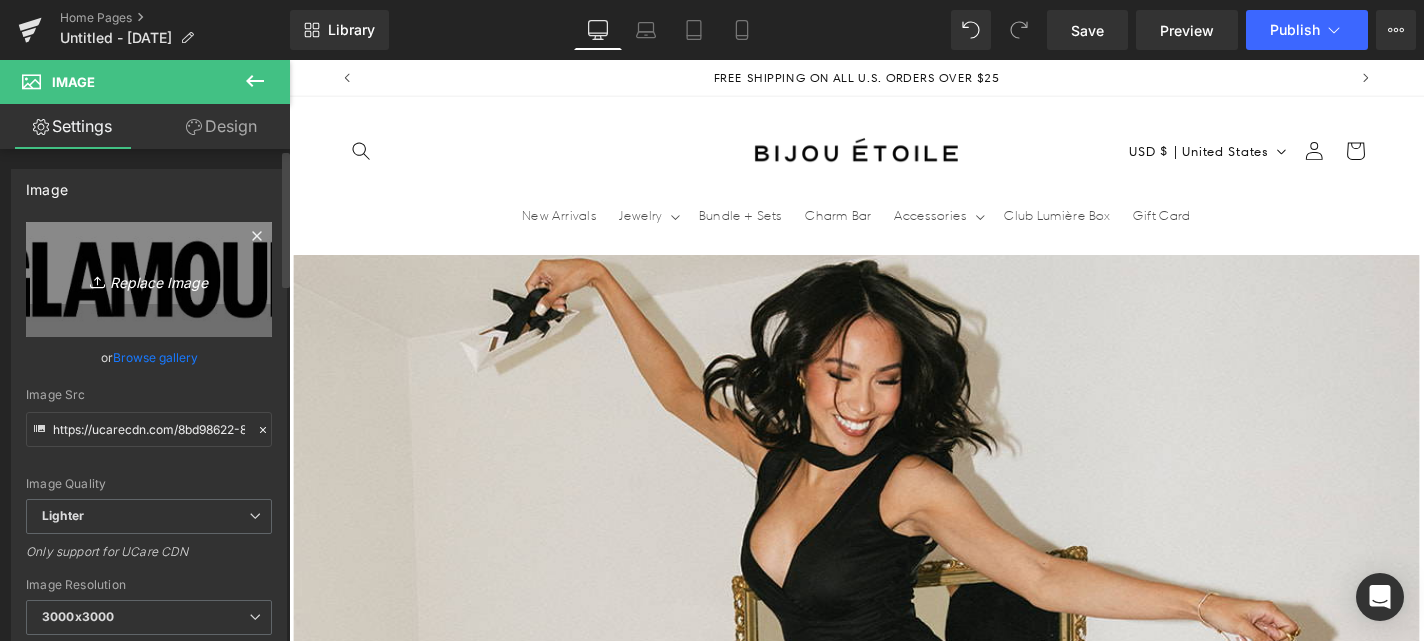 click on "Replace Image" at bounding box center [149, 279] 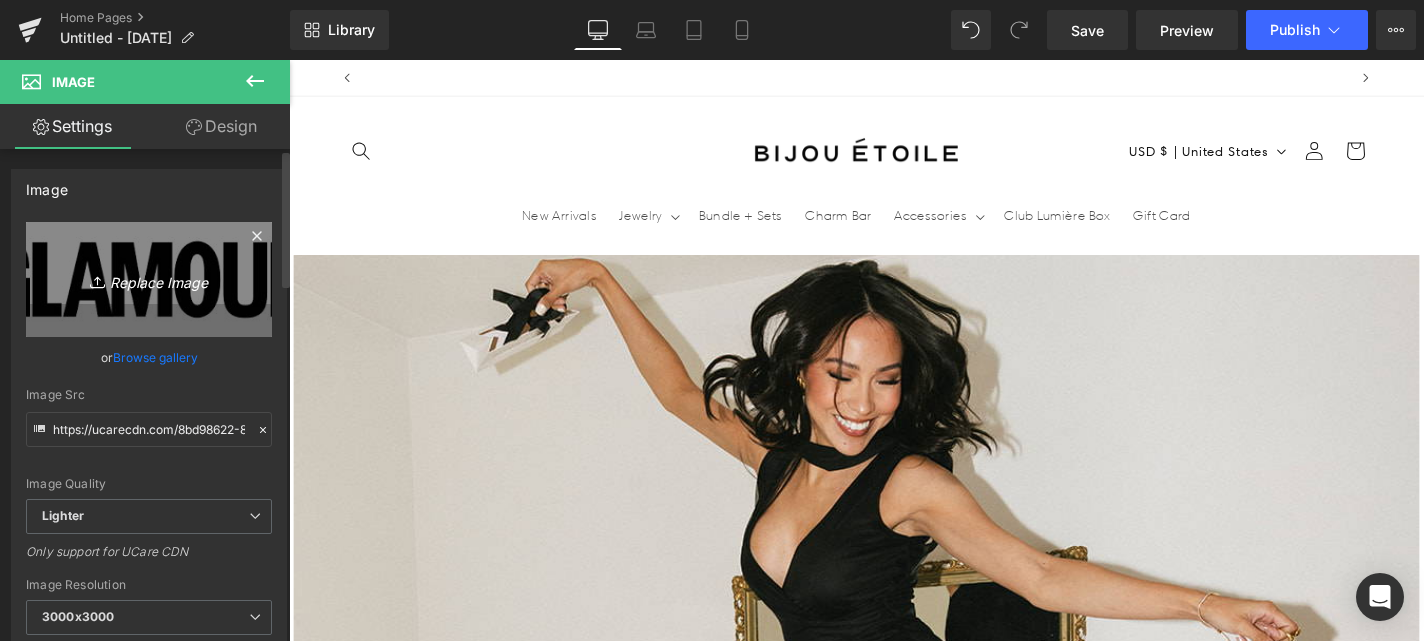 scroll, scrollTop: 0, scrollLeft: 0, axis: both 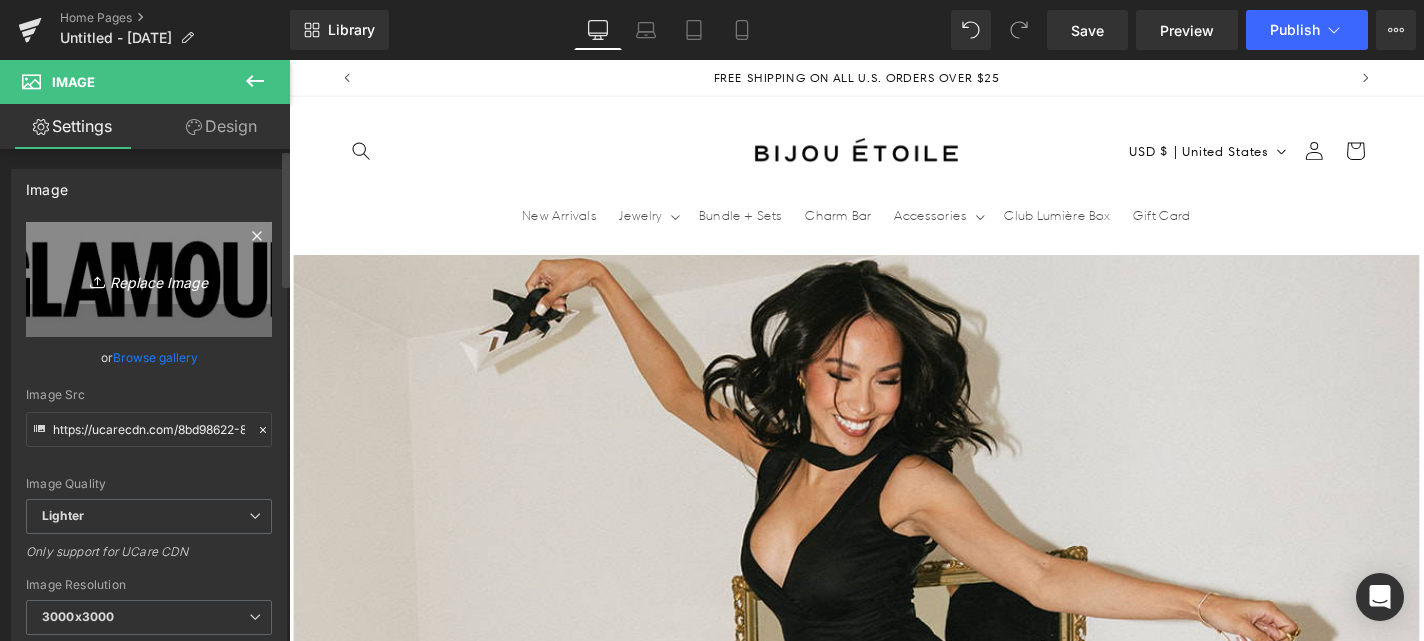 type on "C:\fakepath\122-1226436_vanity-fair-logo-transparent-hd-png-download.png" 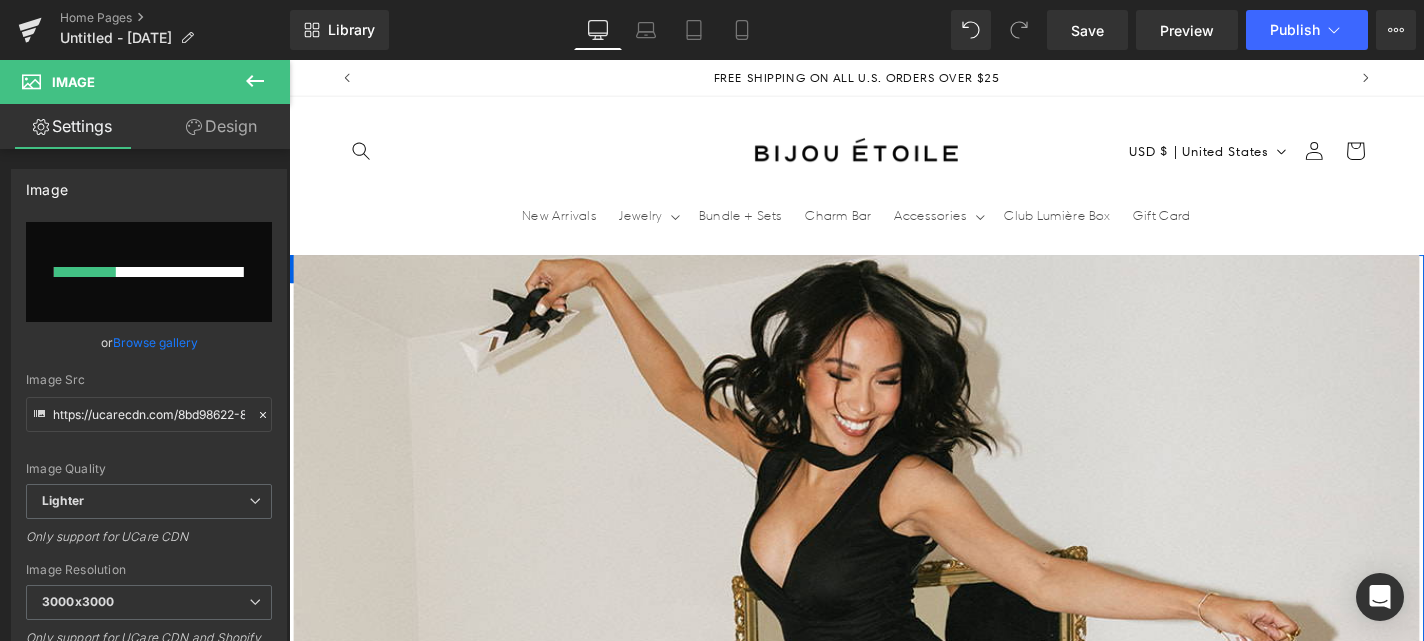 type 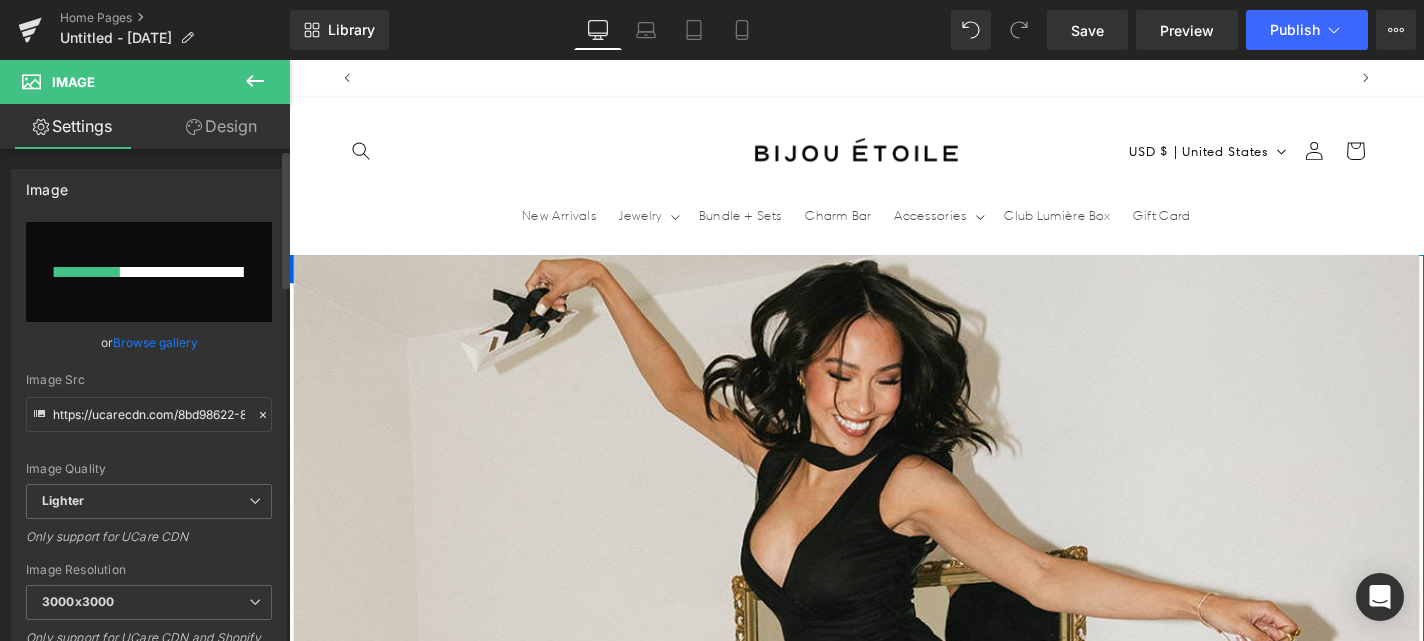 scroll, scrollTop: 0, scrollLeft: 1050, axis: horizontal 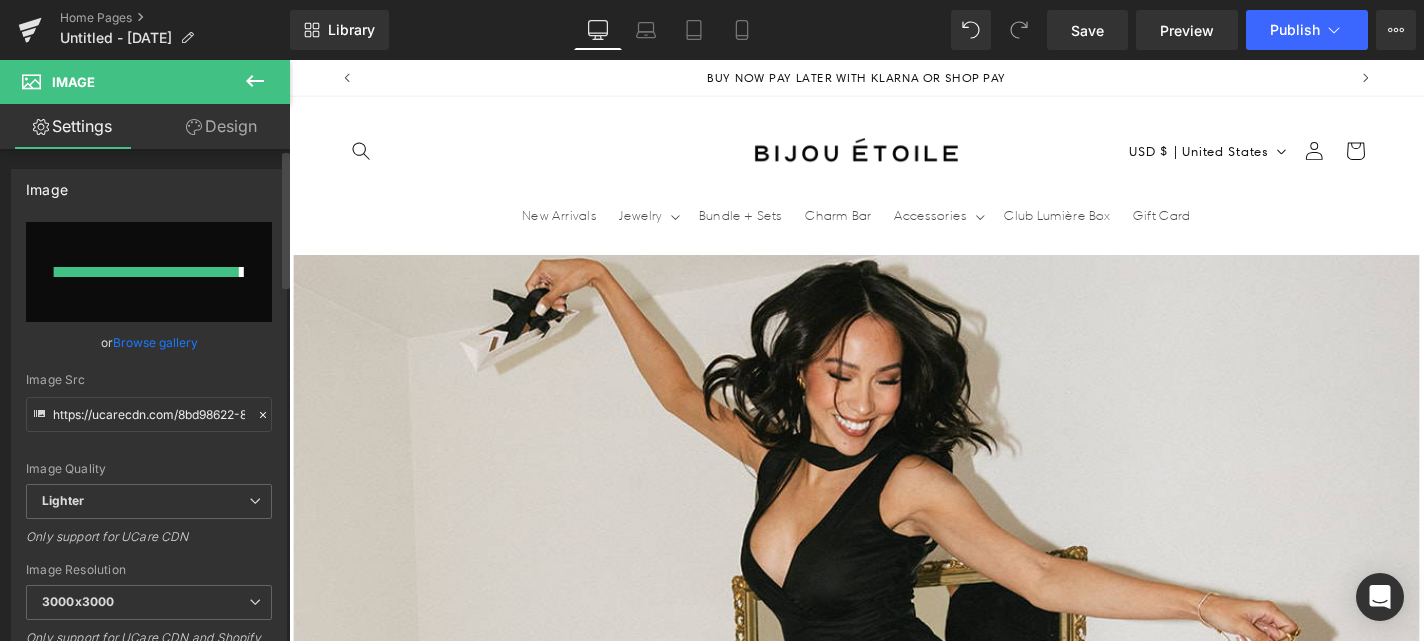 type on "https://ucarecdn.com/f0cb95fd-391d-4e01-9b7d-f68f9c322f12/-/format/auto/-/preview/3000x3000/-/quality/lighter/122-1226436_vanity-fair-logo-transparent-hd-png-download.png" 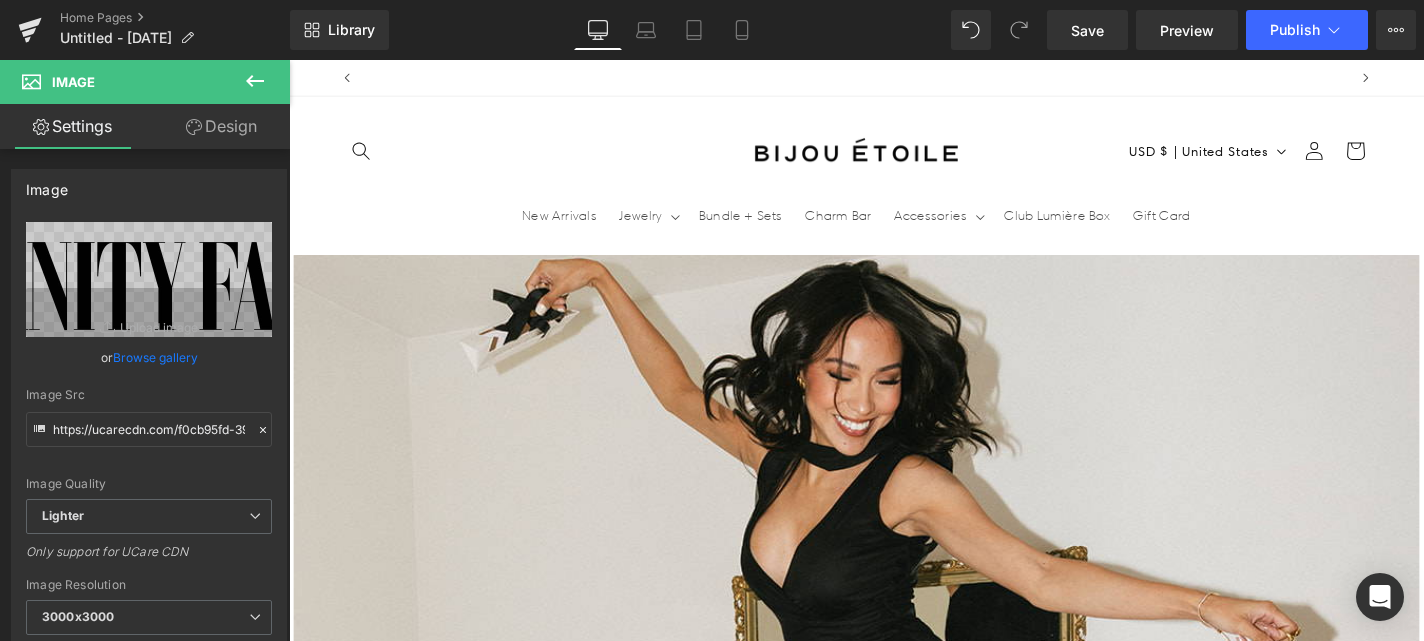 scroll, scrollTop: 0, scrollLeft: 0, axis: both 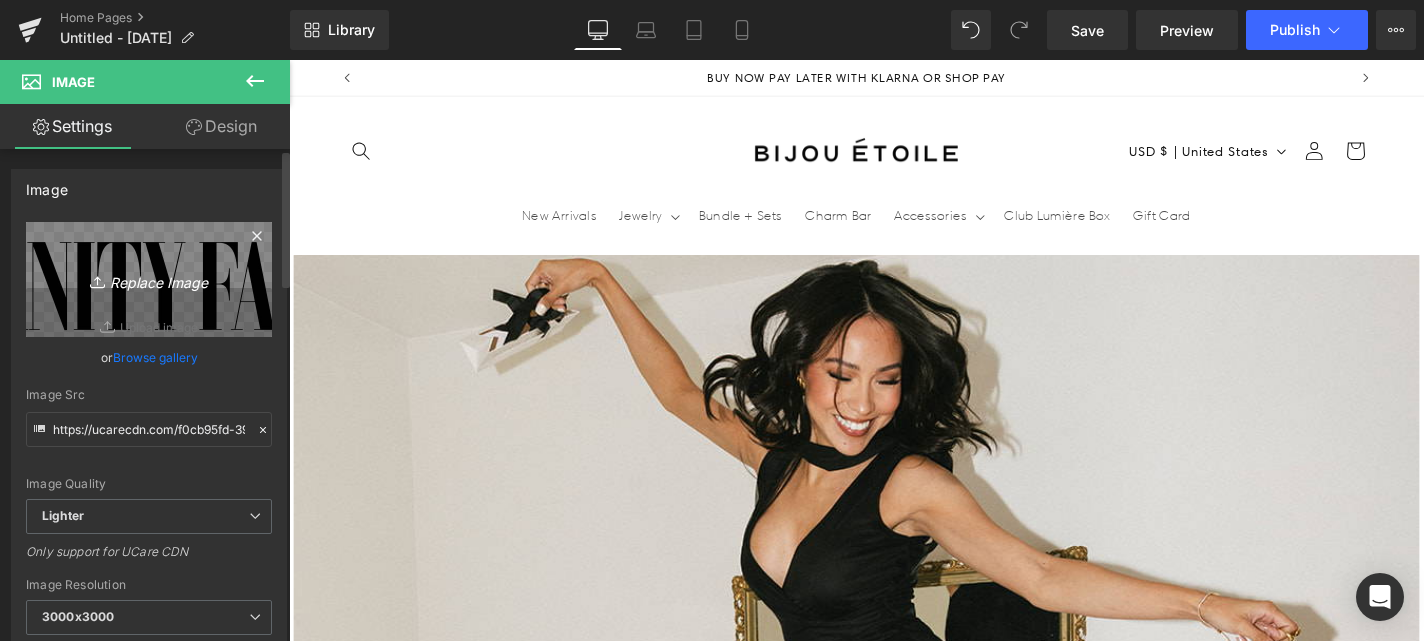 click on "Replace Image" at bounding box center (149, 279) 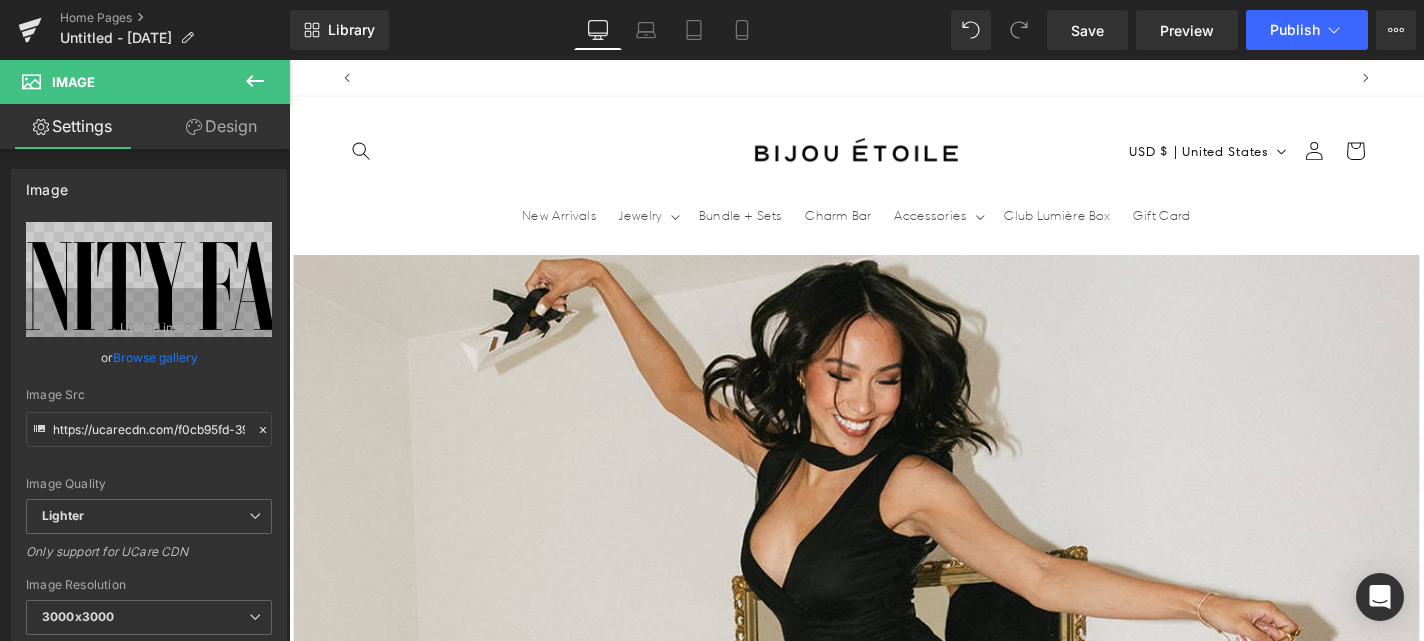 scroll, scrollTop: 0, scrollLeft: 1050, axis: horizontal 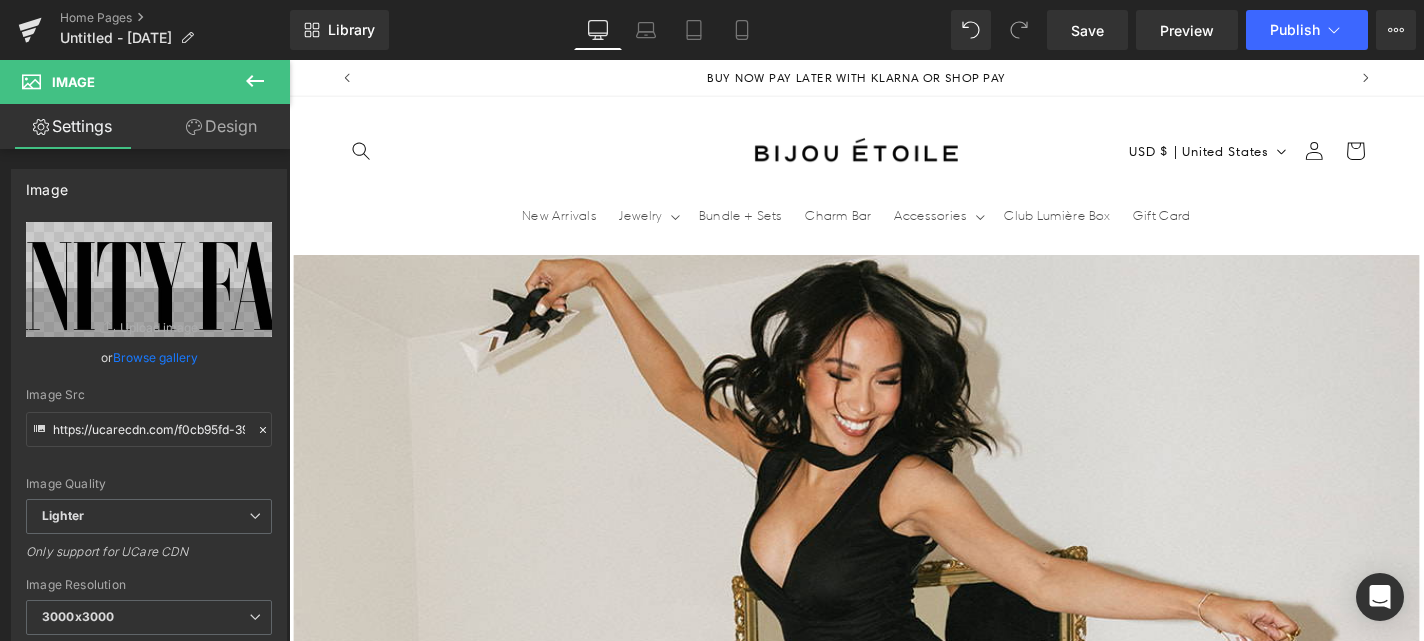 type on "C:\fakepath\Daco_1226436.png" 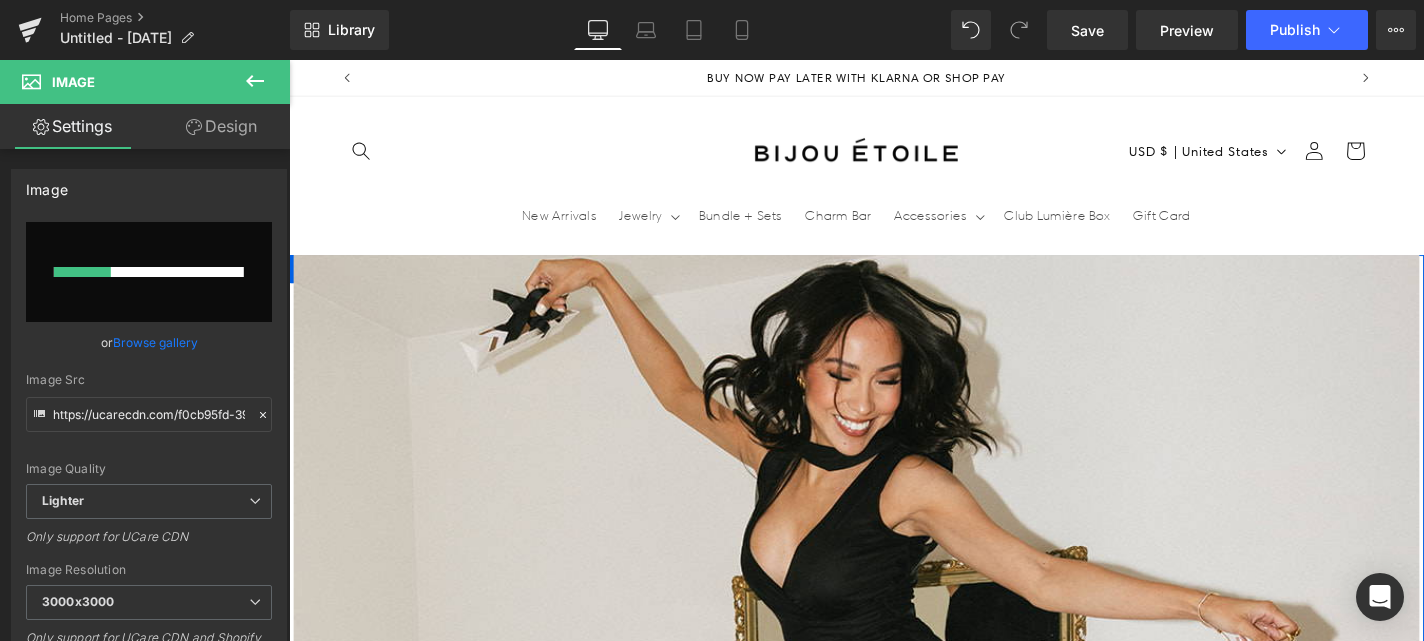 type 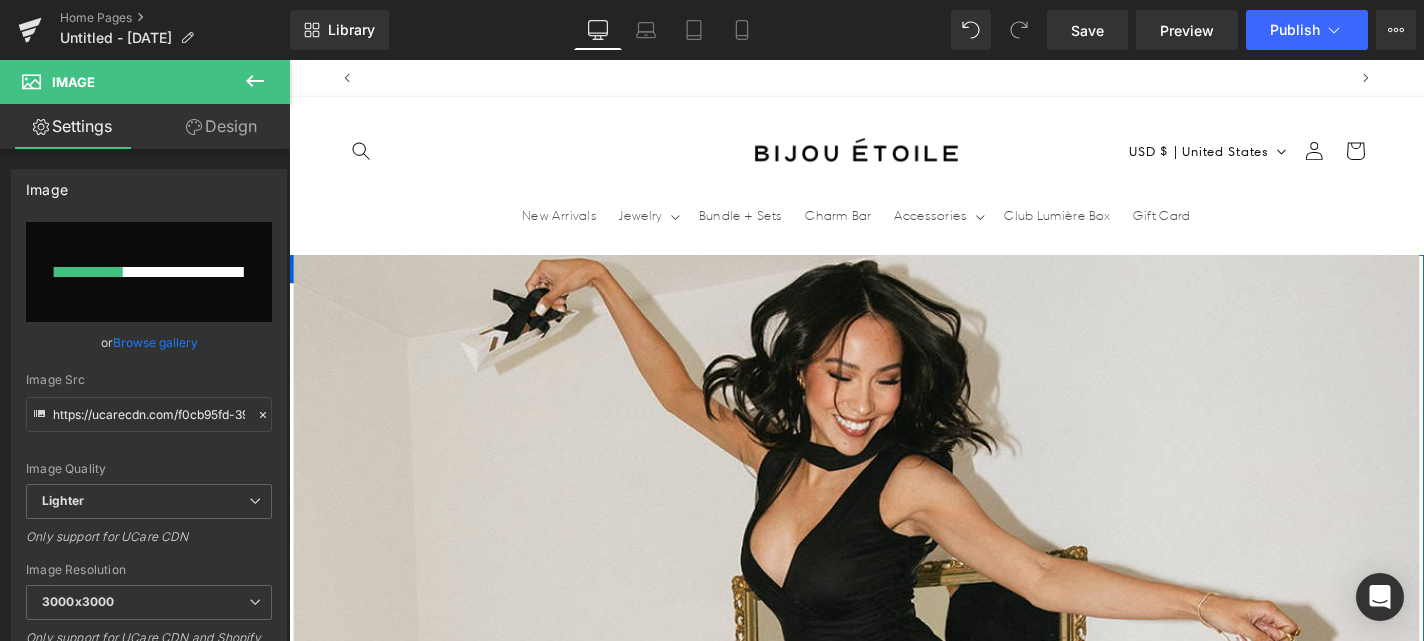 scroll, scrollTop: 0, scrollLeft: 0, axis: both 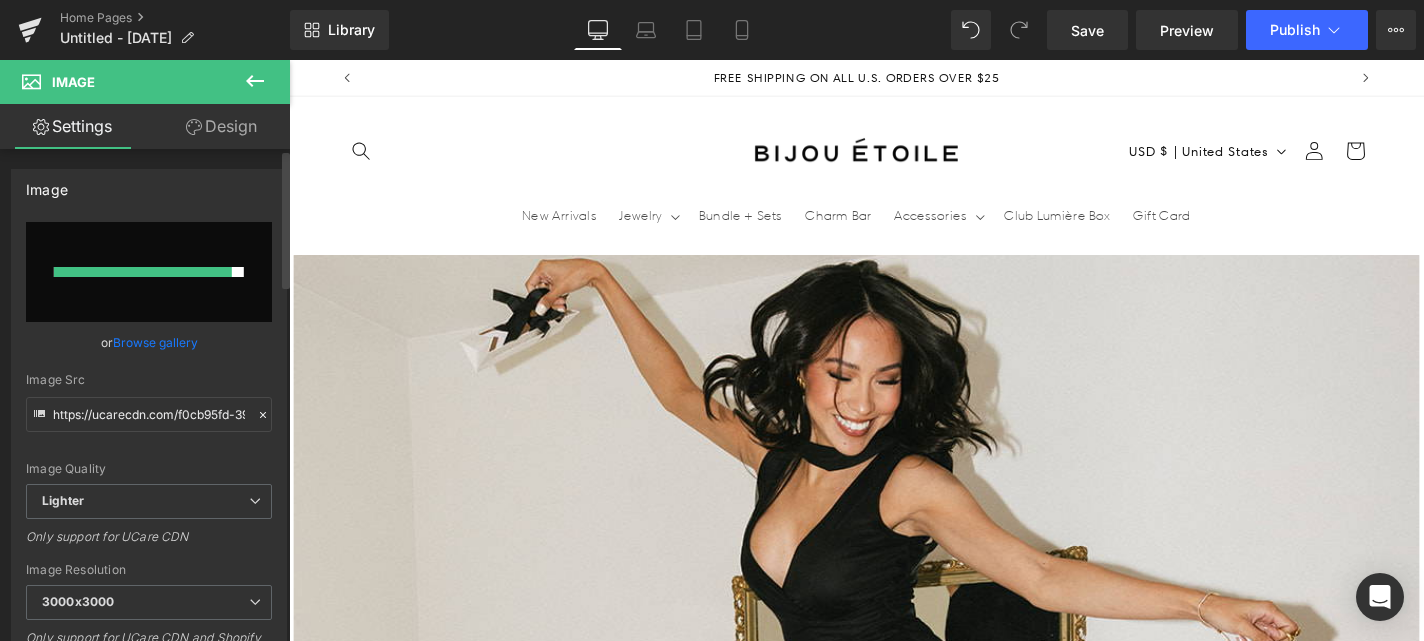 type on "https://ucarecdn.com/3f0c9ce6-d9b1-4d66-aea3-655398cbd196/-/format/auto/-/preview/3000x3000/-/quality/lighter/Daco_1226436.png" 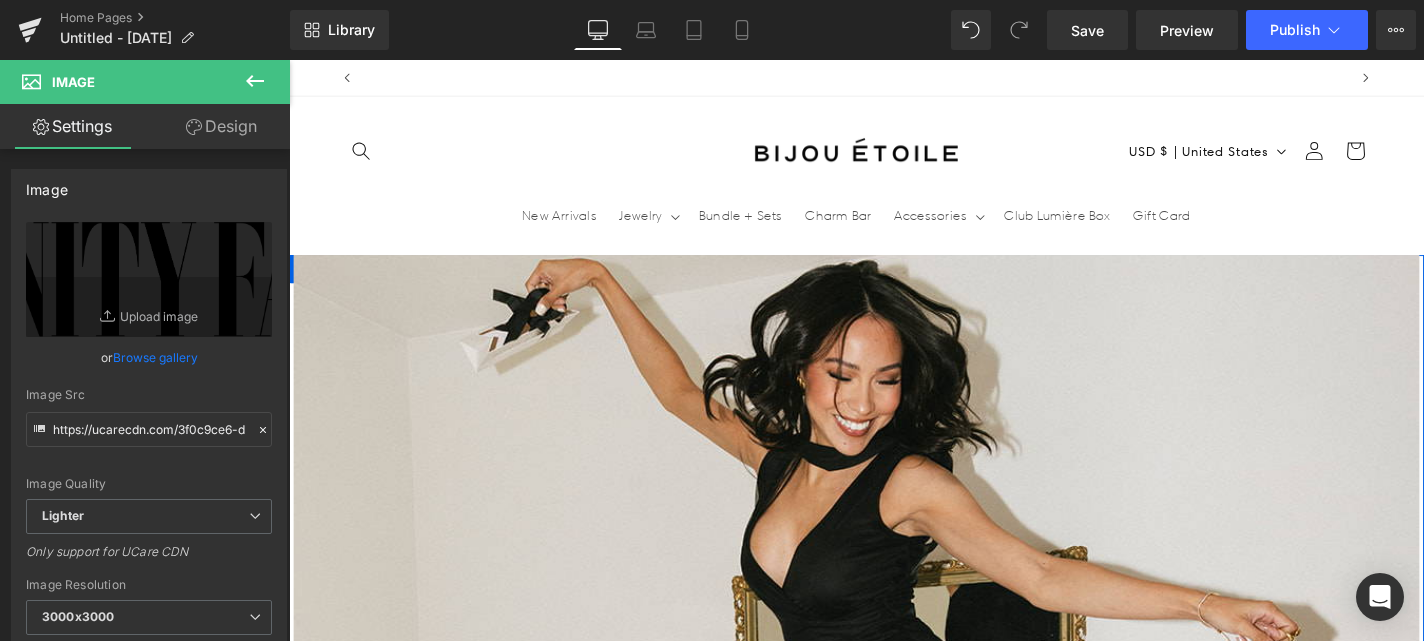 scroll, scrollTop: 0, scrollLeft: 1050, axis: horizontal 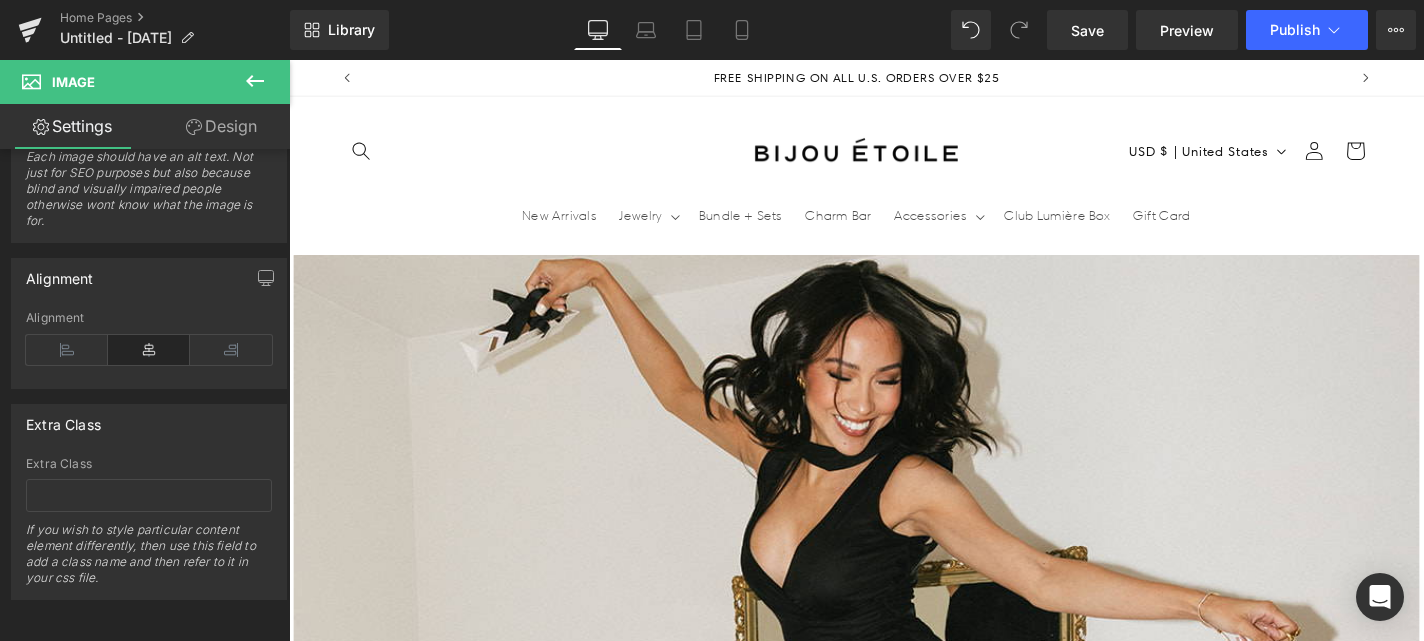 click 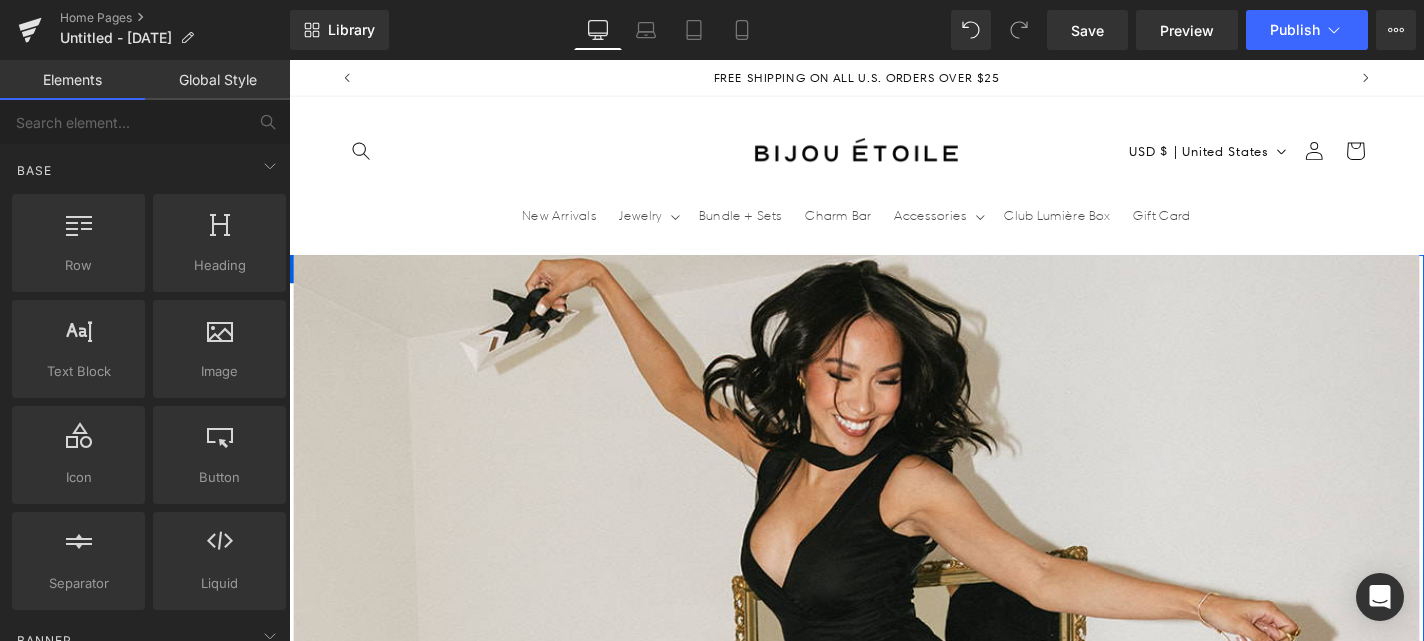 click on "Carousel" at bounding box center (894, 1598) 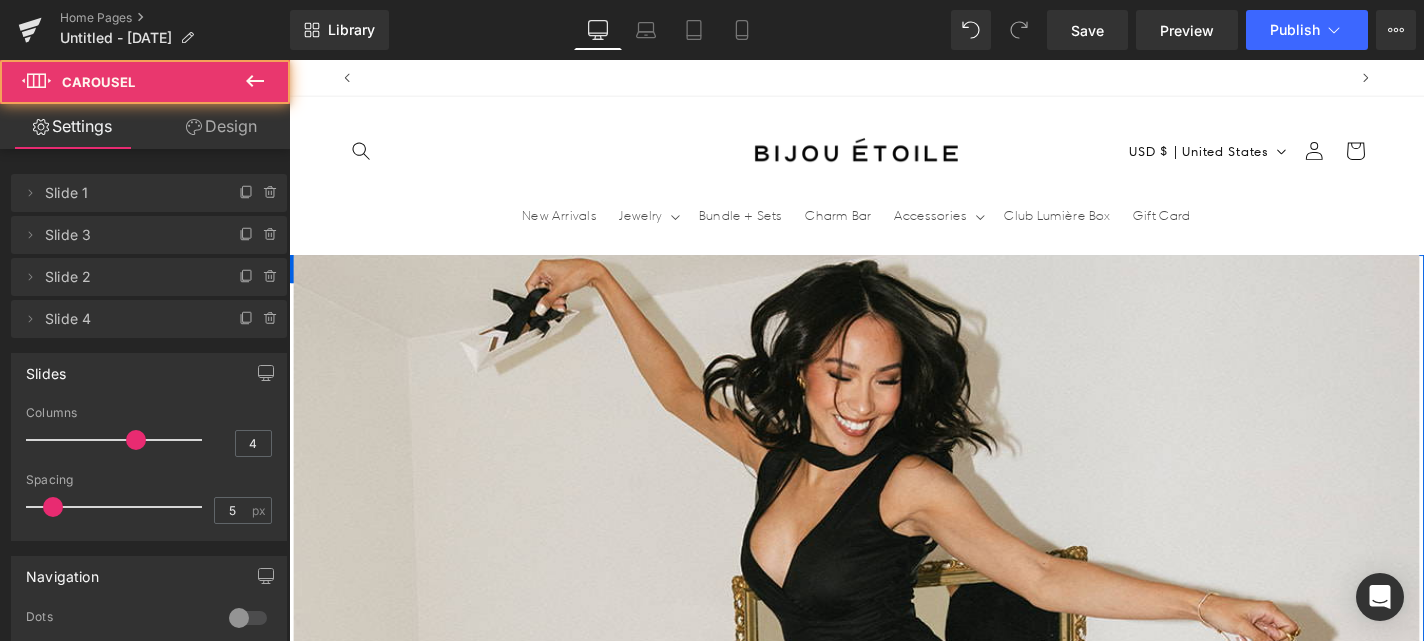 scroll, scrollTop: 0, scrollLeft: 1050, axis: horizontal 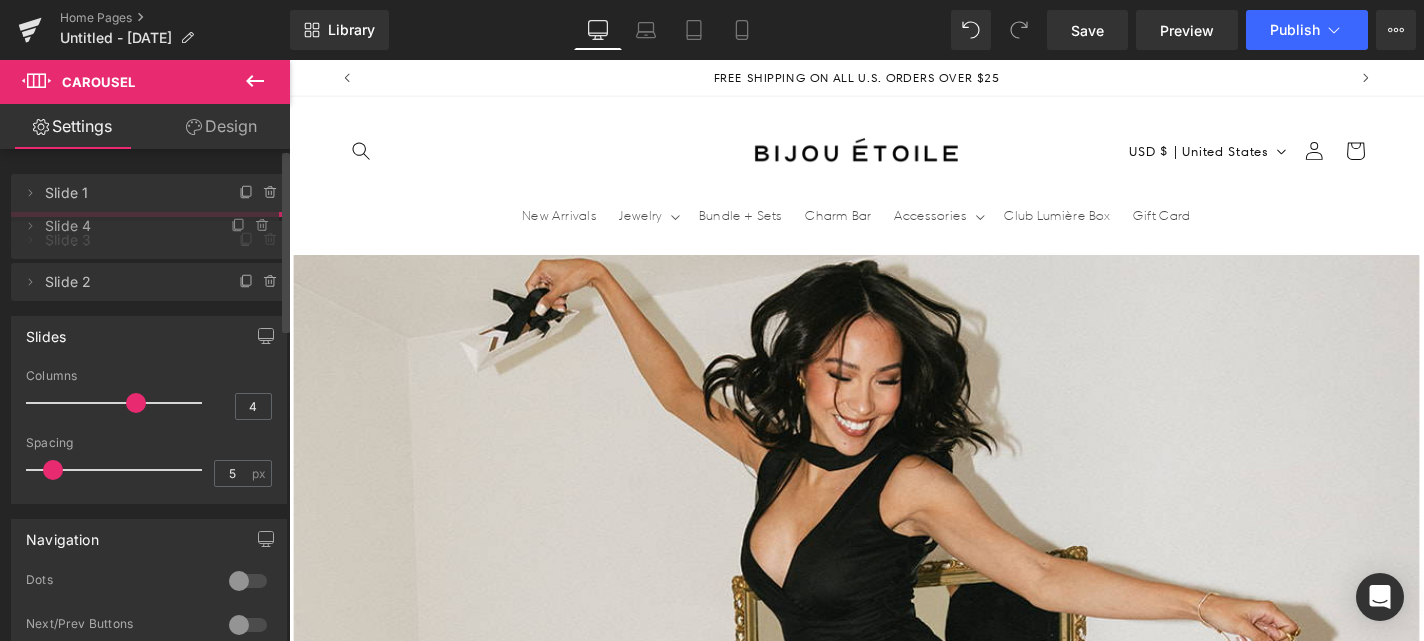drag, startPoint x: 103, startPoint y: 319, endPoint x: 105, endPoint y: 227, distance: 92.021736 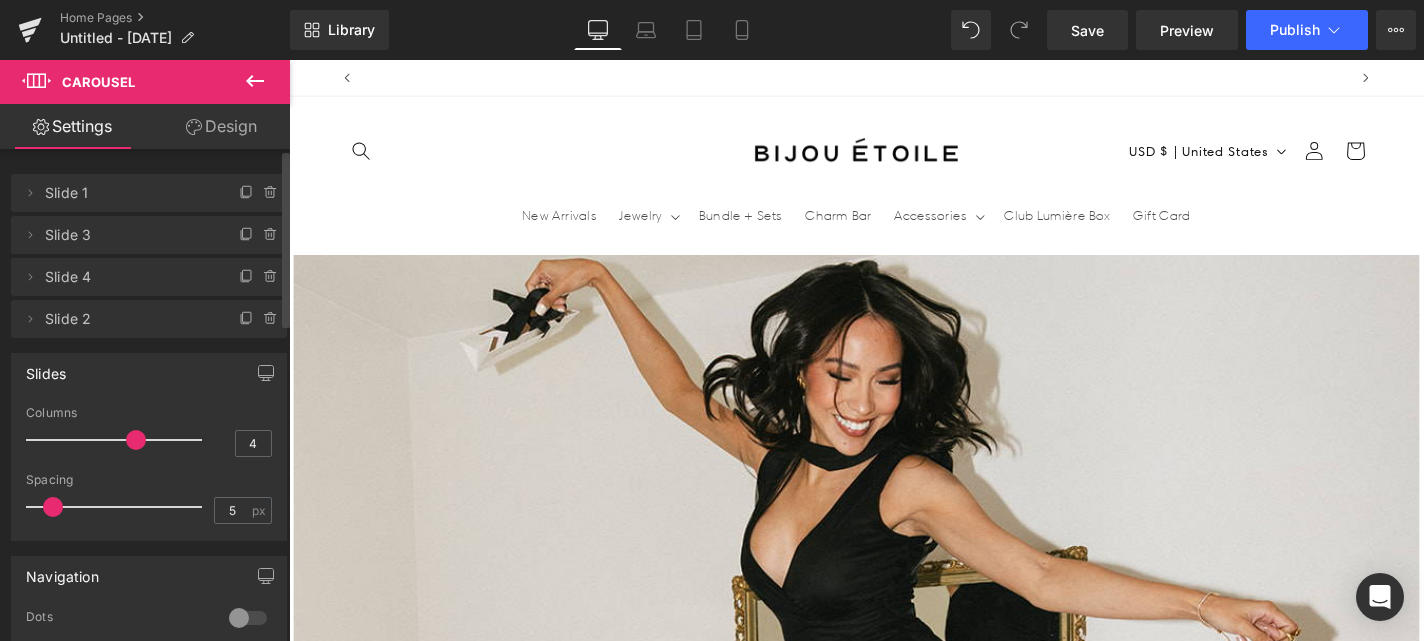 scroll, scrollTop: 0, scrollLeft: 0, axis: both 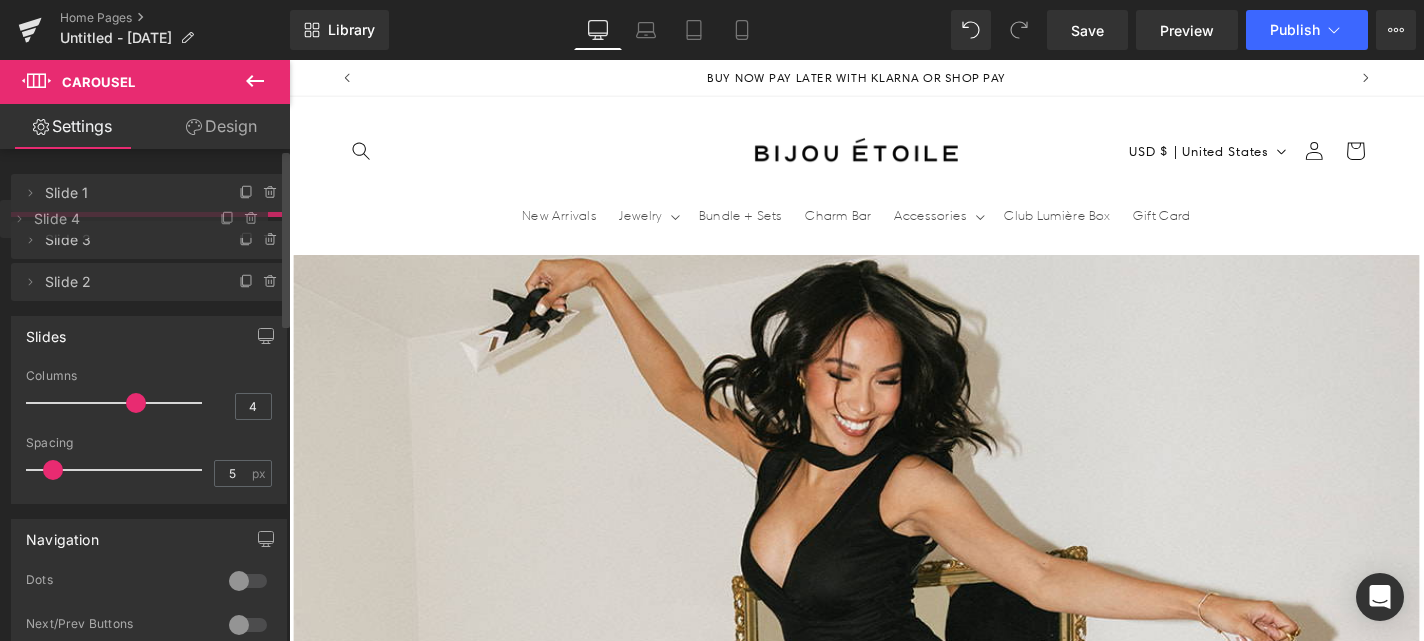 drag, startPoint x: 97, startPoint y: 279, endPoint x: 102, endPoint y: 221, distance: 58.21512 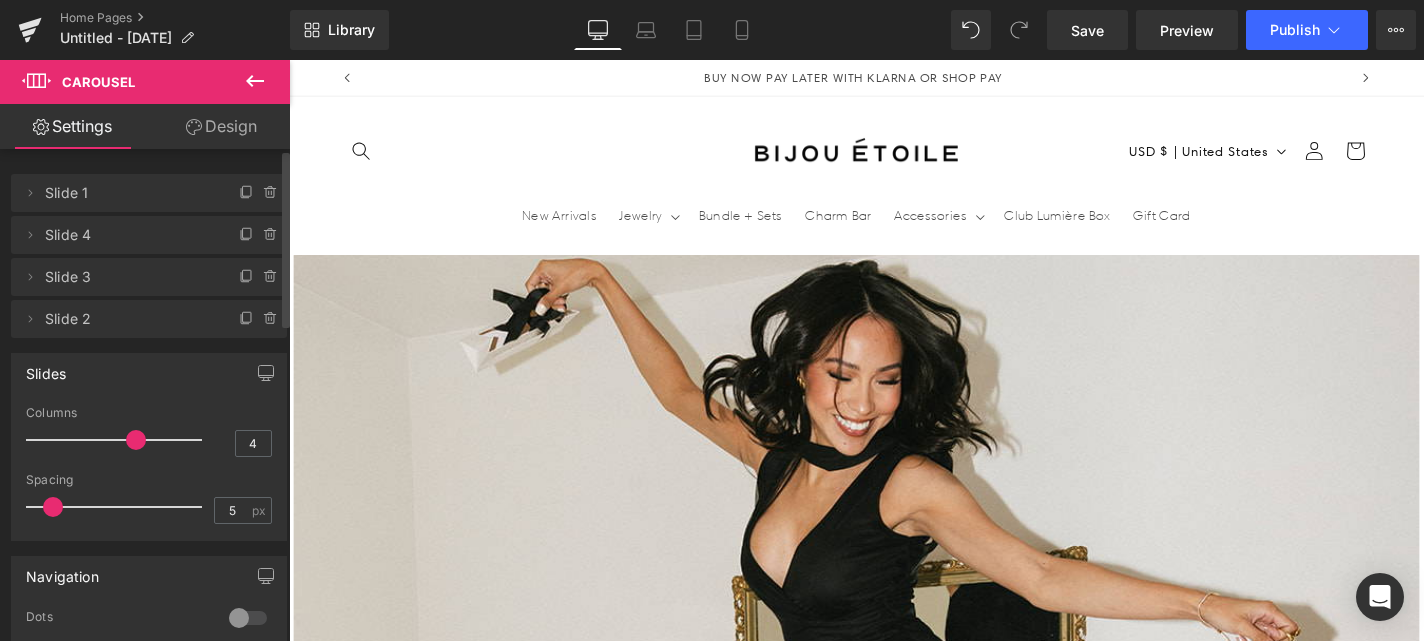 scroll, scrollTop: 0, scrollLeft: 0, axis: both 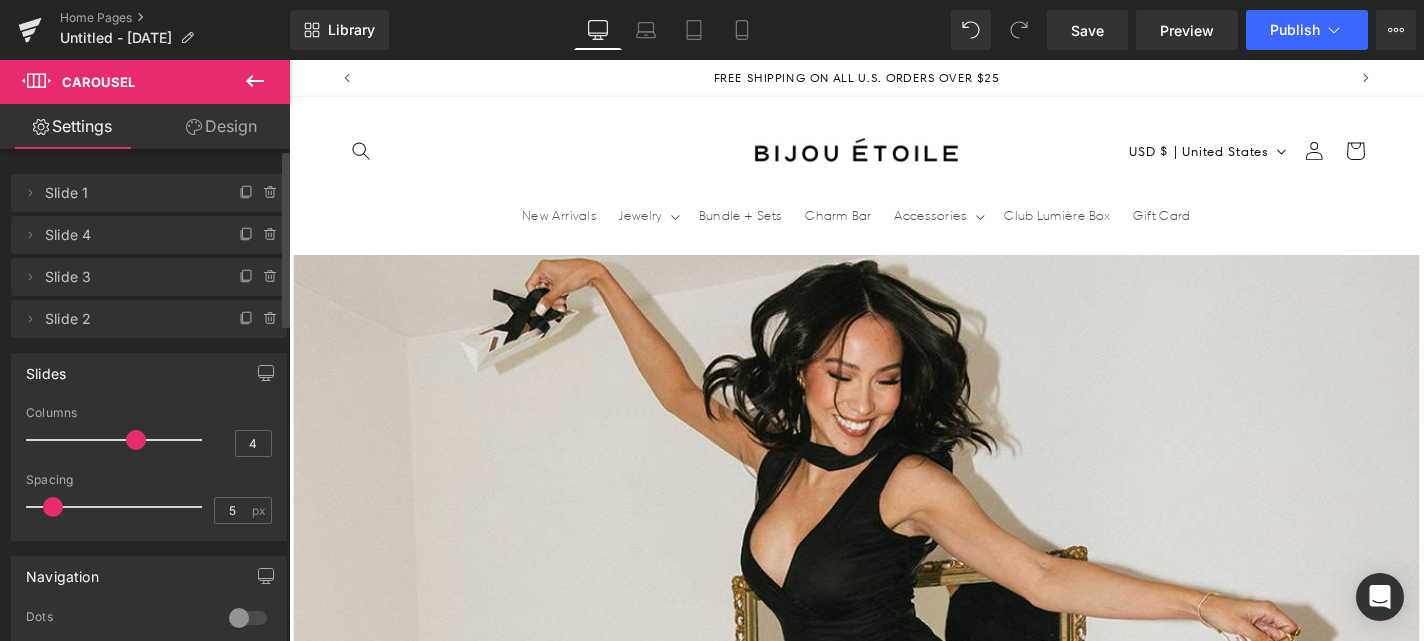 type on "3" 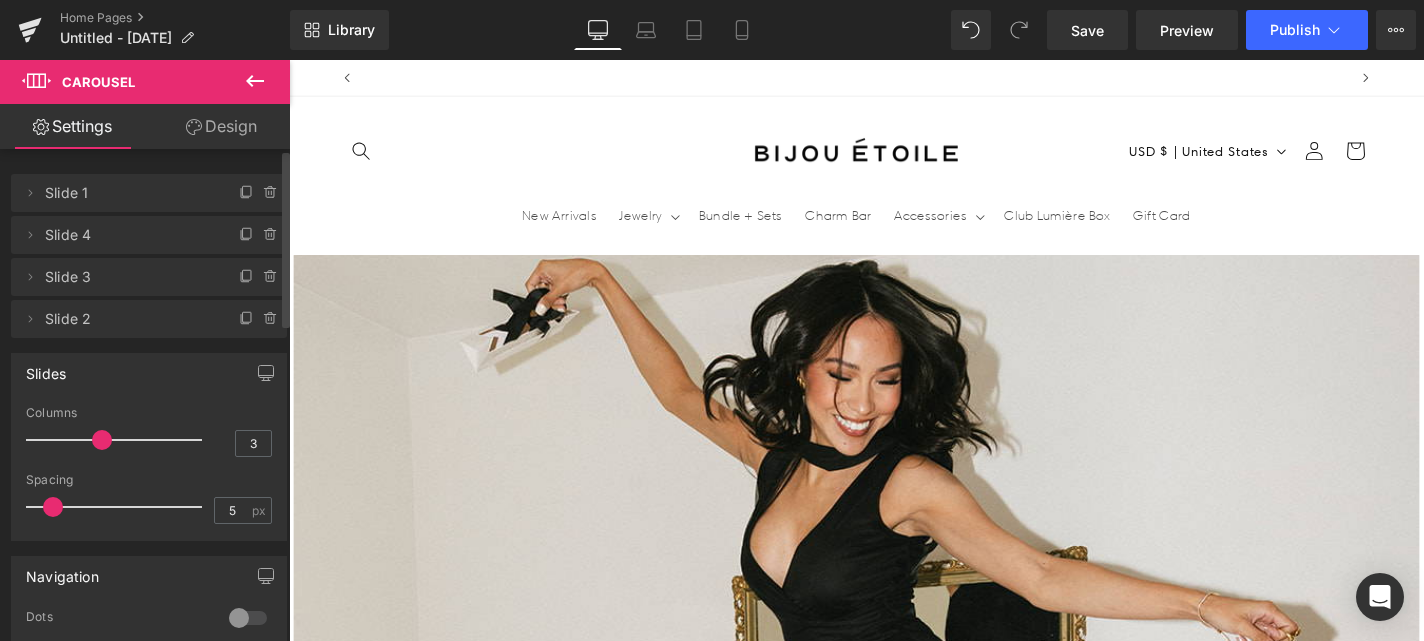 scroll, scrollTop: 0, scrollLeft: 1050, axis: horizontal 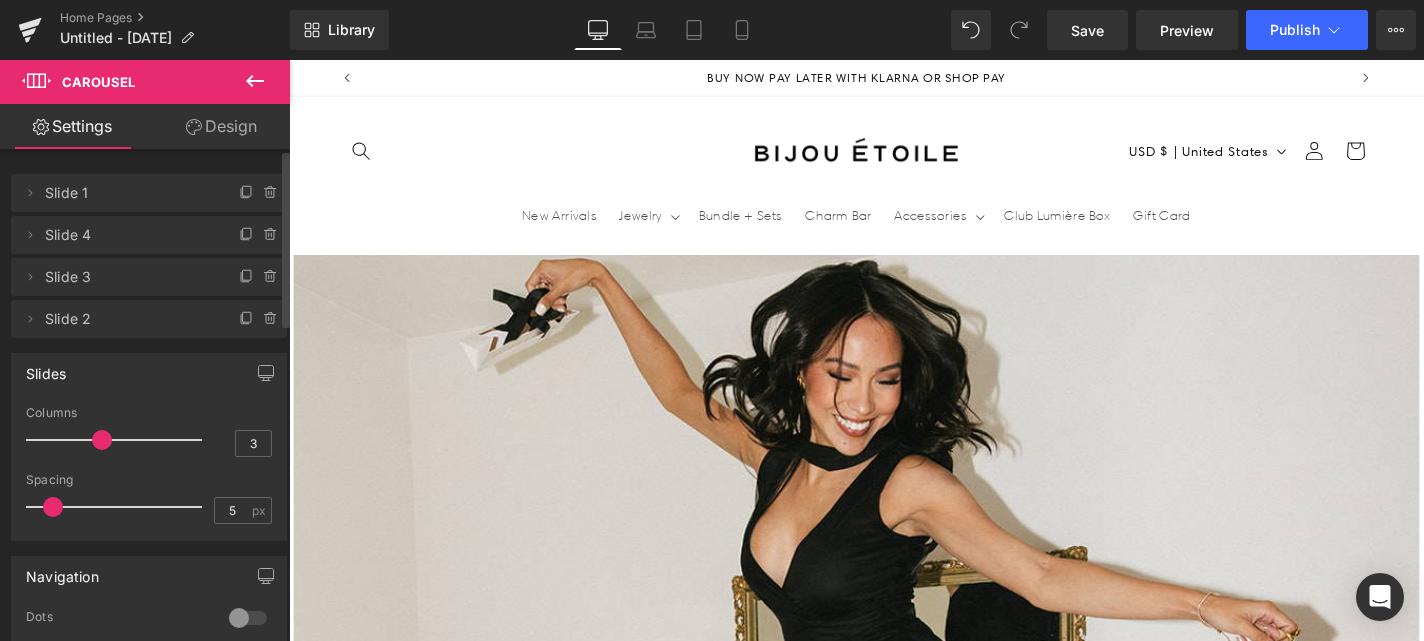 drag, startPoint x: 129, startPoint y: 445, endPoint x: 107, endPoint y: 442, distance: 22.203604 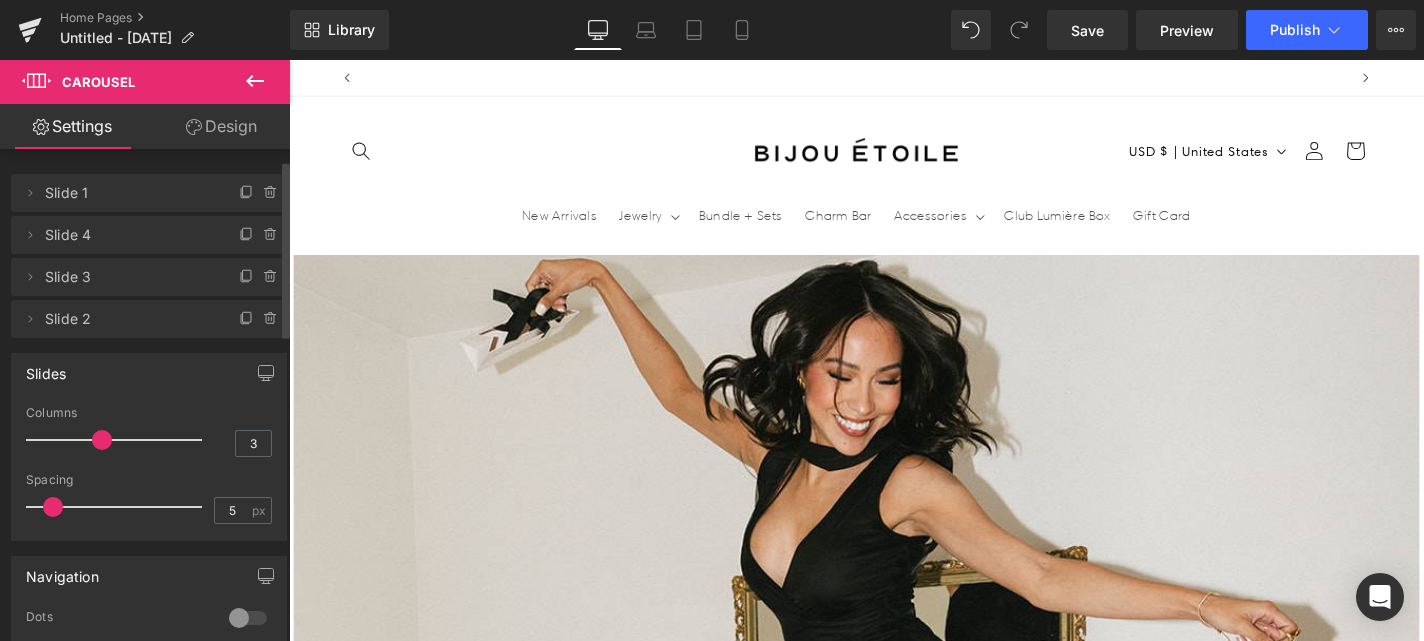 scroll, scrollTop: 0, scrollLeft: 0, axis: both 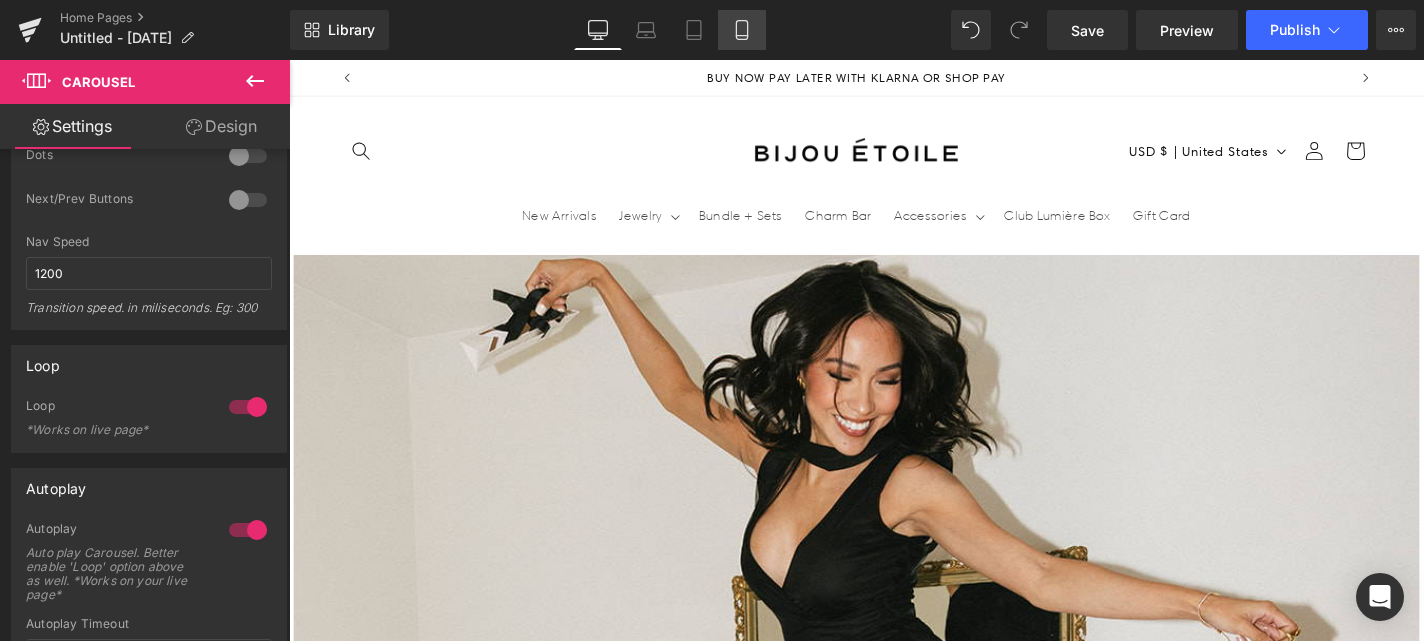 click on "Mobile" at bounding box center (742, 30) 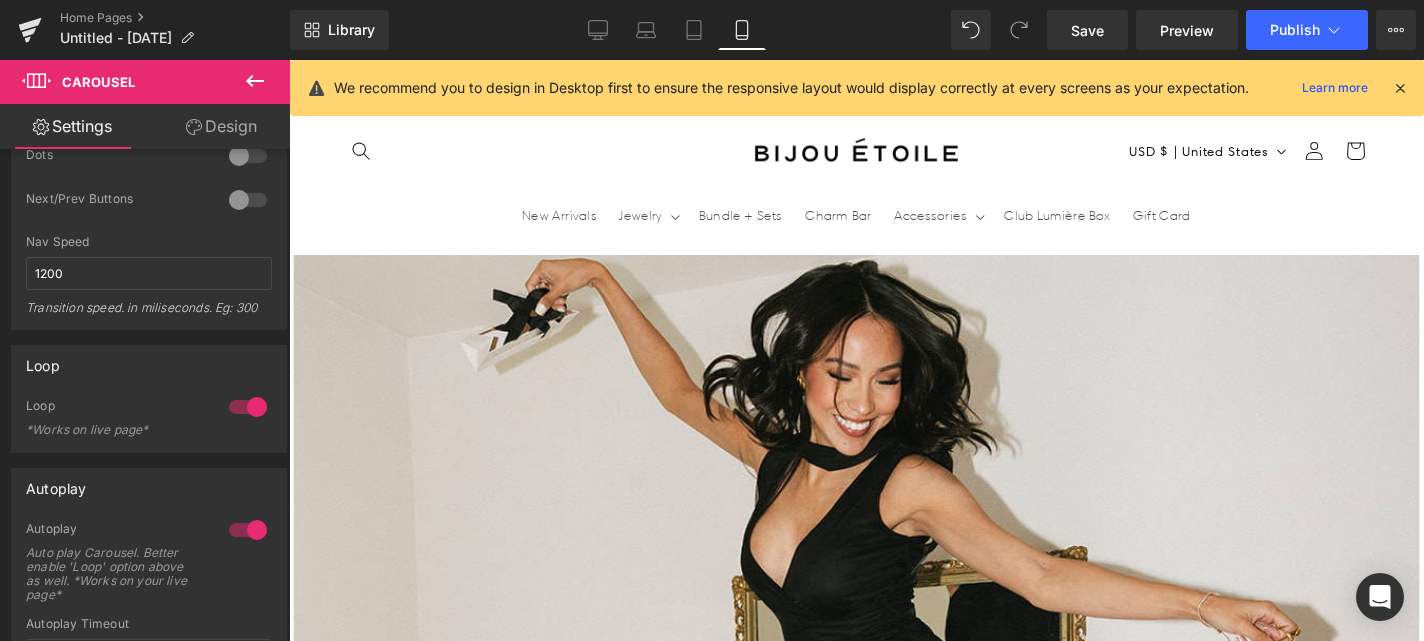 scroll, scrollTop: 465, scrollLeft: 0, axis: vertical 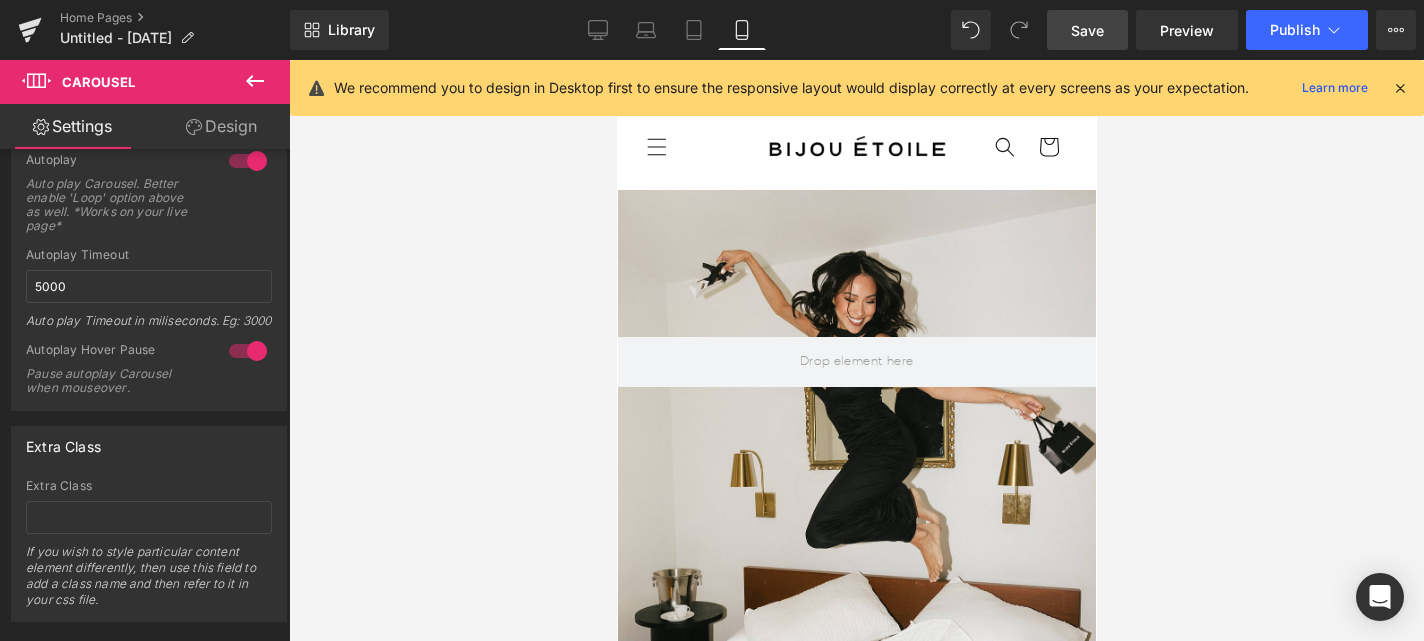 click on "Save" at bounding box center [1087, 30] 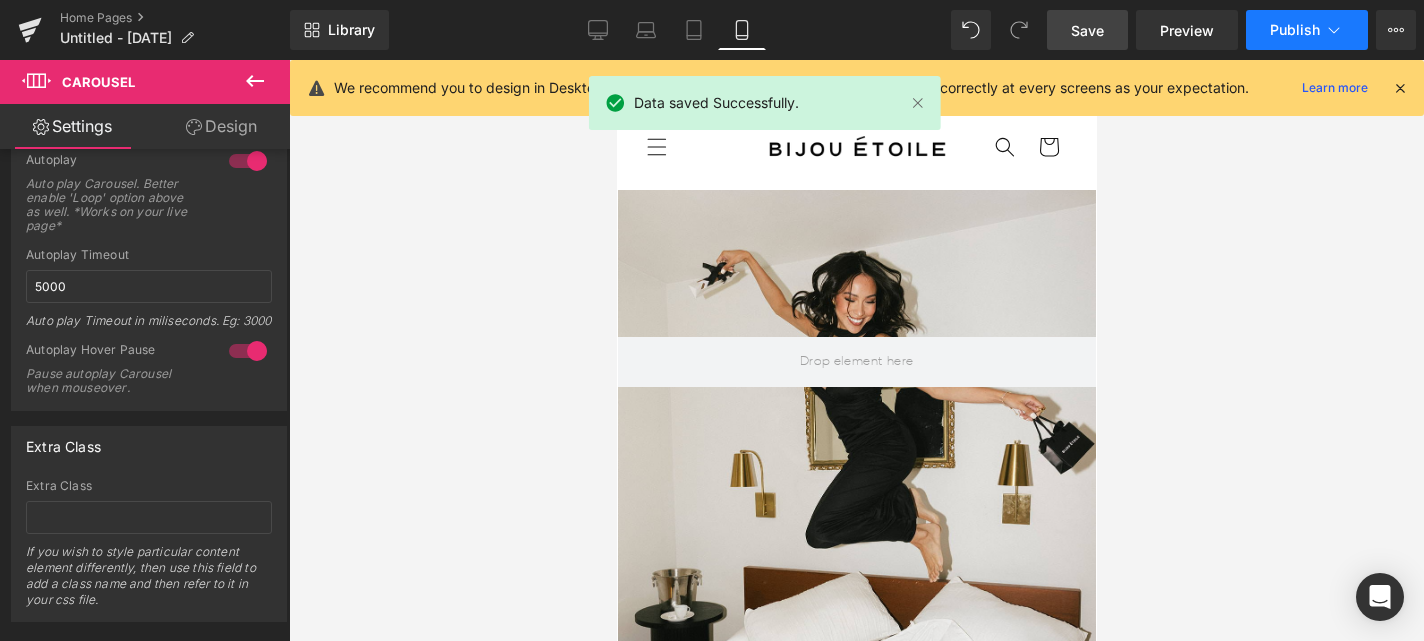 click on "Publish" at bounding box center [1295, 30] 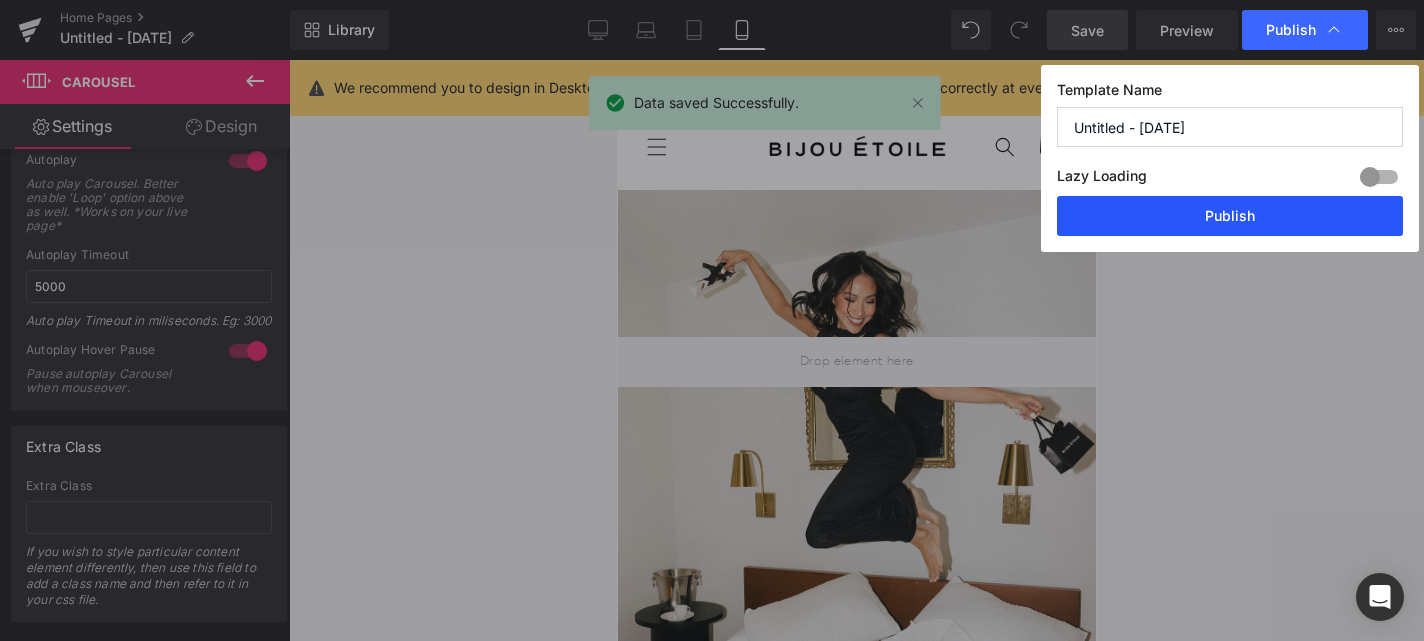 click on "Publish" at bounding box center (1230, 216) 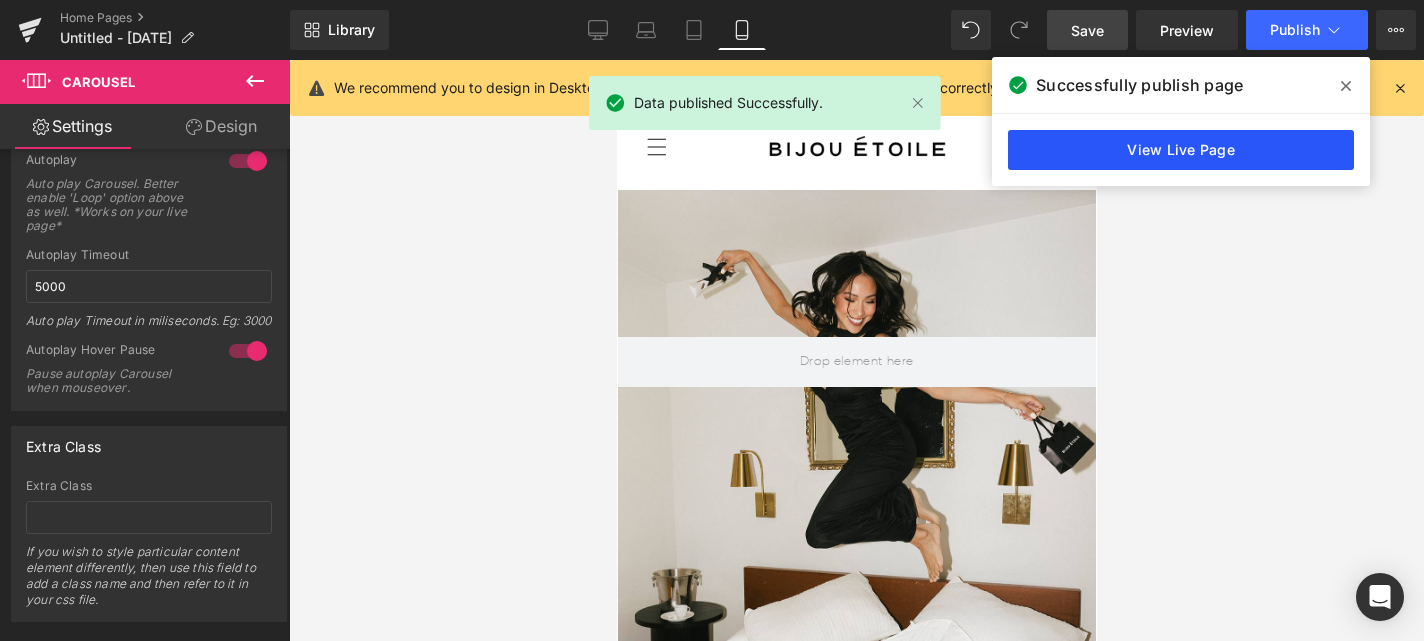 scroll, scrollTop: 0, scrollLeft: 0, axis: both 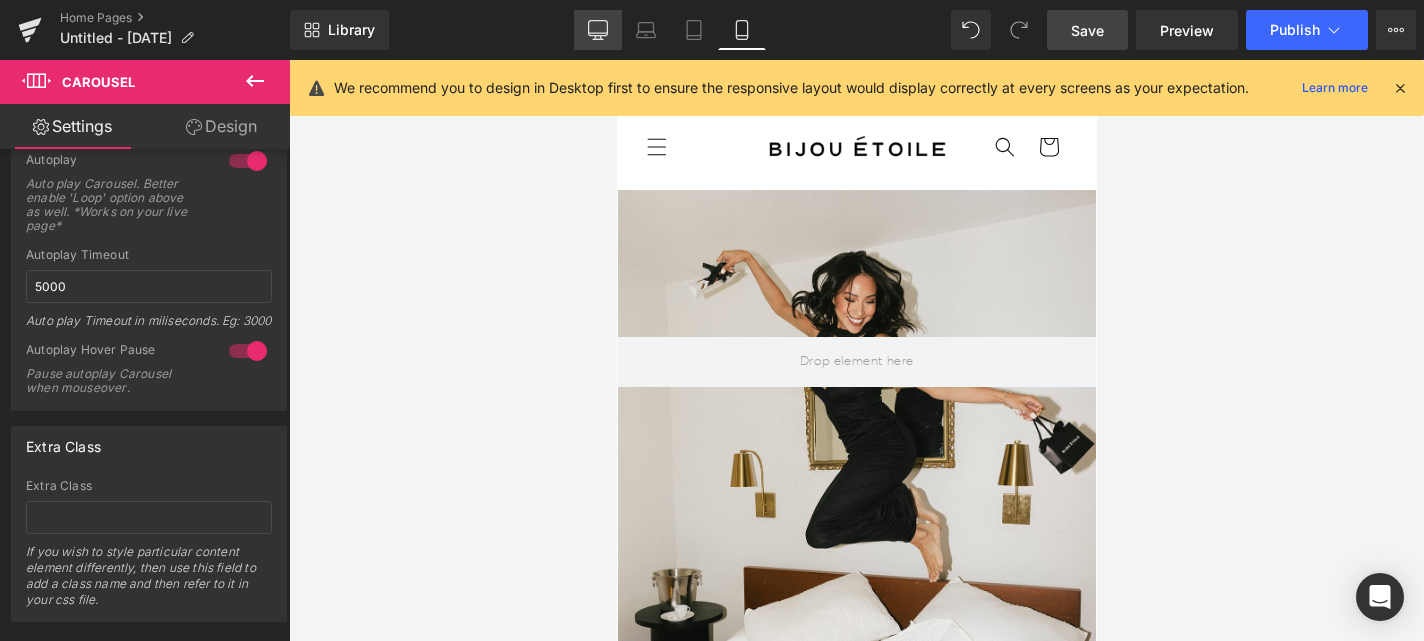 click on "Desktop" at bounding box center [598, 30] 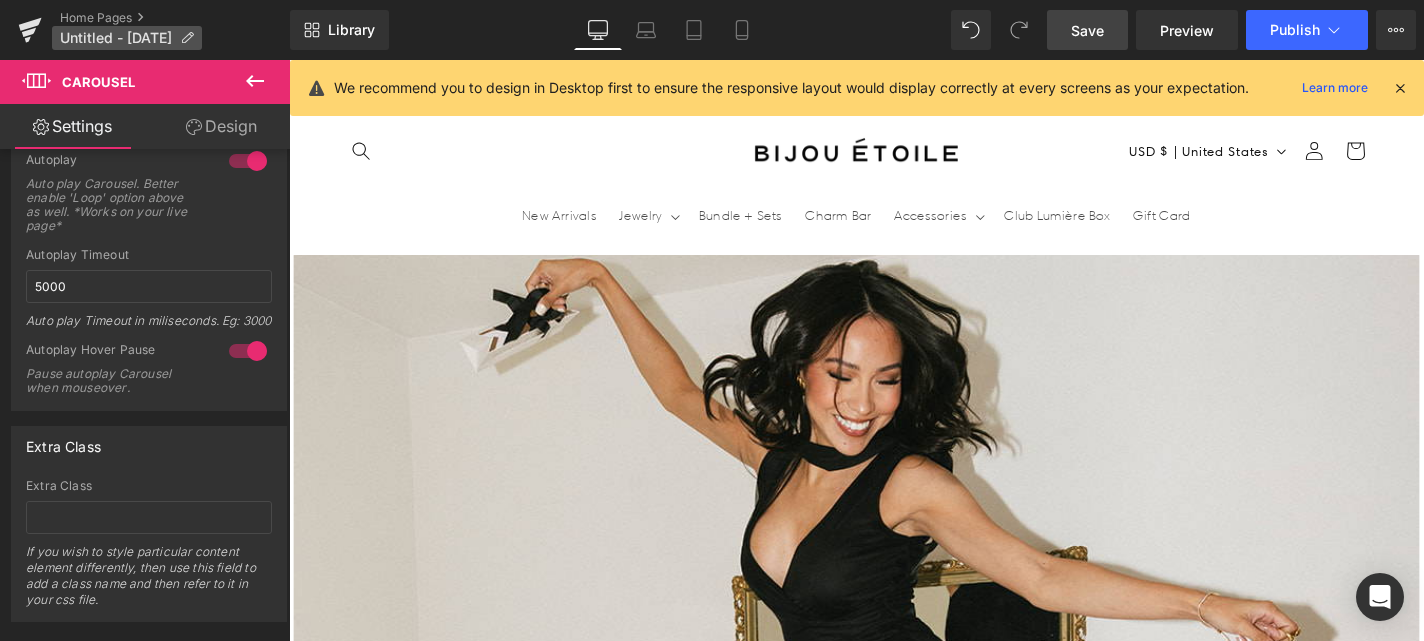 click on "Untitled - Jun 14, 13:4:9" at bounding box center [116, 38] 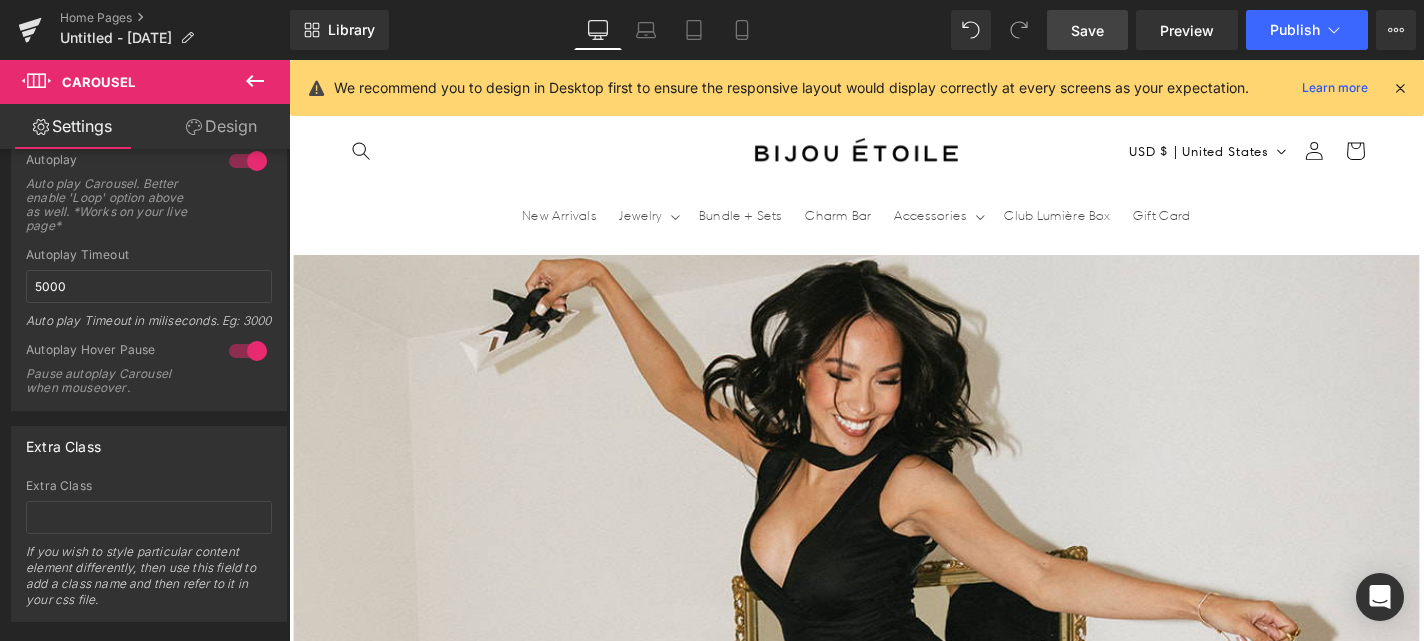 click 